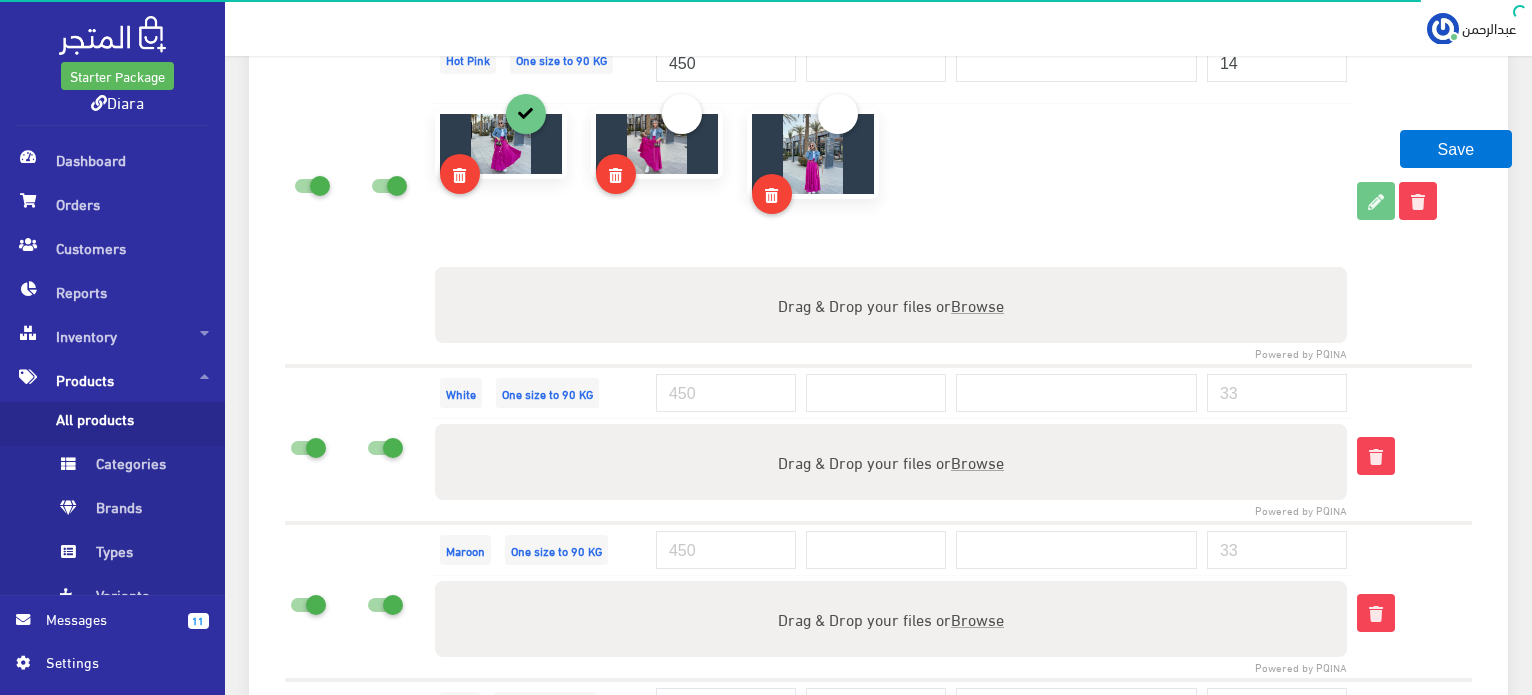 scroll, scrollTop: 2997, scrollLeft: 0, axis: vertical 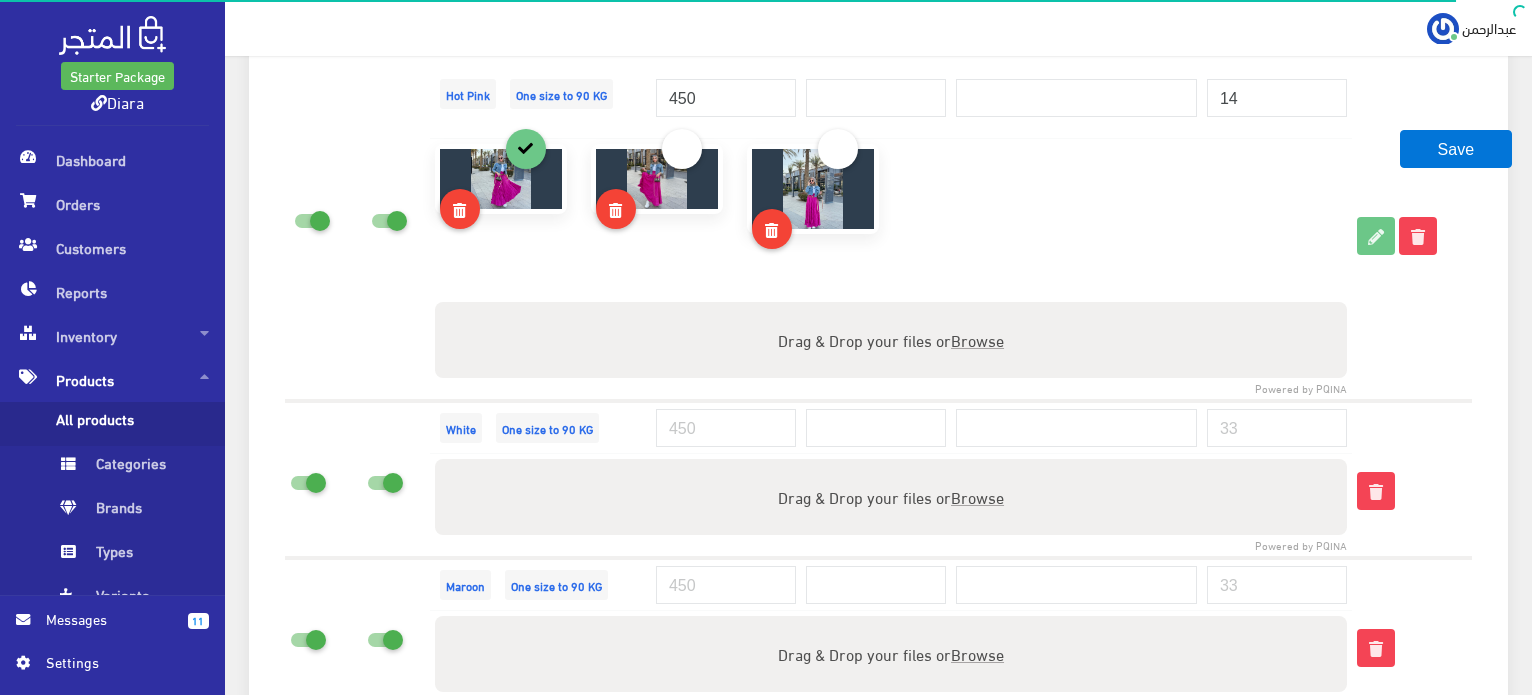 click at bounding box center [726, 427] 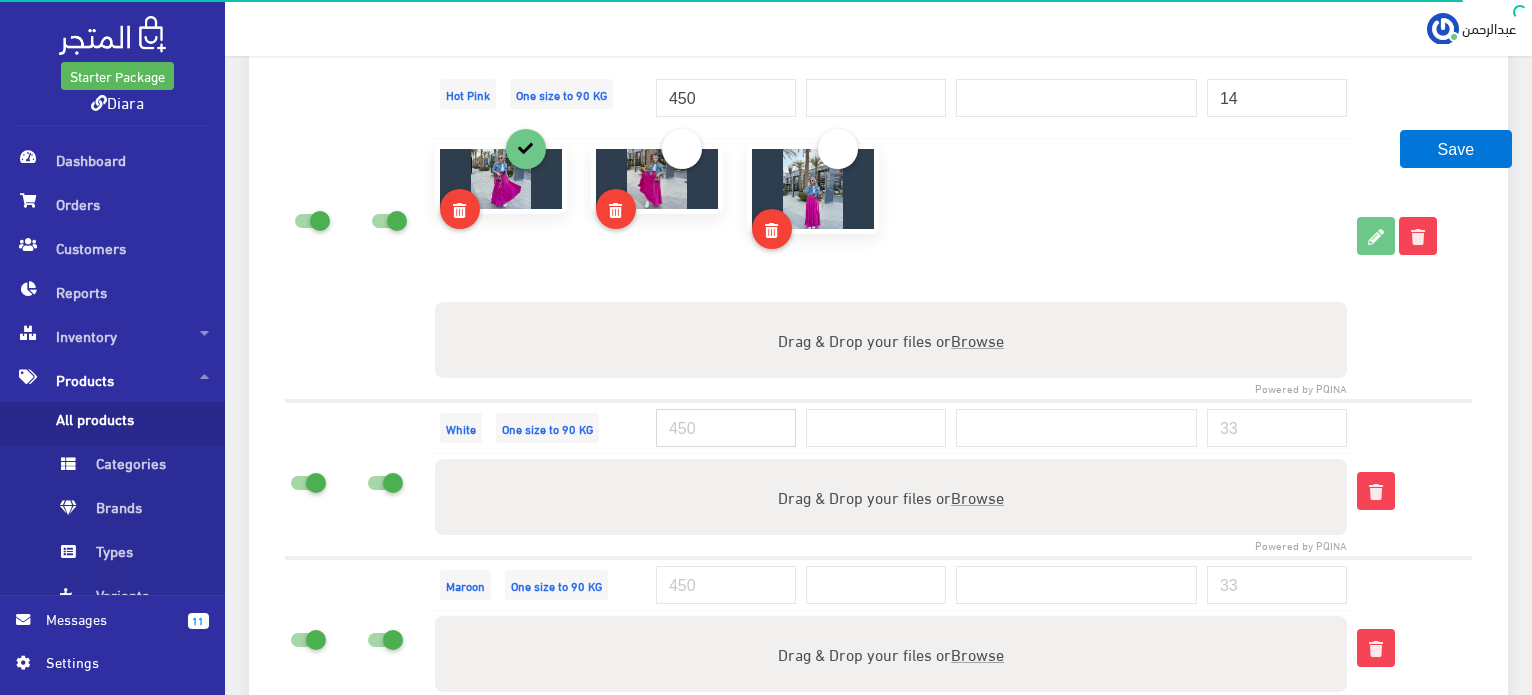 click at bounding box center [726, 428] 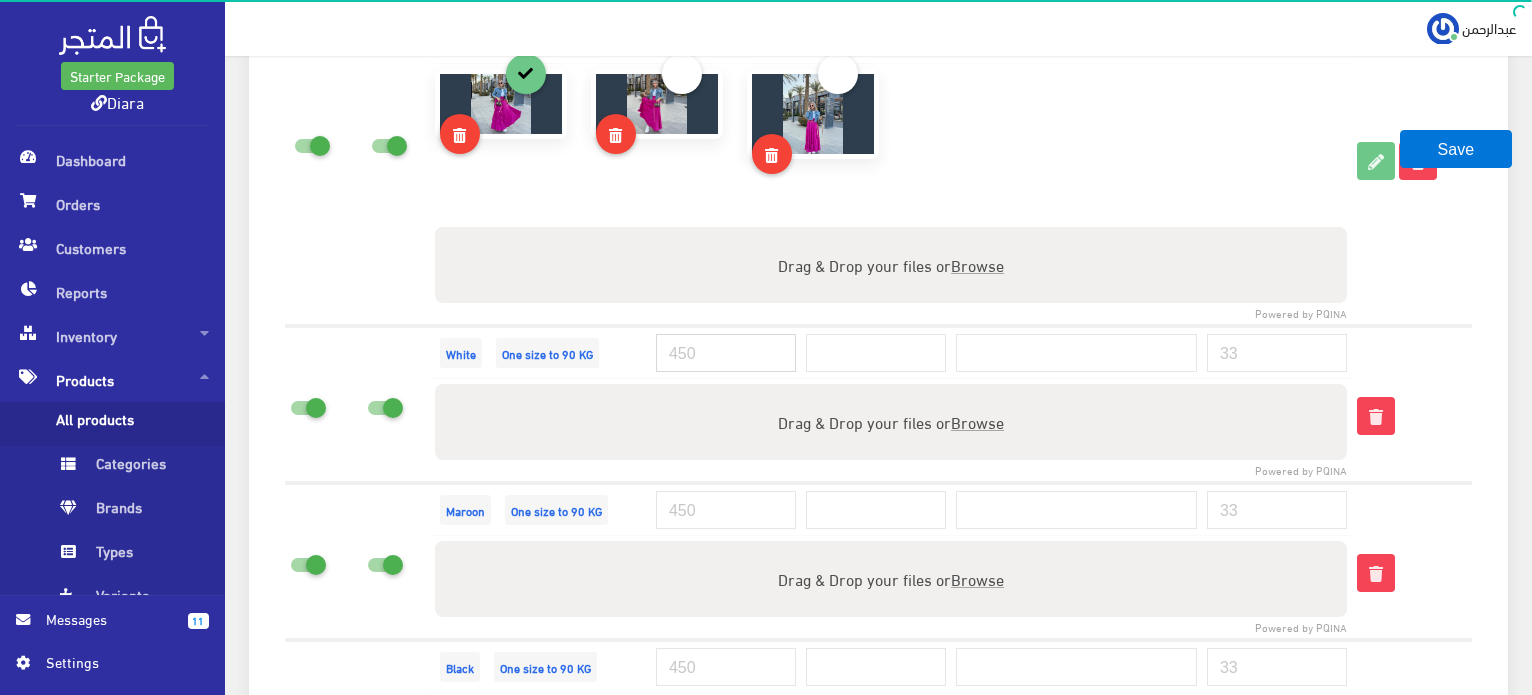 scroll, scrollTop: 3097, scrollLeft: 0, axis: vertical 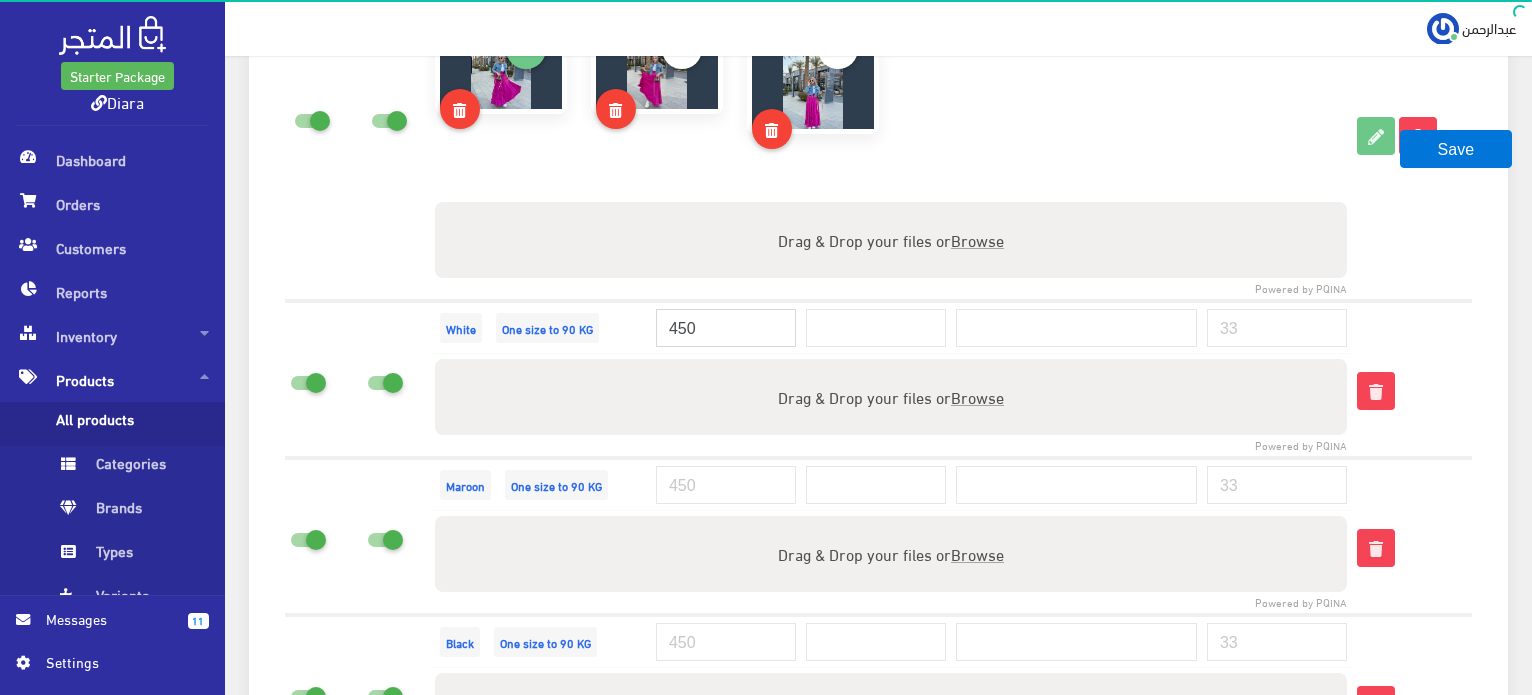click on "450" at bounding box center [726, 328] 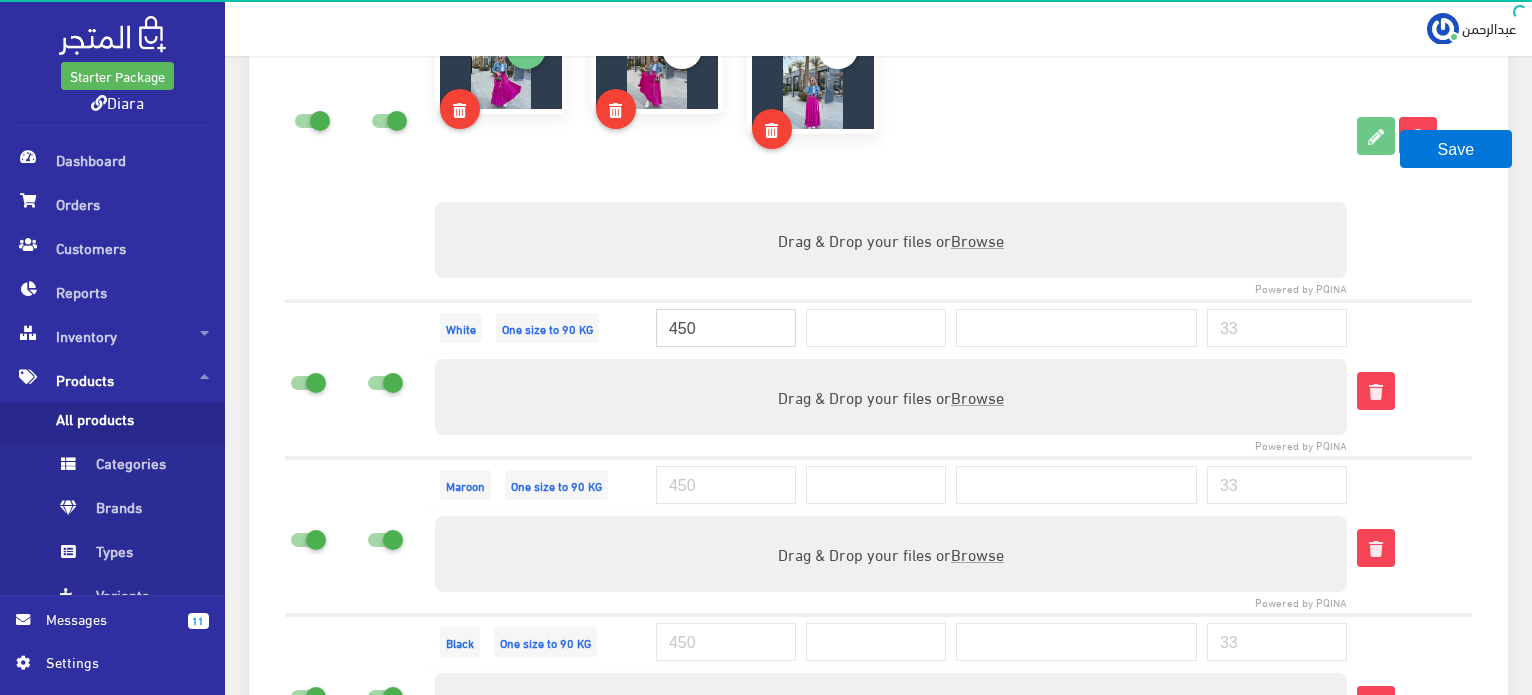 click on "450" at bounding box center (726, 328) 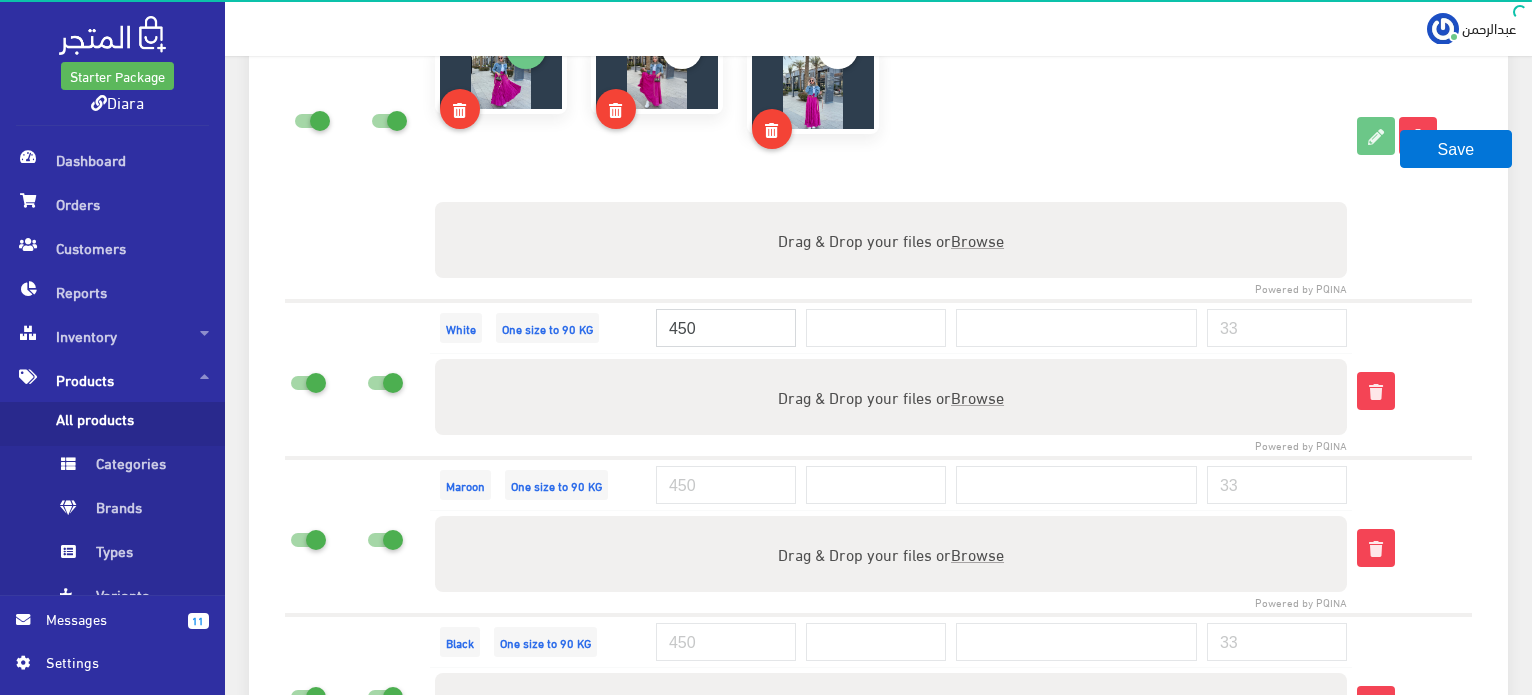type on "450" 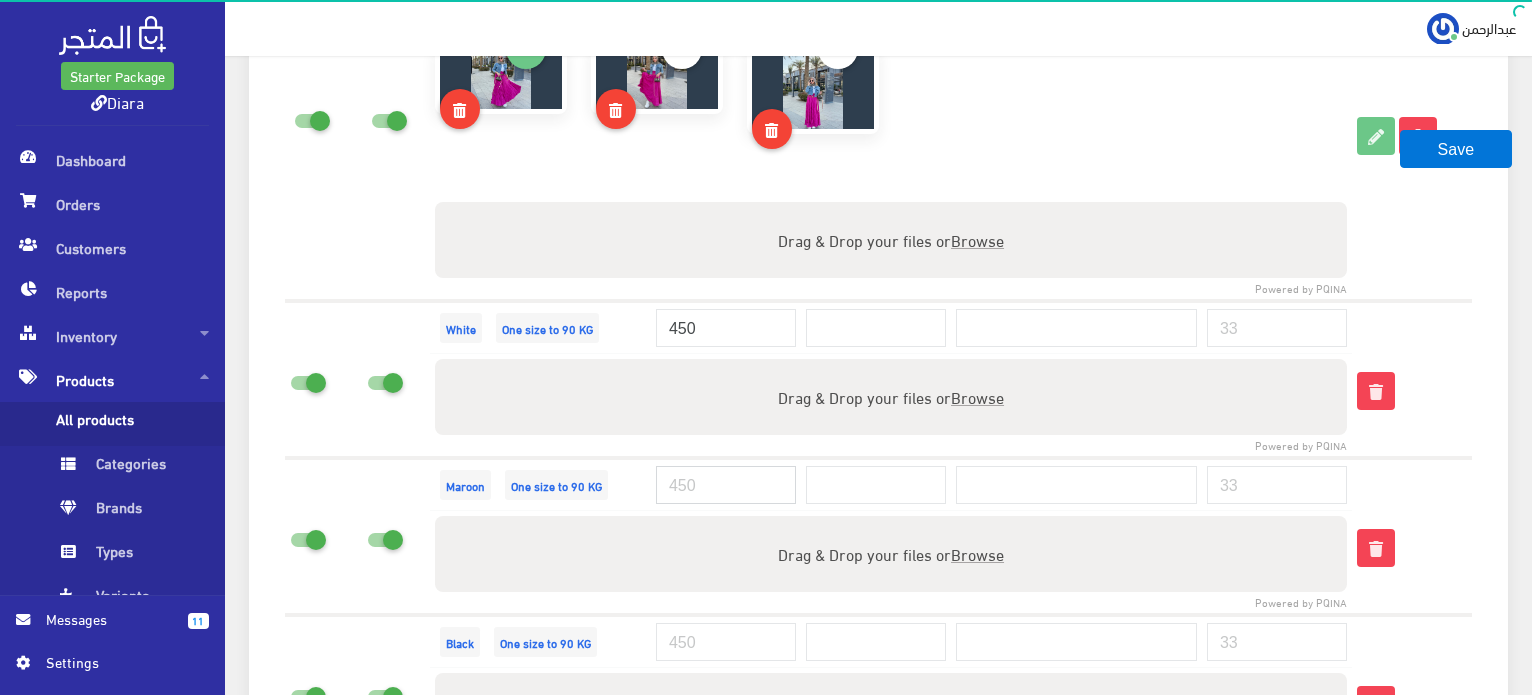 click at bounding box center [726, 485] 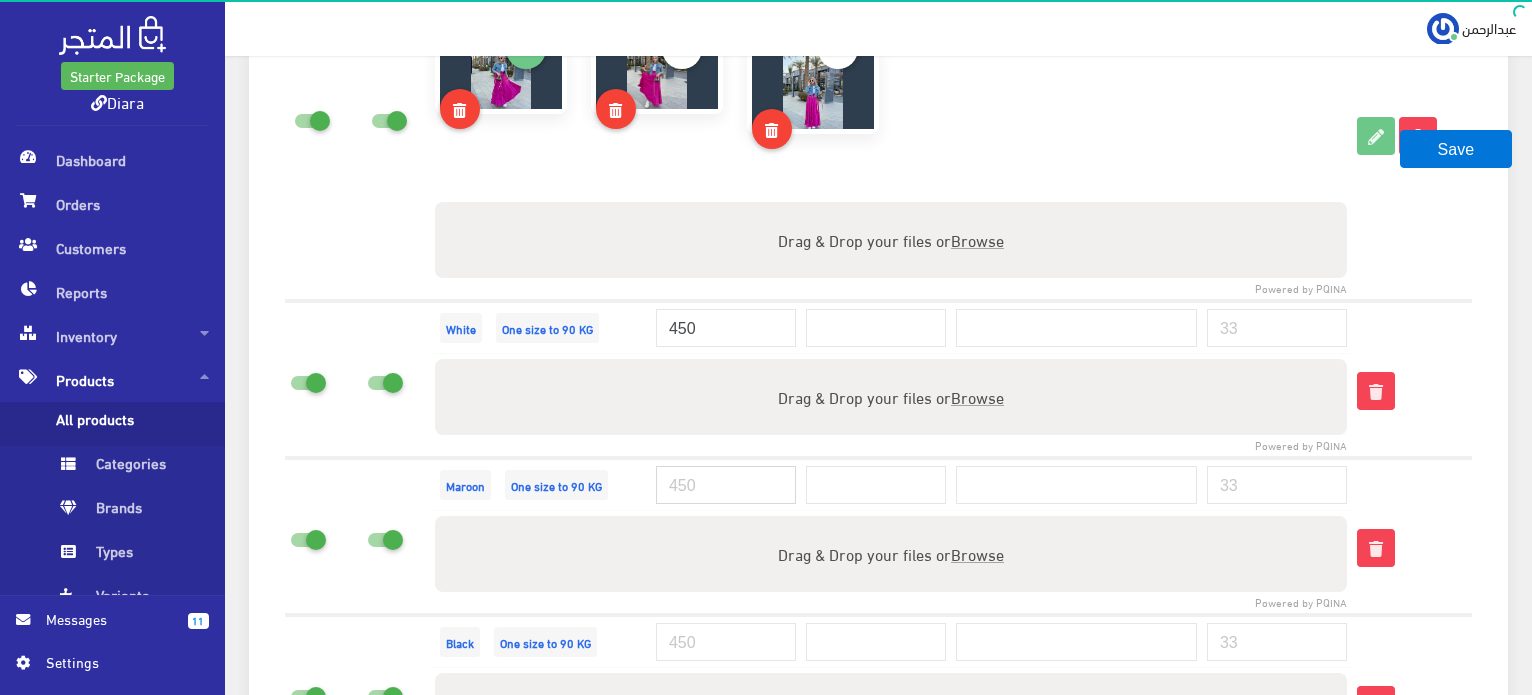 paste on "450" 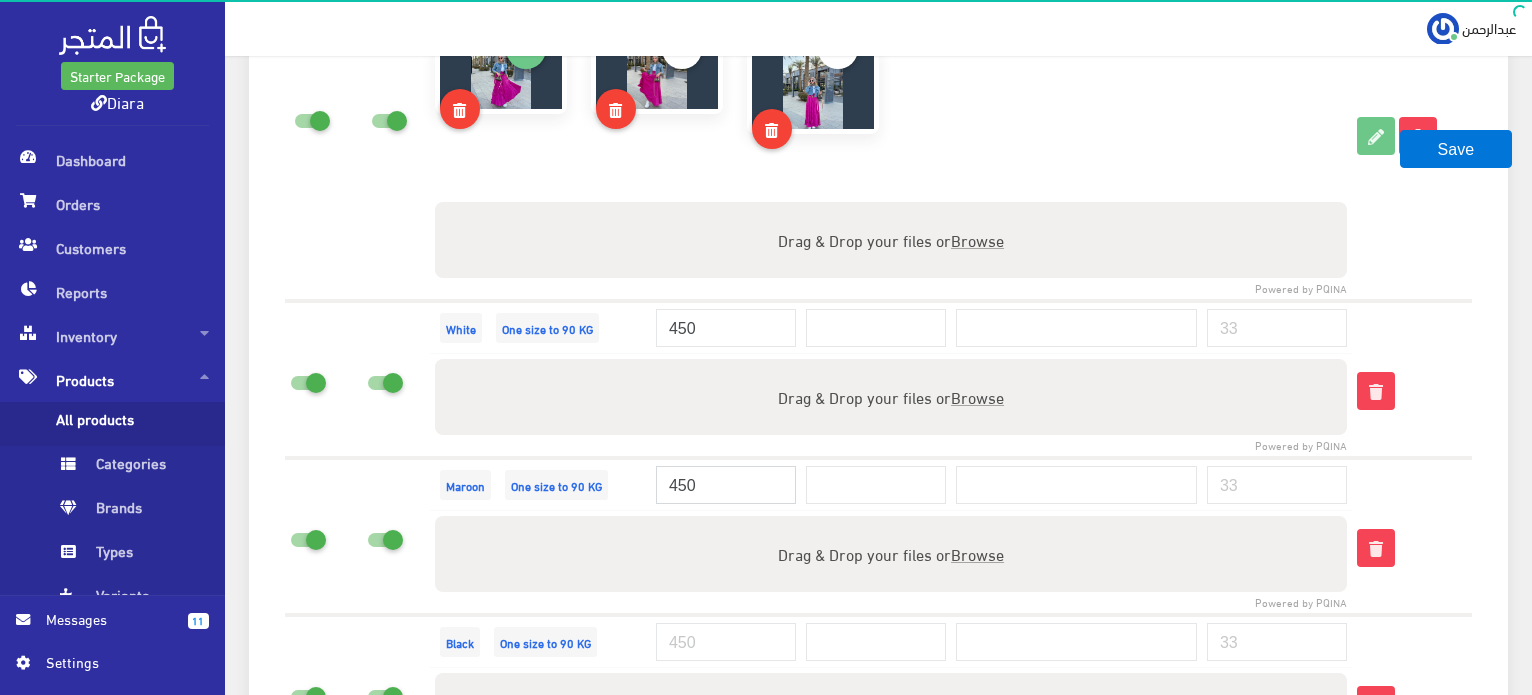 type on "450" 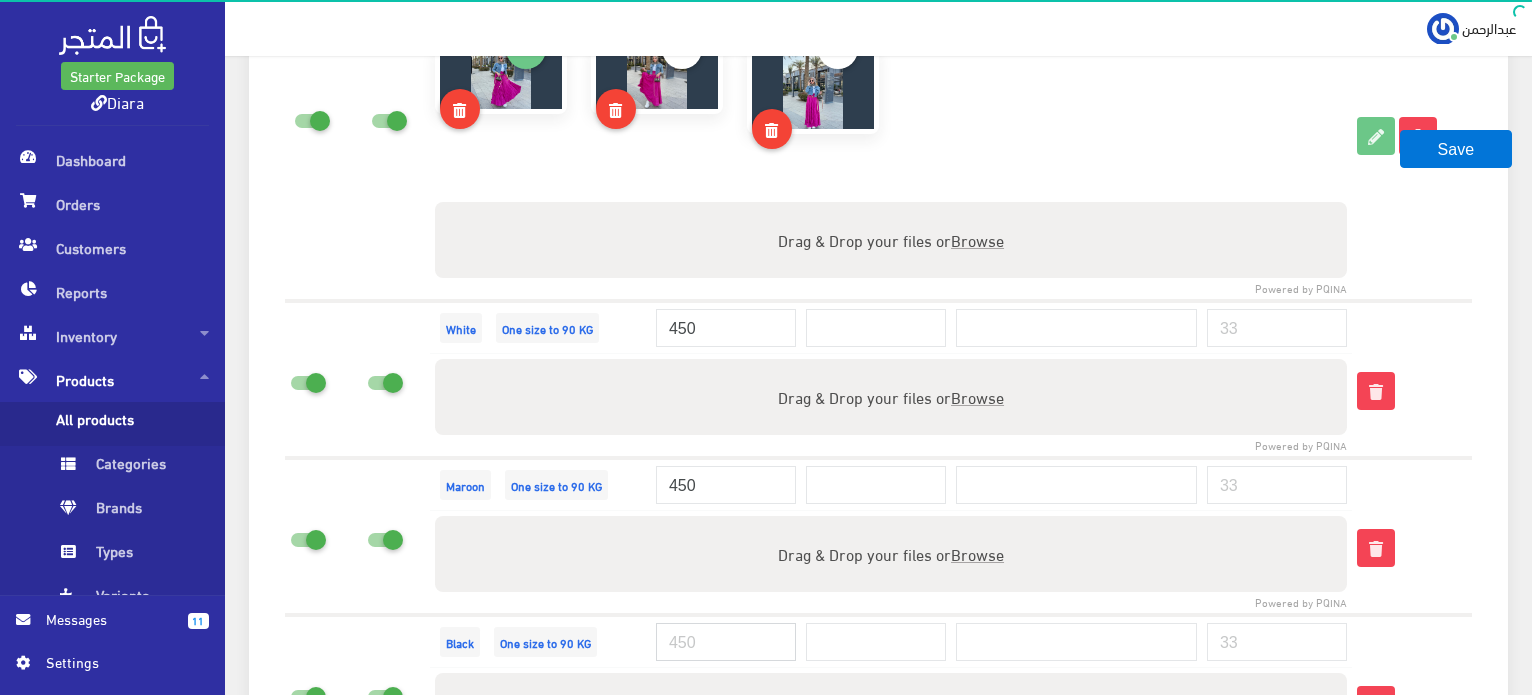 click at bounding box center [726, 642] 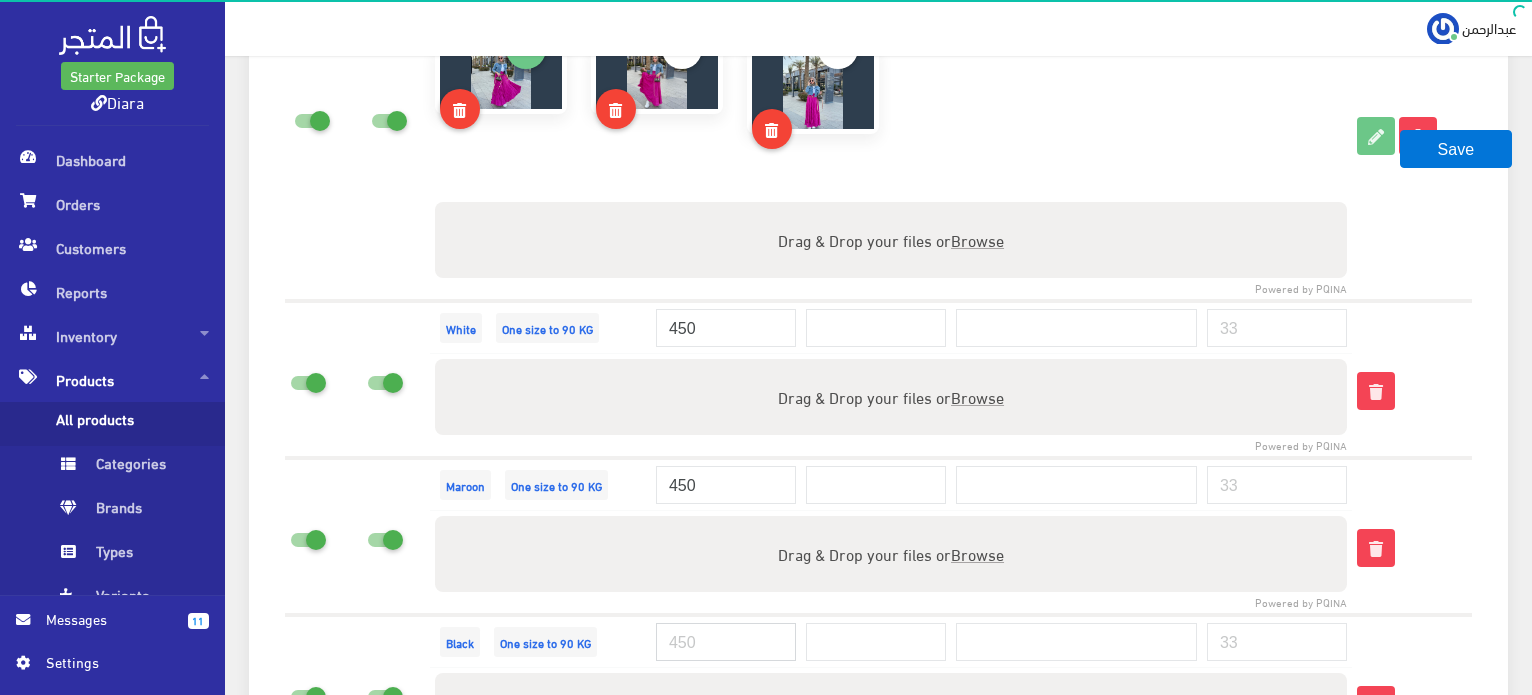 paste on "450" 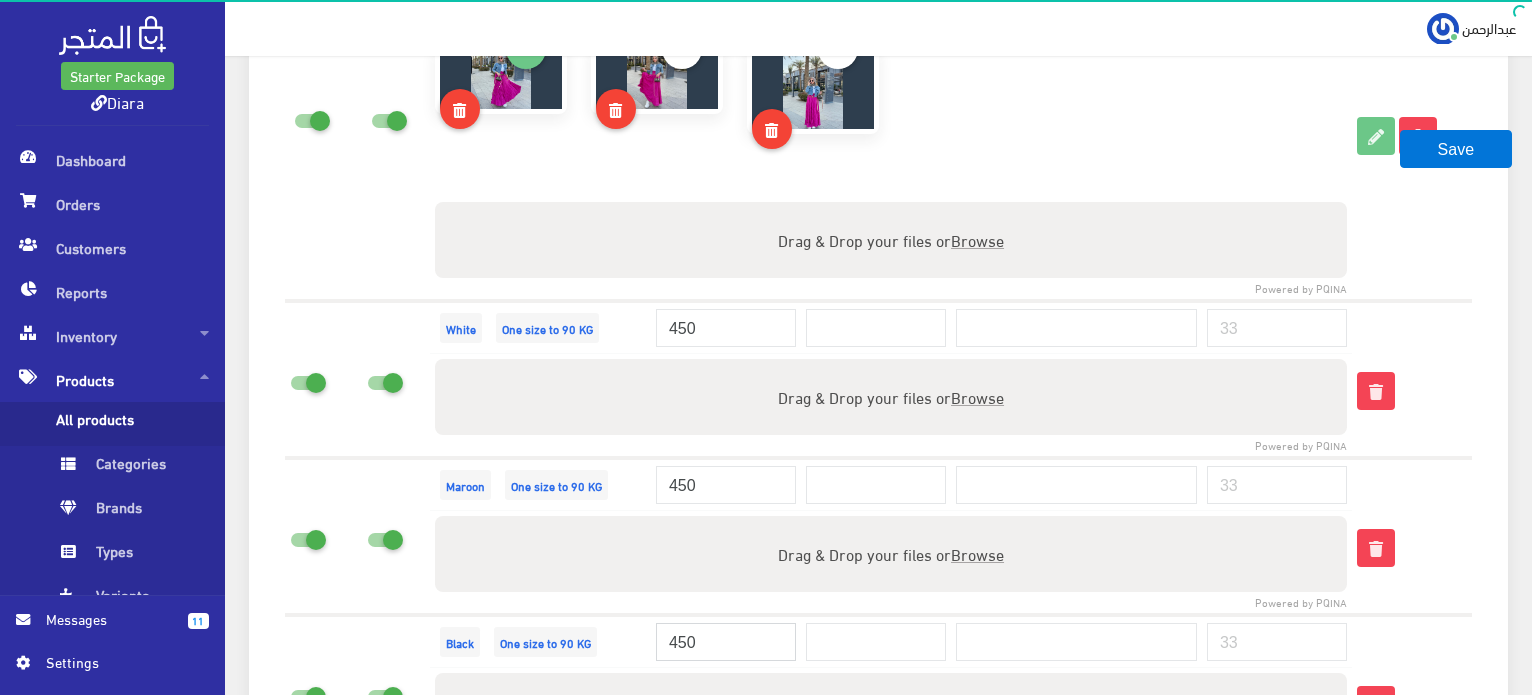 type on "450" 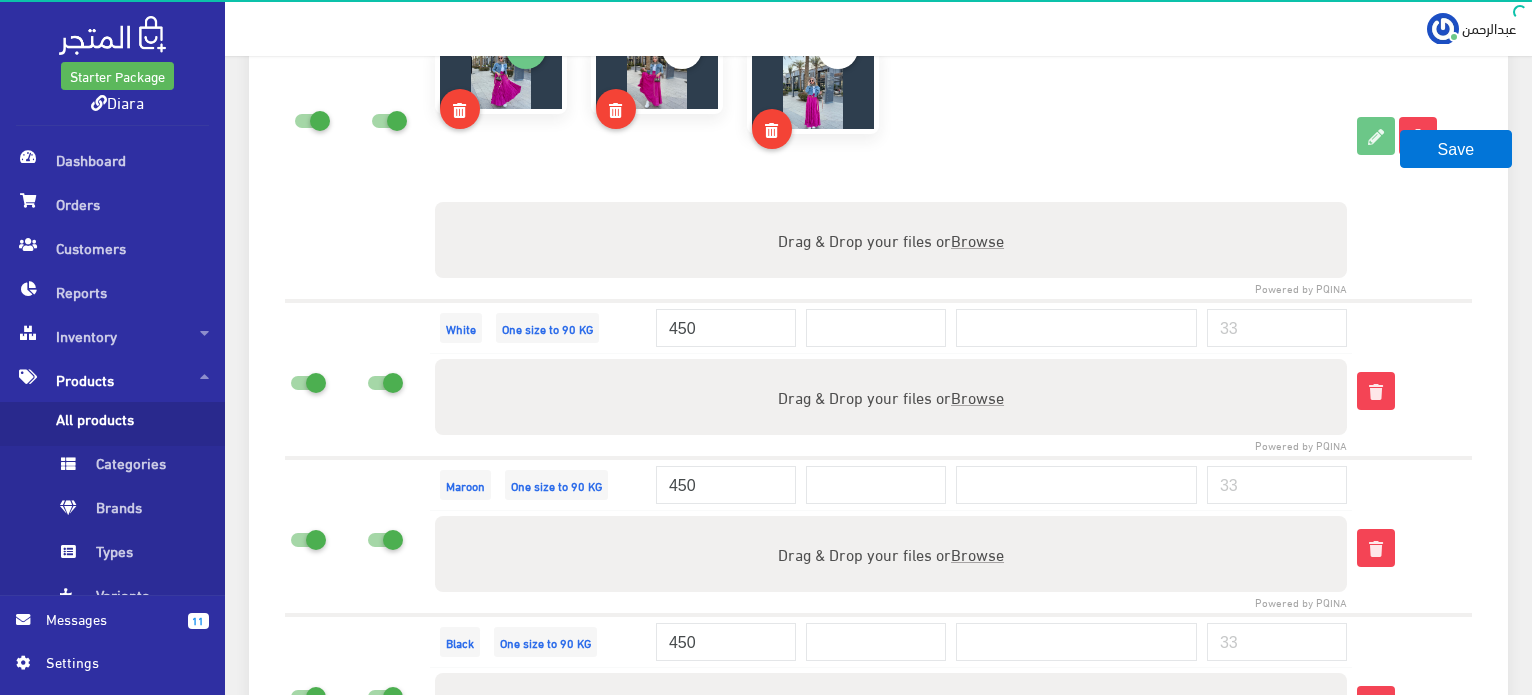 click on "Powered by PQINA Drag & Drop your files or  Browse Files" at bounding box center (891, 563) 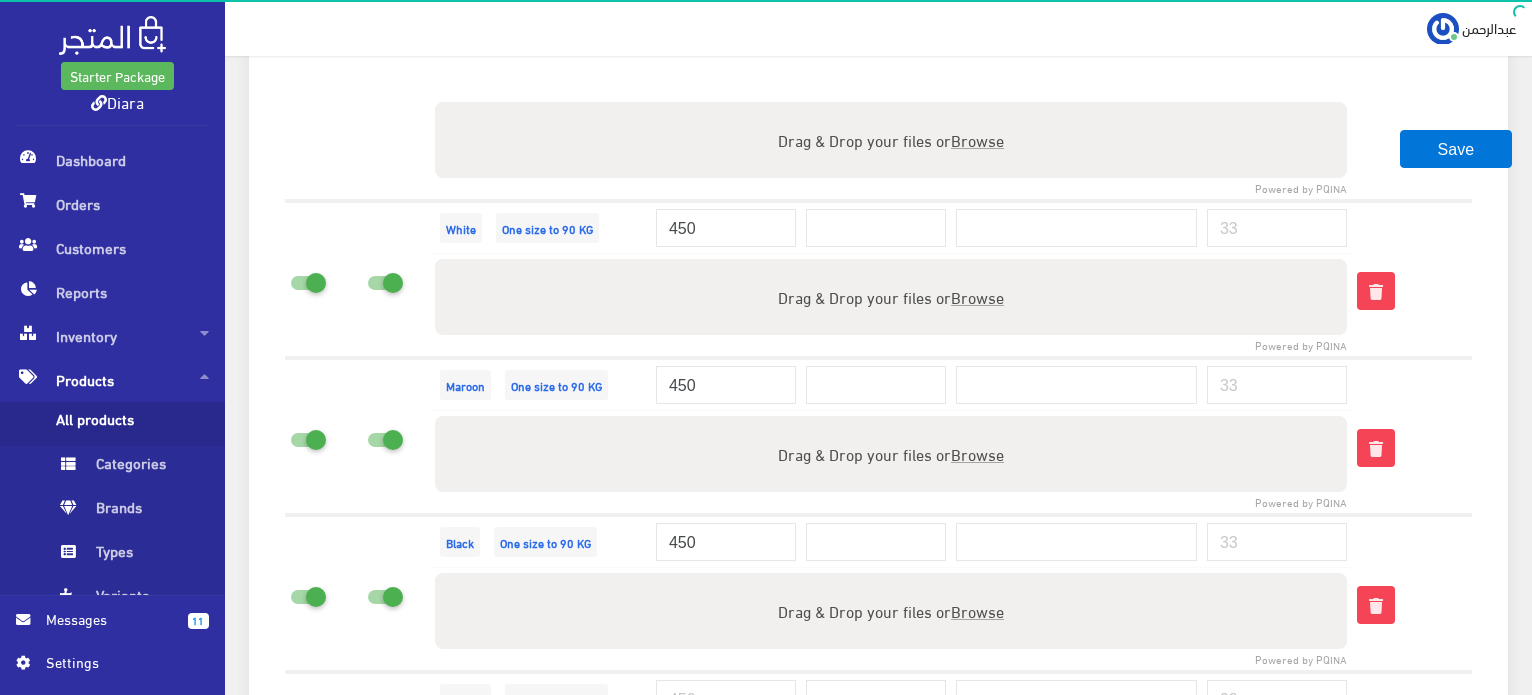 scroll, scrollTop: 3497, scrollLeft: 0, axis: vertical 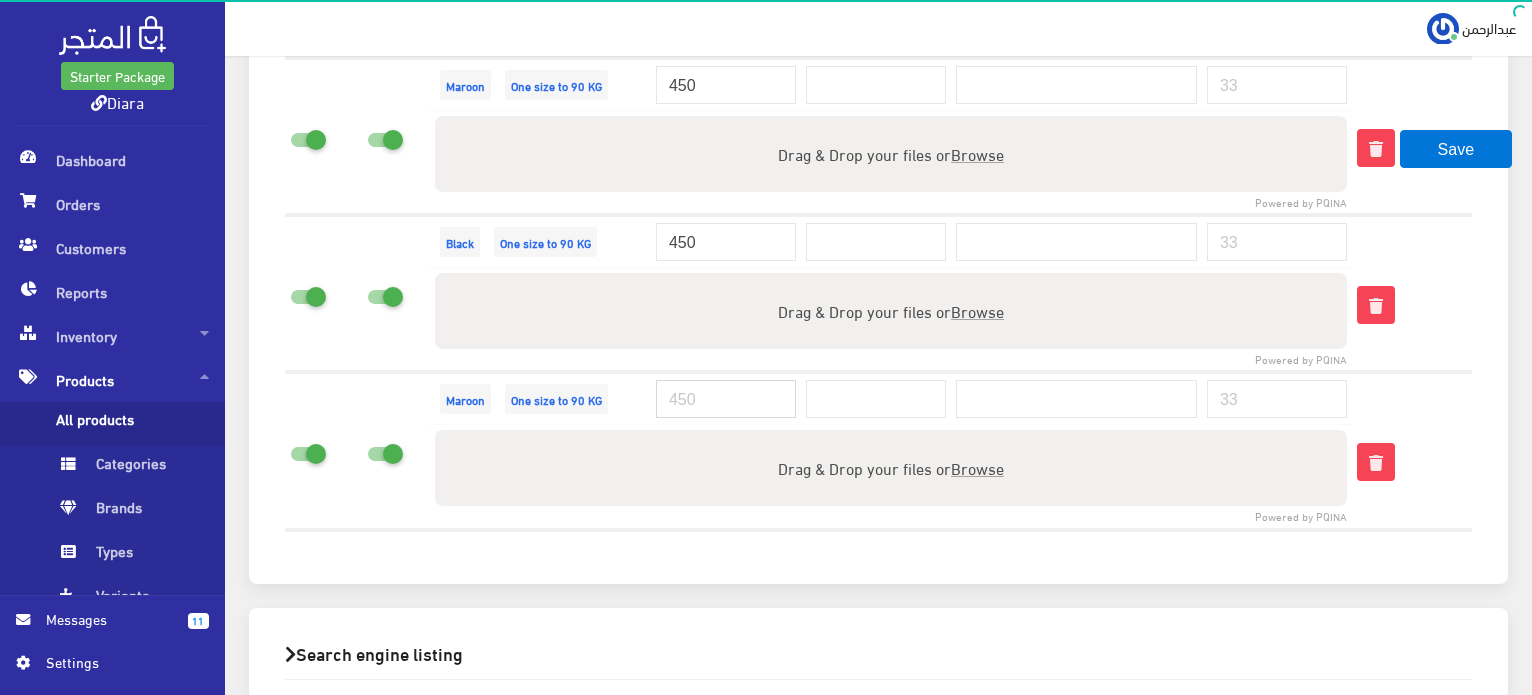 click at bounding box center [726, 399] 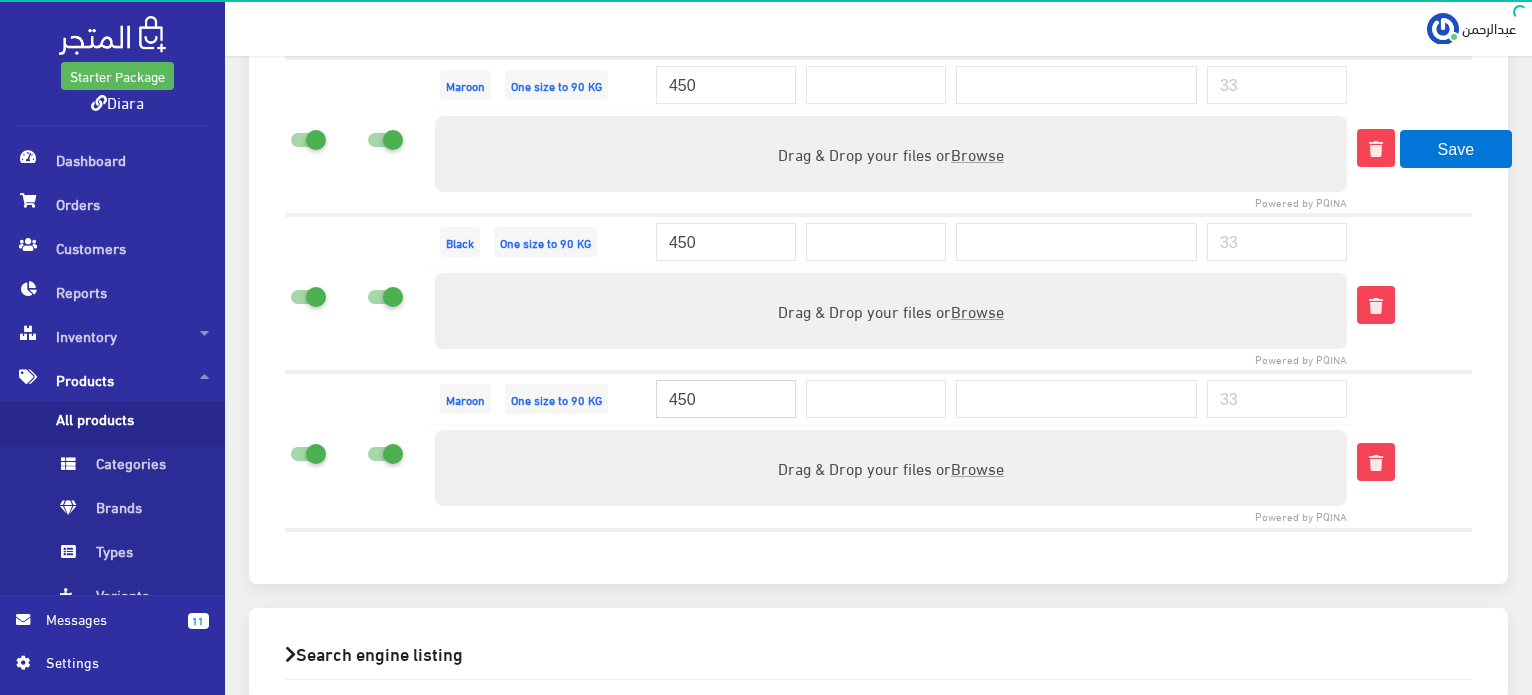 type on "450" 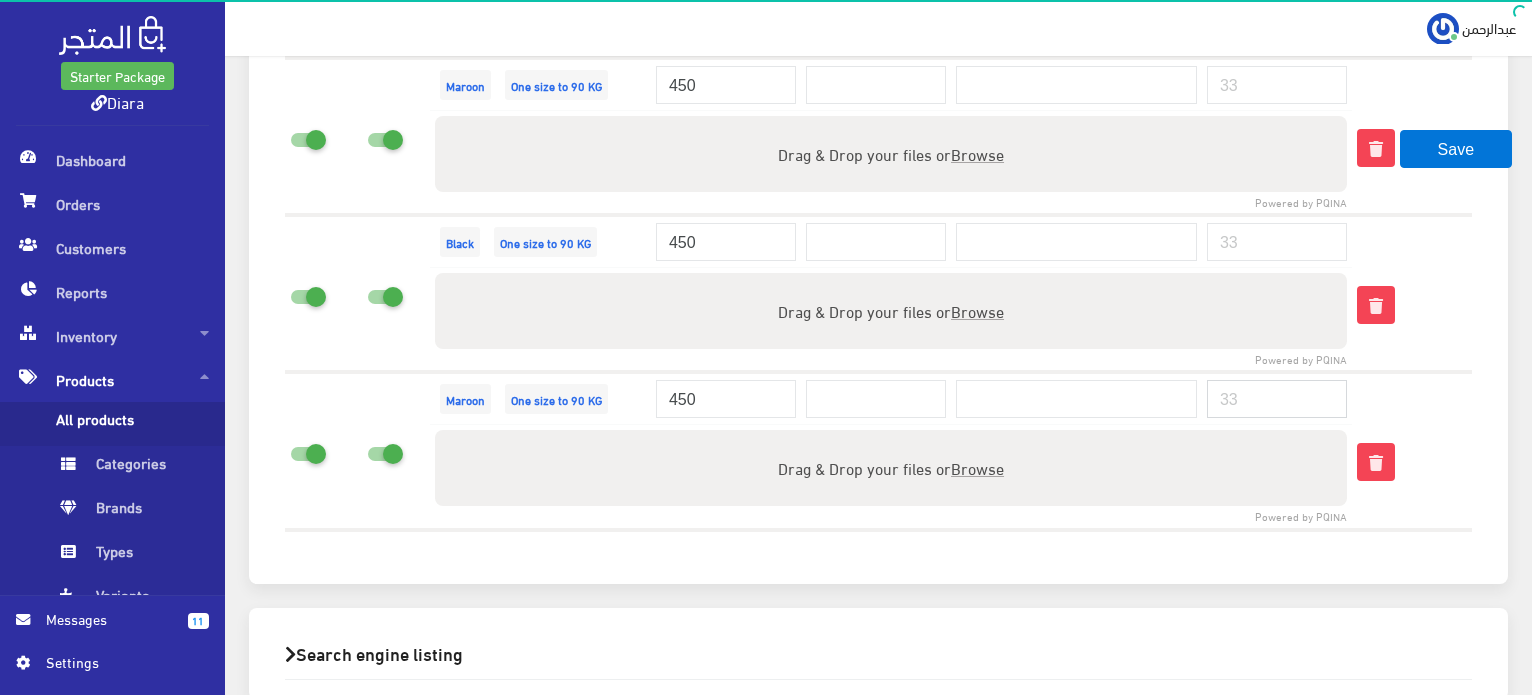 click at bounding box center (1277, 399) 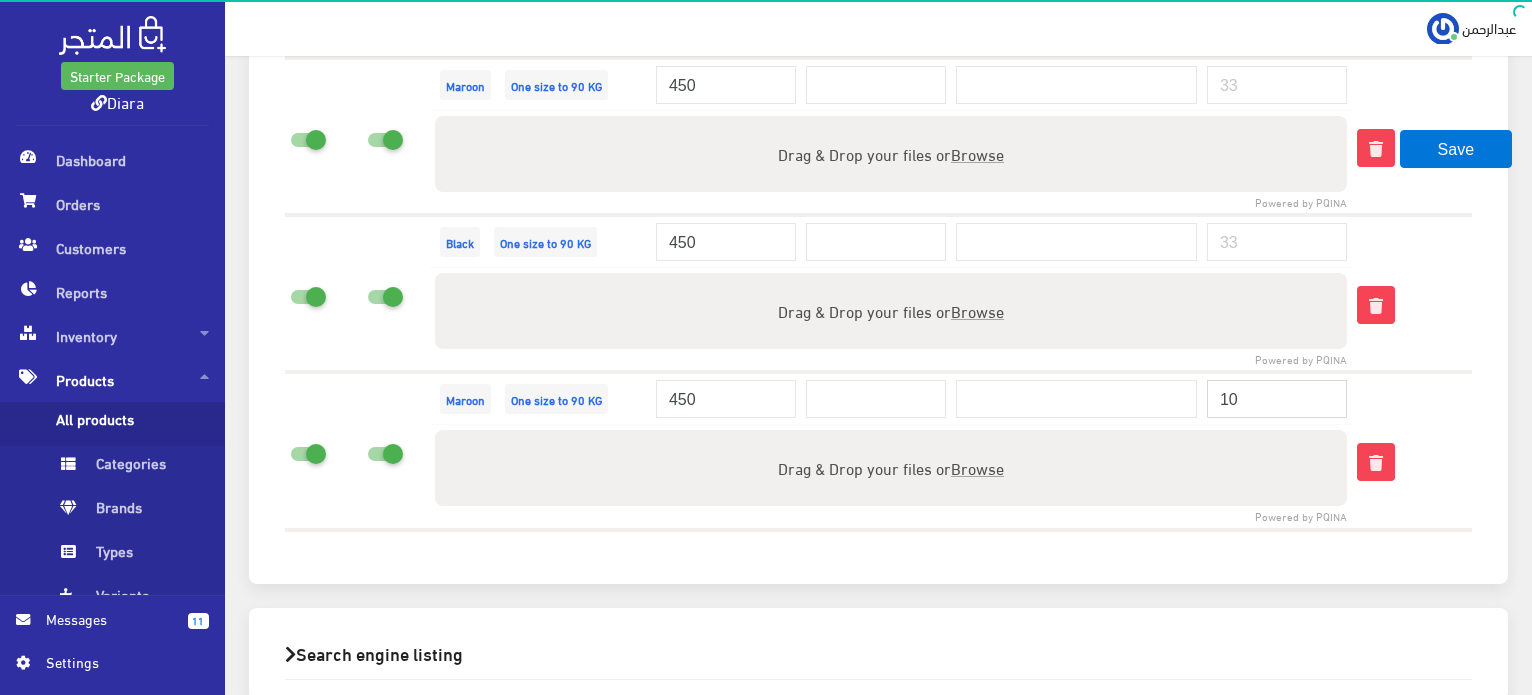 click on "10" at bounding box center [1277, 399] 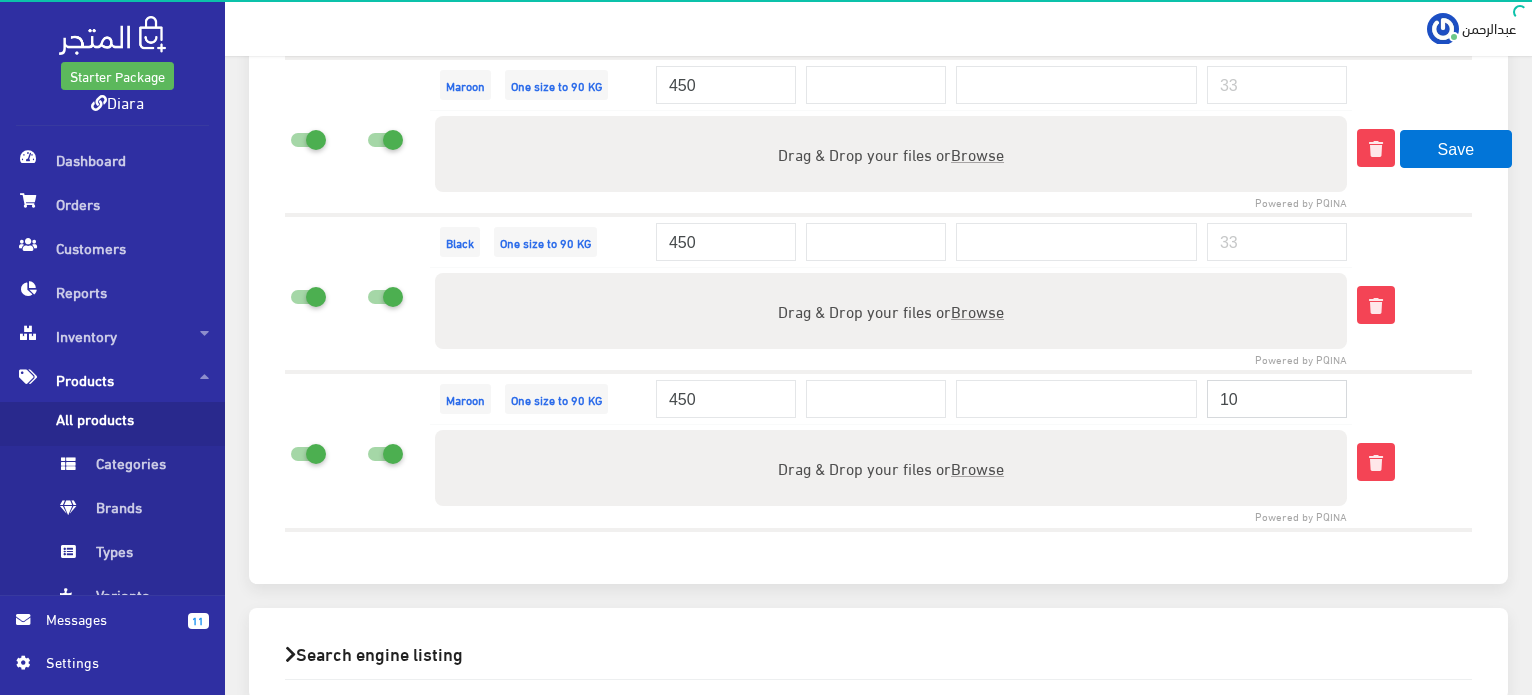 click on "10" at bounding box center [1277, 399] 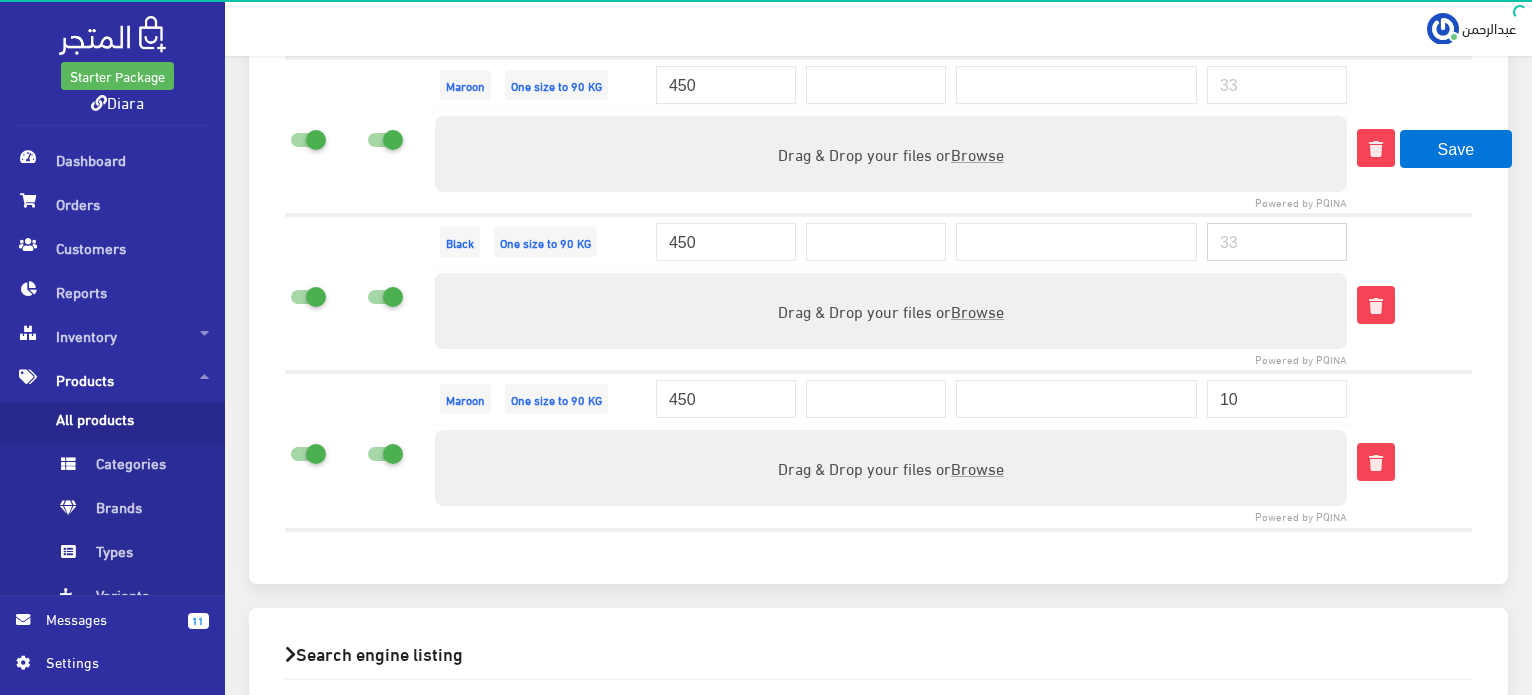 click at bounding box center (1277, 242) 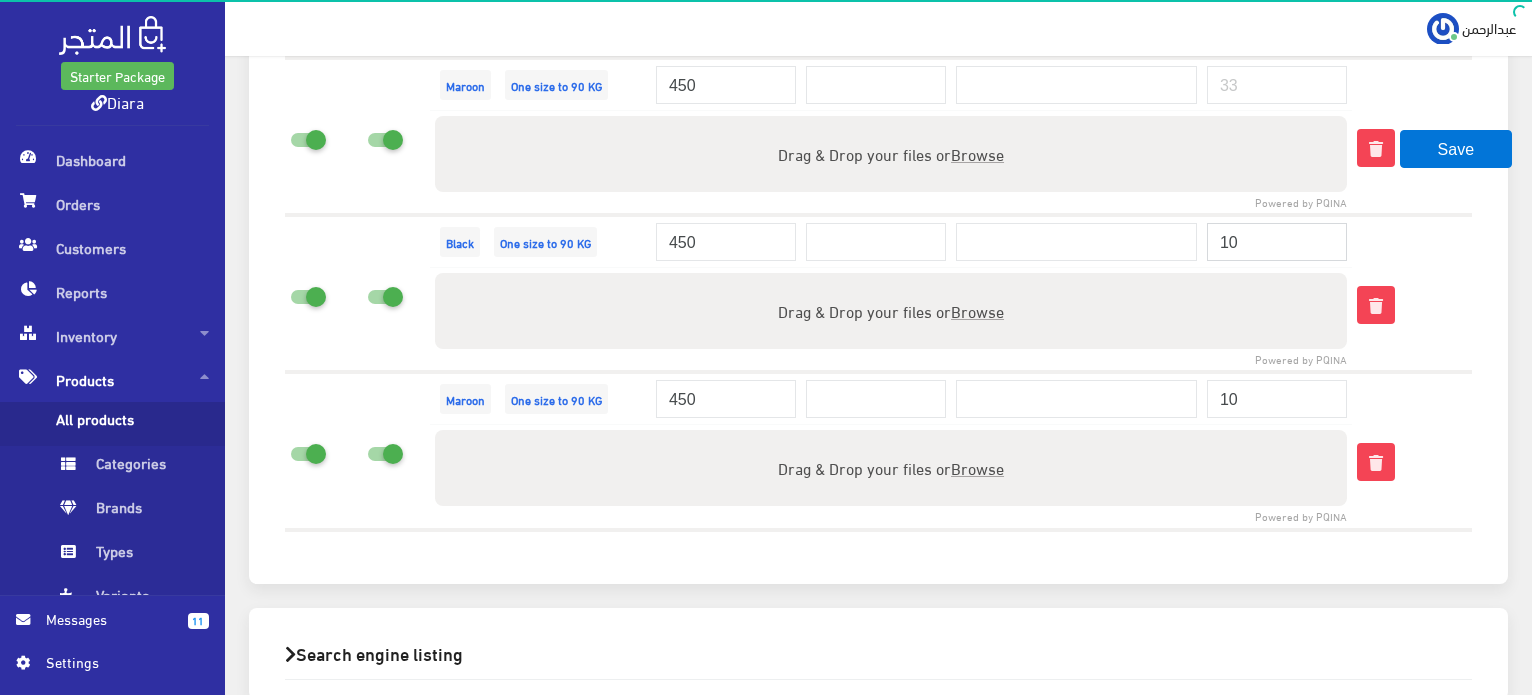 type on "10" 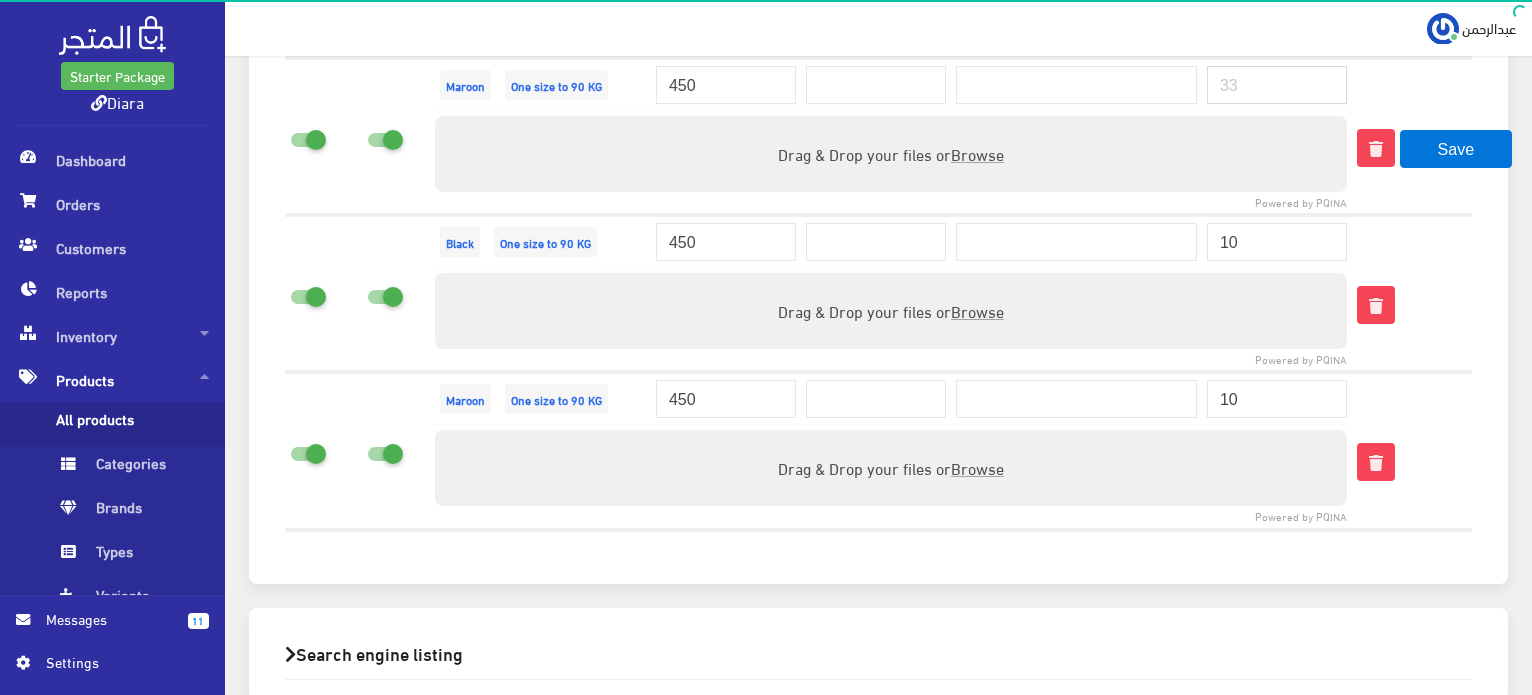 click at bounding box center (1277, 85) 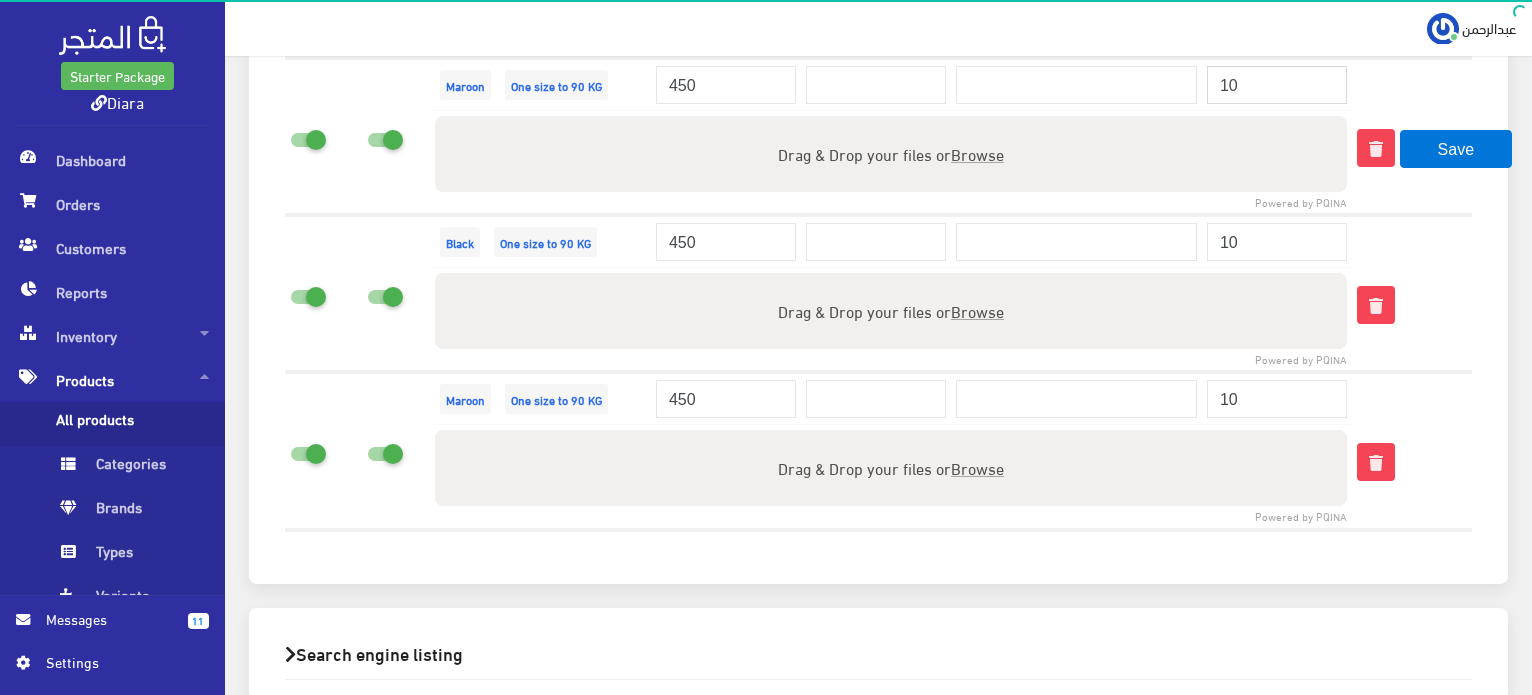 type on "10" 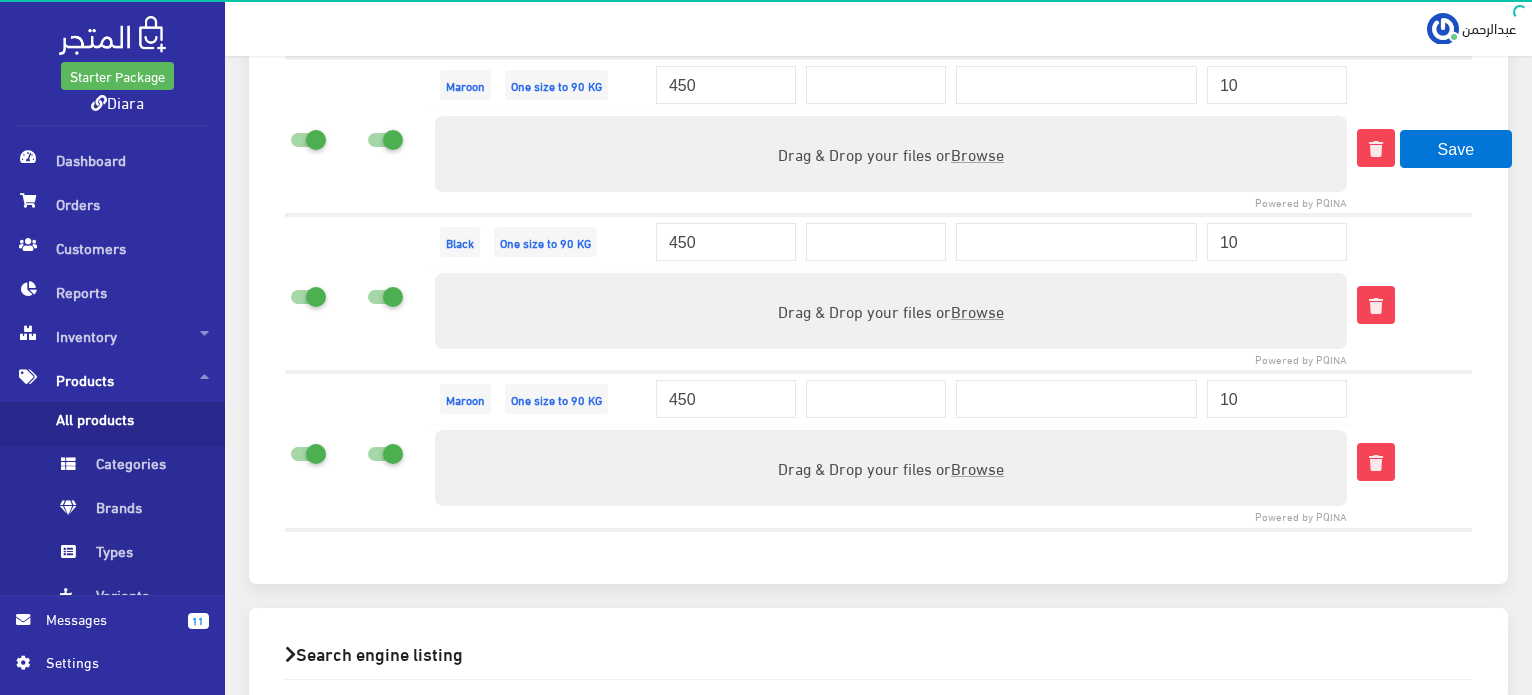 click on "Variants
(4)
Add variants if this product comes in multiple versions, like different sizes or colors
Clothes
× Clothes
Add New Variant
Active /  Displayed
Display as a separate product
Variant
Price
Price before discount" at bounding box center (878, -588) 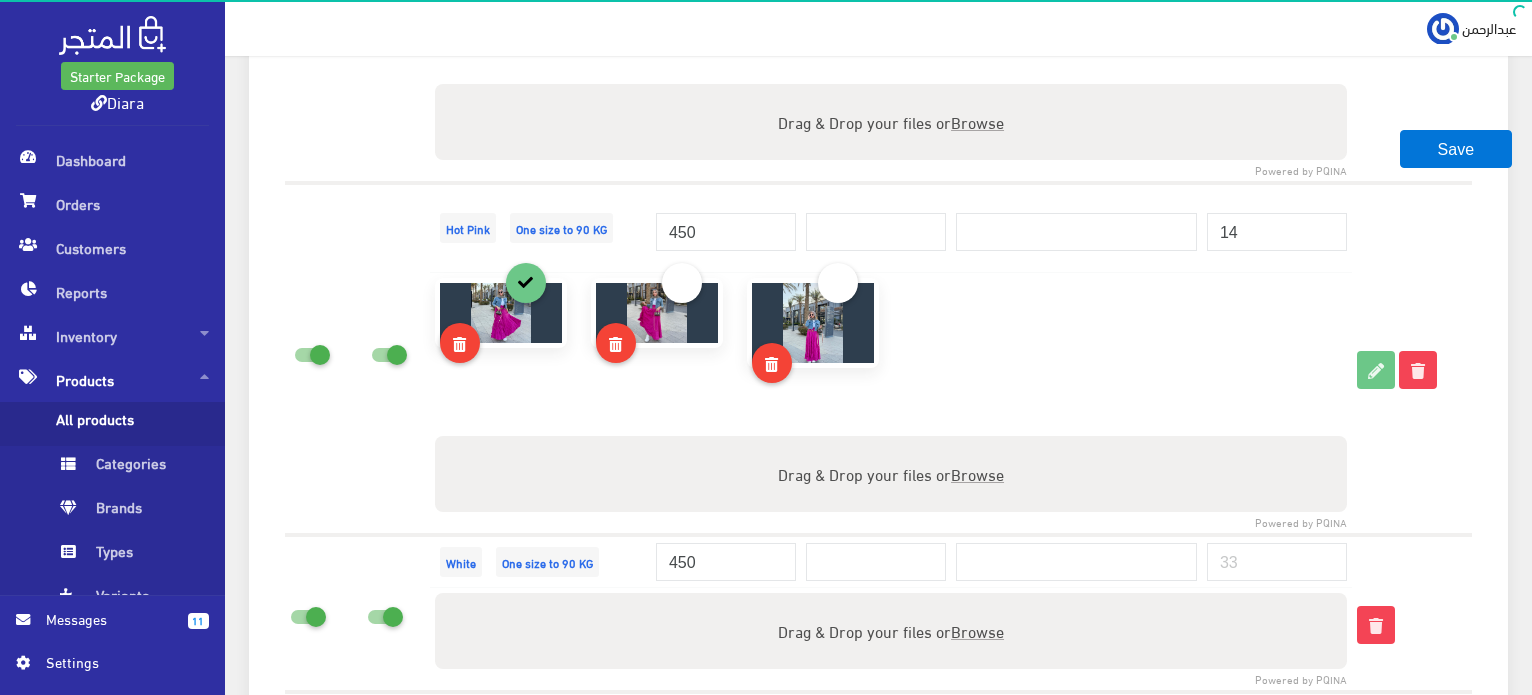 scroll, scrollTop: 2897, scrollLeft: 0, axis: vertical 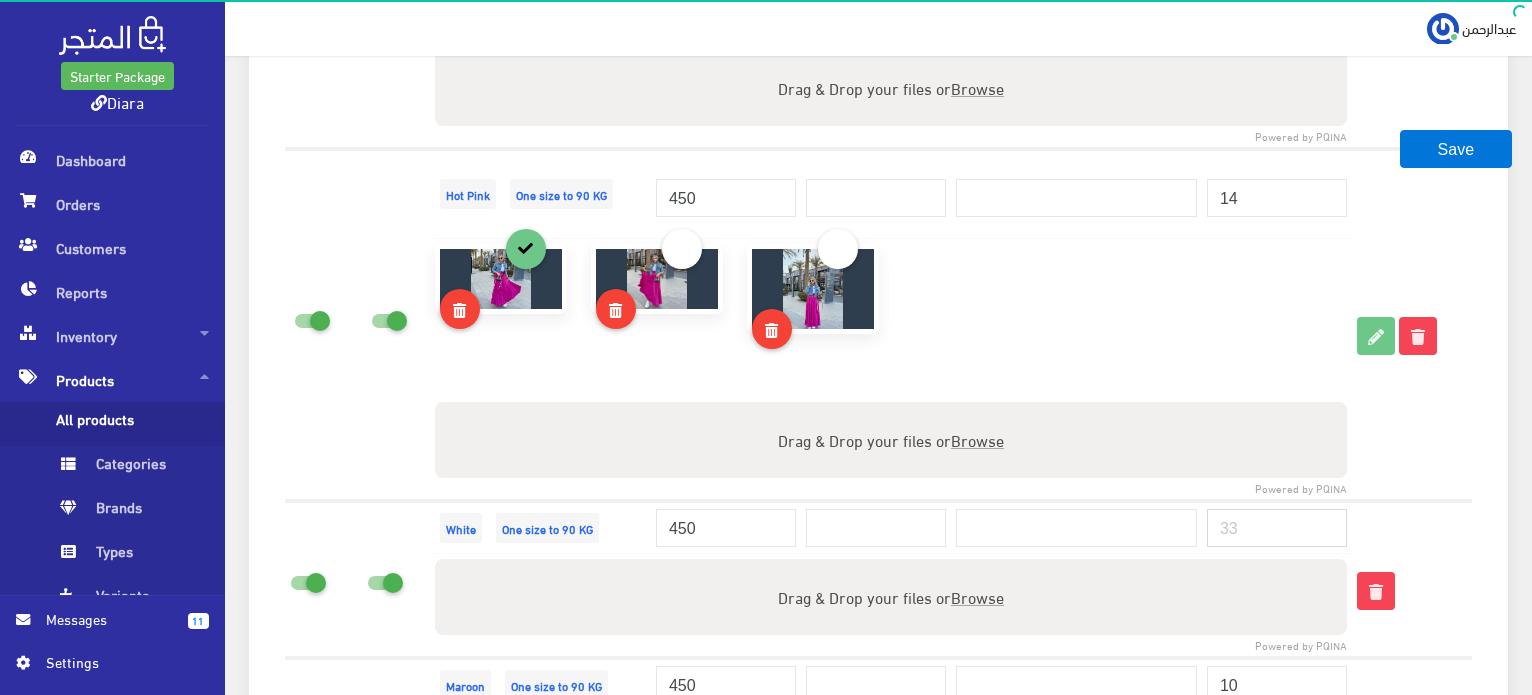 click at bounding box center (1277, 528) 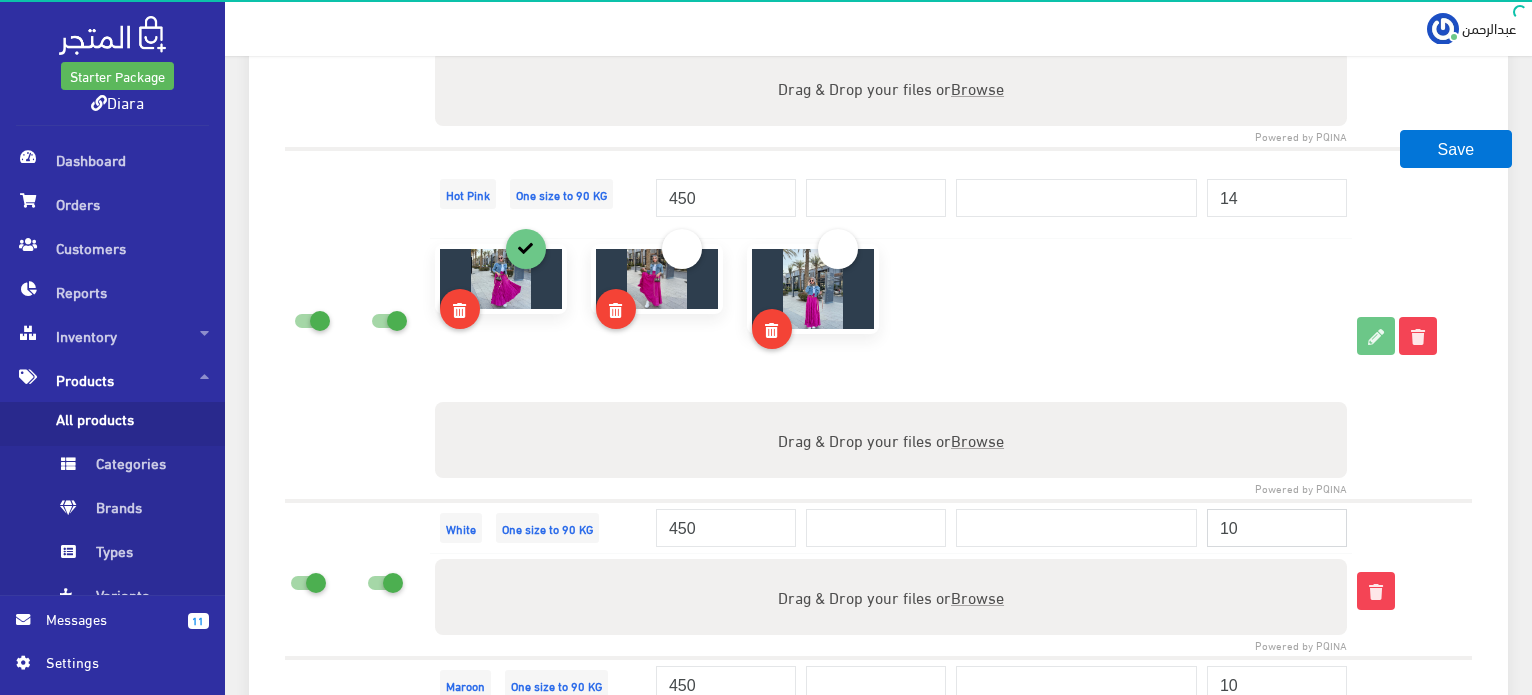 type on "10" 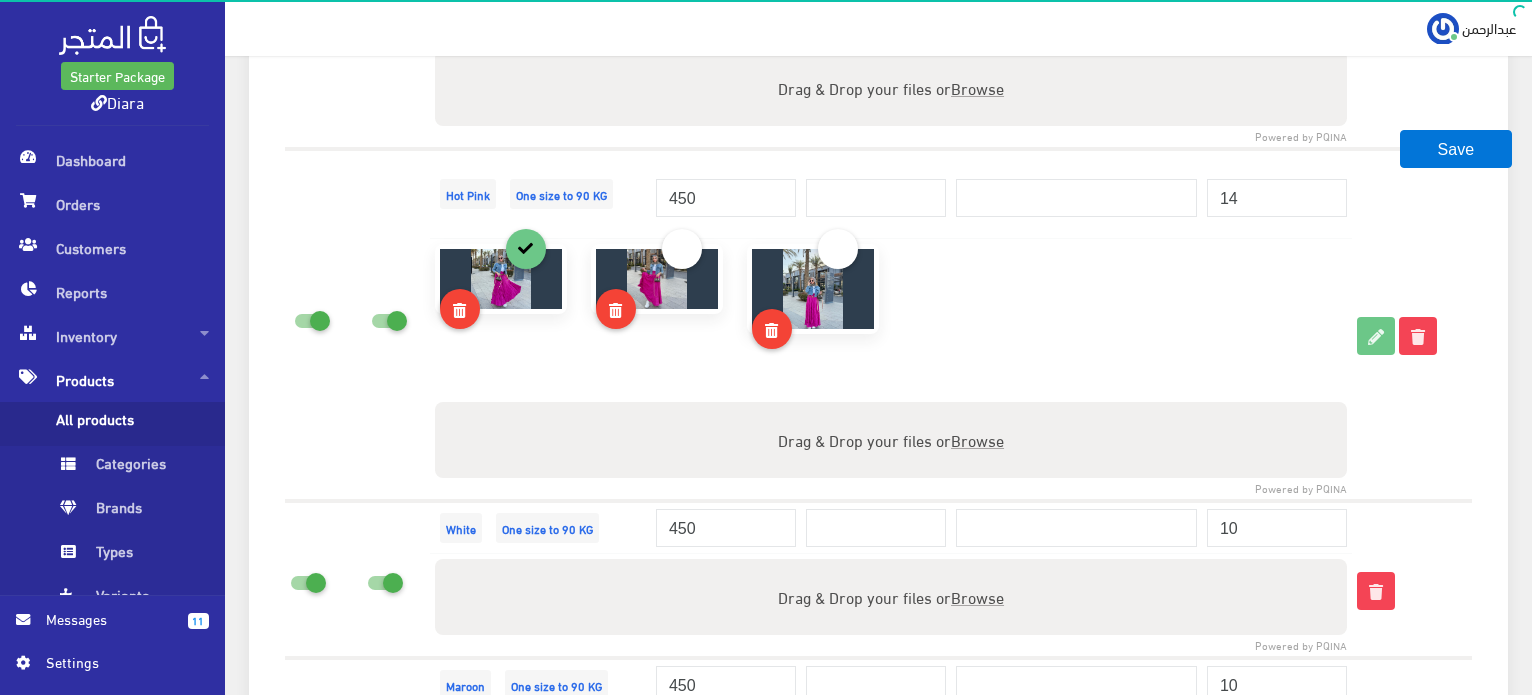 click on "Variants
(4)
Add variants if this product comes in multiple versions, like different sizes or colors
Clothes
× Clothes
Add New Variant
Active /  Displayed
Display as a separate product
Variant
Price
Price before discount SKU Quantity" at bounding box center [878, 0] 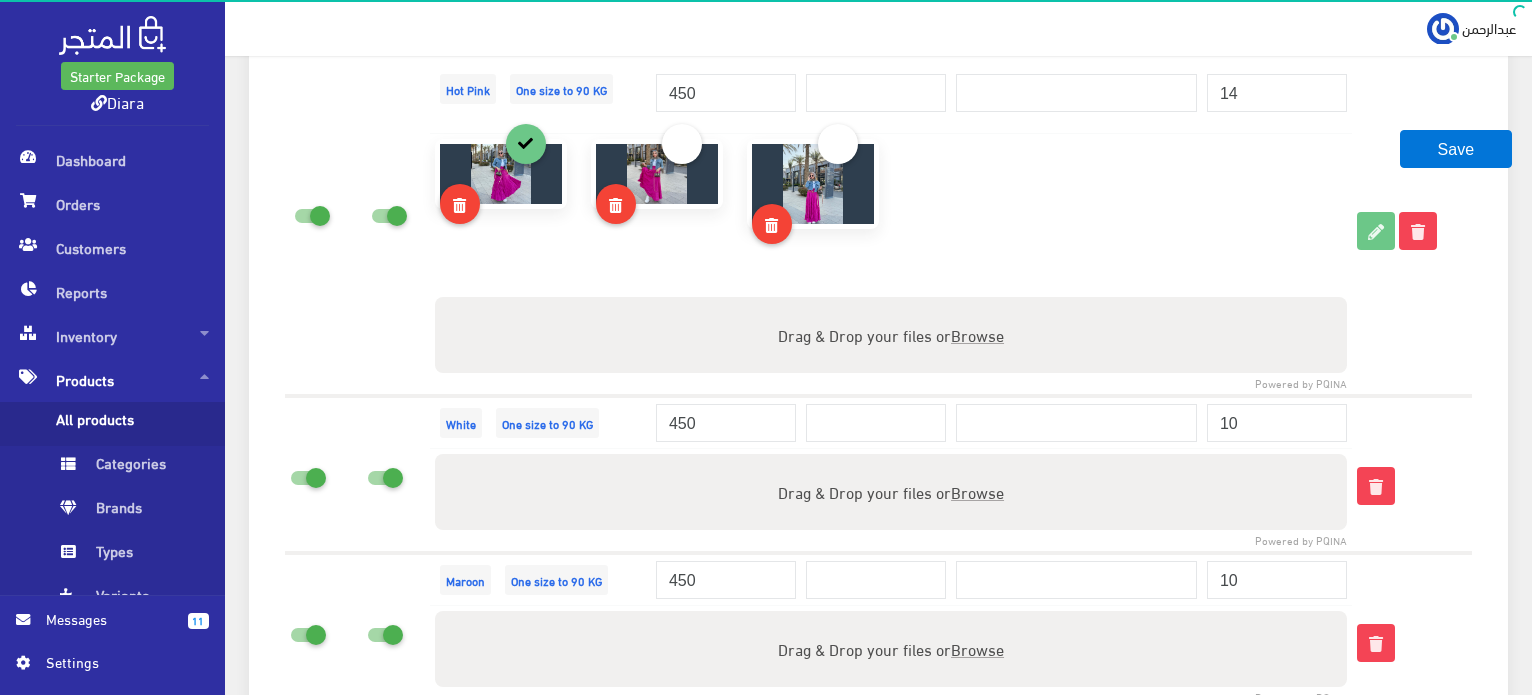 scroll, scrollTop: 2997, scrollLeft: 0, axis: vertical 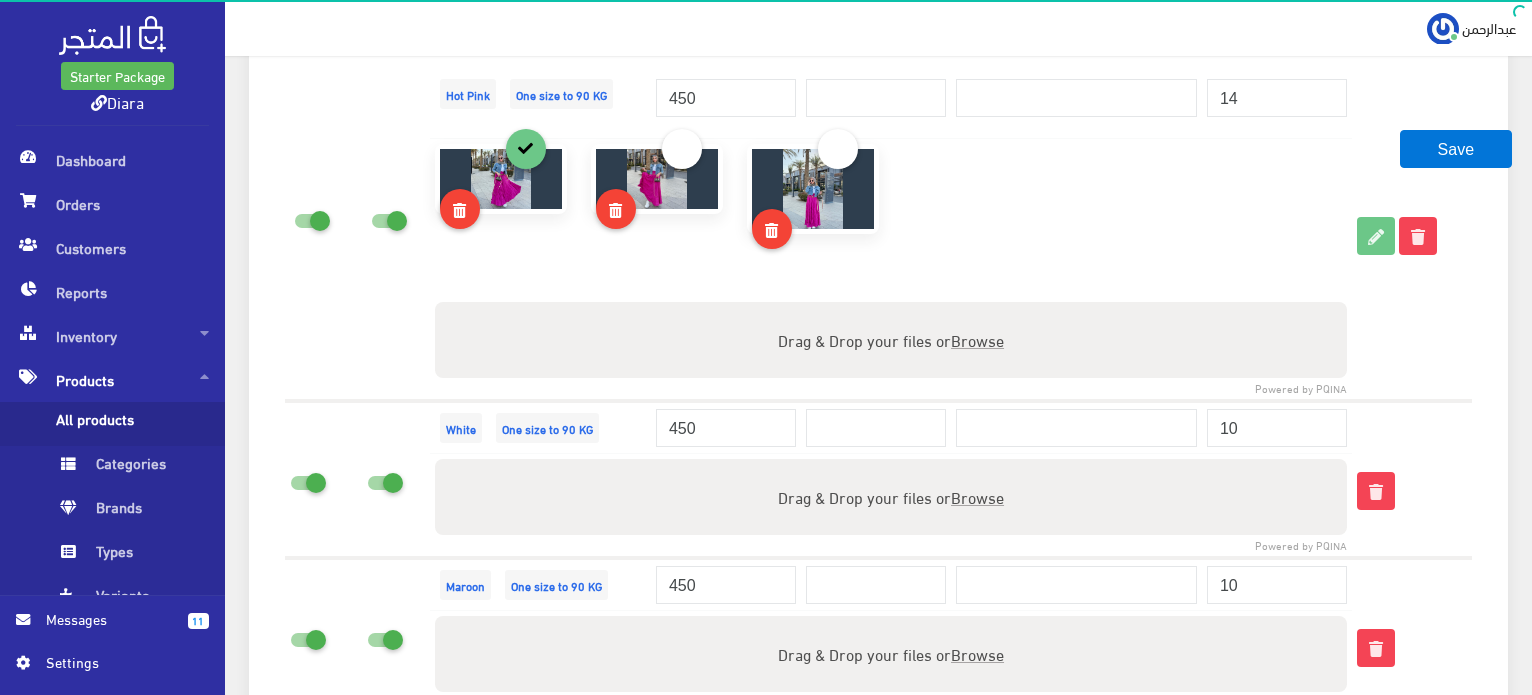 click on "Browse" at bounding box center [977, 496] 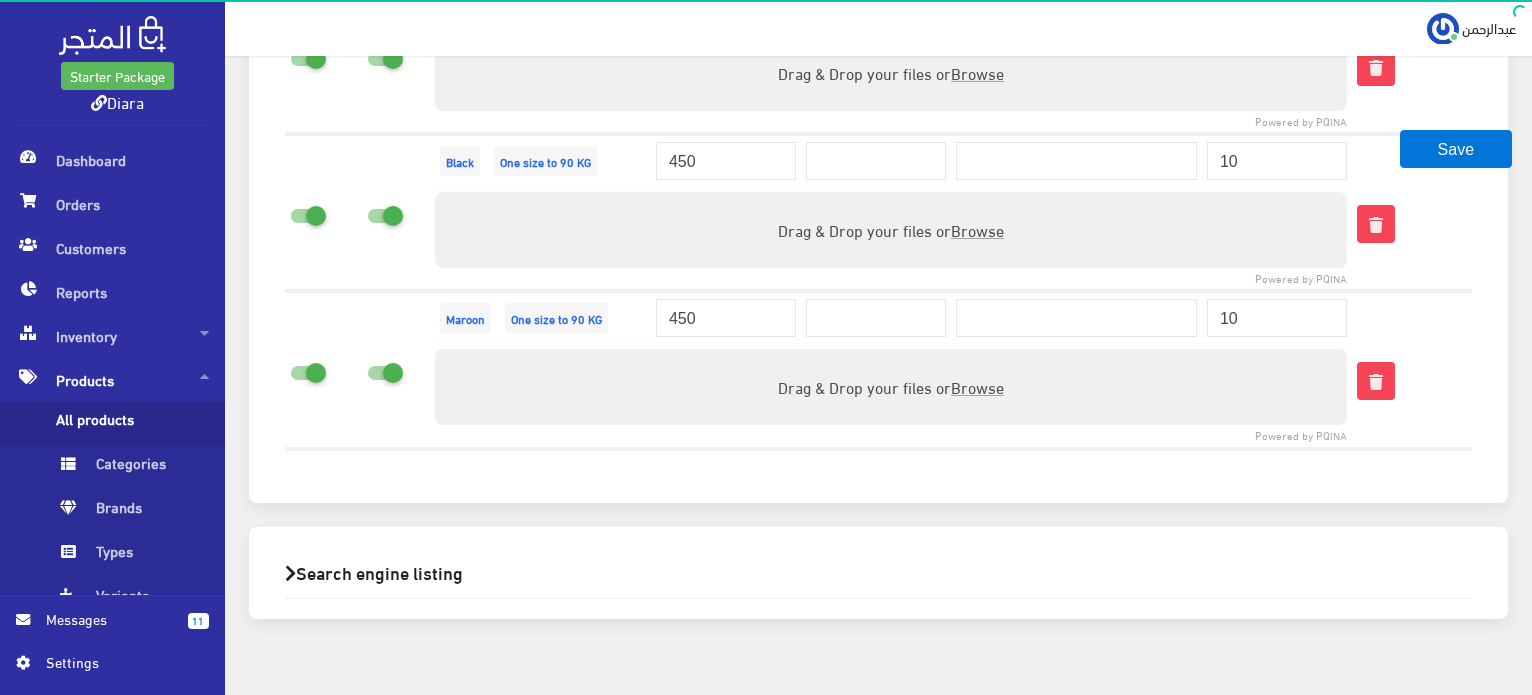 scroll, scrollTop: 3722, scrollLeft: 0, axis: vertical 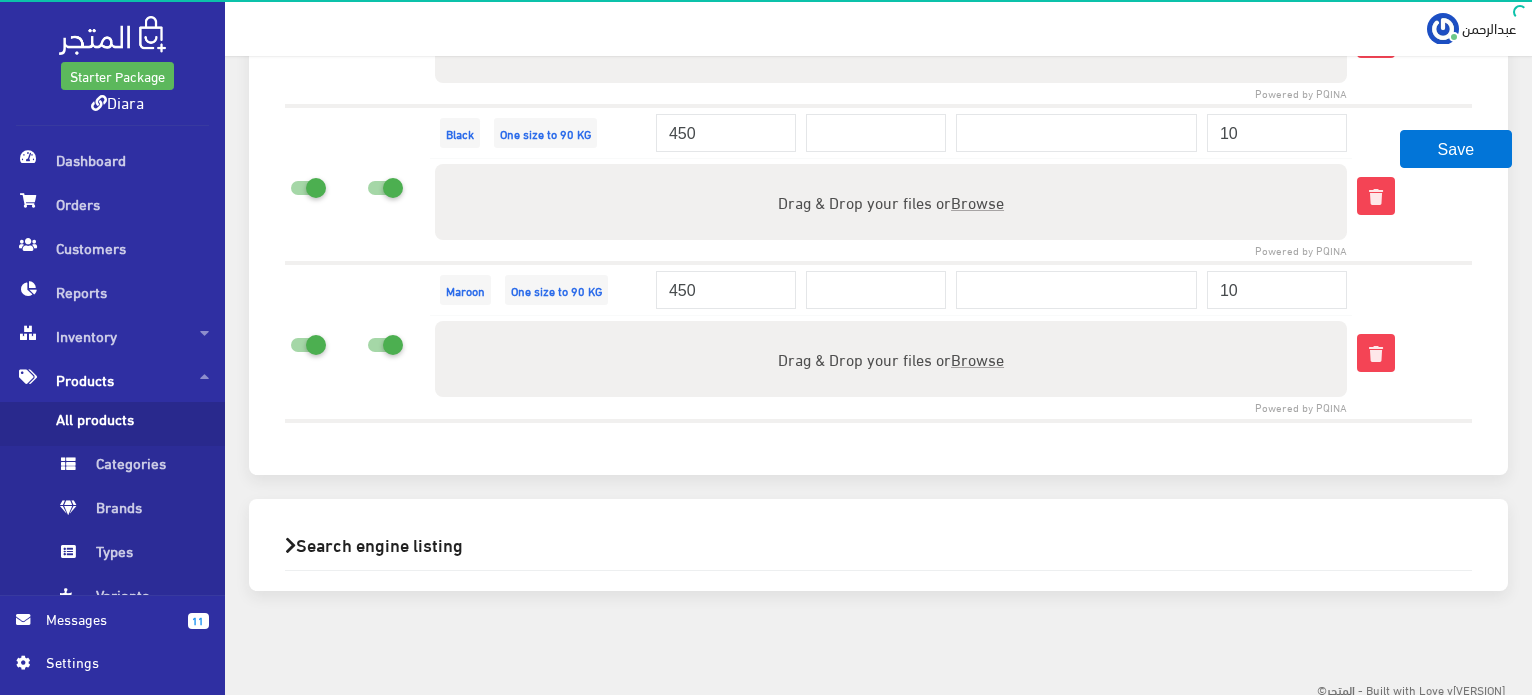 click on "Browse" at bounding box center (977, 359) 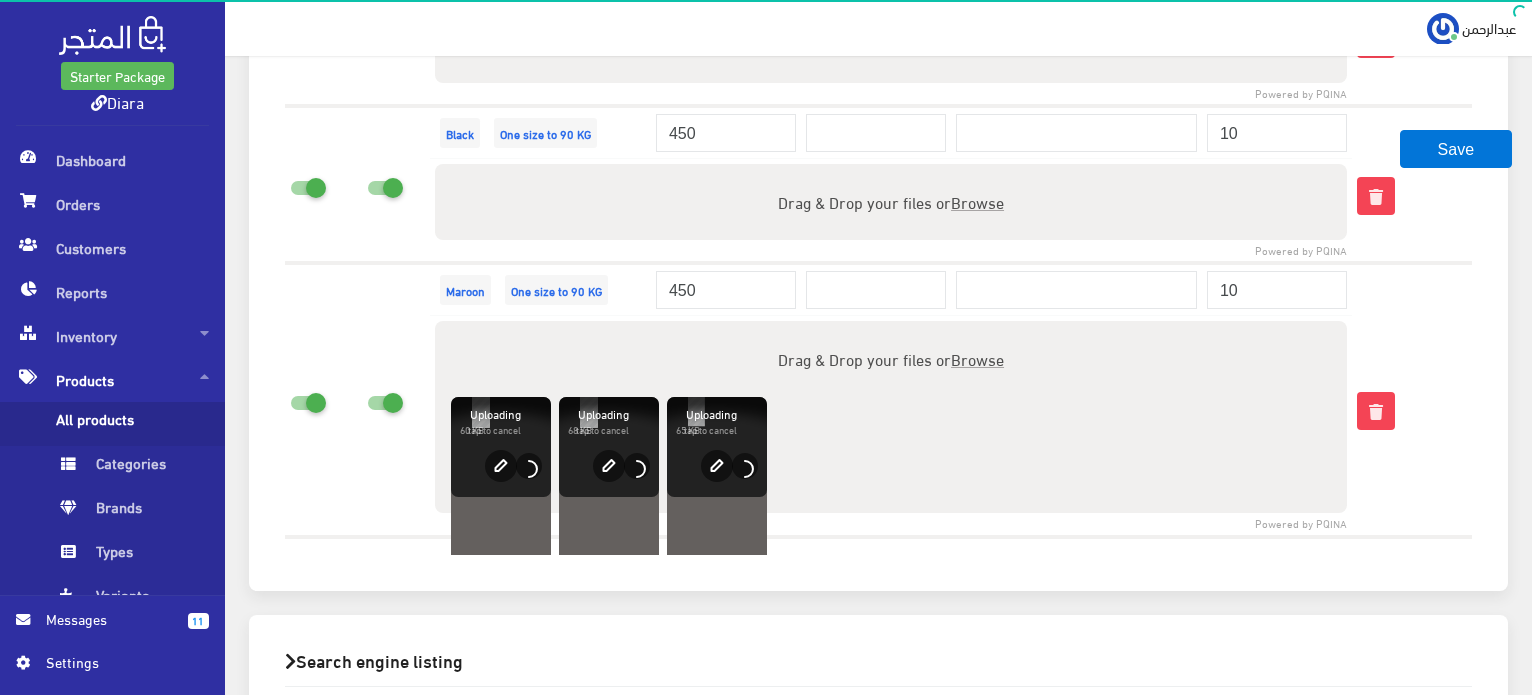 click on "Browse" at bounding box center (977, 201) 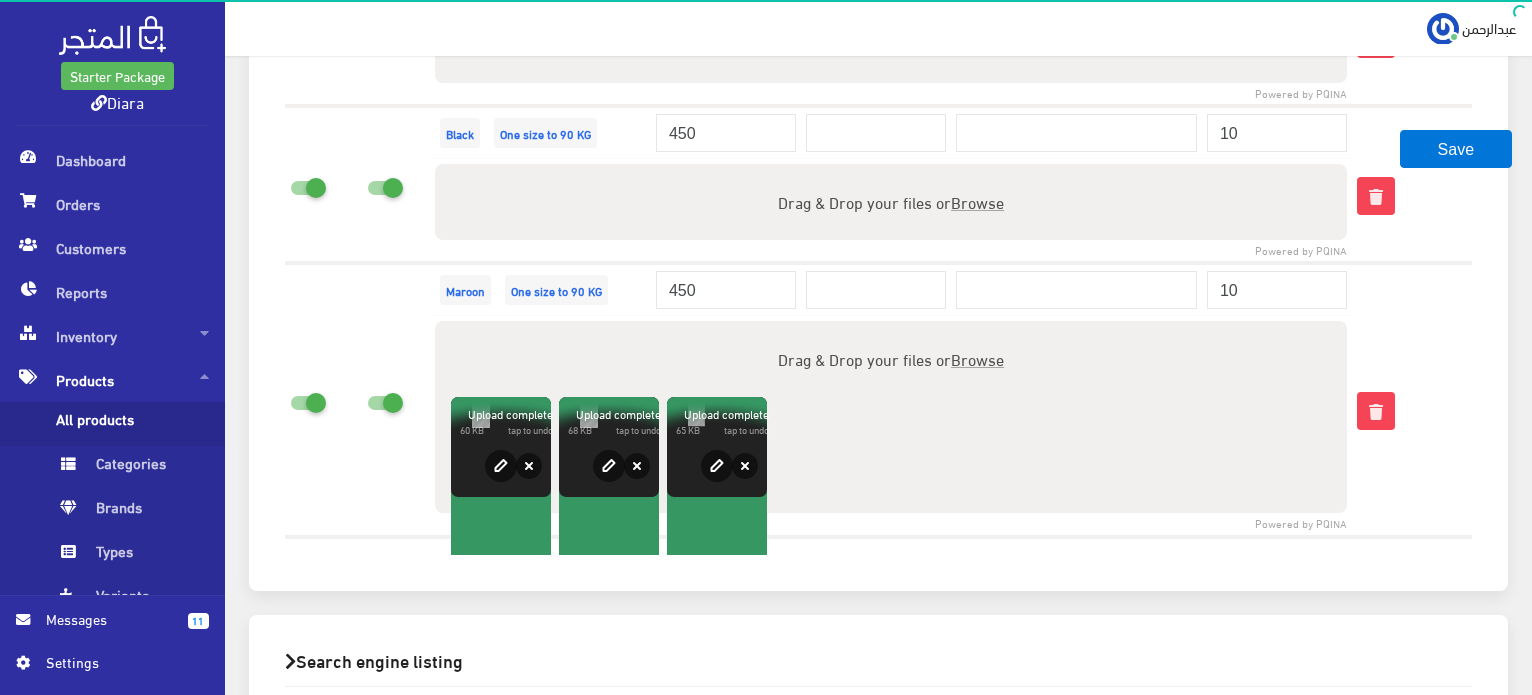 type on "C:\fakepath\WhatsApp Image 2025-08-03 at 05.01.37_edcece05.jpg" 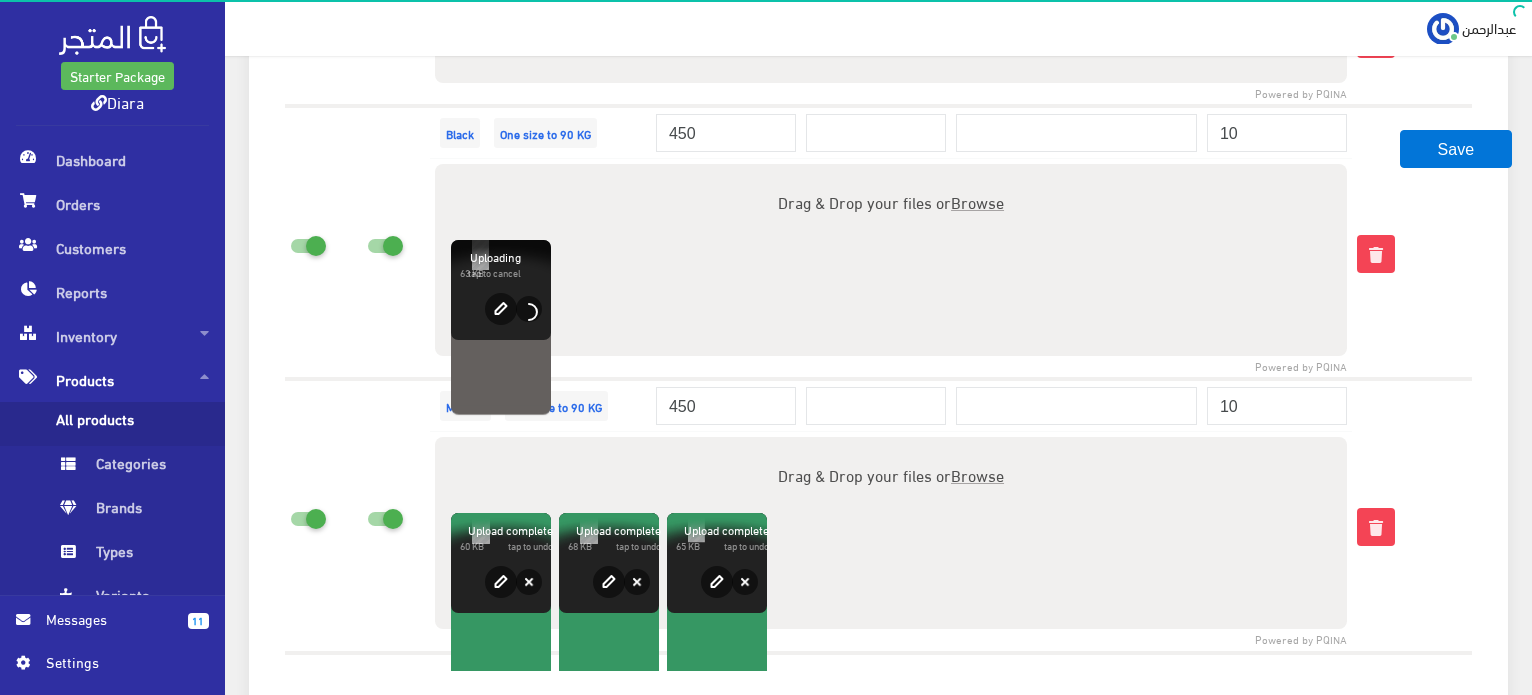 scroll, scrollTop: 3422, scrollLeft: 0, axis: vertical 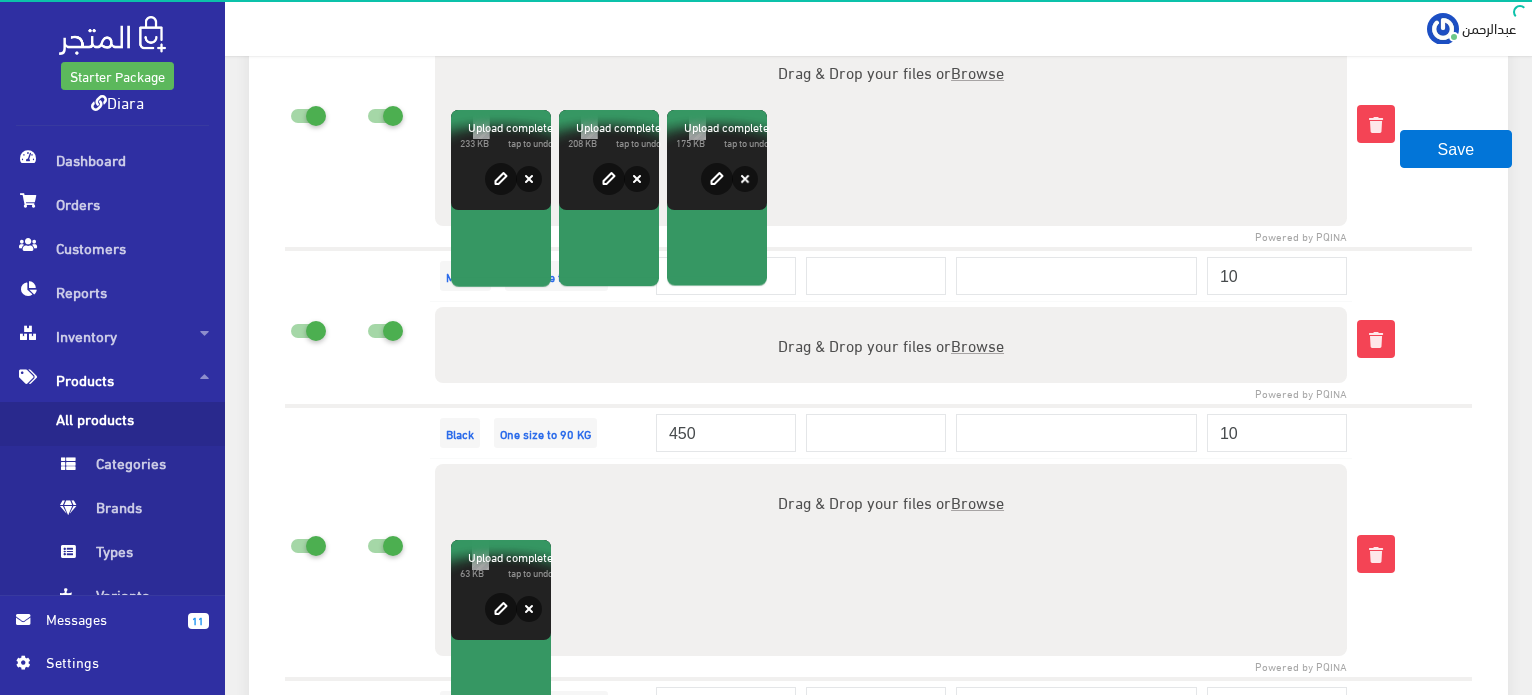 click on "Maroon" at bounding box center (465, 276) 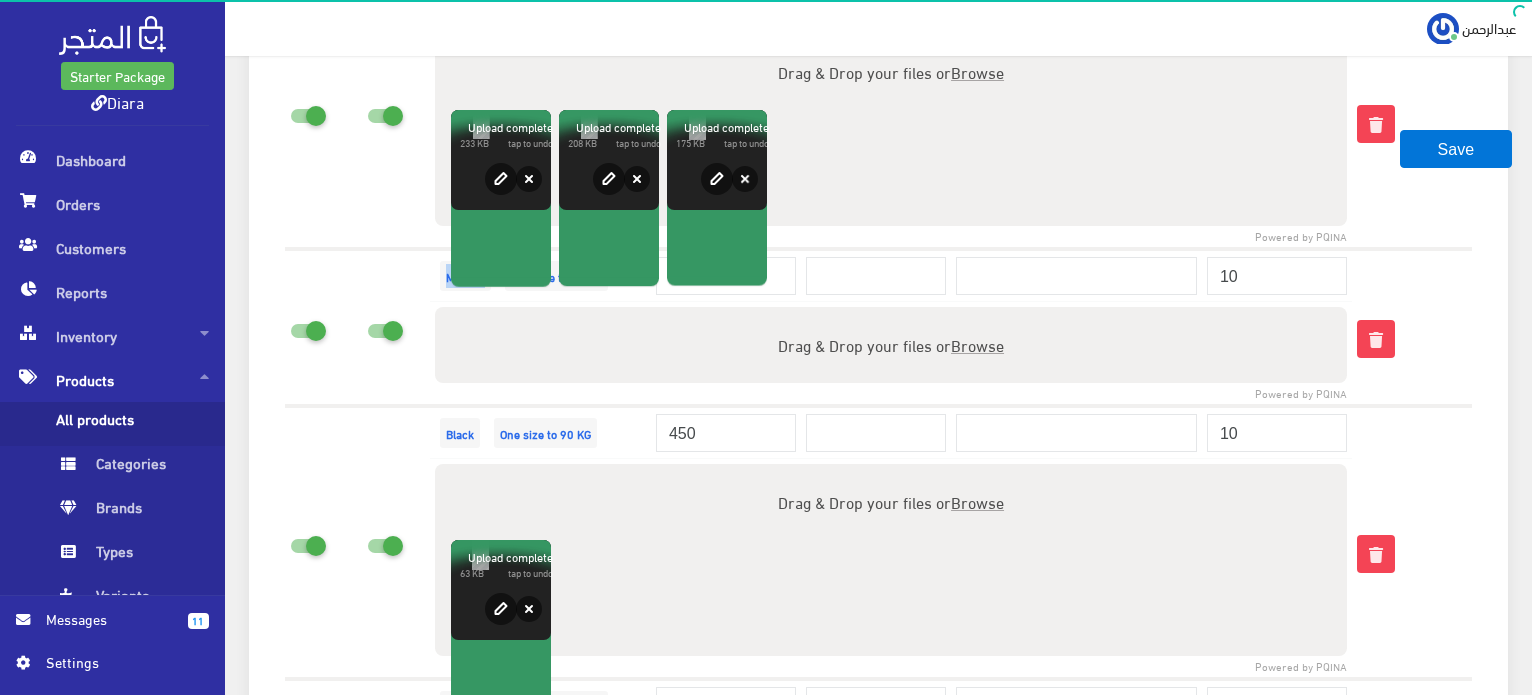 click on "Maroon" at bounding box center (465, 276) 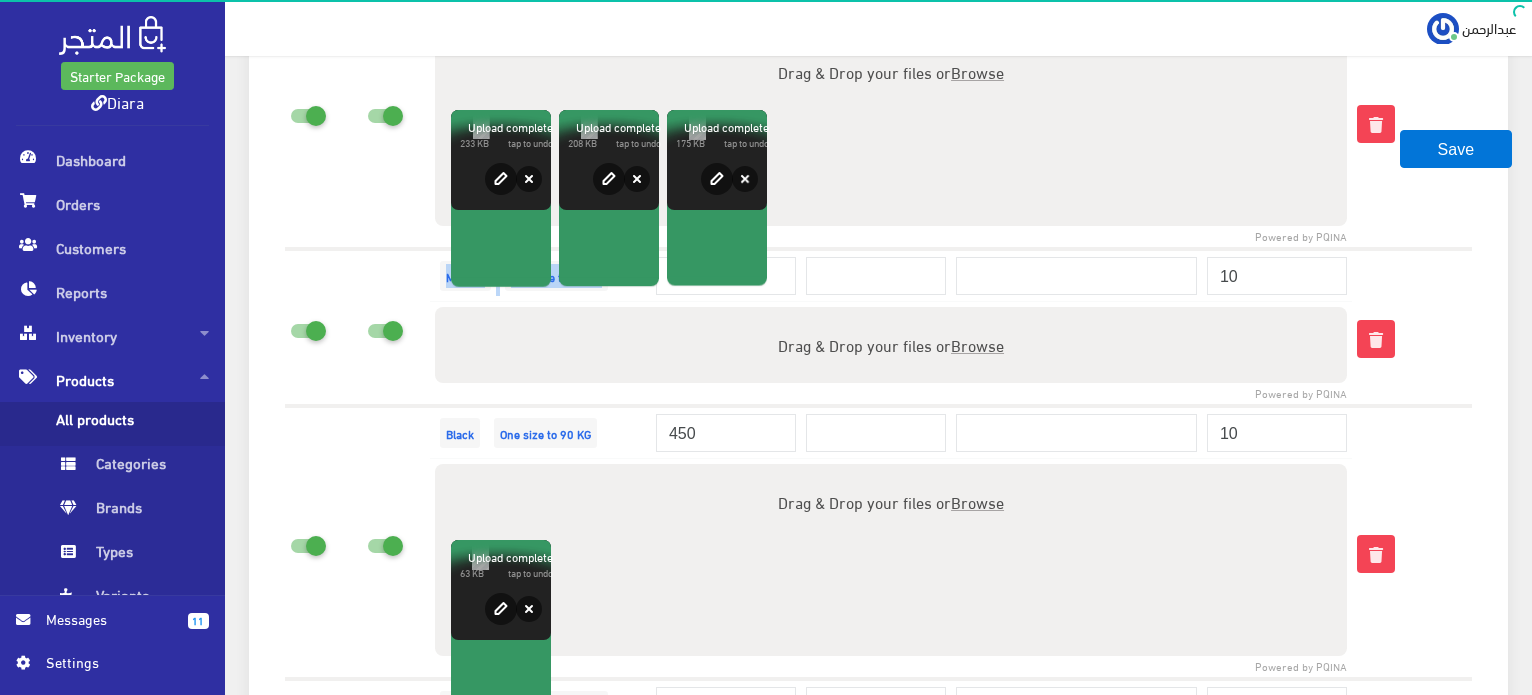 click on "Maroon" at bounding box center (465, 276) 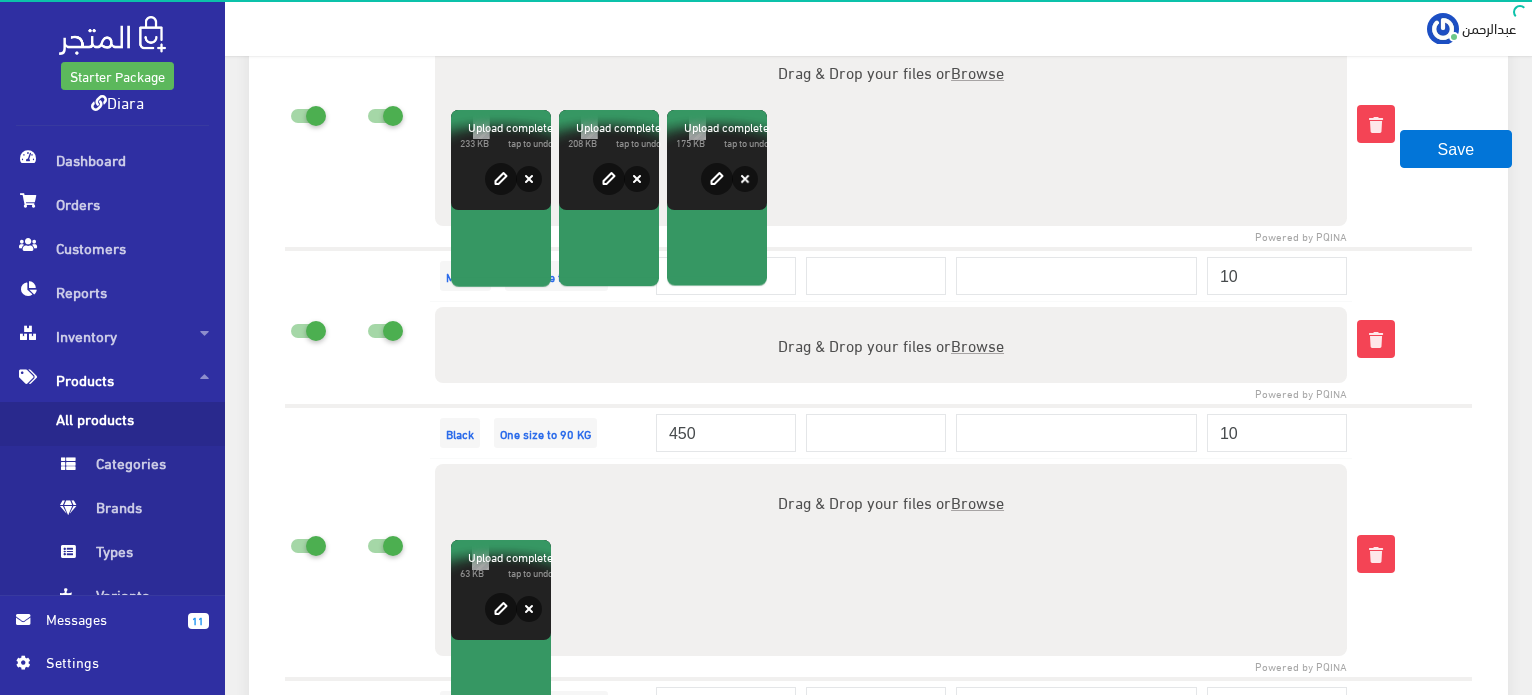 click at bounding box center (396, 327) 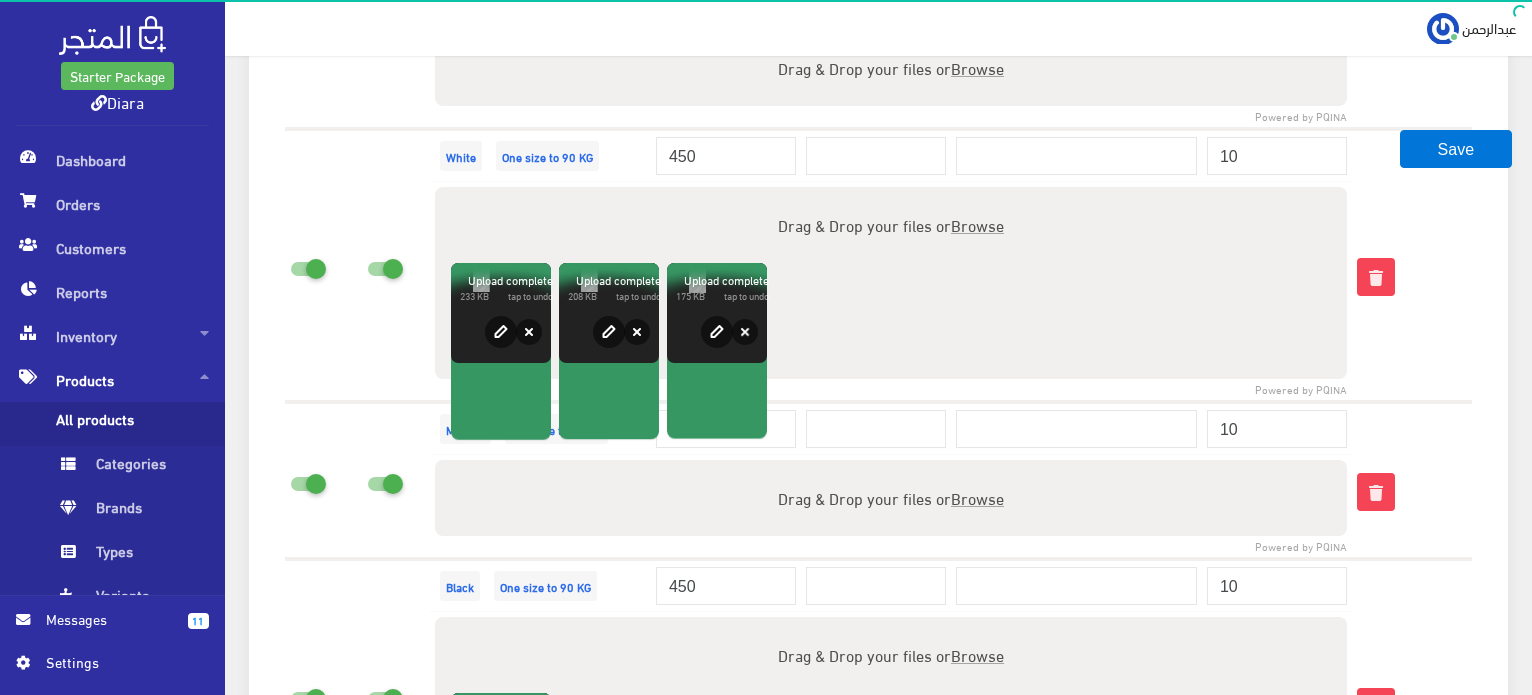 scroll, scrollTop: 3722, scrollLeft: 0, axis: vertical 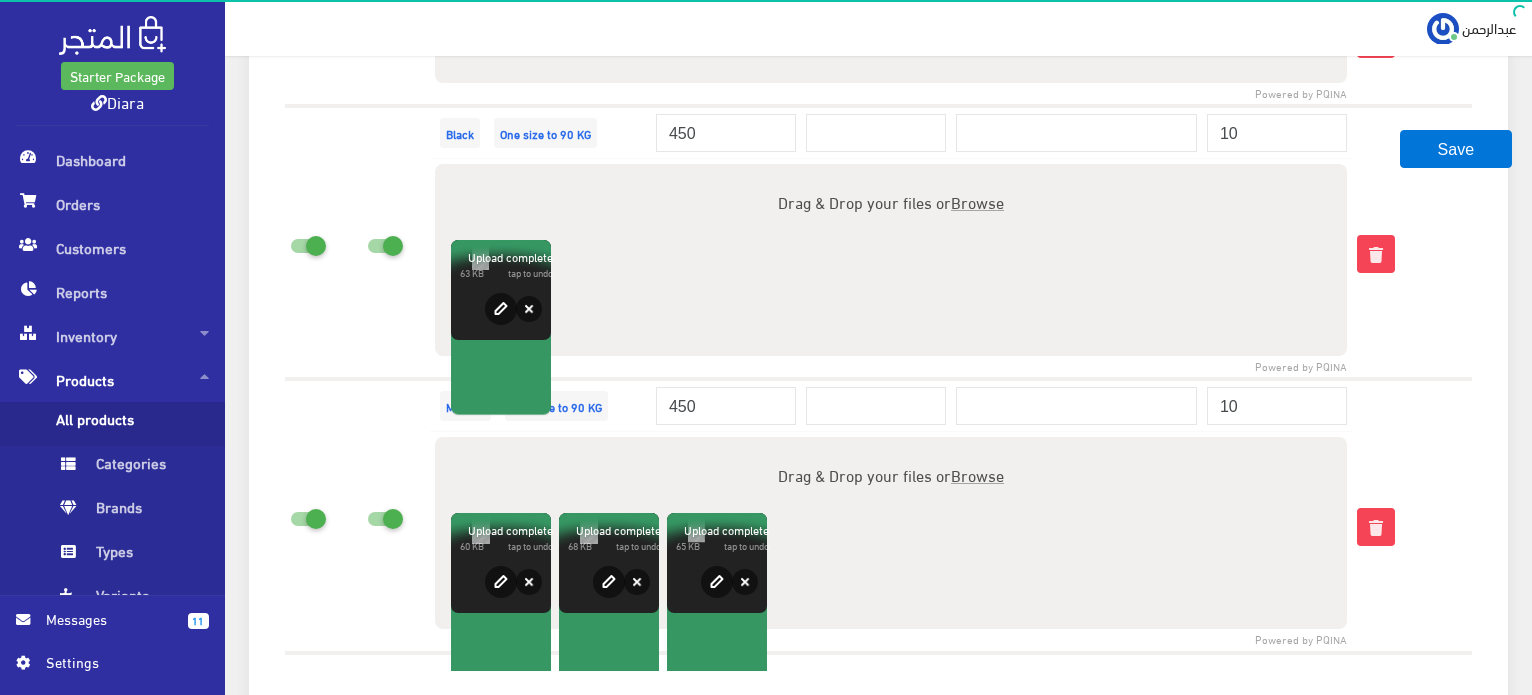click on "Maroon" at bounding box center [465, 406] 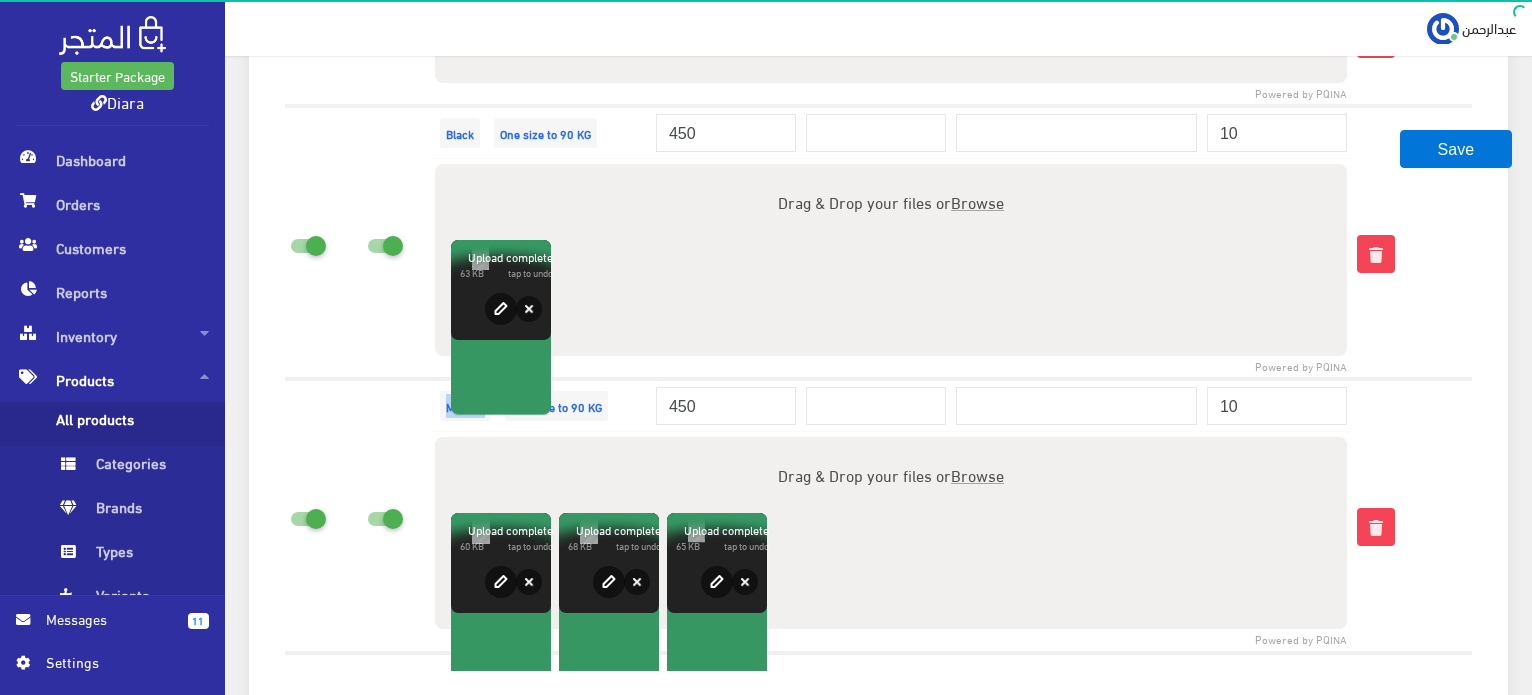 click on "Maroon" at bounding box center [465, 406] 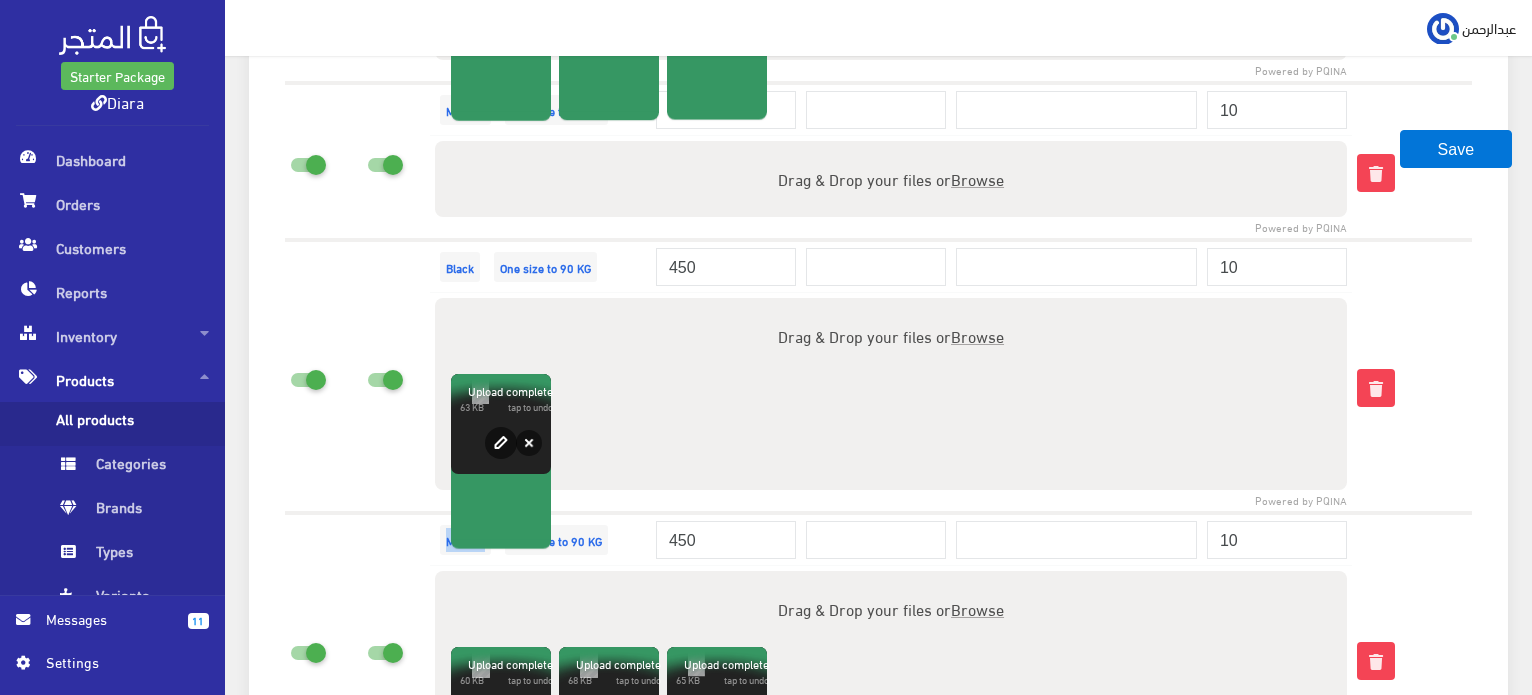 scroll, scrollTop: 3554, scrollLeft: 0, axis: vertical 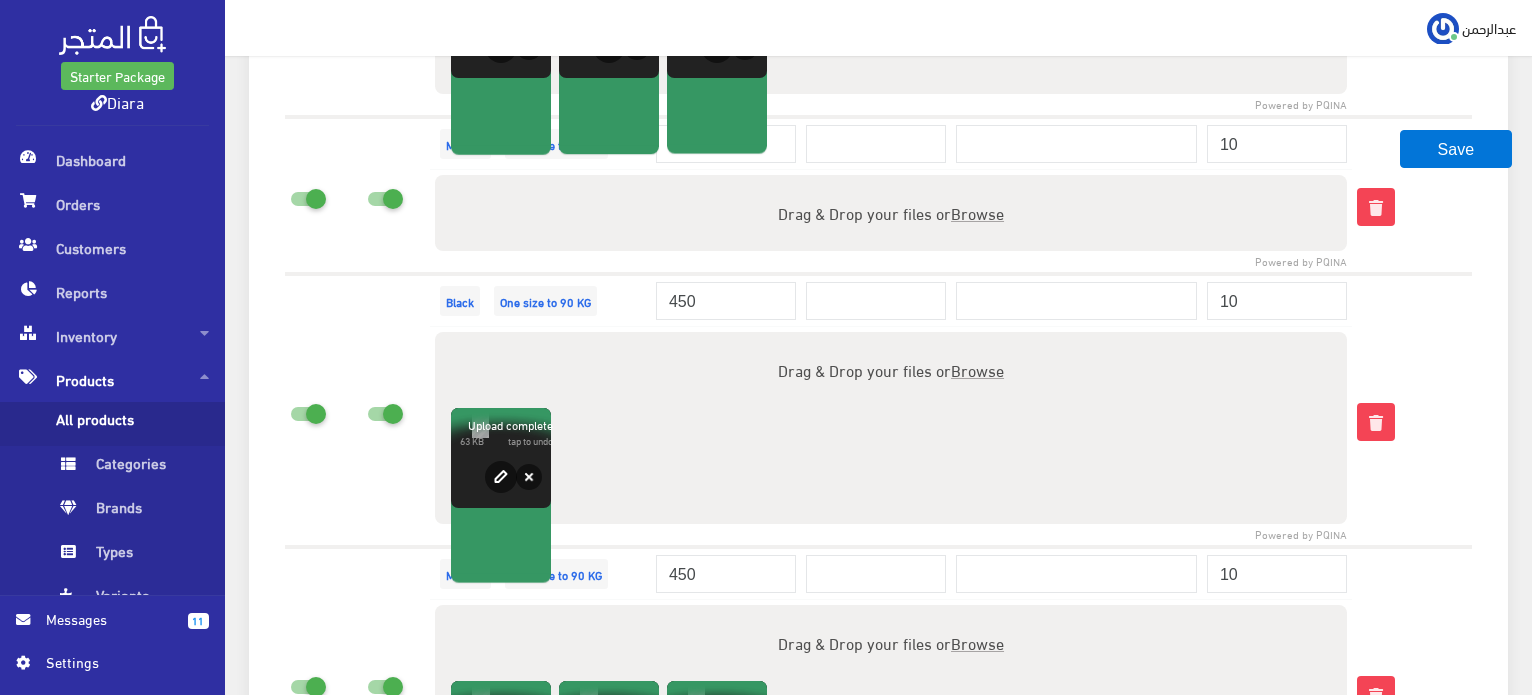 click on "Maroon" at bounding box center [465, 144] 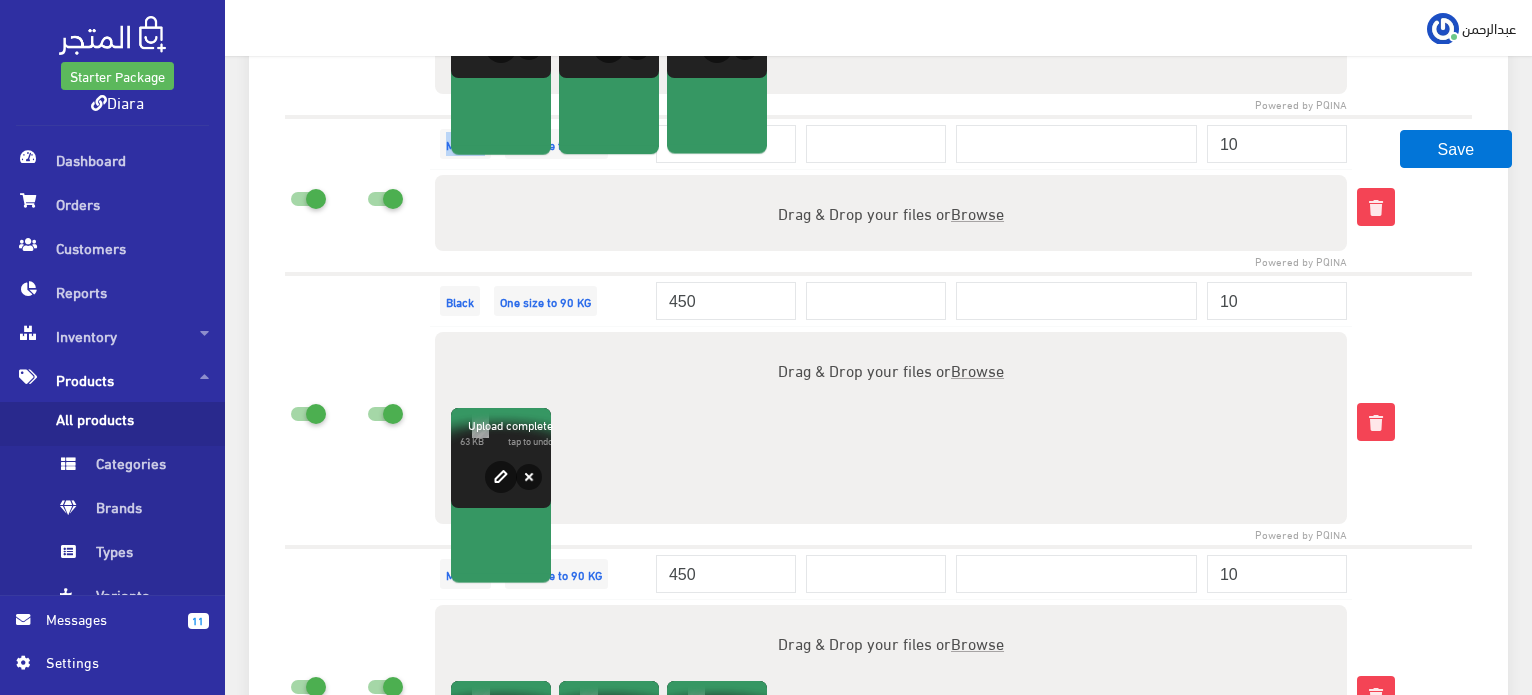 click on "Maroon" at bounding box center [465, 144] 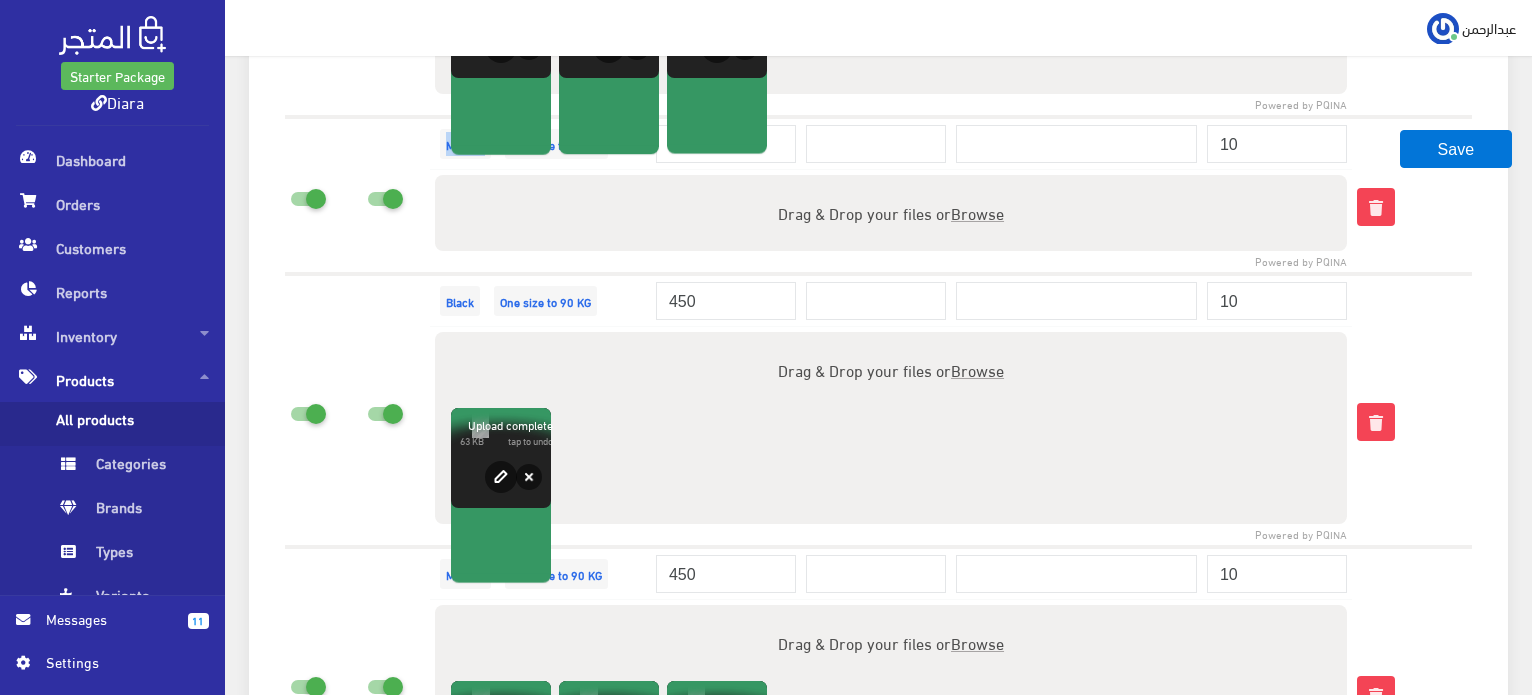 copy on "Maroon" 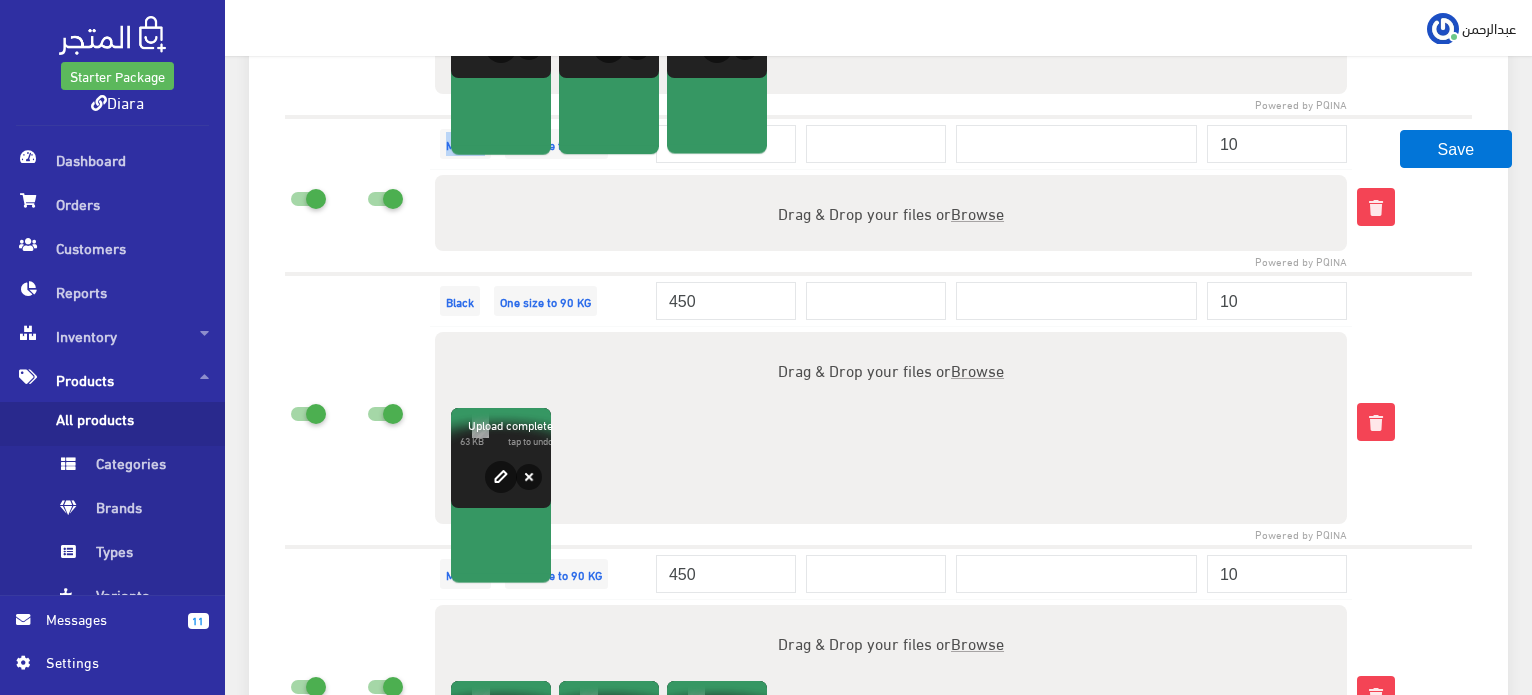 scroll, scrollTop: 3854, scrollLeft: 0, axis: vertical 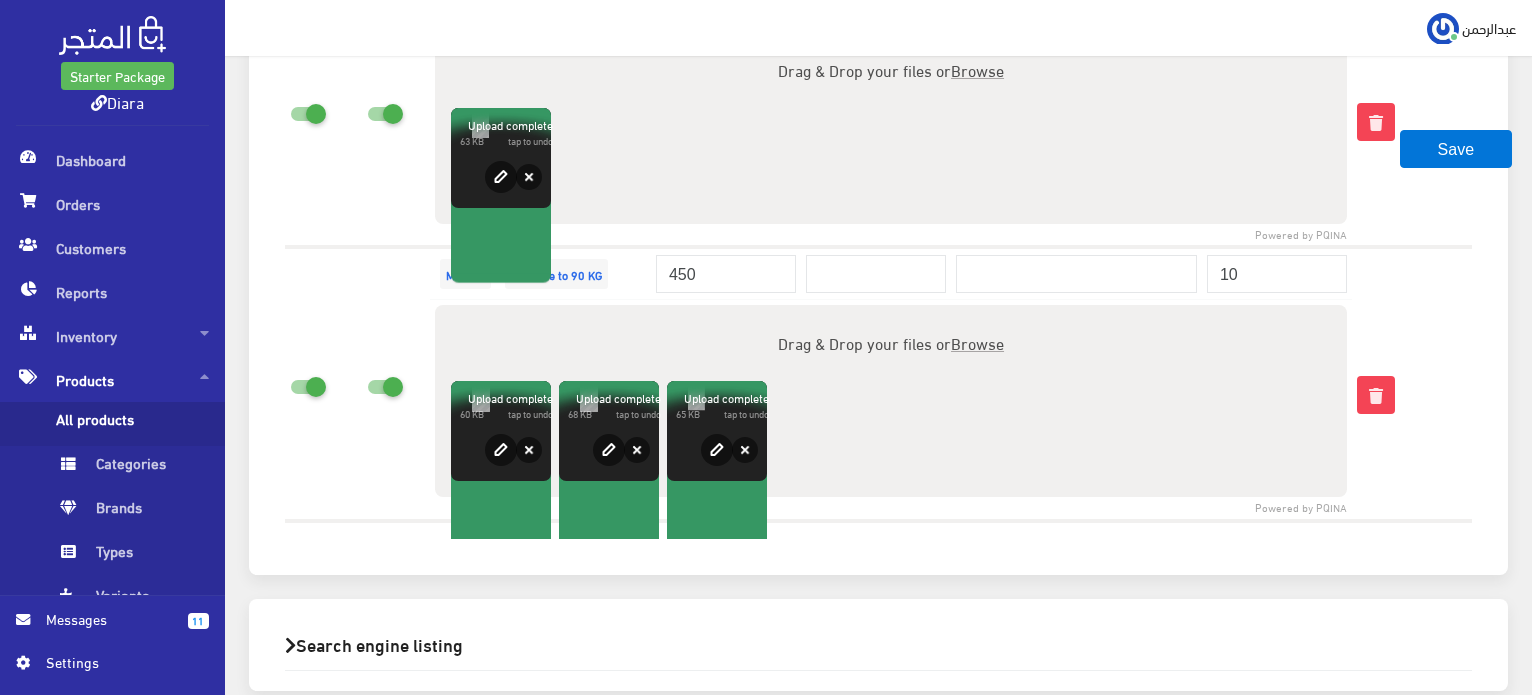 click at bounding box center [1412, 383] 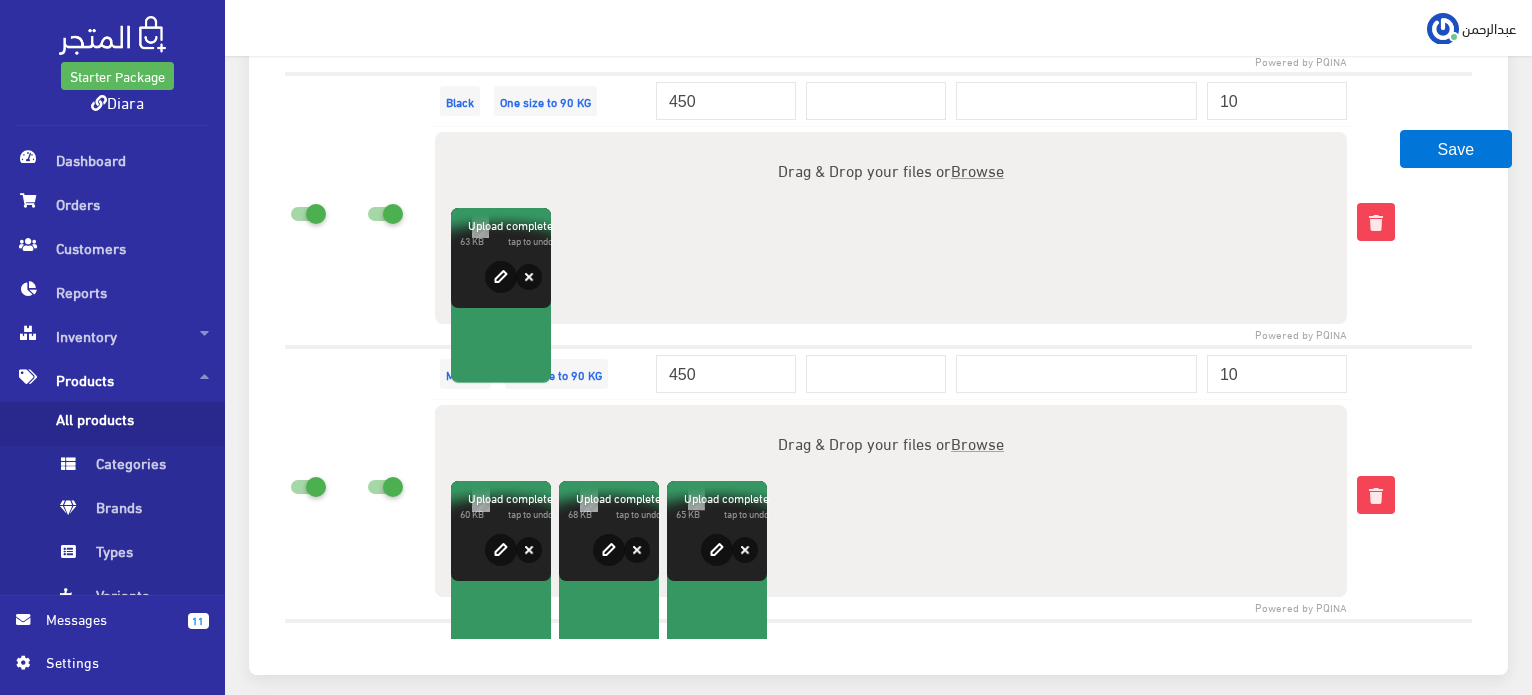 scroll, scrollTop: 3254, scrollLeft: 0, axis: vertical 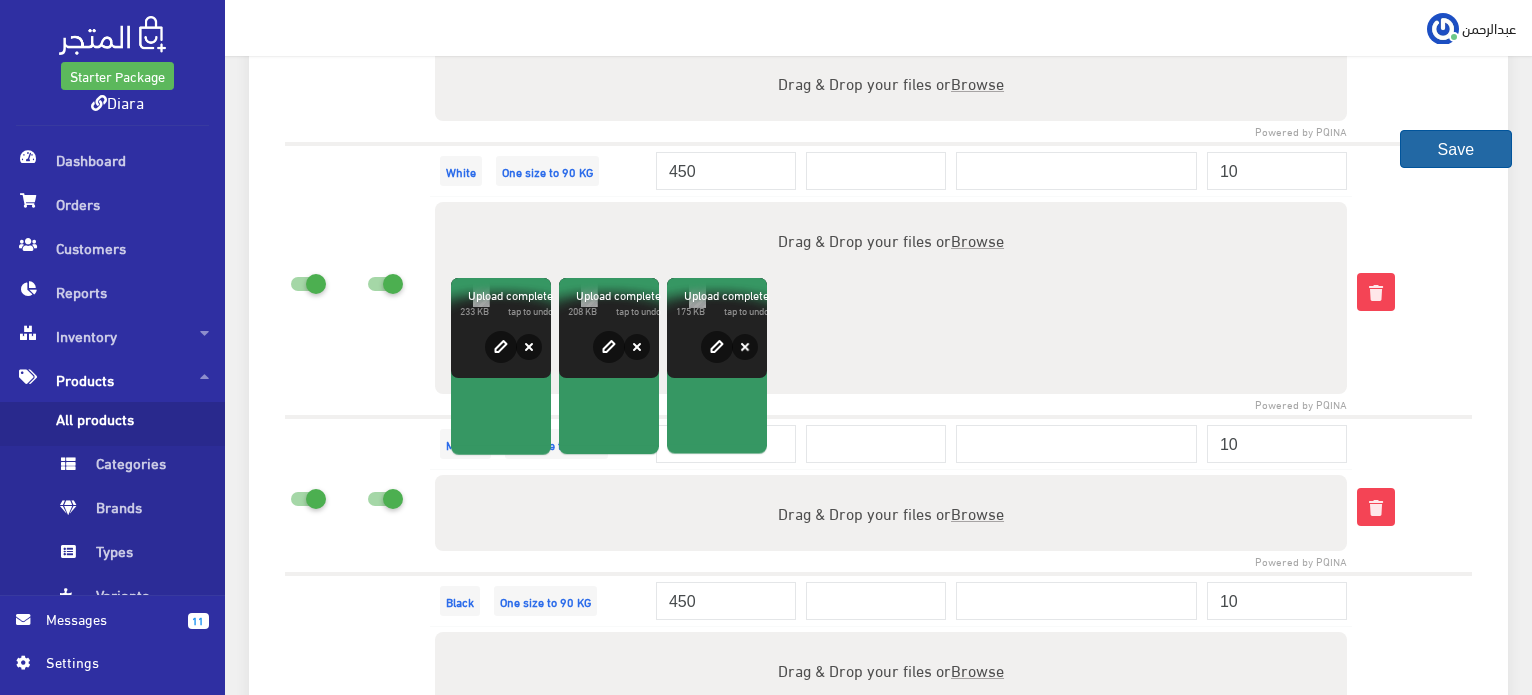 click on "Save" at bounding box center (1456, 149) 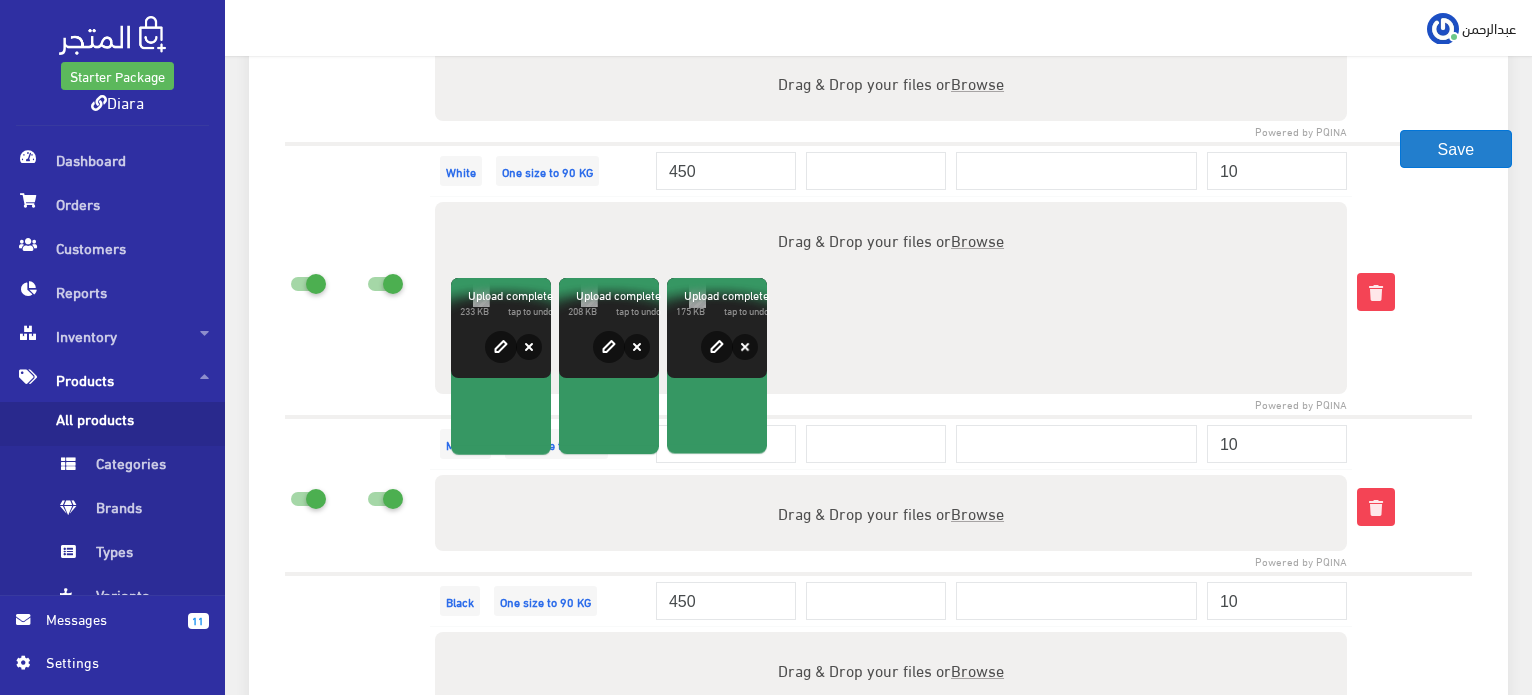 scroll, scrollTop: 2954, scrollLeft: 0, axis: vertical 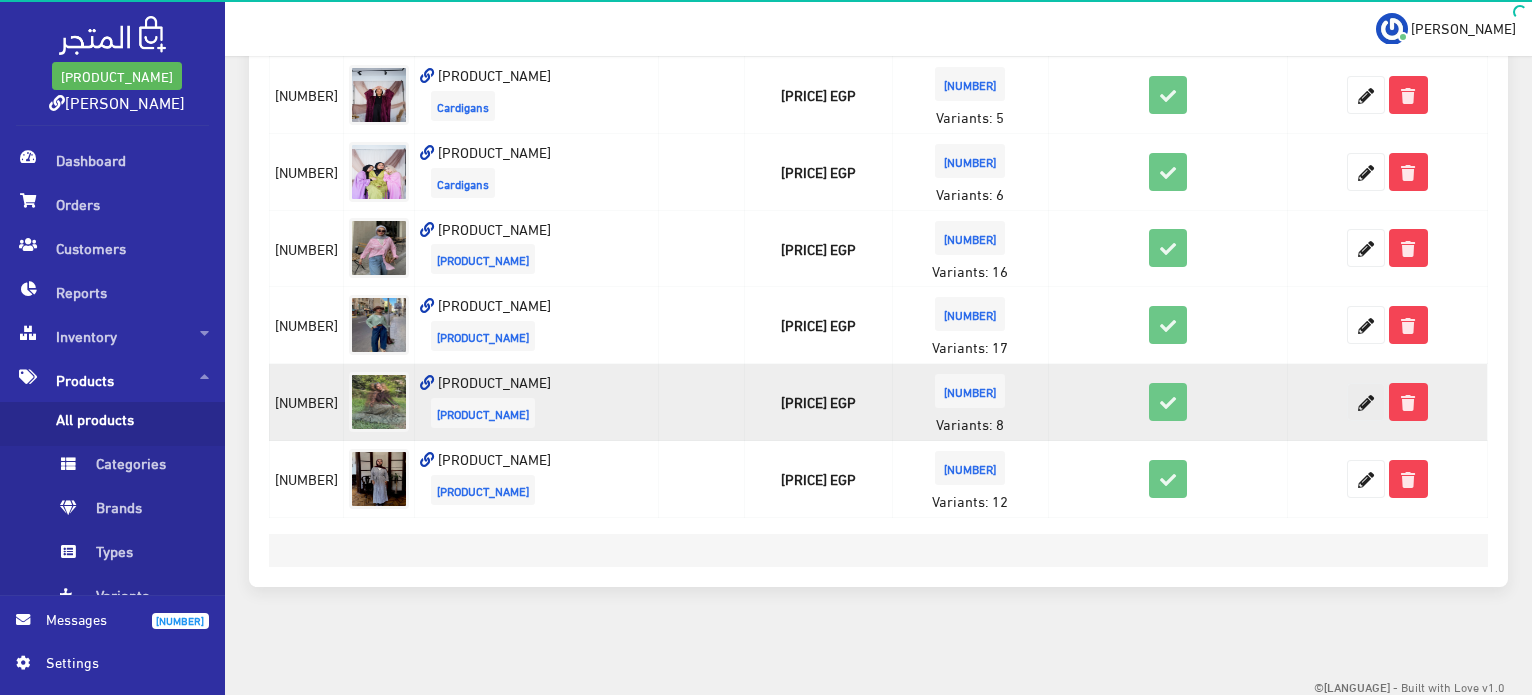 click at bounding box center [1366, 402] 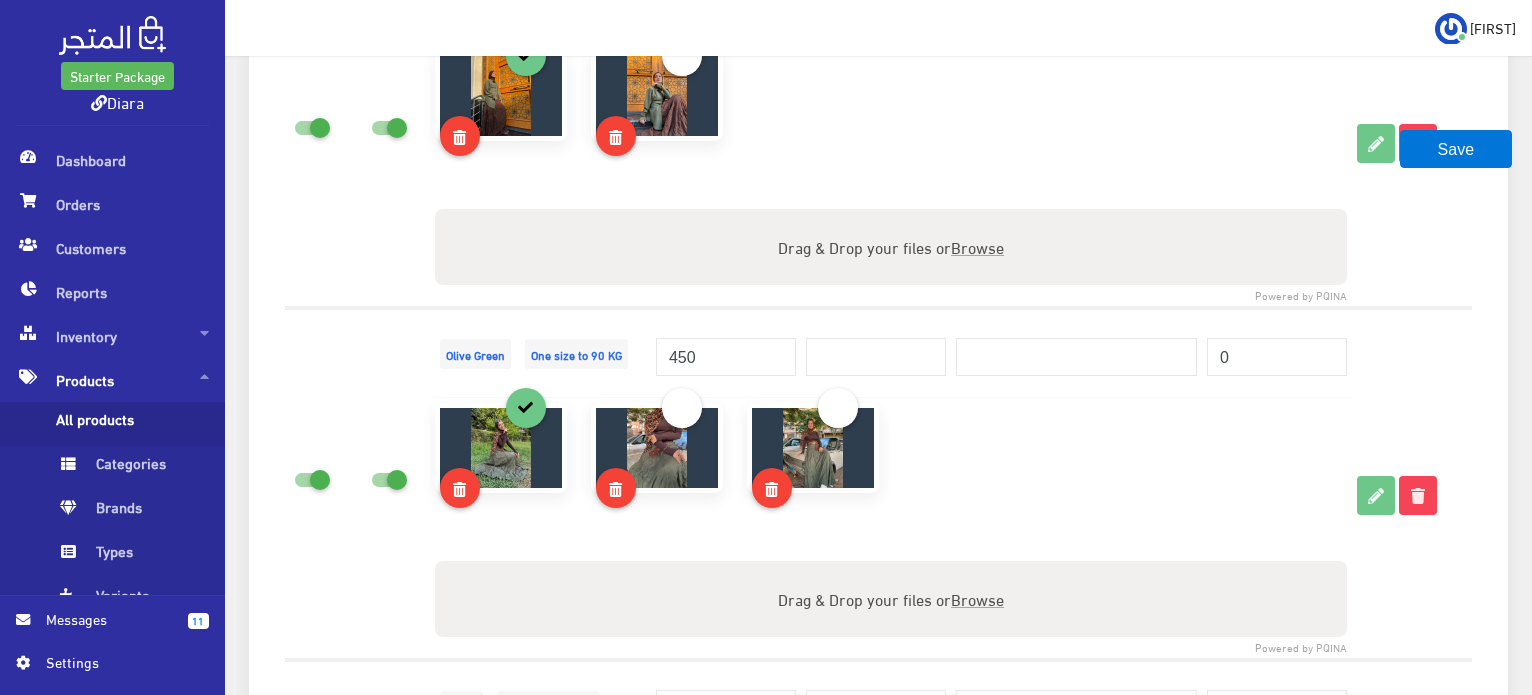 scroll, scrollTop: 2100, scrollLeft: 0, axis: vertical 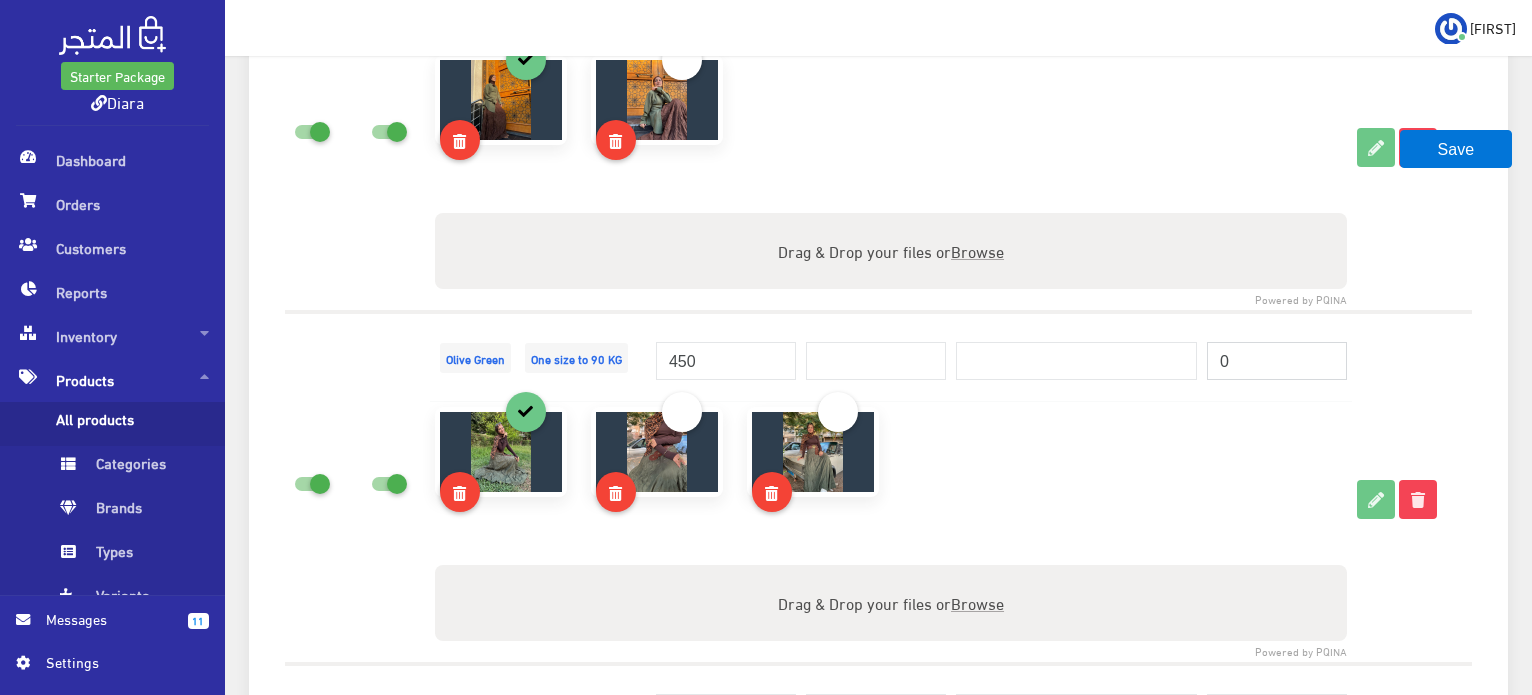 click on "0" at bounding box center [1277, 361] 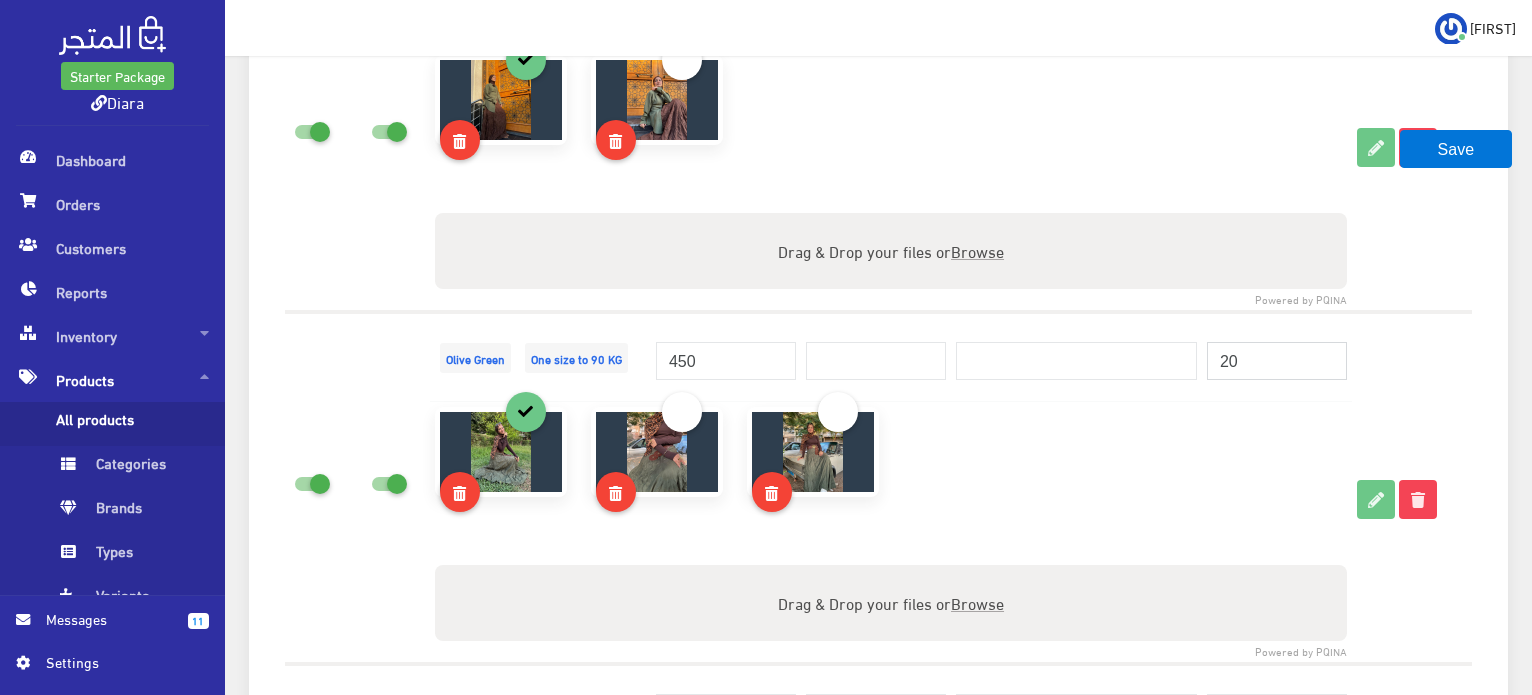 type on "20" 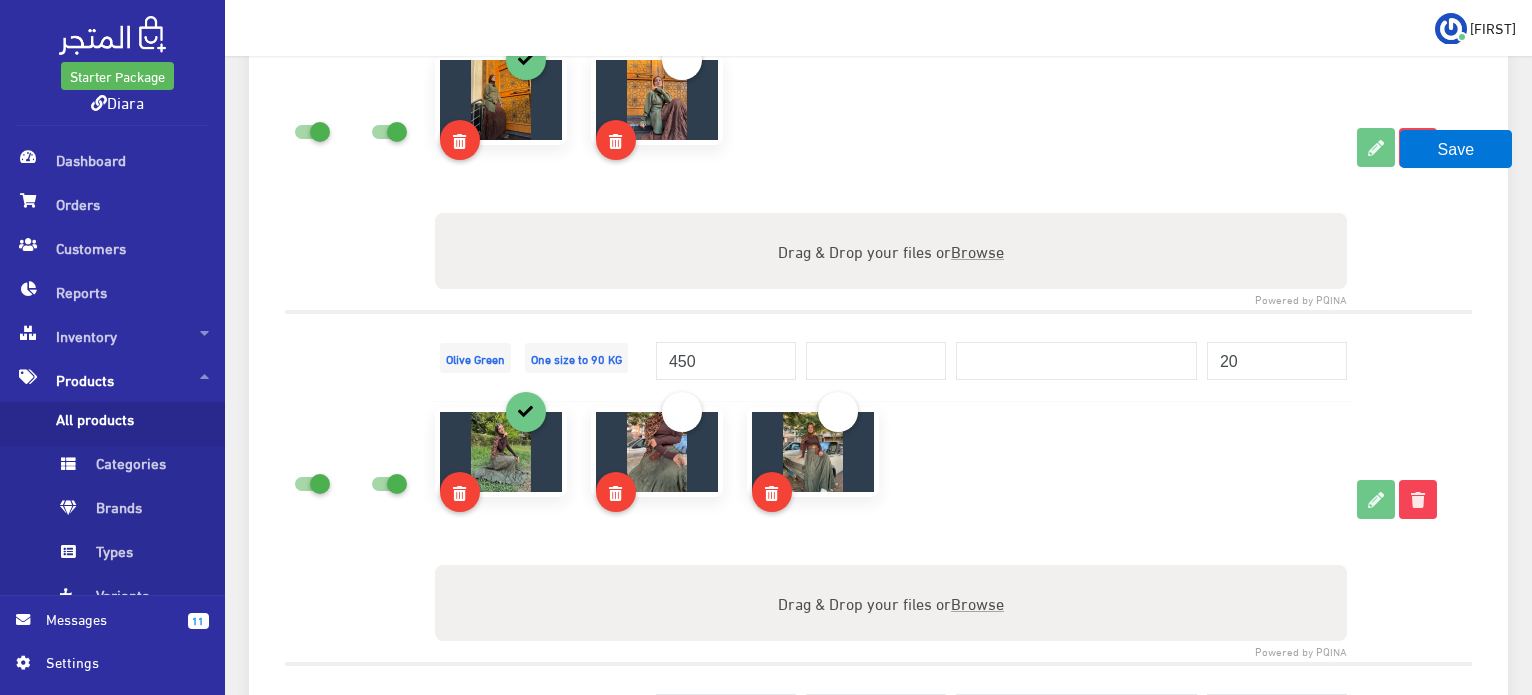 click at bounding box center (1412, 488) 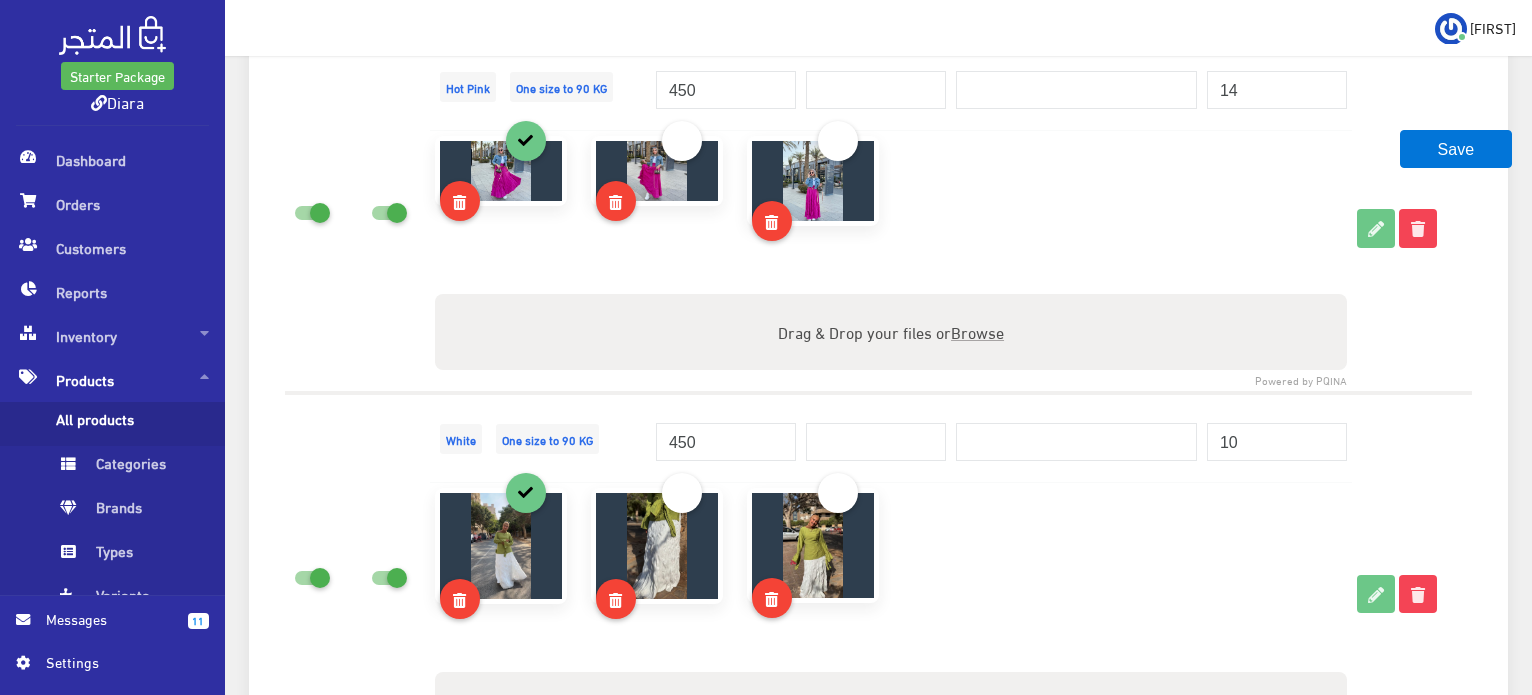 scroll, scrollTop: 3100, scrollLeft: 0, axis: vertical 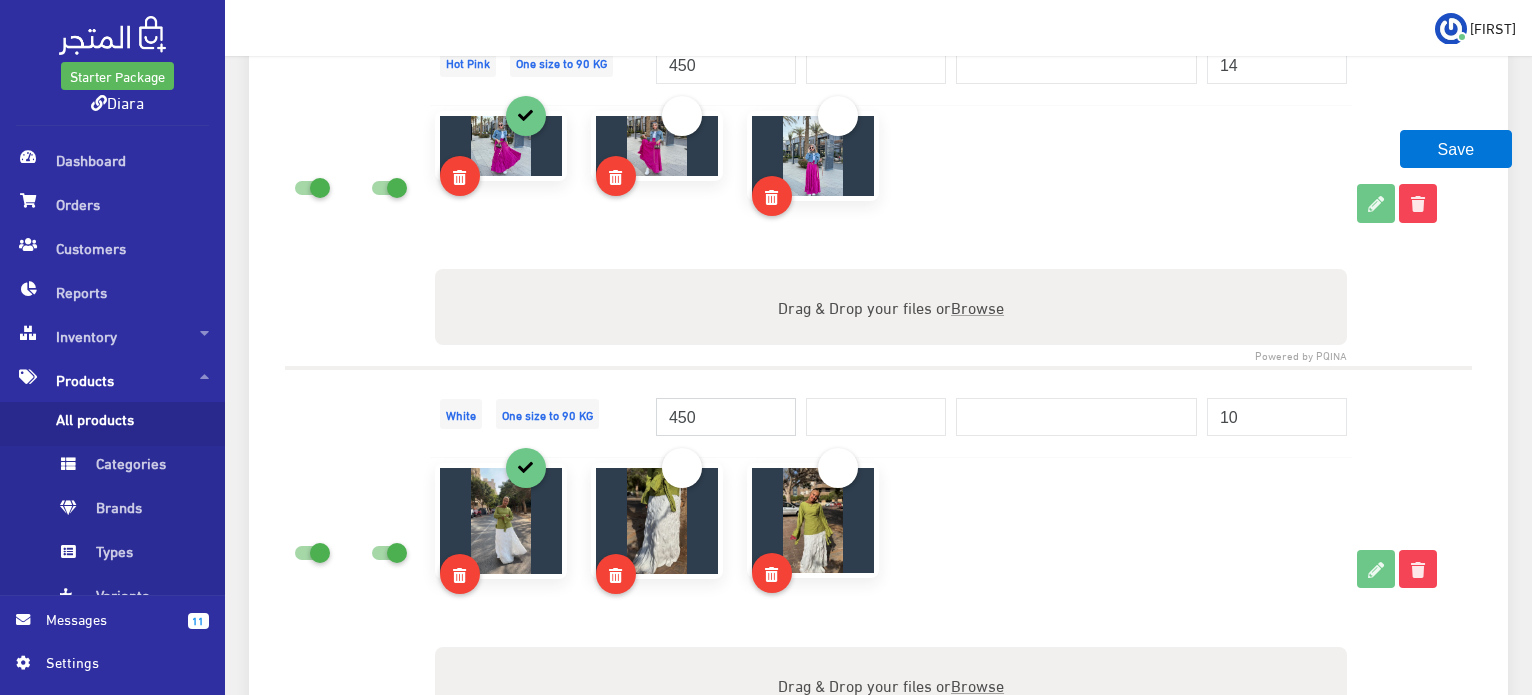 click on "450" at bounding box center [726, 417] 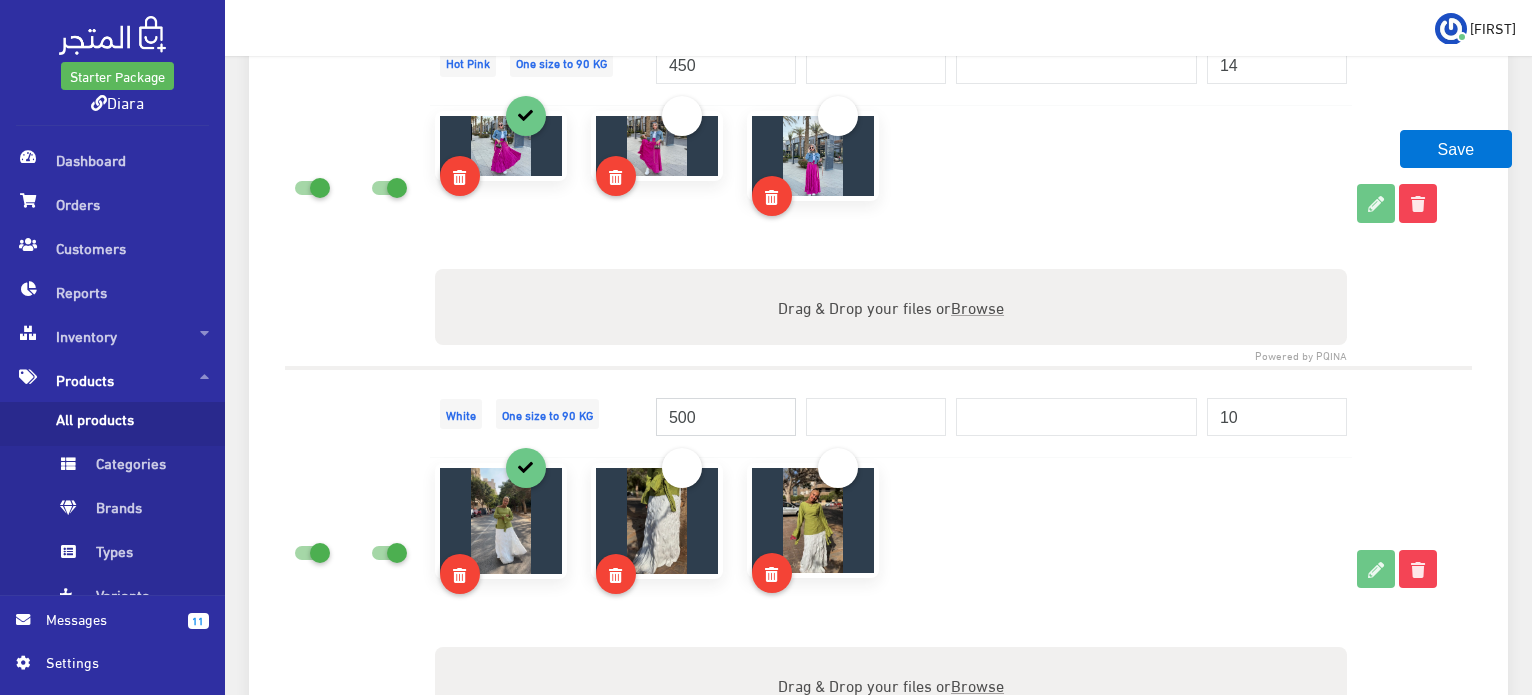 type on "500" 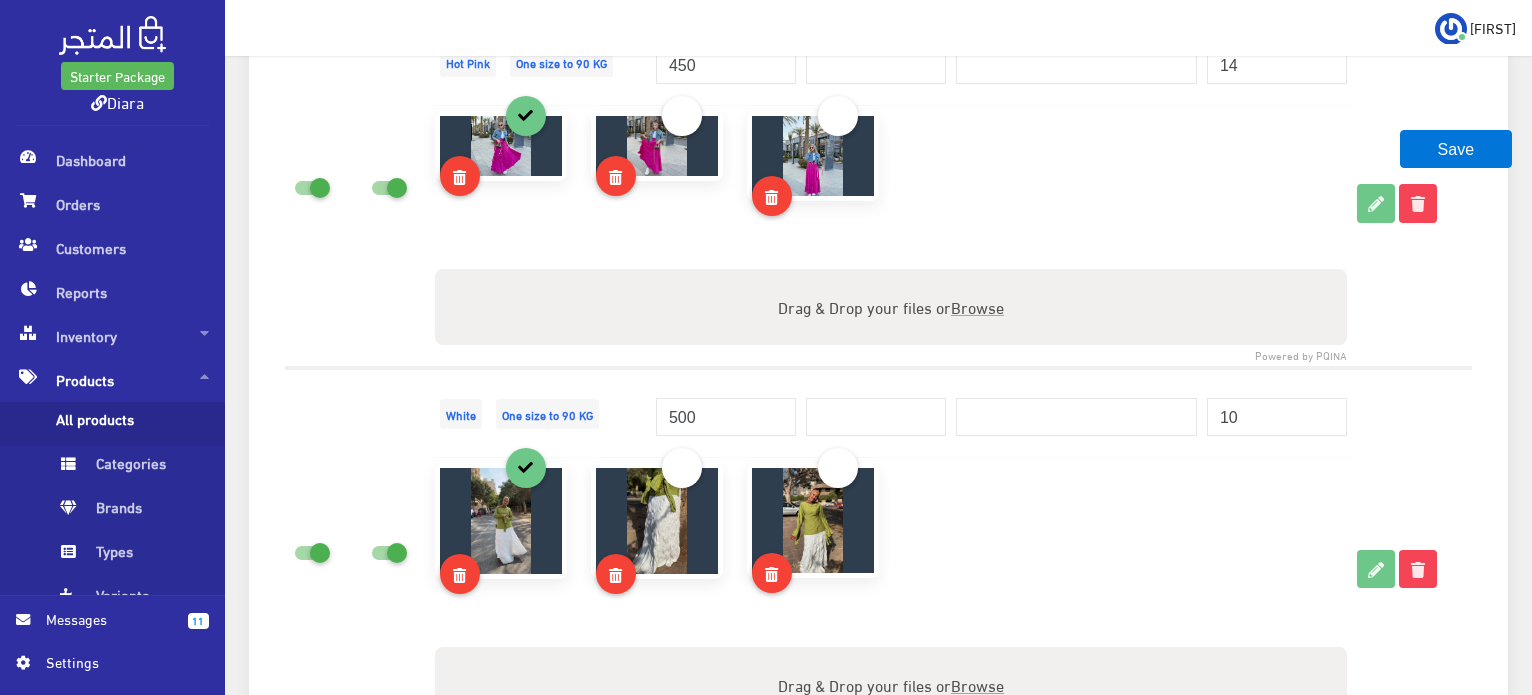 click on "White
One size to 90 KG" at bounding box center (540, 412) 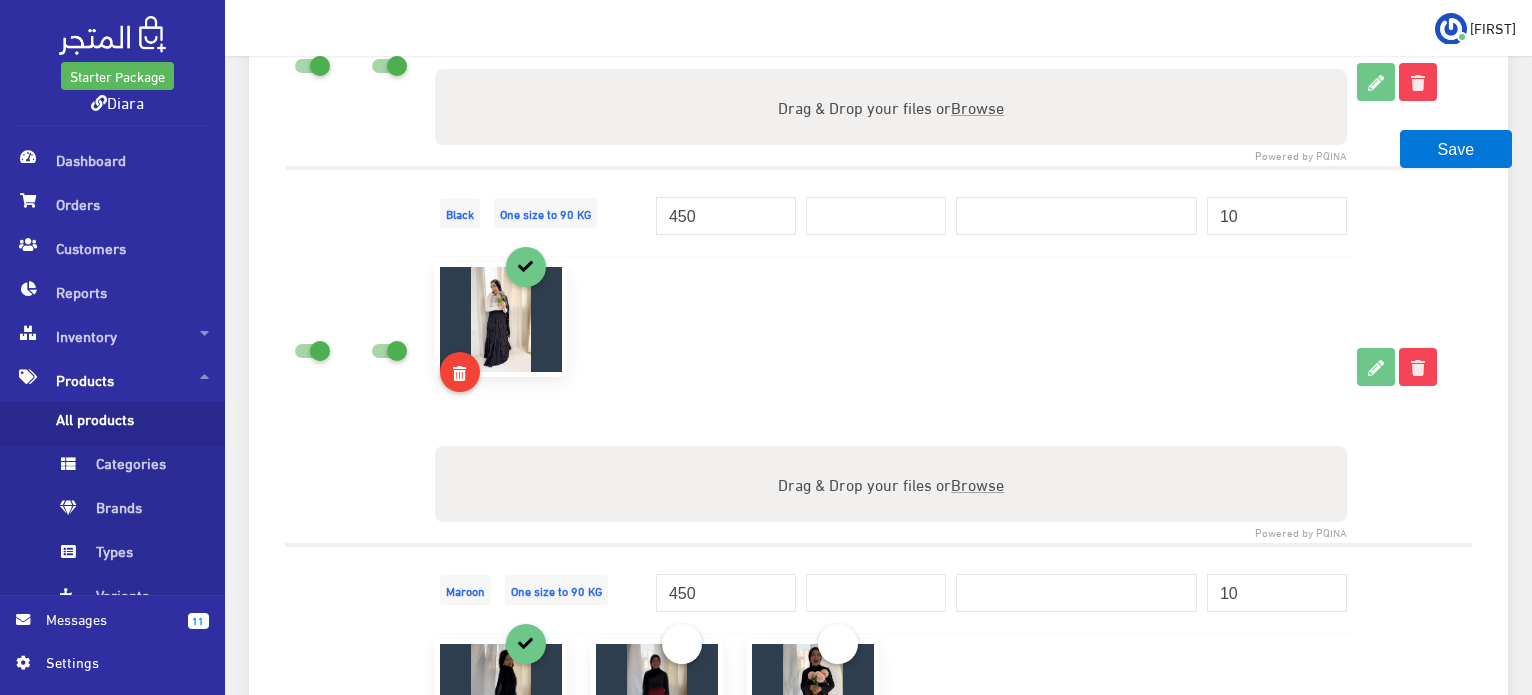 scroll, scrollTop: 3372, scrollLeft: 0, axis: vertical 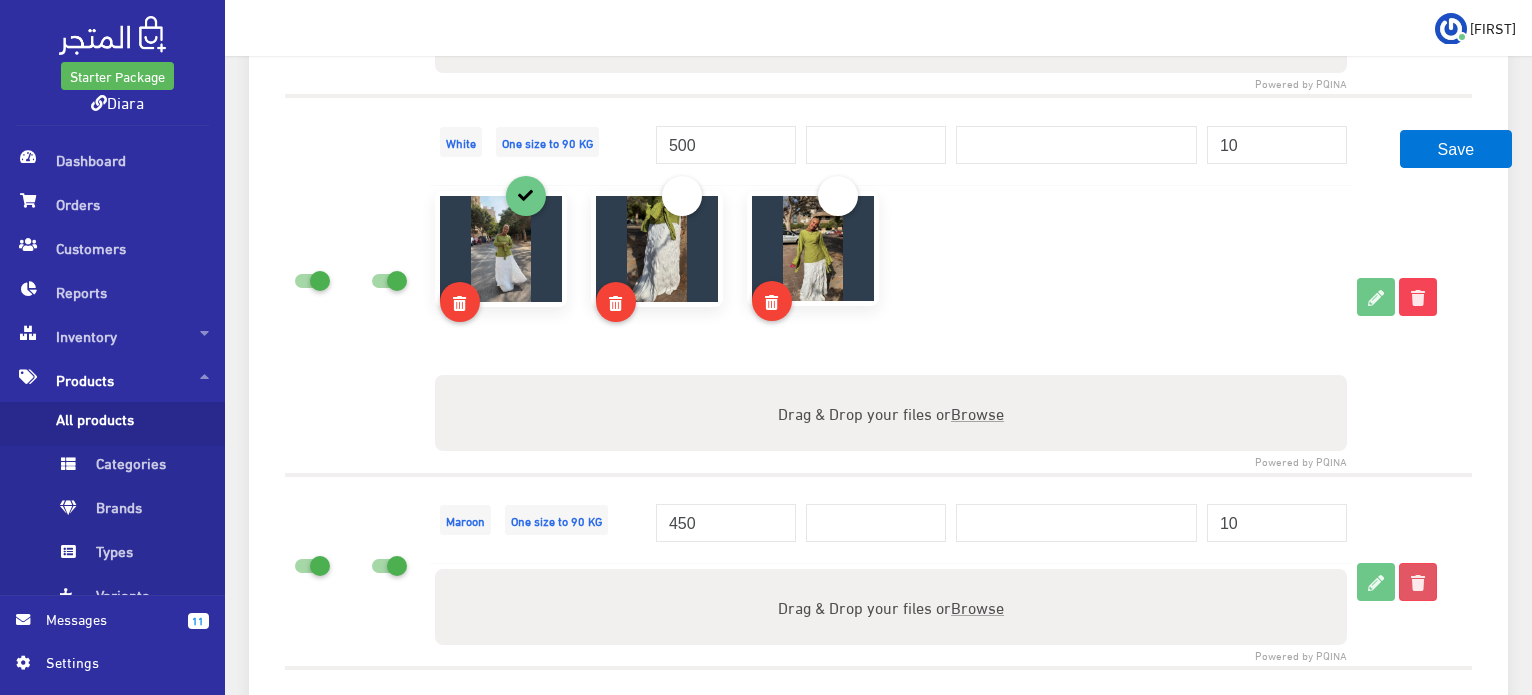 click at bounding box center [1418, 582] 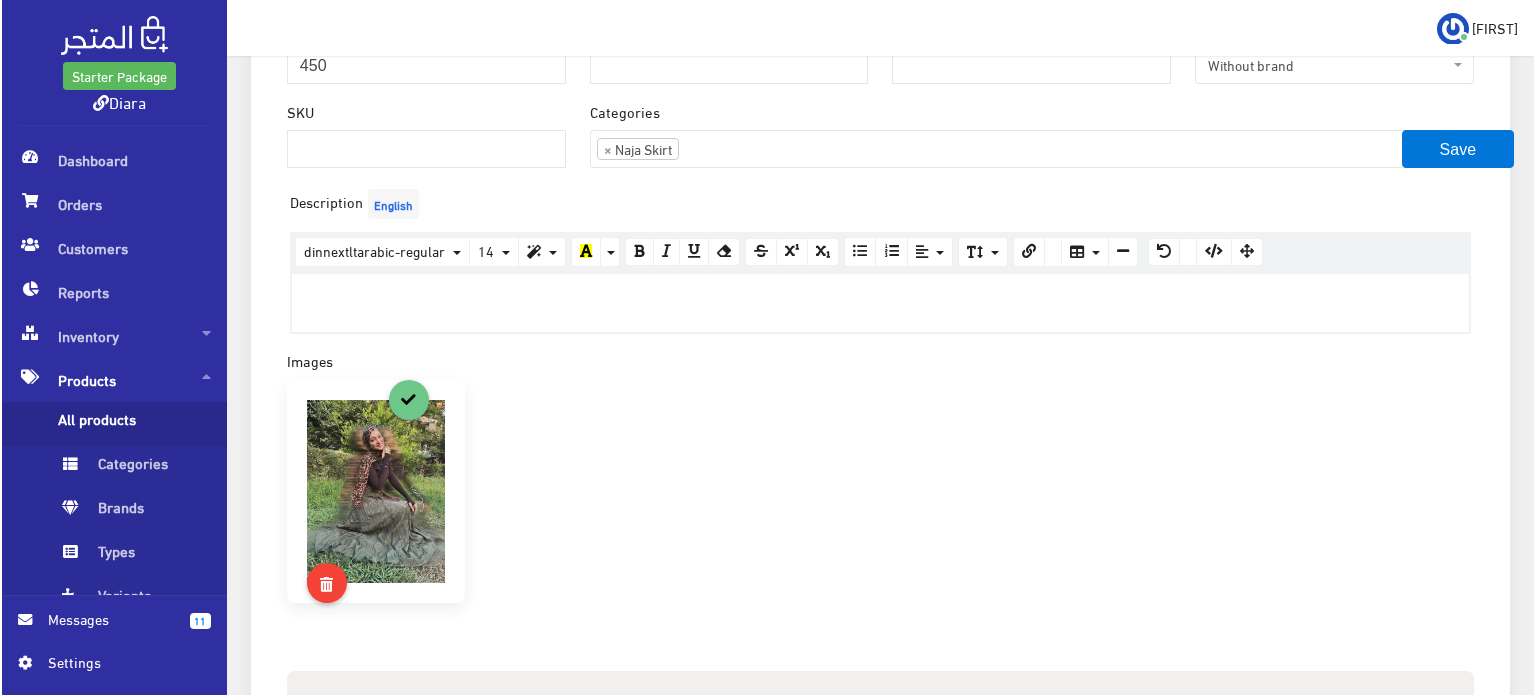 scroll, scrollTop: 1372, scrollLeft: 0, axis: vertical 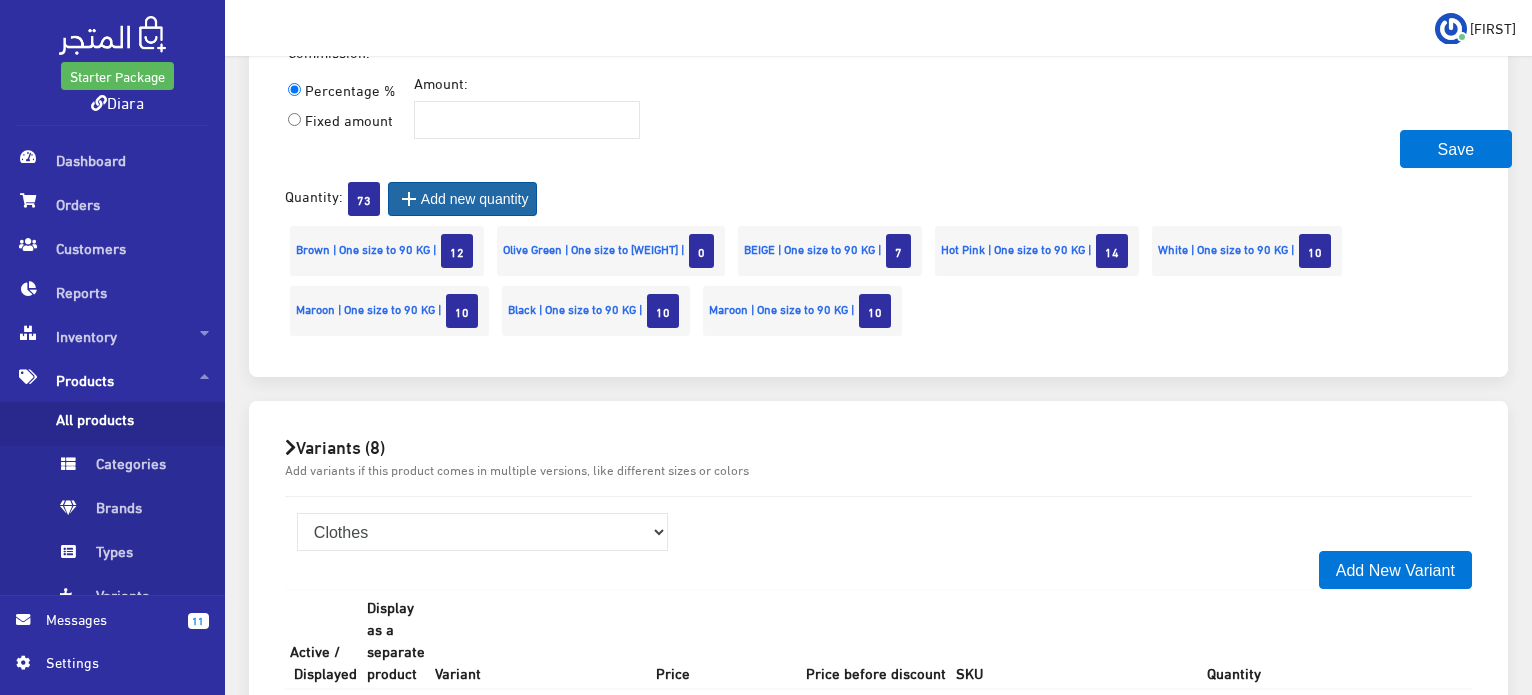 click on "  Add new quantity" at bounding box center [463, 199] 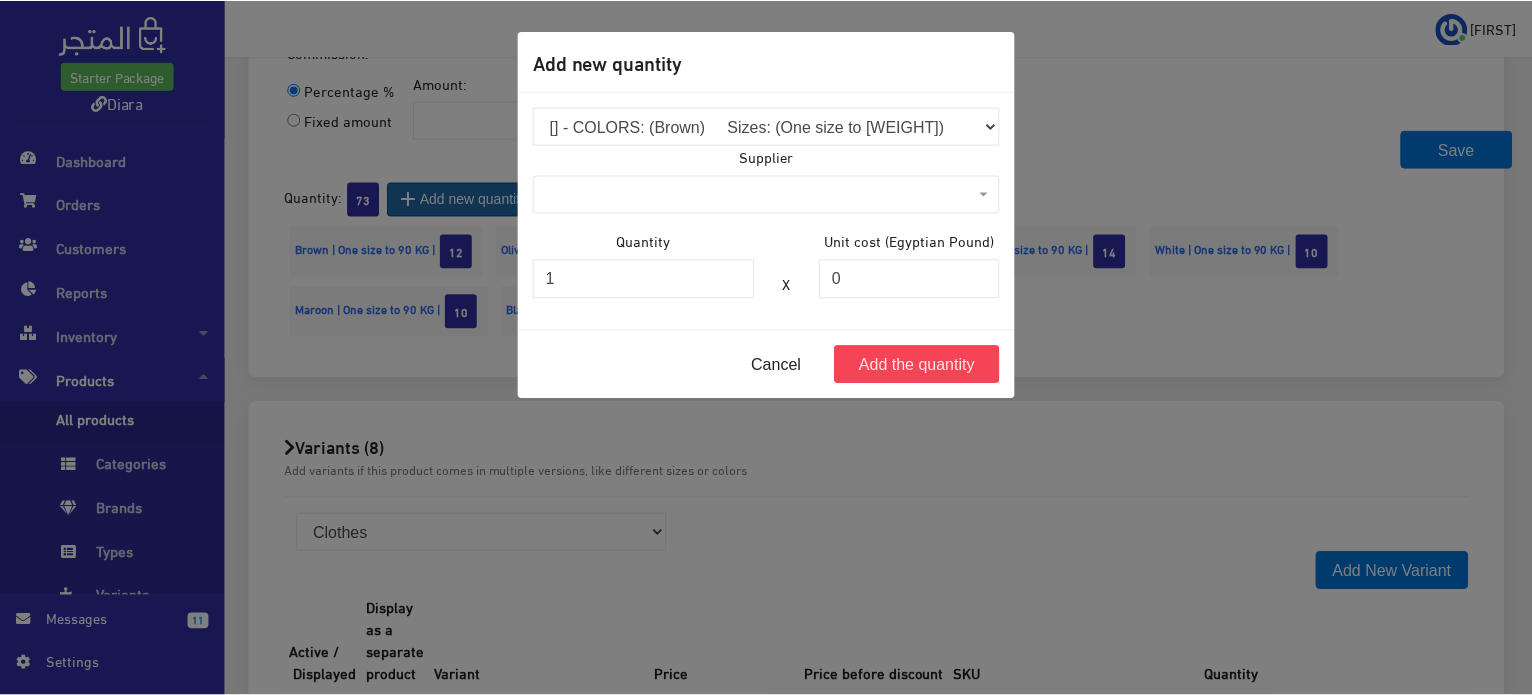 scroll, scrollTop: 1372, scrollLeft: 0, axis: vertical 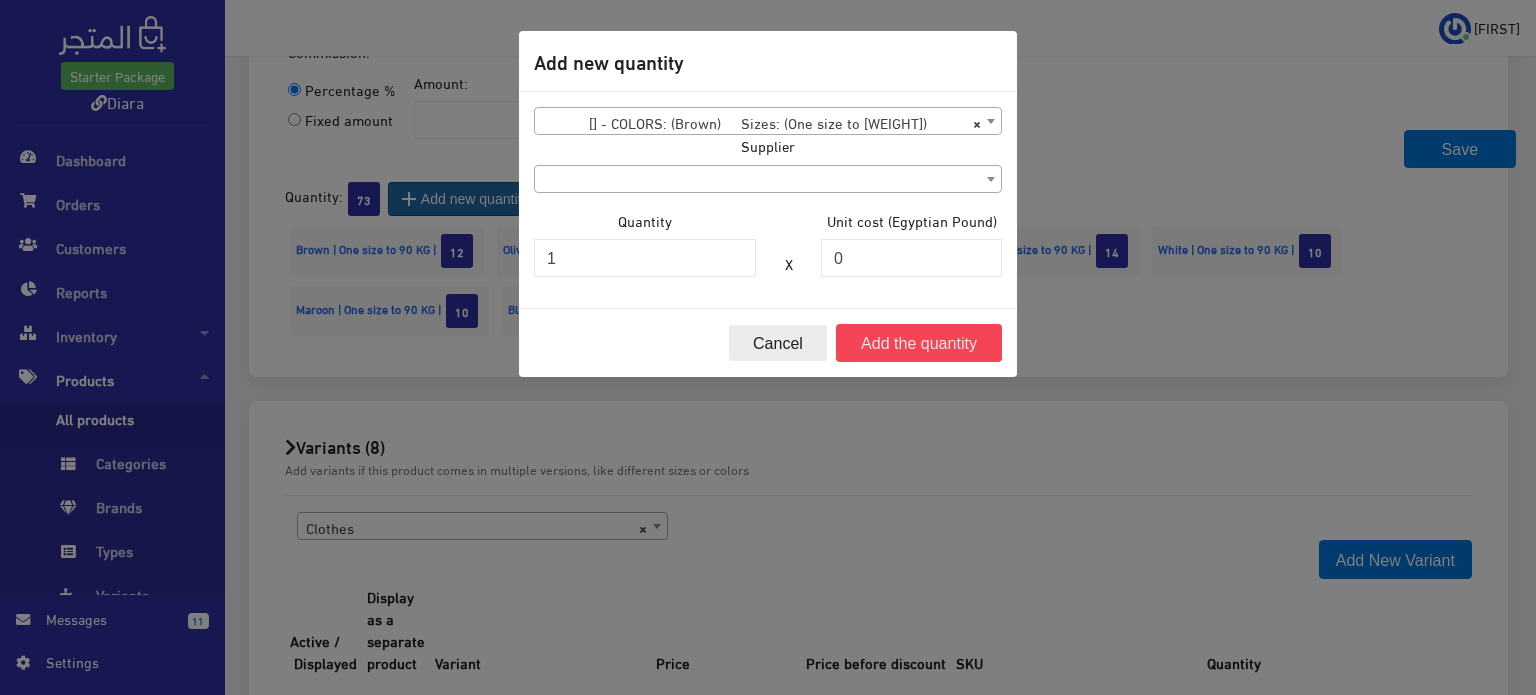 click on "Cancel" at bounding box center [778, 343] 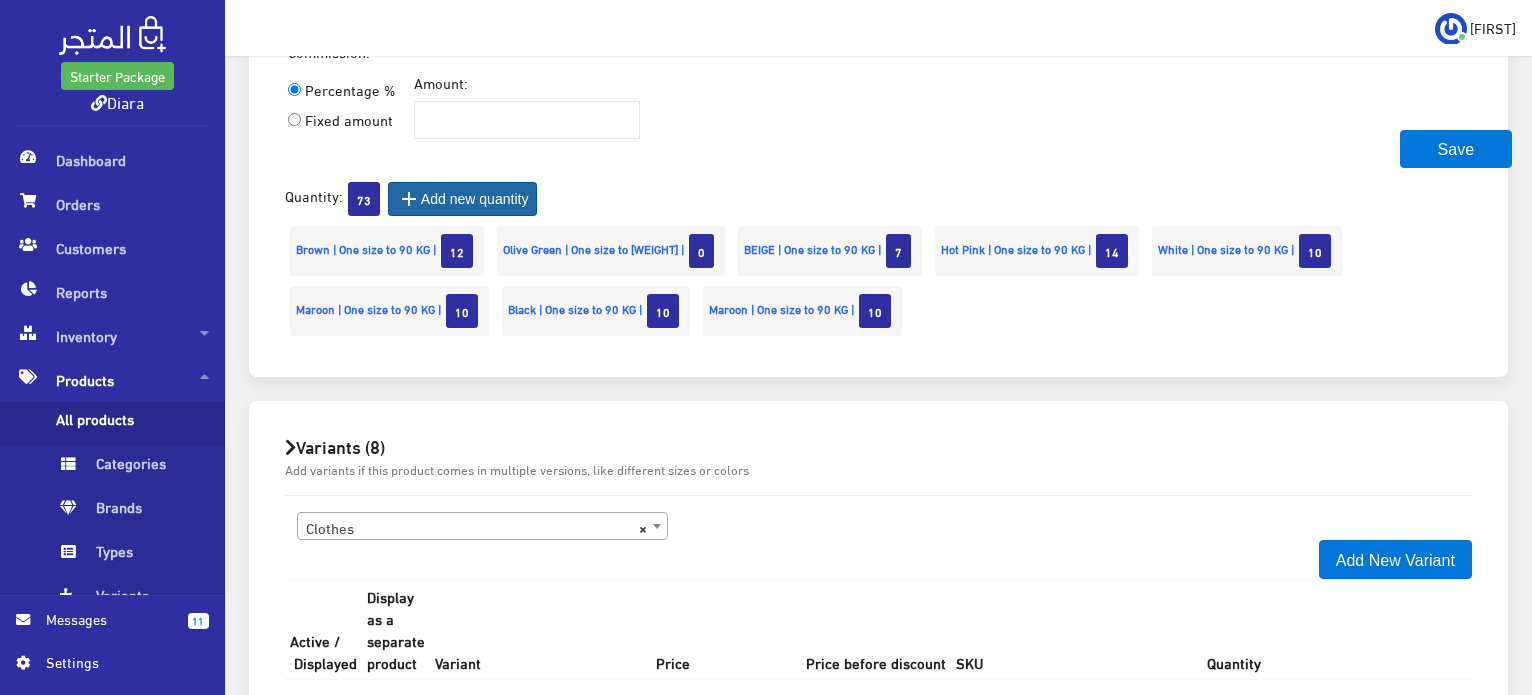 scroll, scrollTop: 1672, scrollLeft: 0, axis: vertical 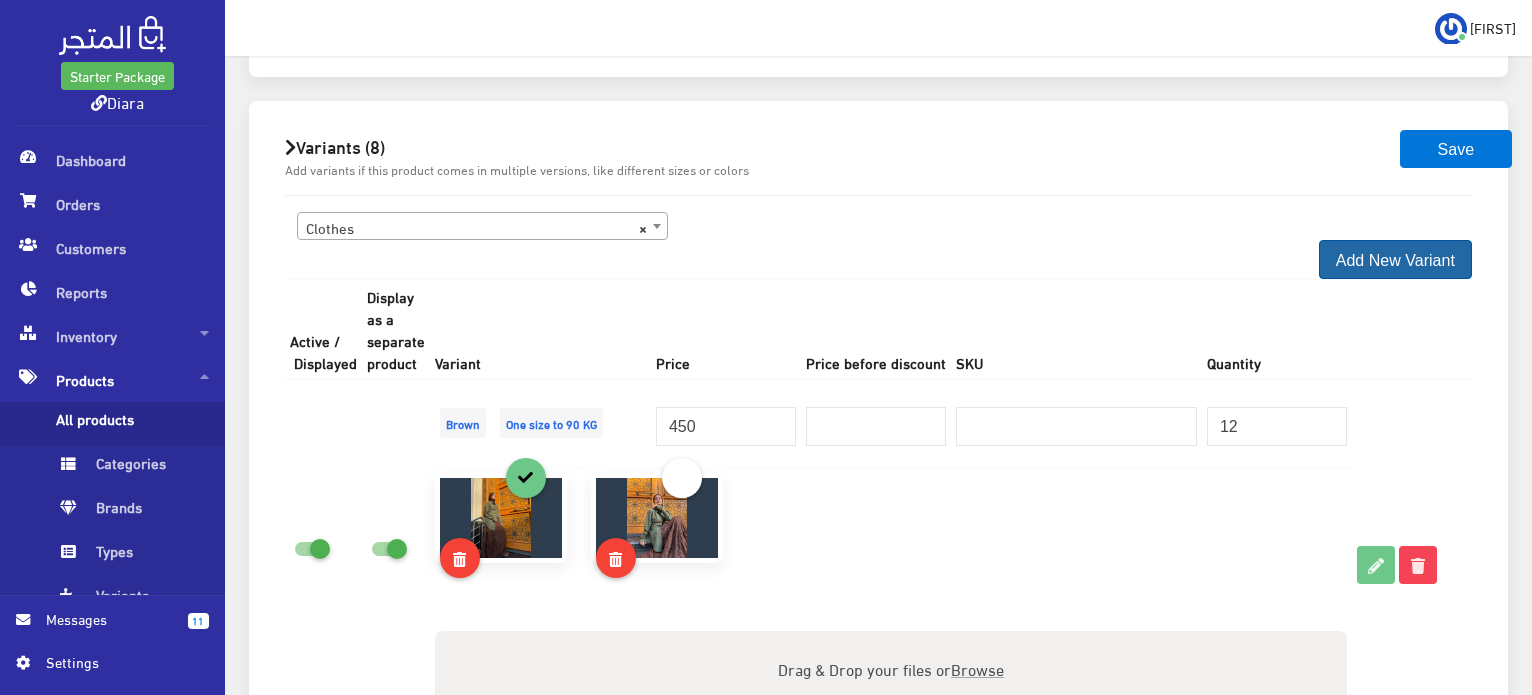 click on "Add New Variant" at bounding box center [1395, 259] 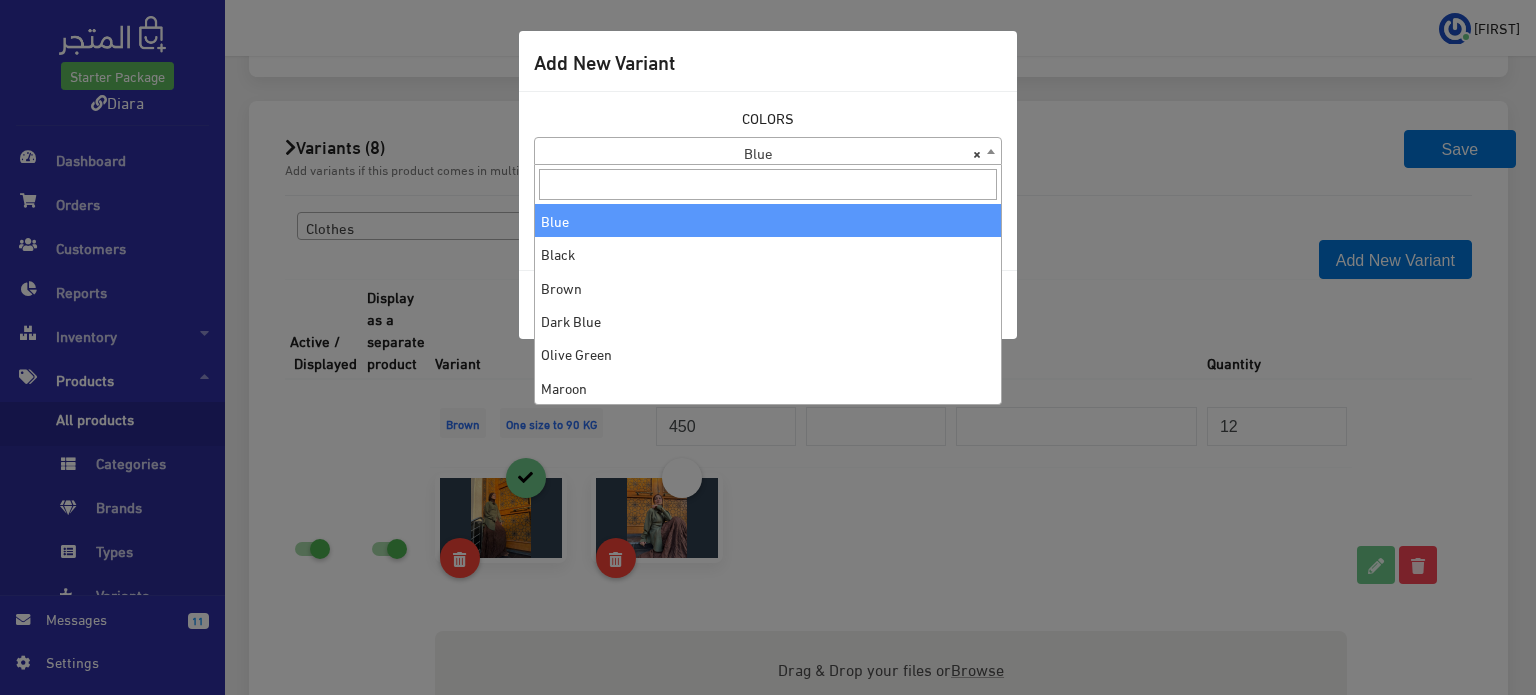 click on "× Blue" at bounding box center (768, 152) 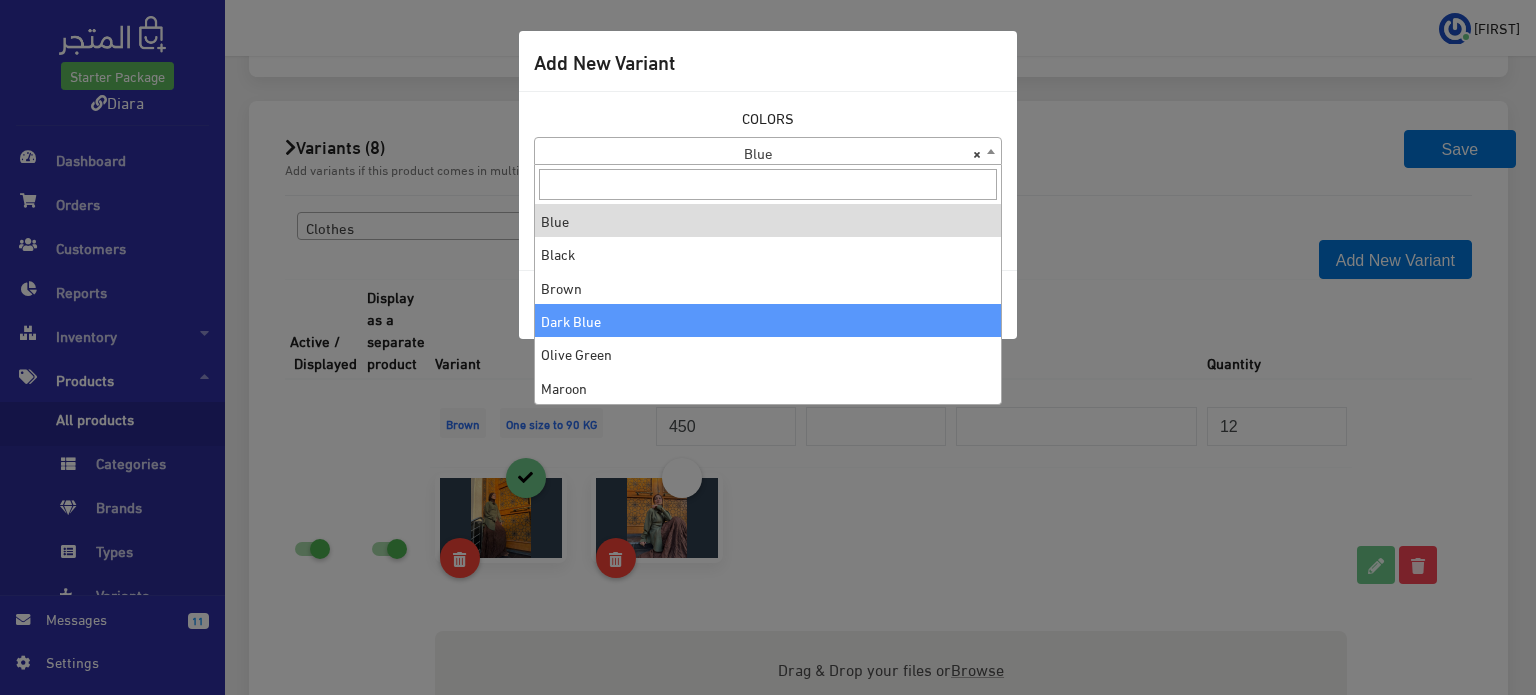 select on "6" 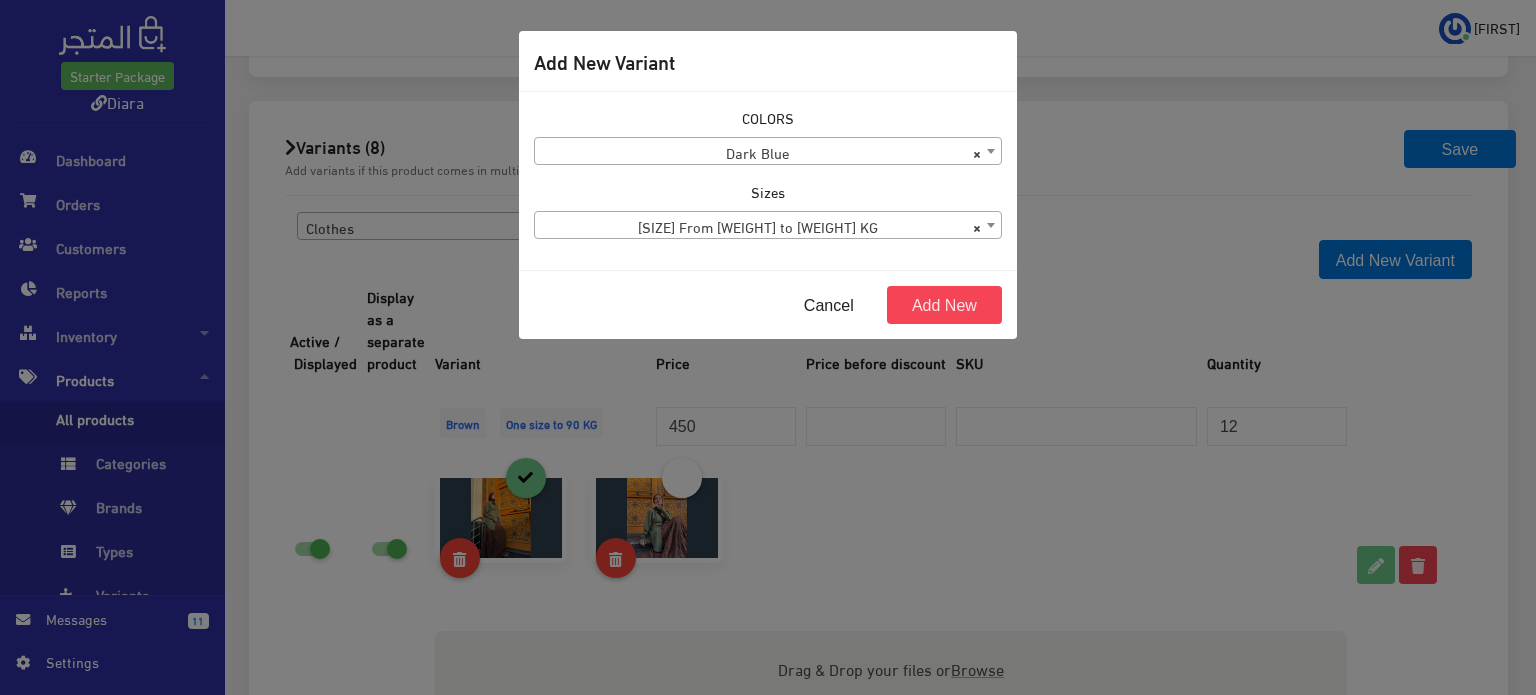 click on "× M/L From 55 to 65 KG" at bounding box center (768, 226) 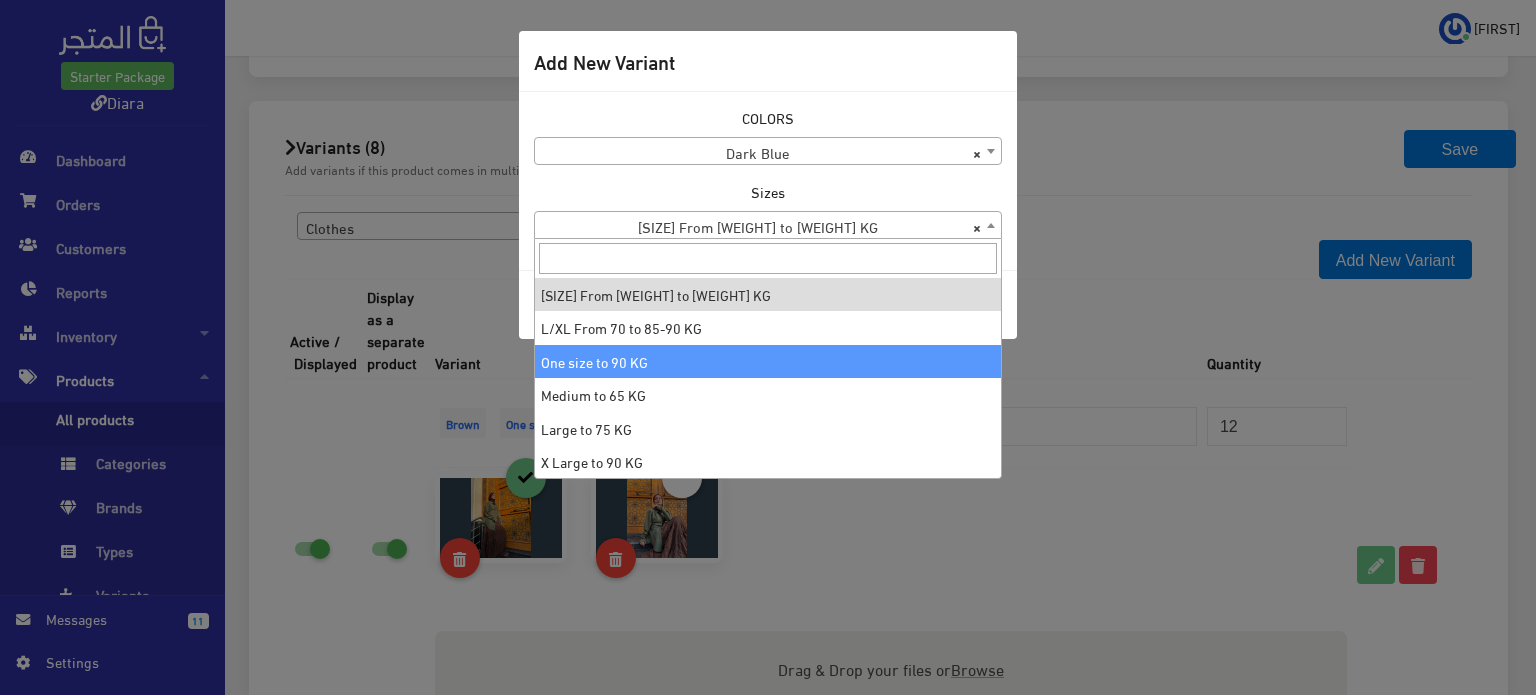 select on "17" 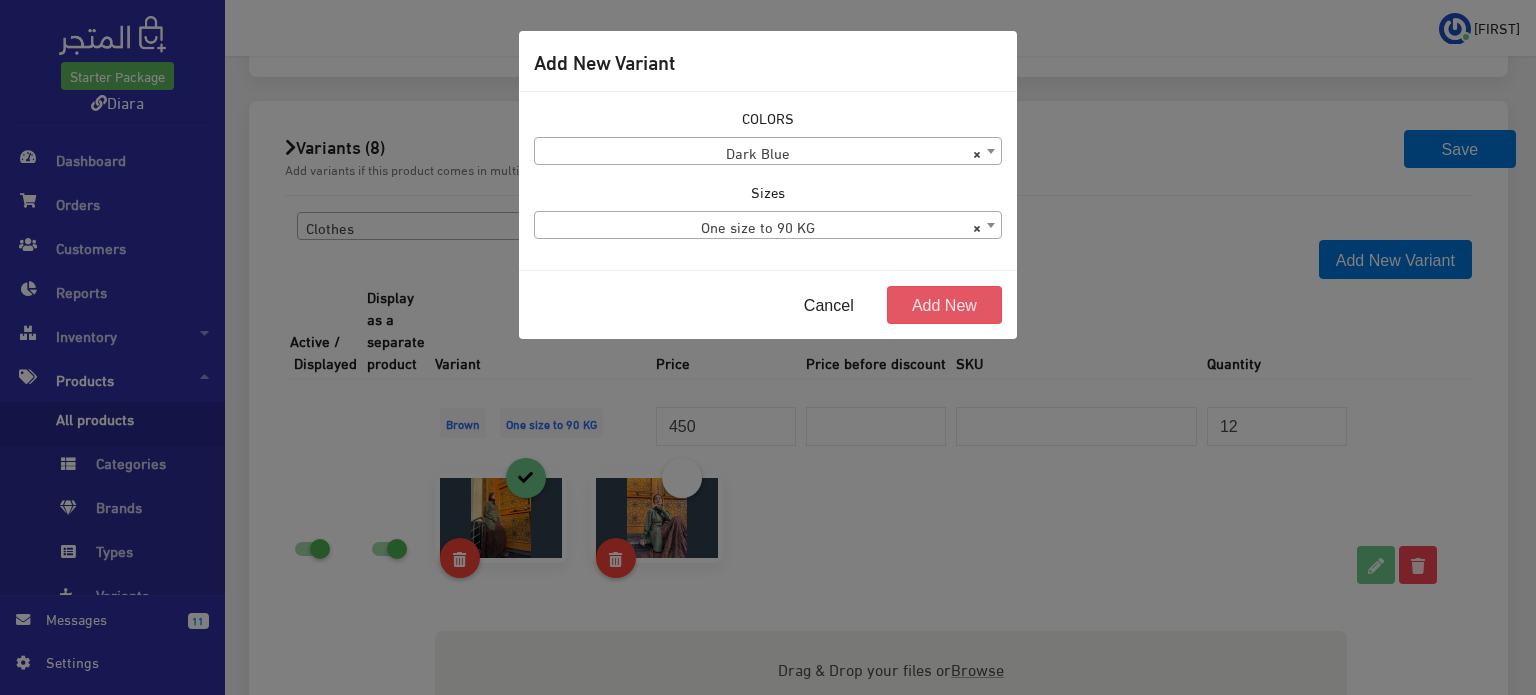 click on "Add New" at bounding box center (944, 305) 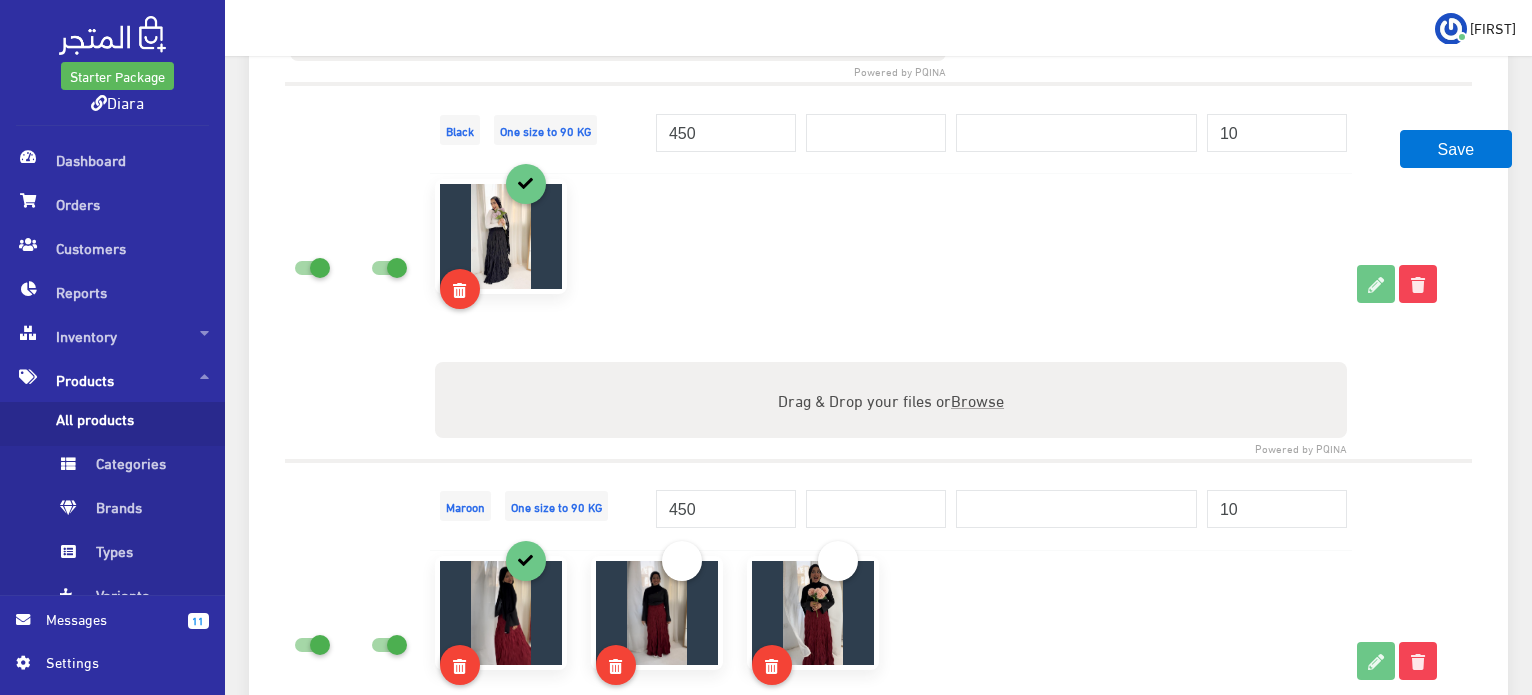 scroll, scrollTop: 4432, scrollLeft: 0, axis: vertical 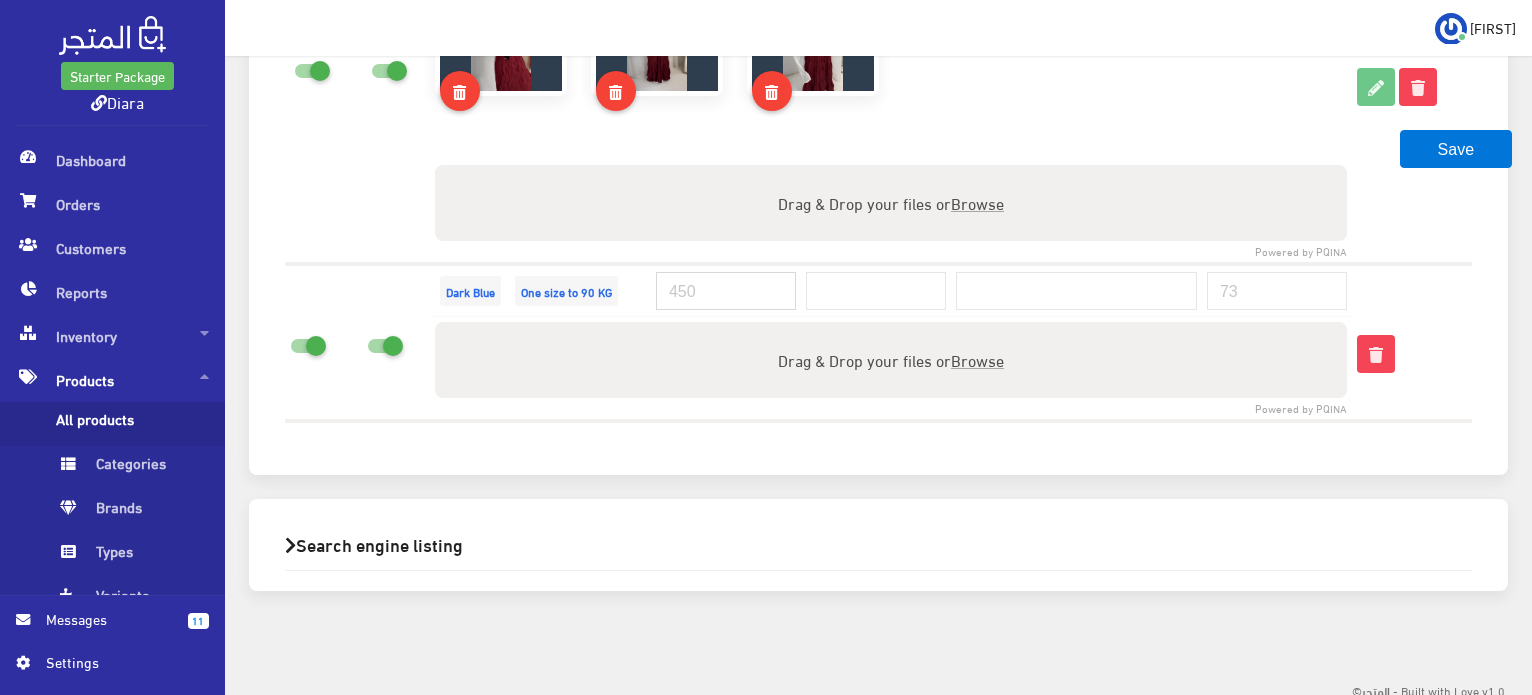 click at bounding box center (726, 291) 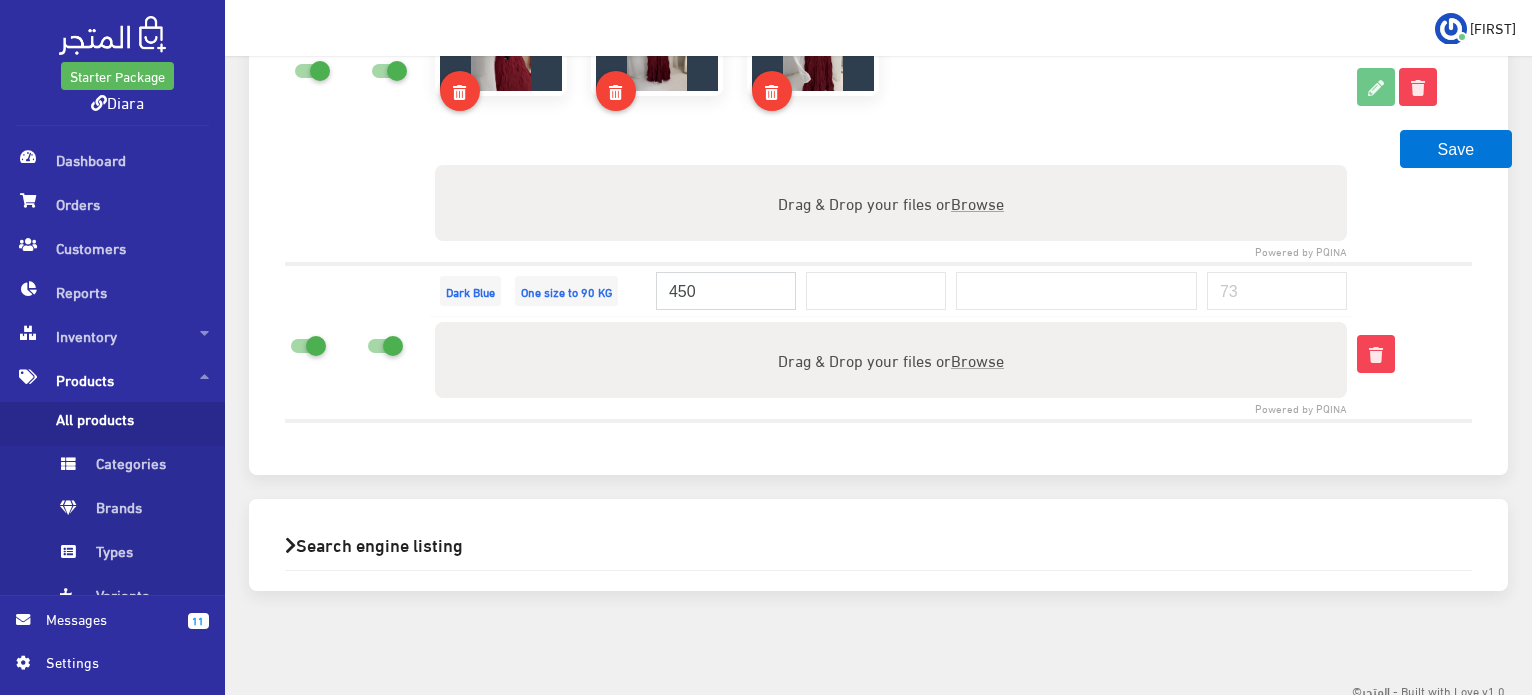 type on "450" 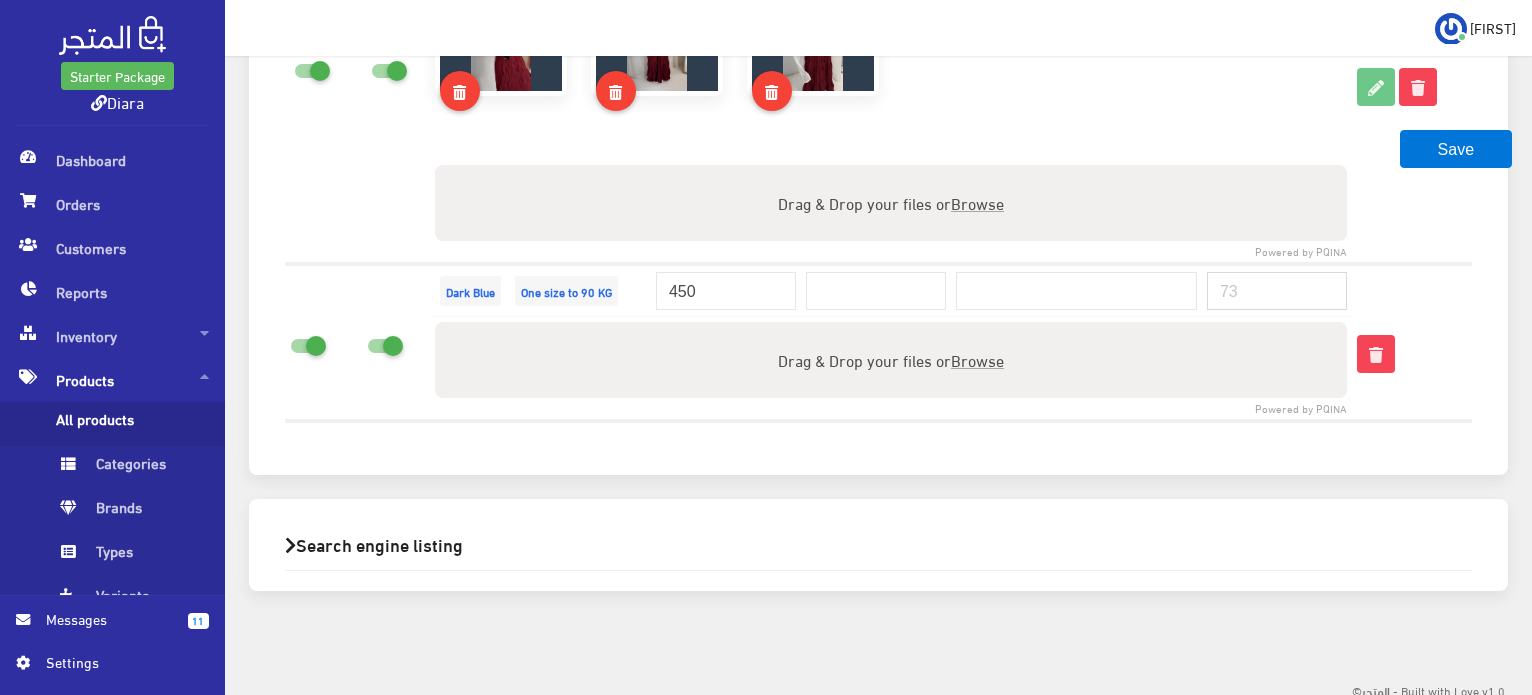 click at bounding box center (1277, 291) 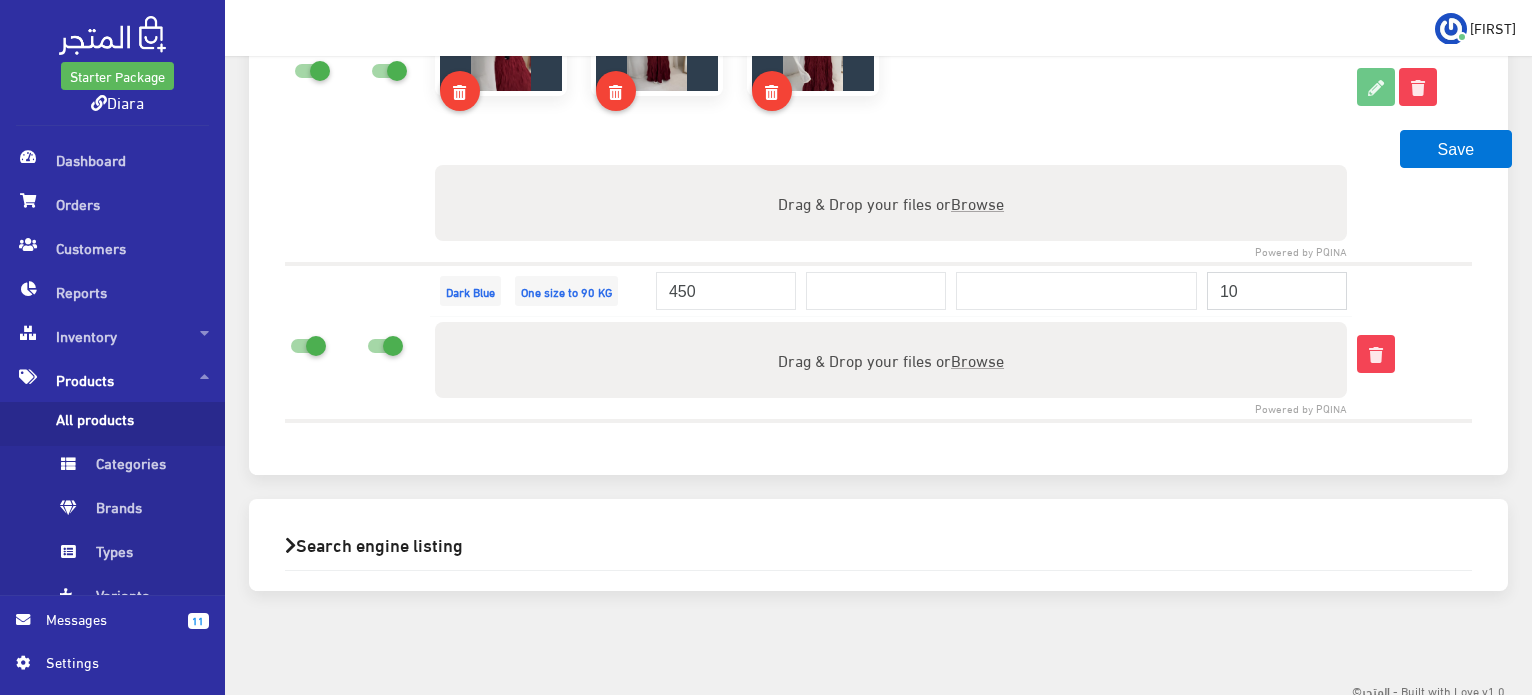 type on "10" 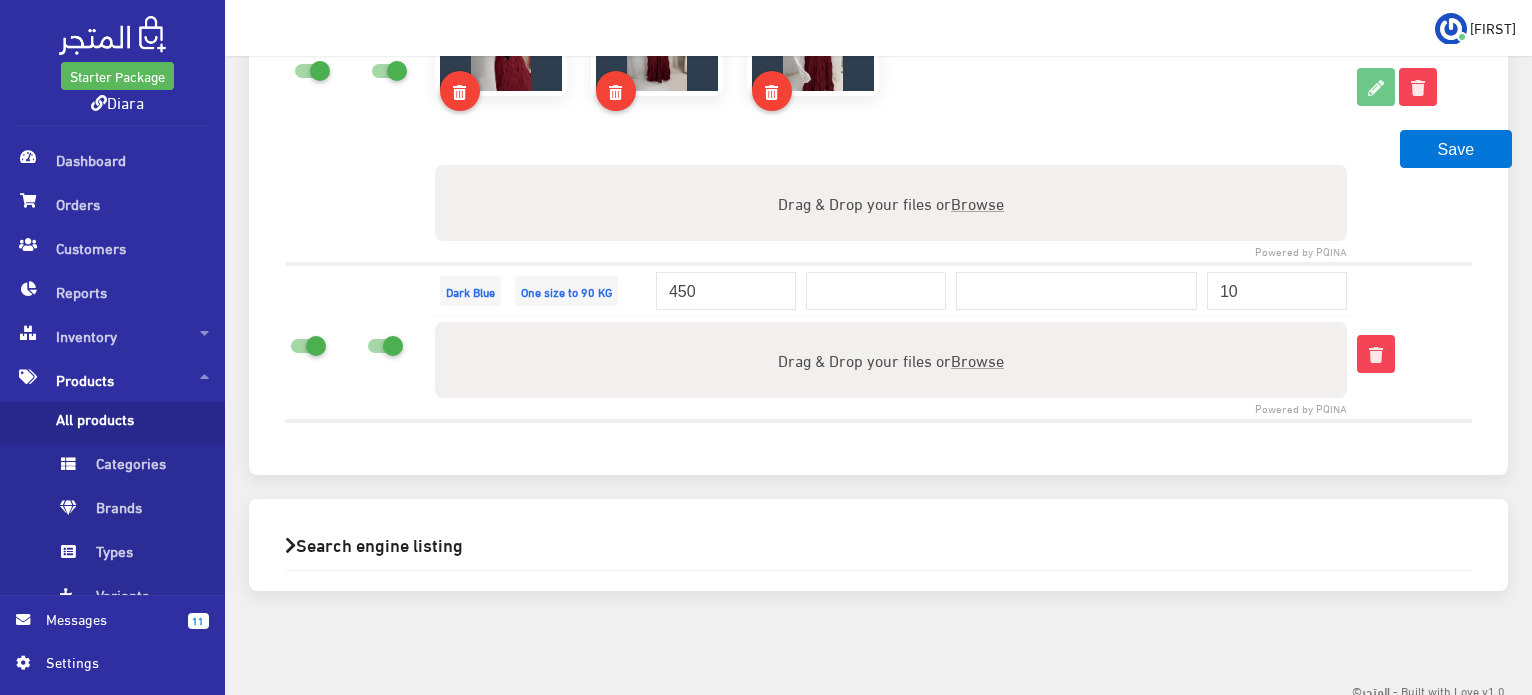 click on "Browse" at bounding box center [977, 359] 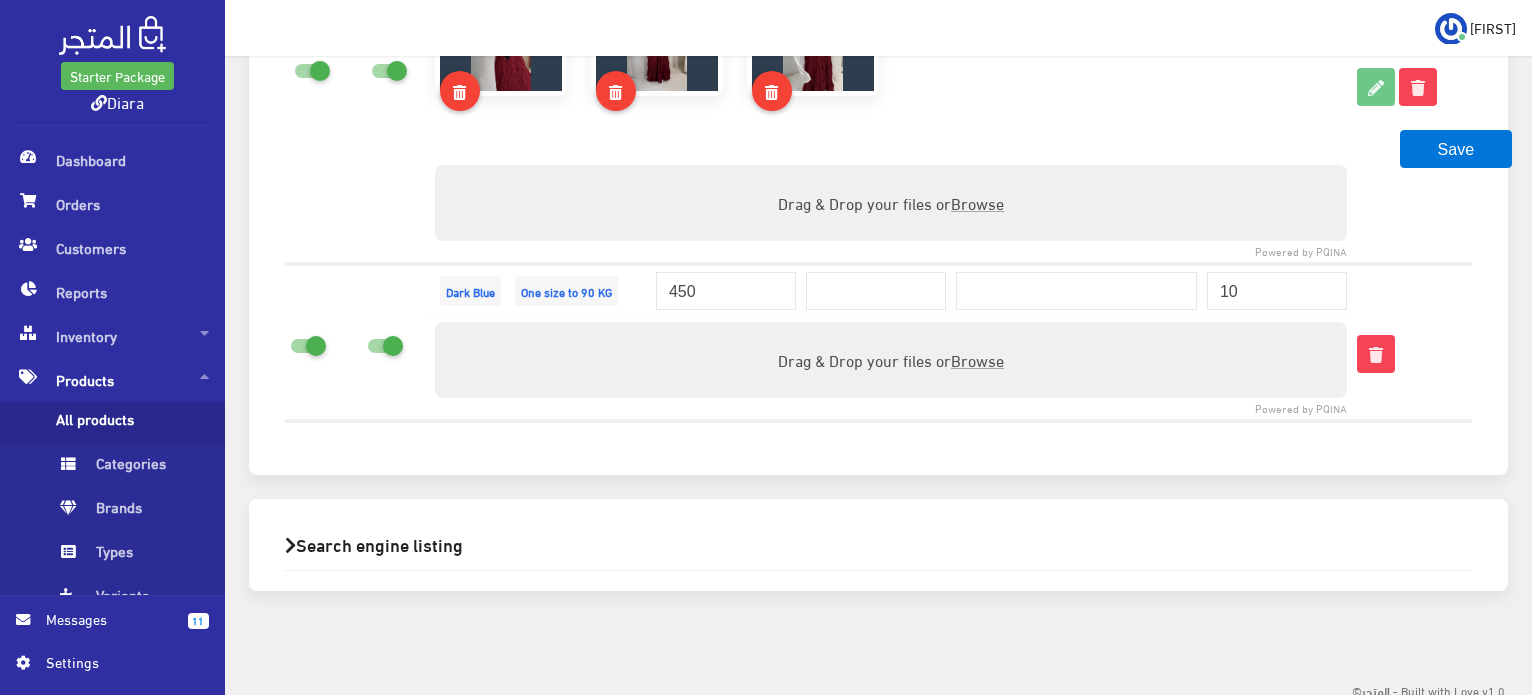 type on "C:\fakepath\WhatsApp Image 2025-08-03 at 05.02.29_cd756721.jpg" 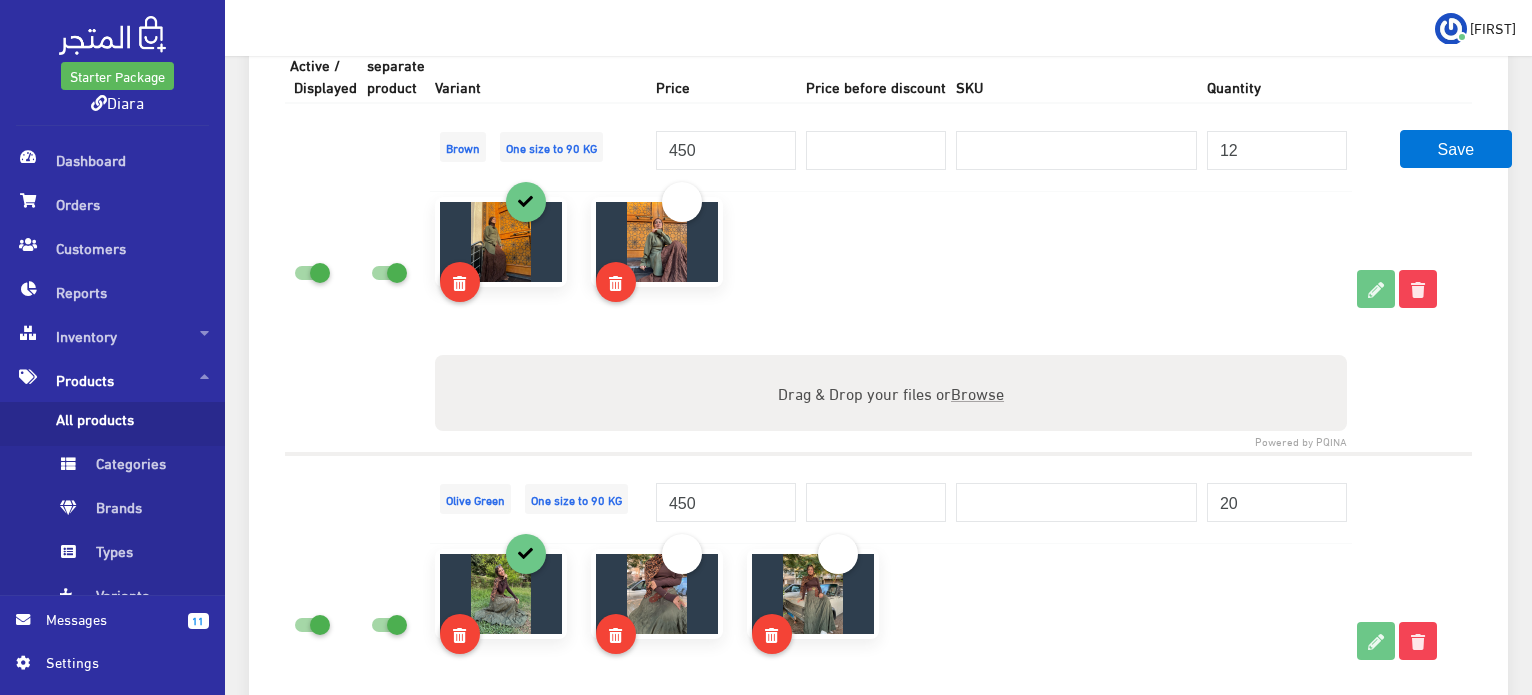 scroll, scrollTop: 1648, scrollLeft: 0, axis: vertical 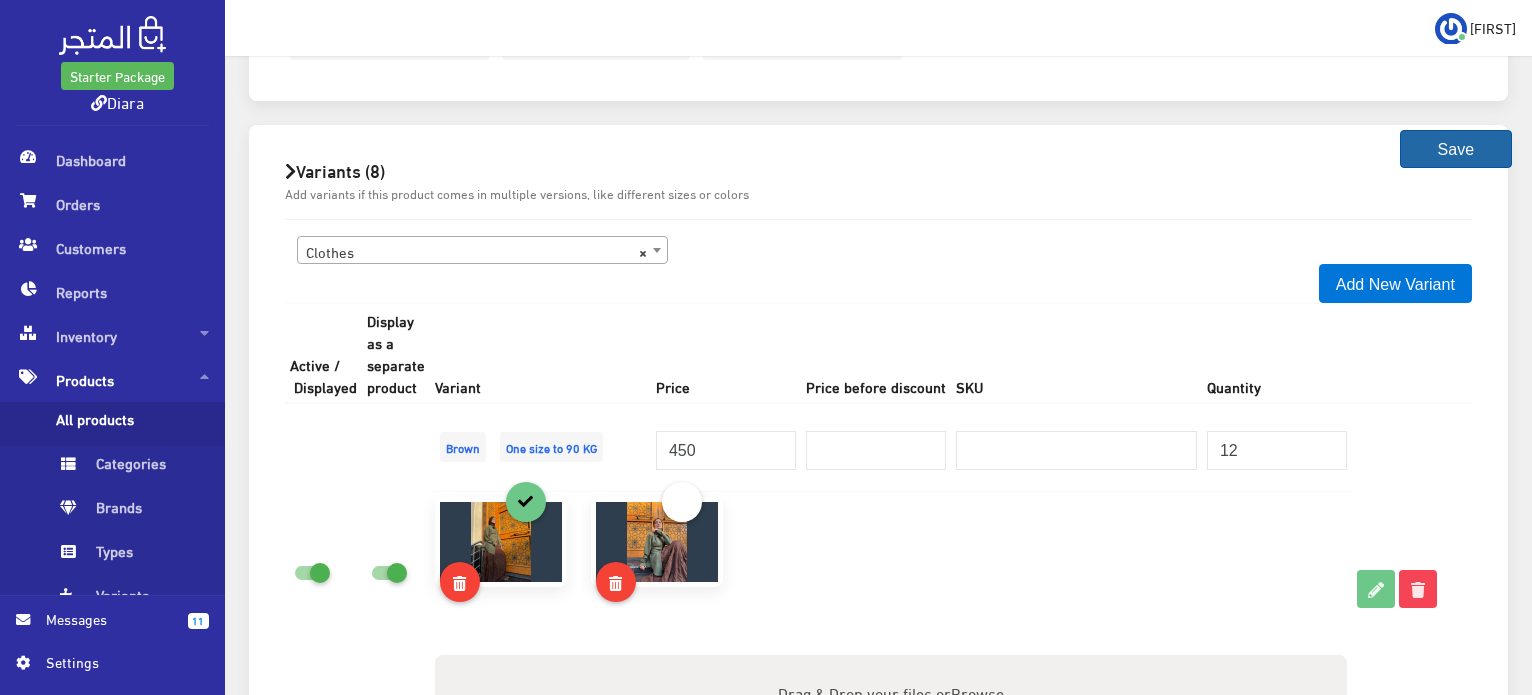 click on "Save" at bounding box center (1456, 149) 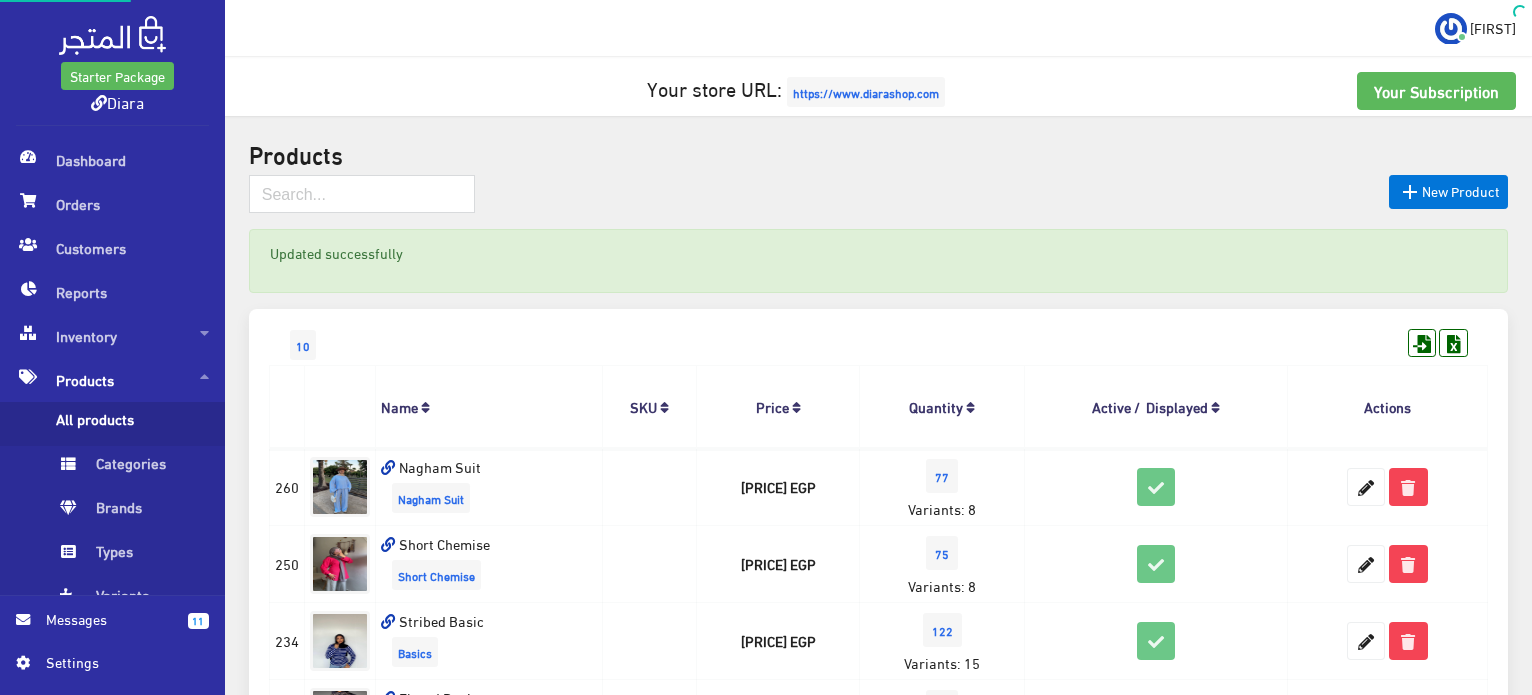 scroll, scrollTop: 0, scrollLeft: 0, axis: both 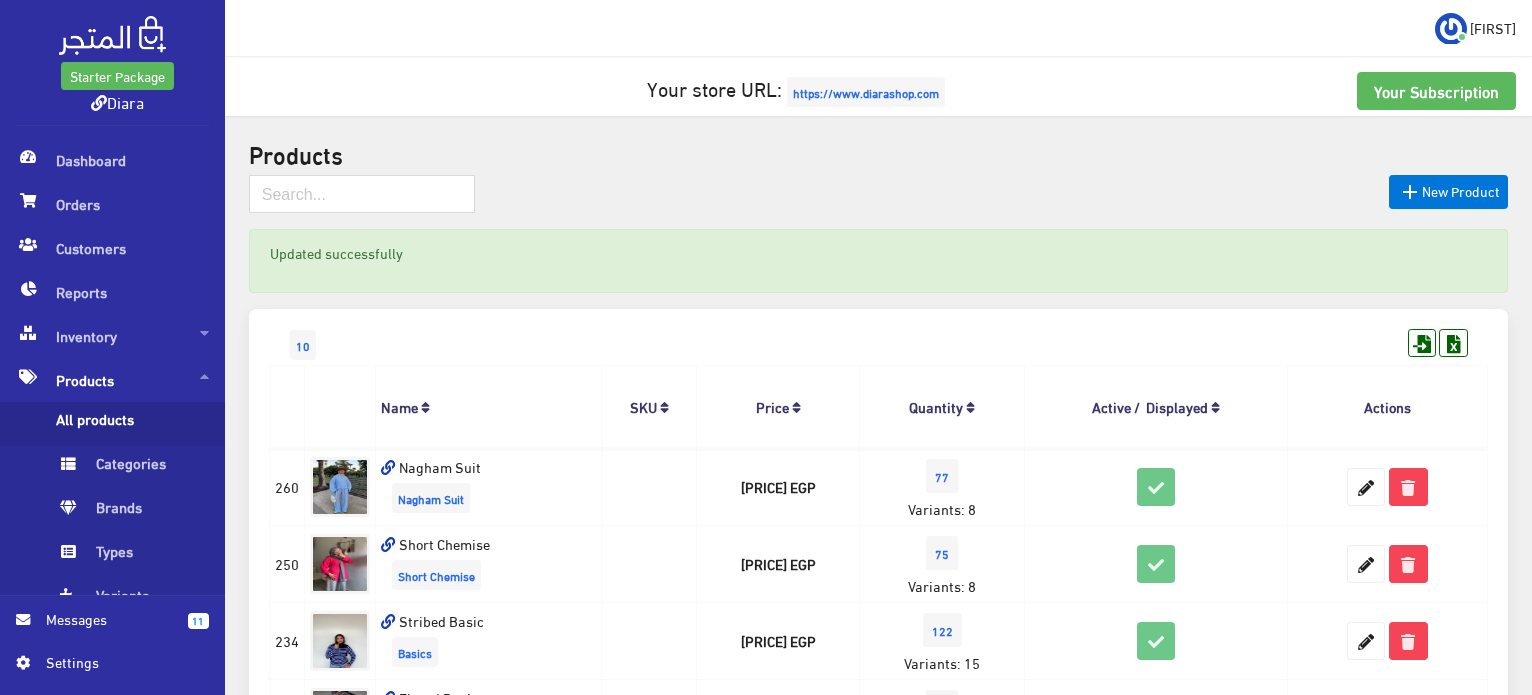 click on "https://www.diarashop.com" at bounding box center (866, 92) 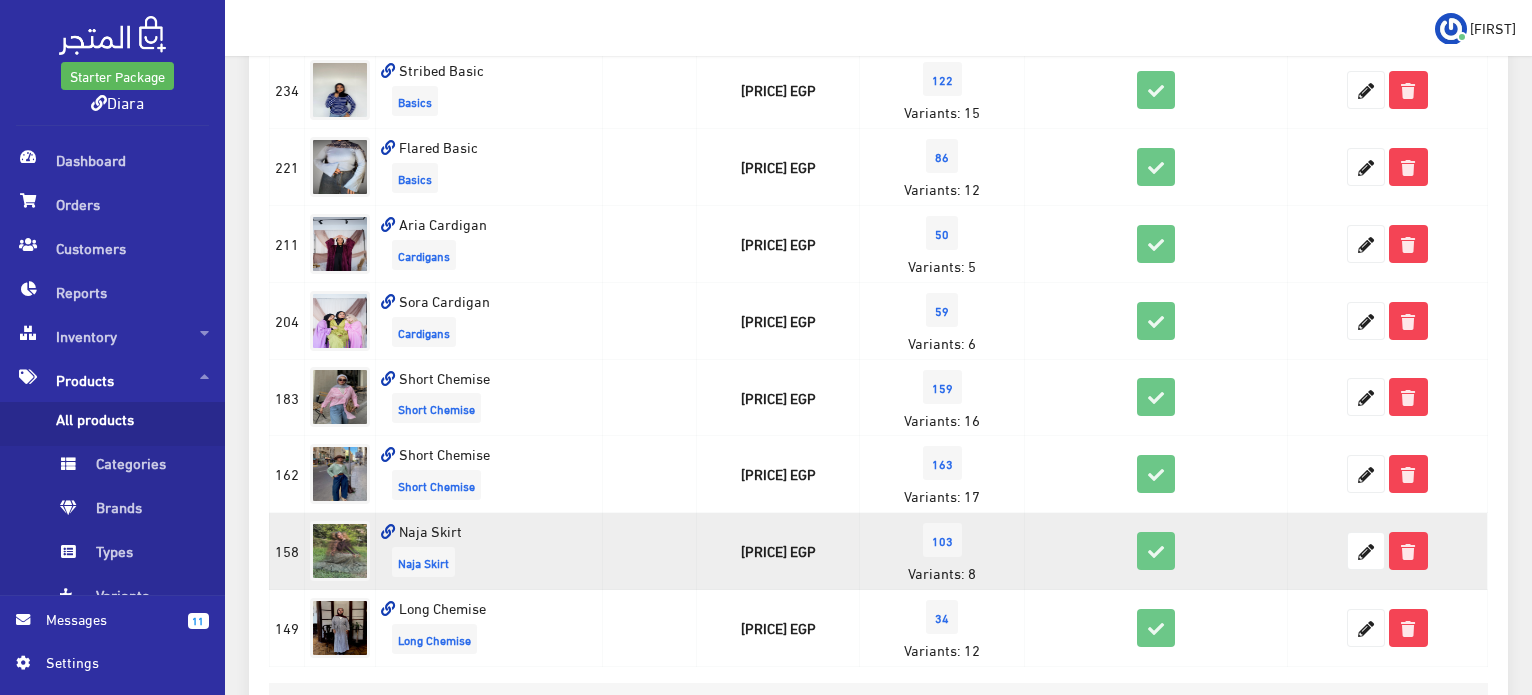 scroll, scrollTop: 700, scrollLeft: 0, axis: vertical 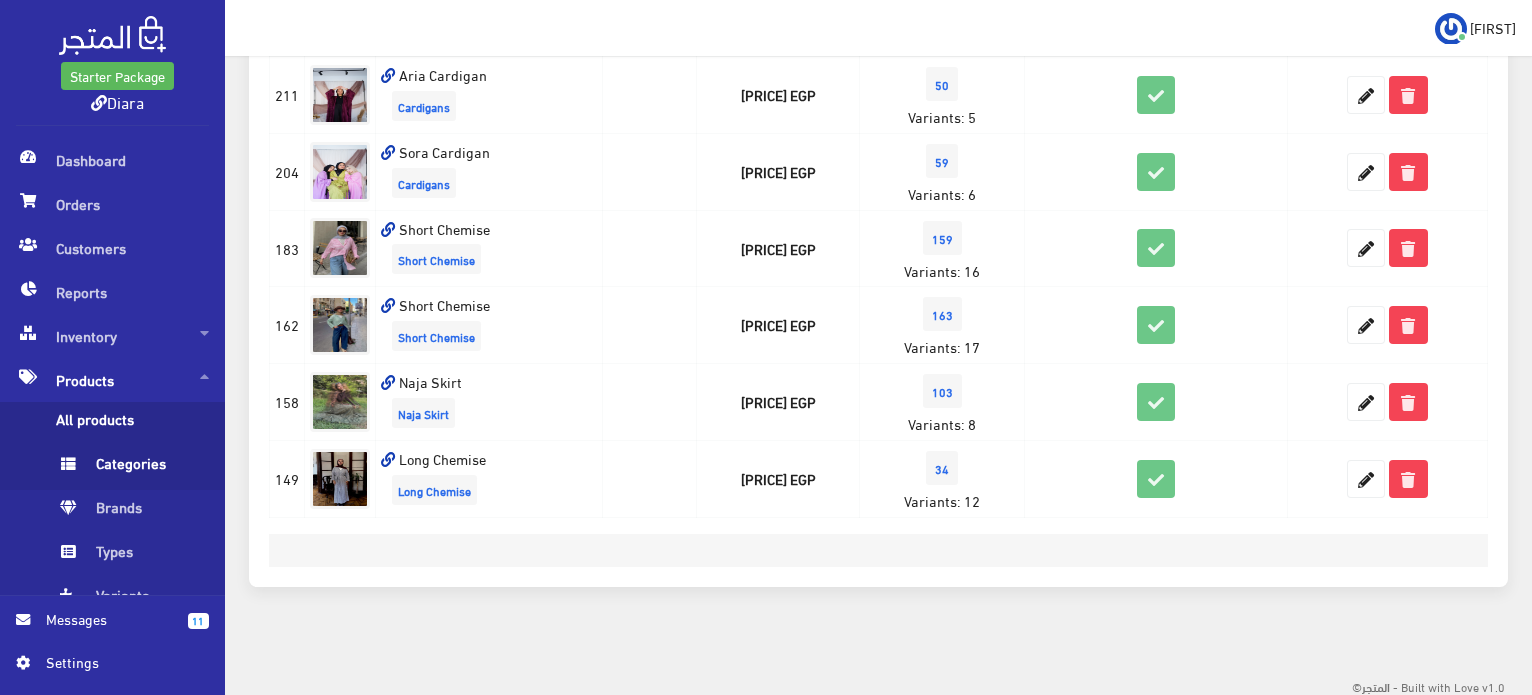 click on "Categories" at bounding box center [132, 468] 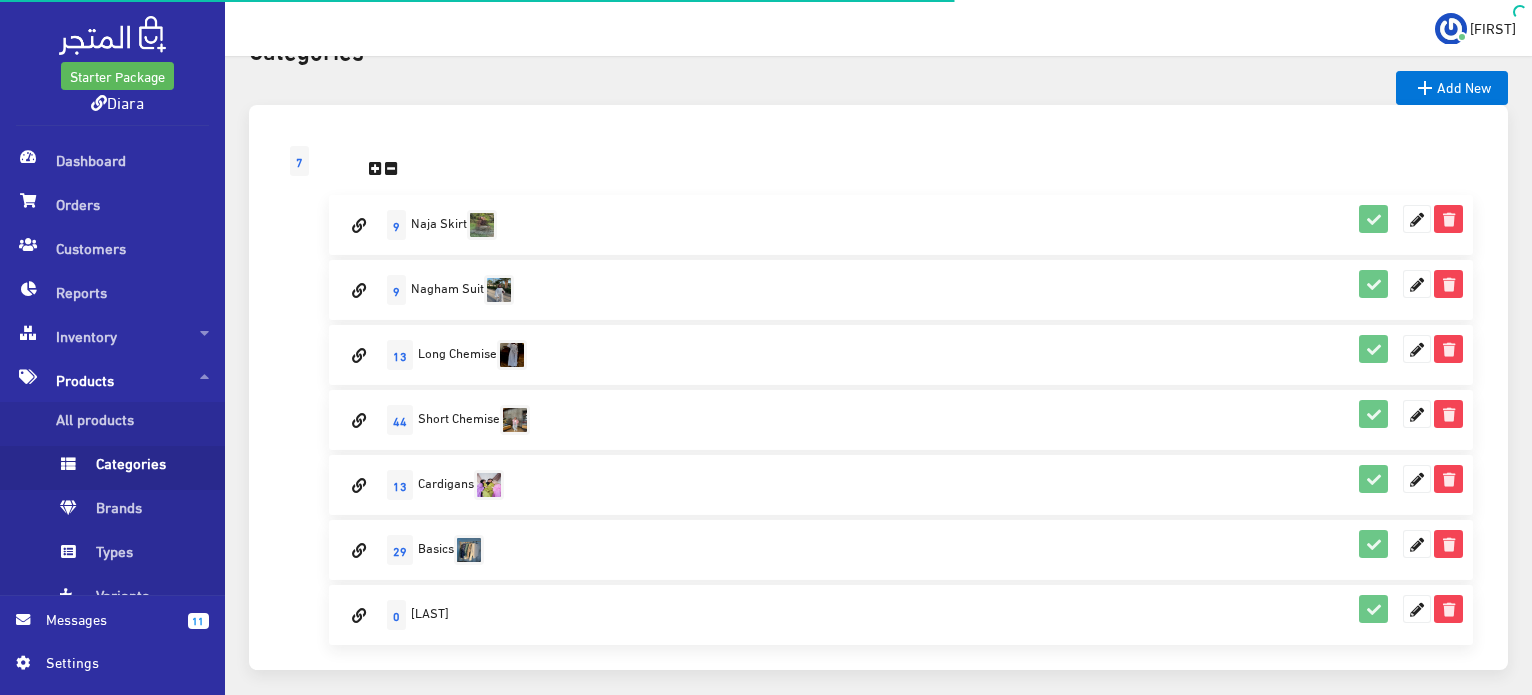 scroll, scrollTop: 189, scrollLeft: 0, axis: vertical 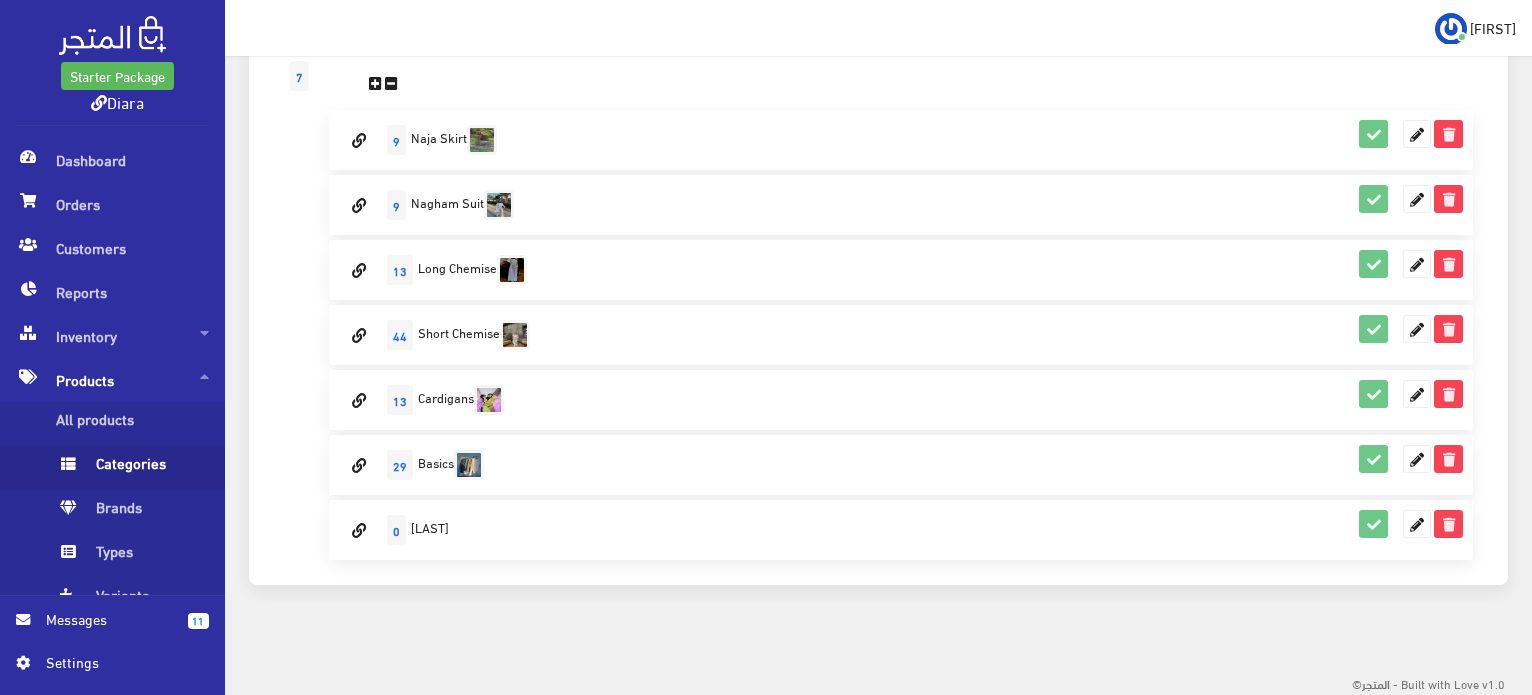click on "Products" at bounding box center (112, 380) 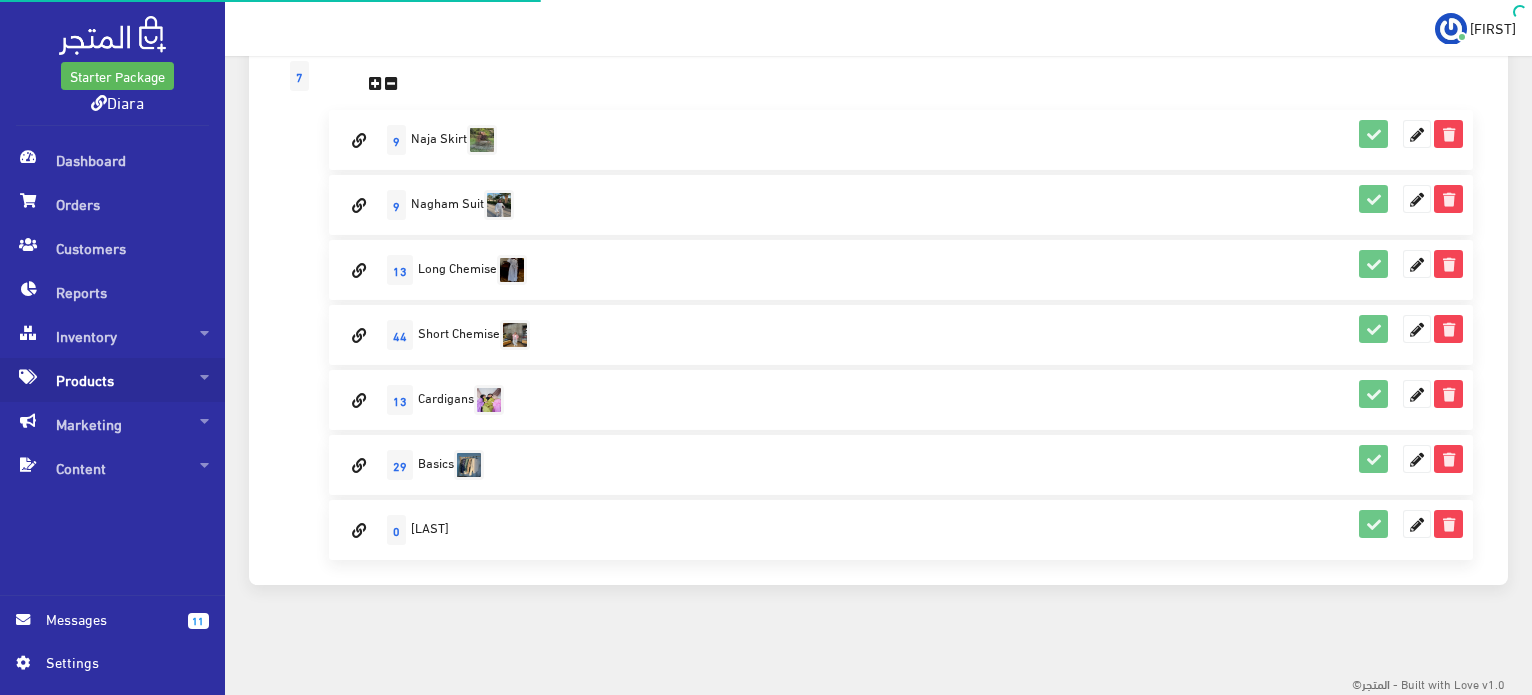 scroll, scrollTop: 0, scrollLeft: 0, axis: both 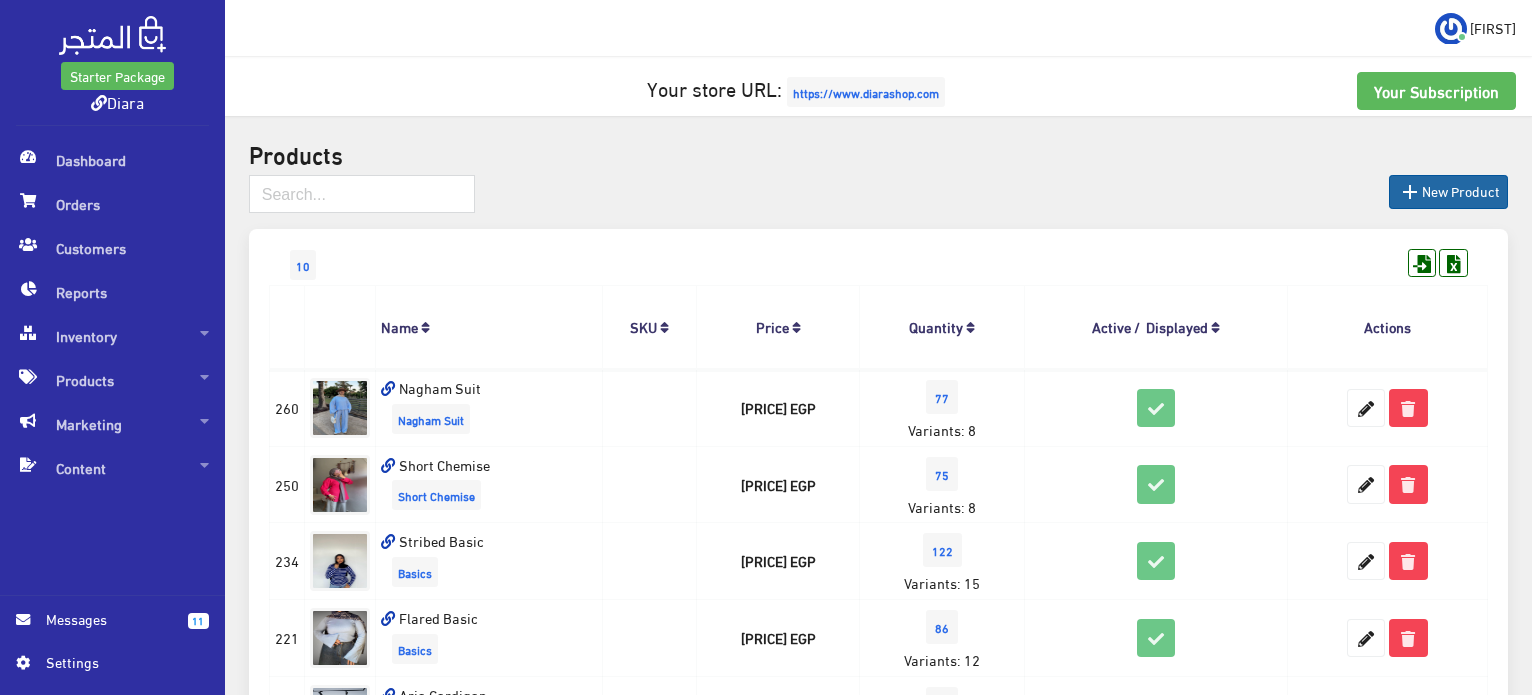 click on "  New Product" at bounding box center (1448, 192) 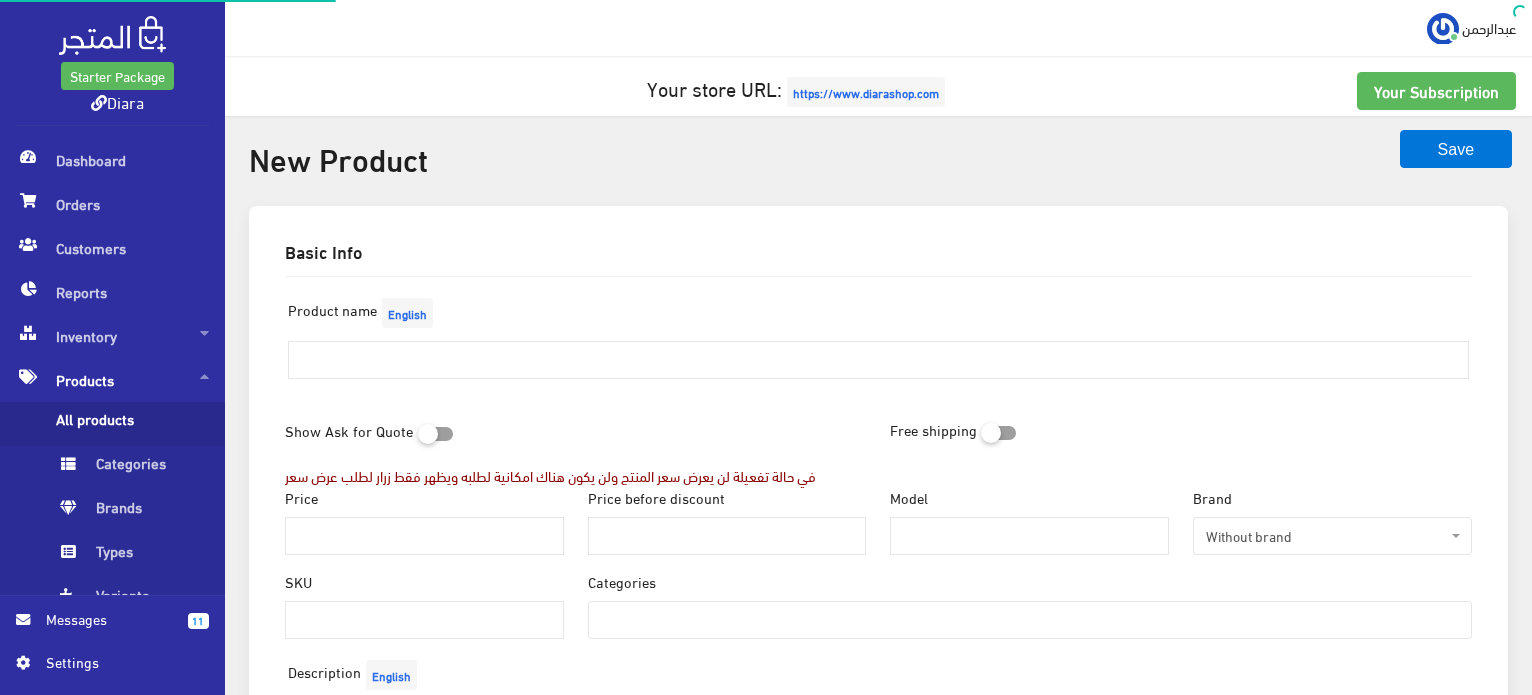 select 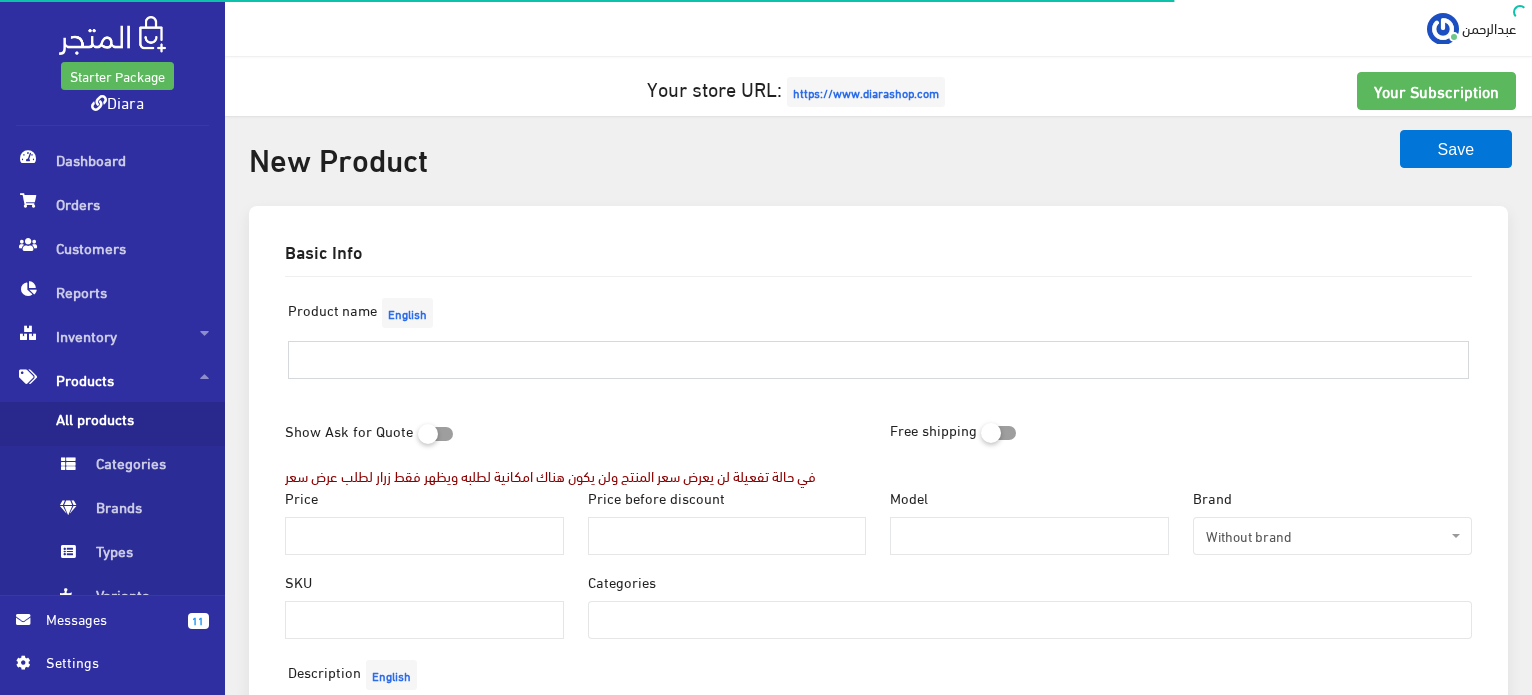 click at bounding box center (878, 360) 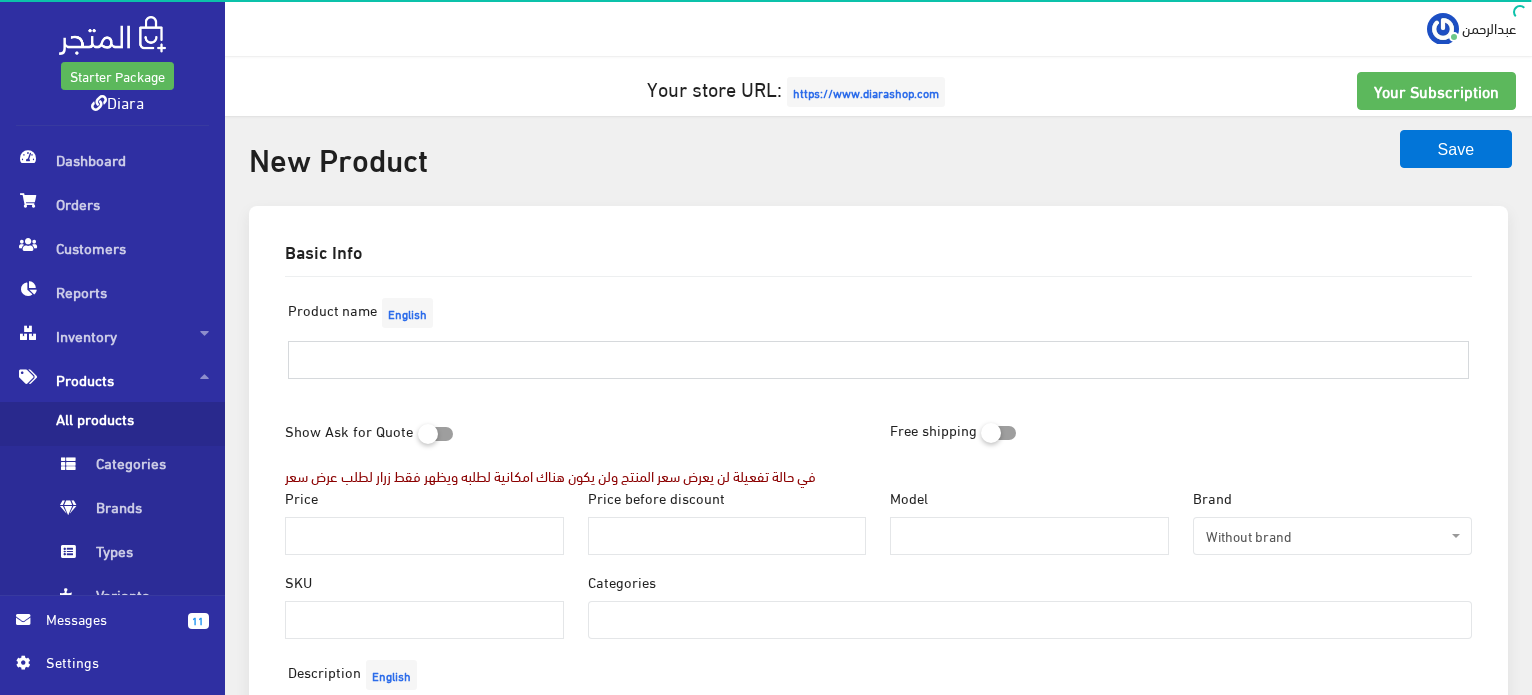 type on "TEGAN" 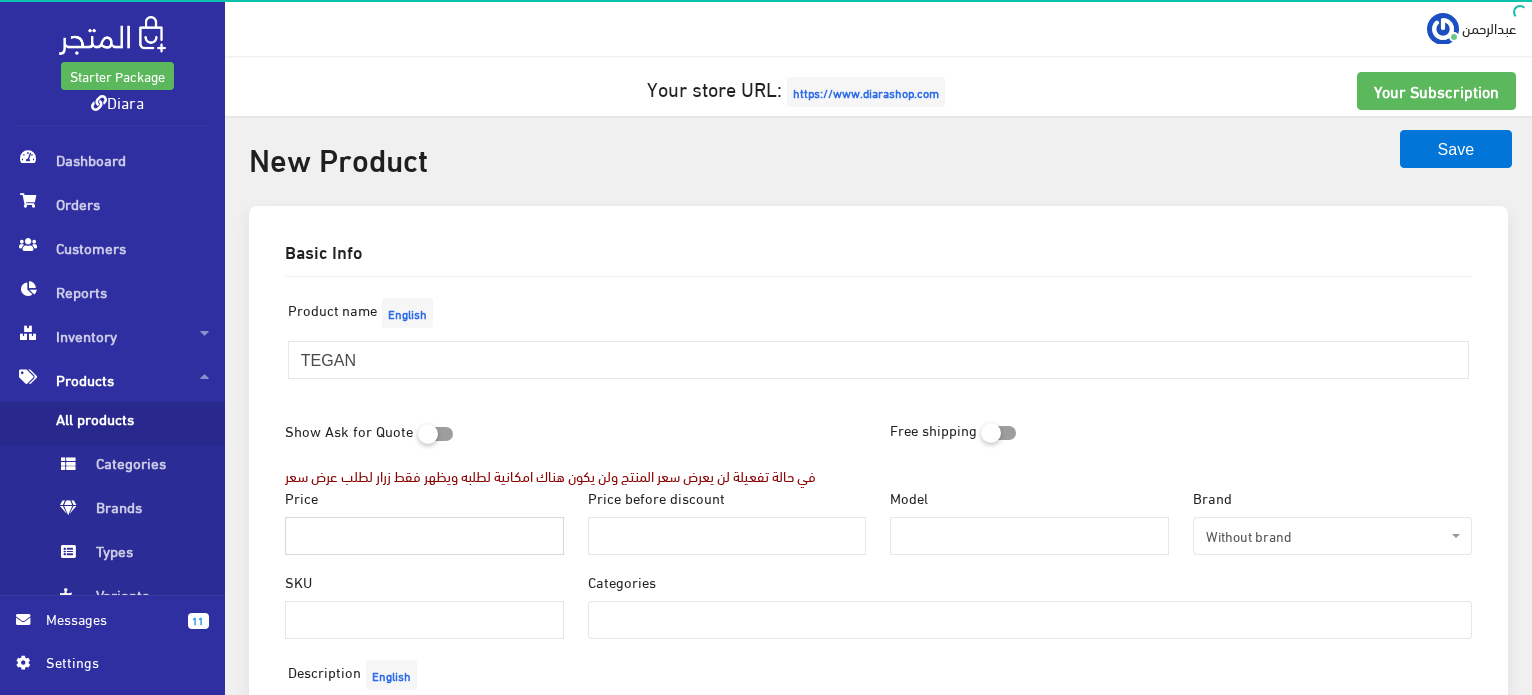 click on "Price" at bounding box center (424, 536) 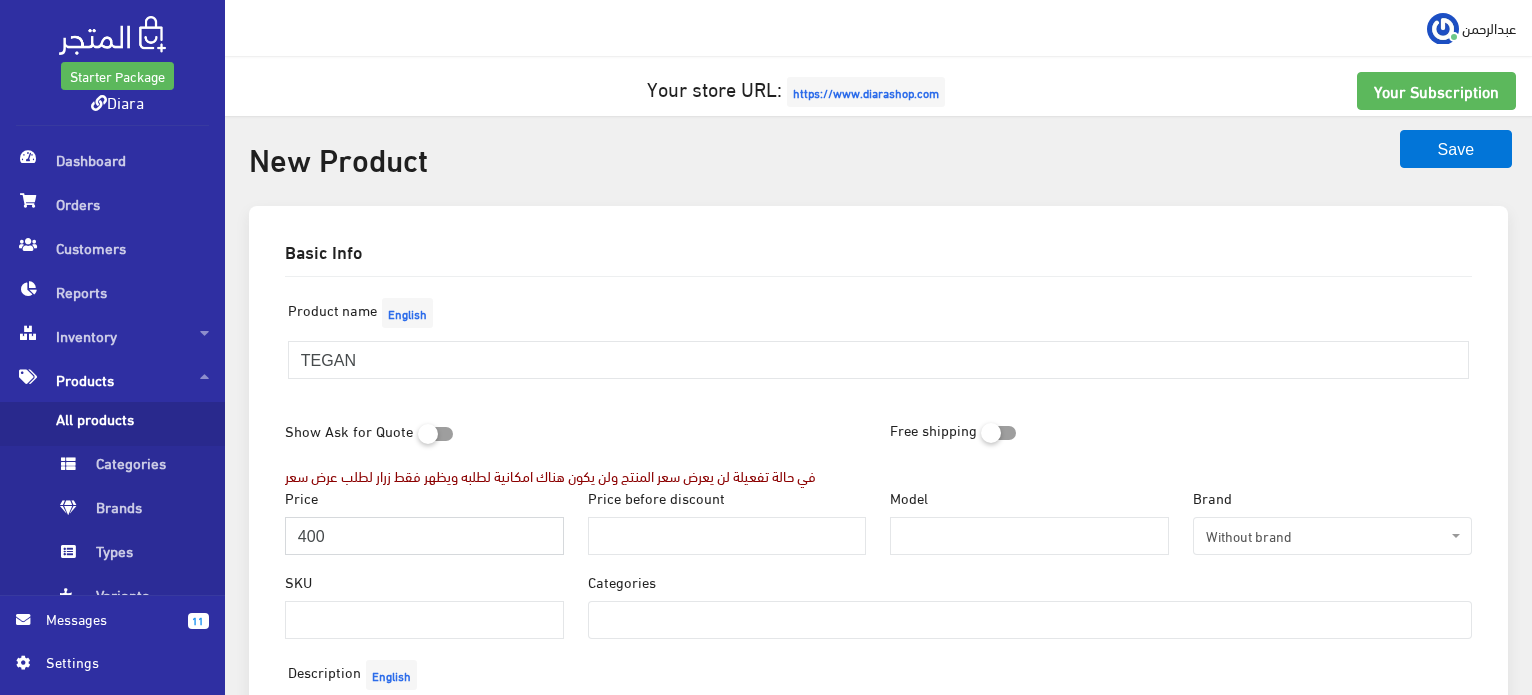 type on "400" 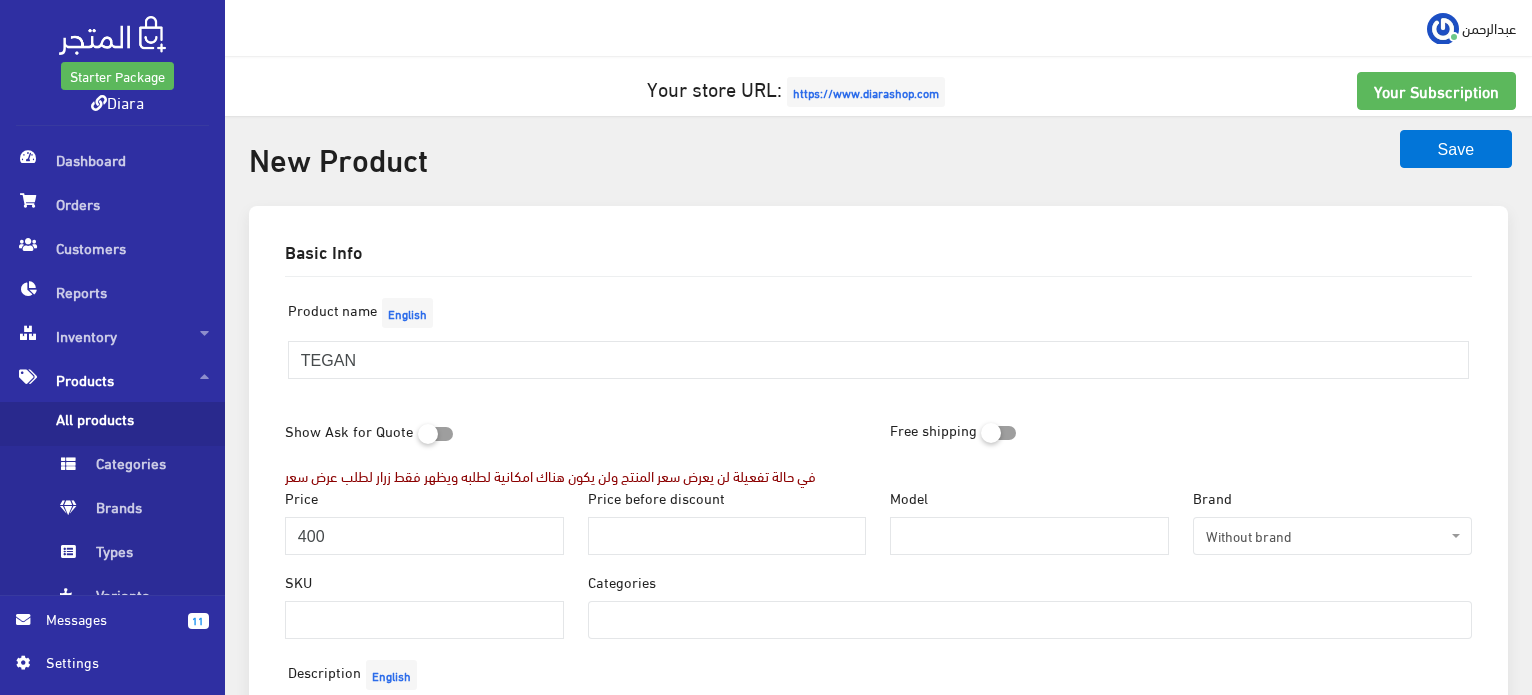 click on "Product name English Sizes
M/L From 55 to 65 KG
L/XL From 70 to 85-90 KG
One size to 90 KG
Medium to 65 KG
Large to 75 KG
X Large to 90 KG" at bounding box center [878, 352] 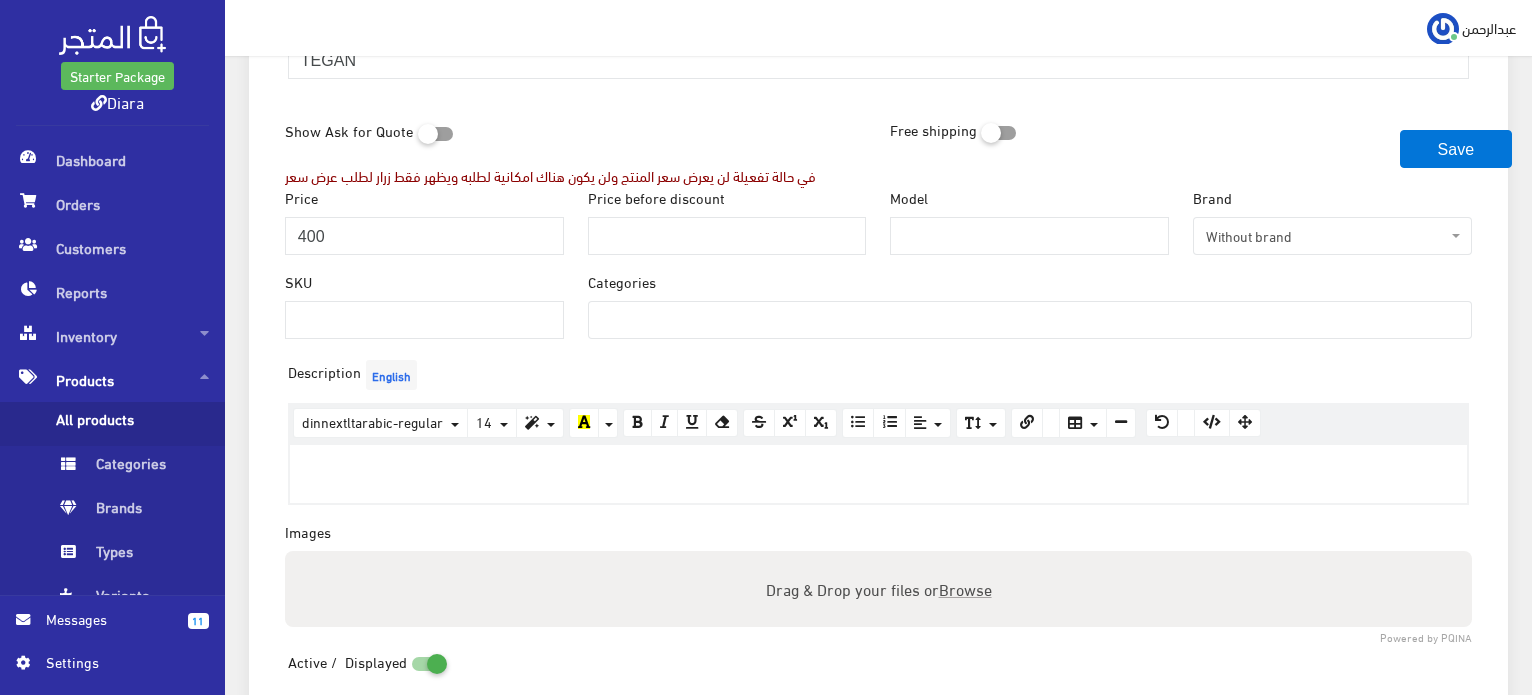 click at bounding box center [624, 318] 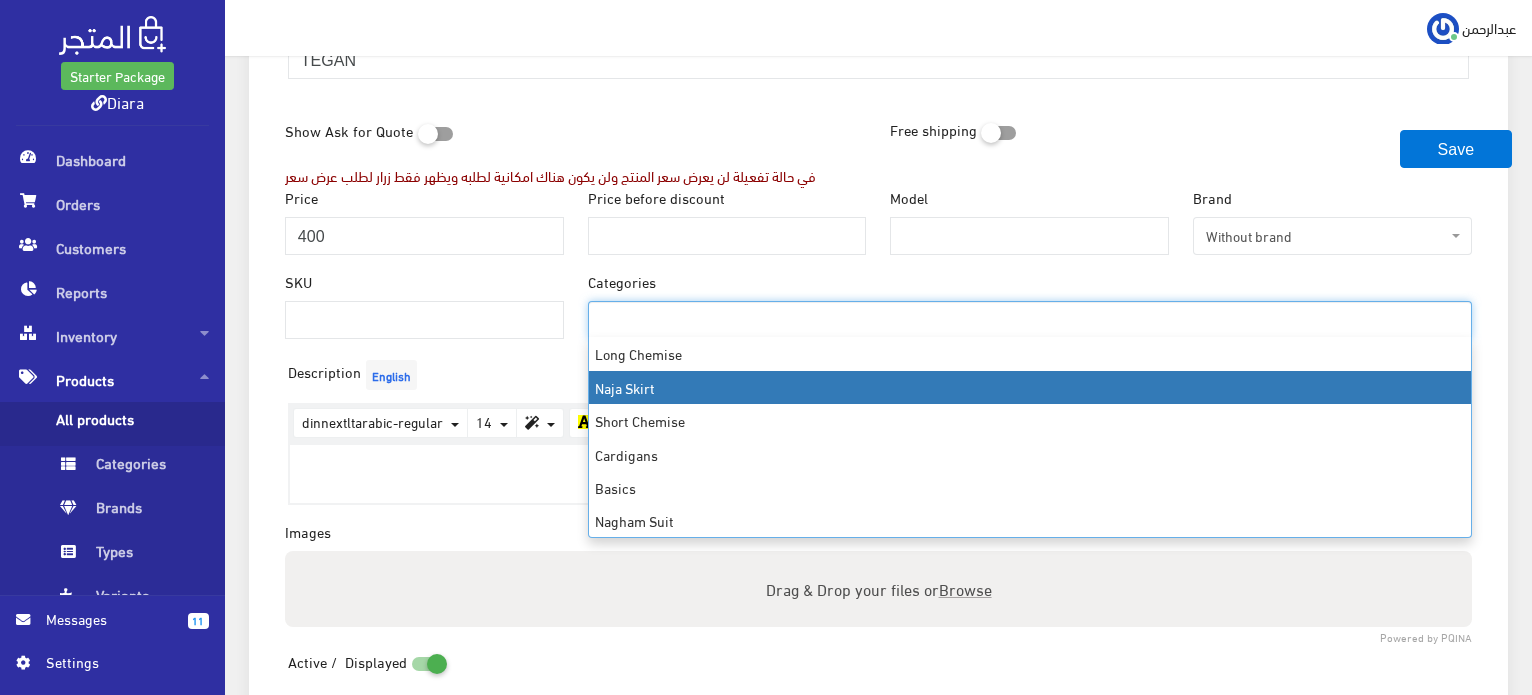 scroll, scrollTop: 33, scrollLeft: 0, axis: vertical 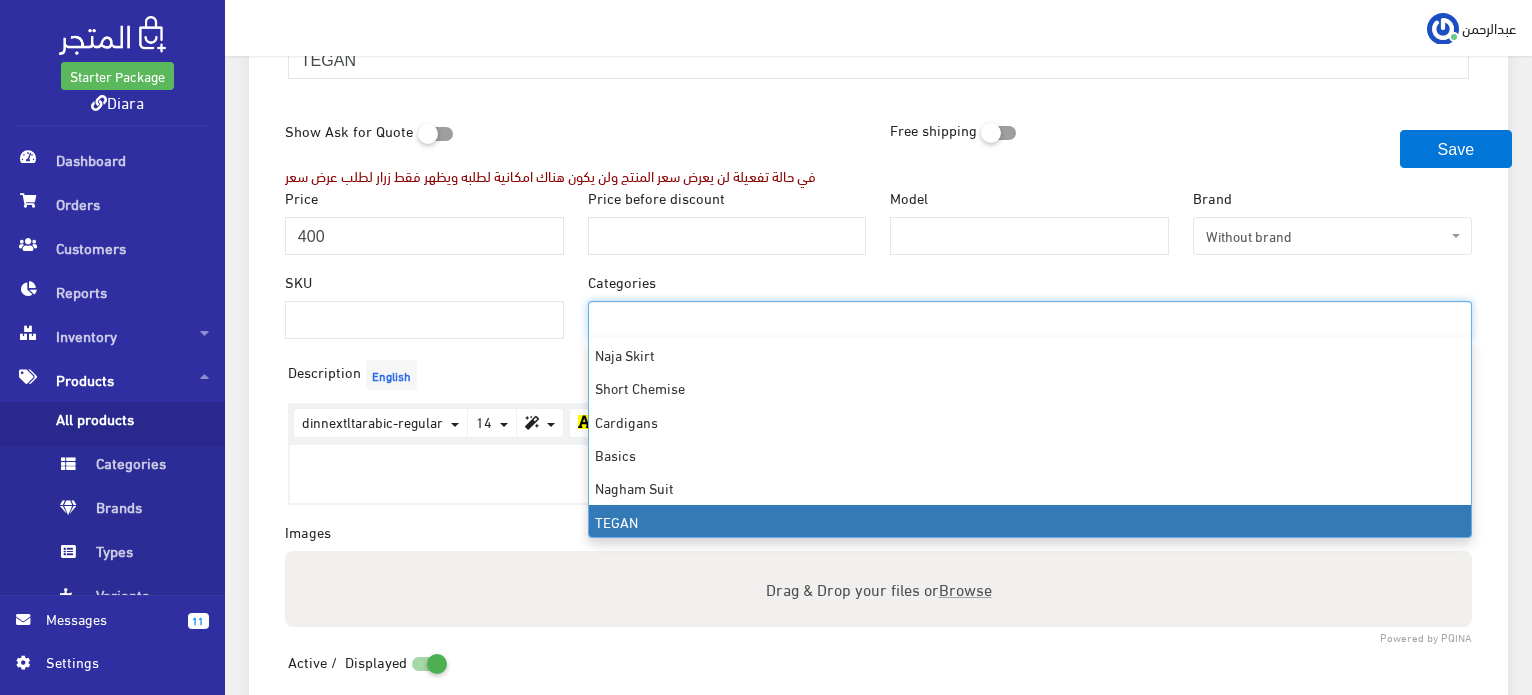 select on "19" 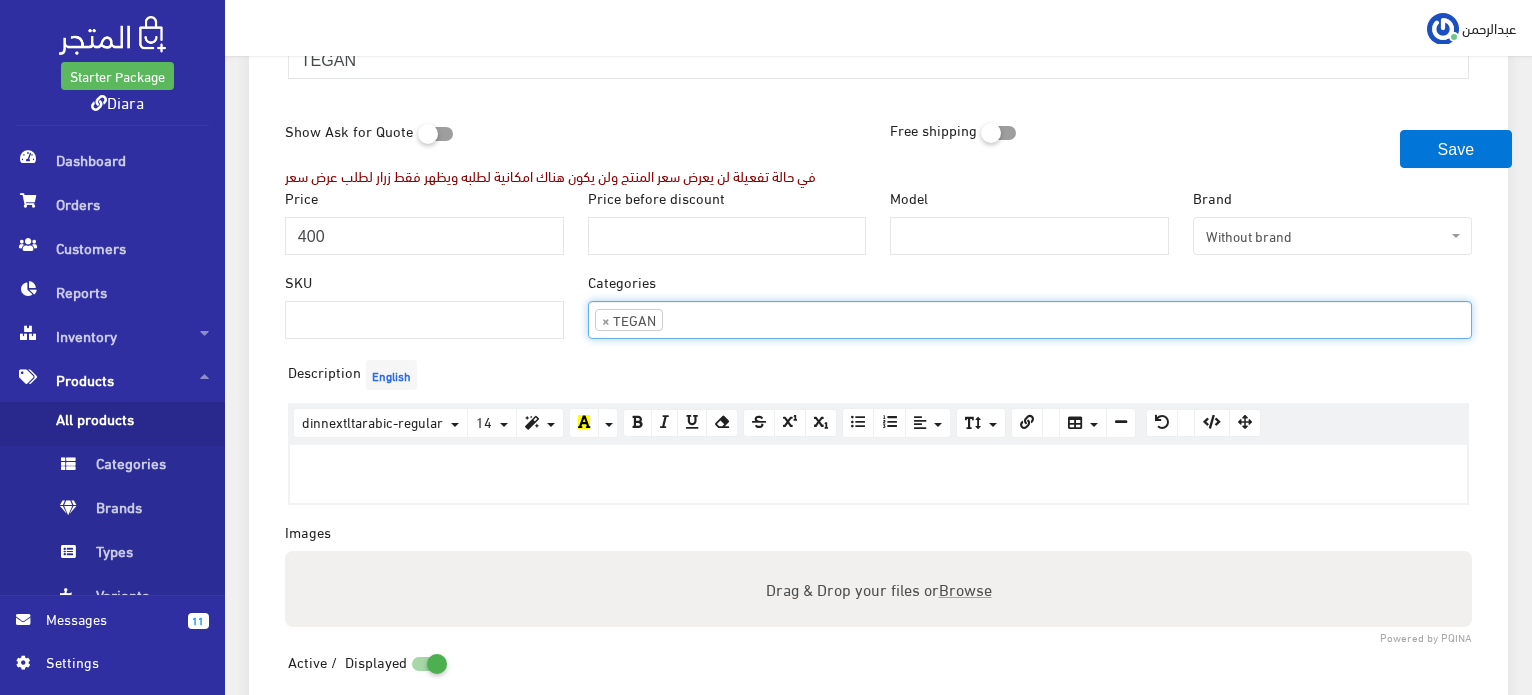 click on "Description  English
× Insert Image Select from files Image URL Insert Image × Insert Link Text to display To what URL should this link go? http://  Open in new window Insert Link Close Keyboard shortcuts Action Ctrl + Z Undo Ctrl + Shift + Z Redo Ctrl + ] Indent Ctrl + [ Outdent Ctrl + ENTER Insert Horizontal Rule Text formatting Ctrl + B Bold Ctrl + I Italic Ctrl + U Underline Ctrl + \ Remove Font Style Document Style Ctrl + NUM0 Normal Ctrl + NUM1 Header 1 Ctrl + NUM2 Header 2 Ctrl + NUM3 Header 3 Ctrl + NUM4 Header 4 Ctrl + NUM5 Header 5 Ctrl + NUM6 Header 6 Paragraph formatting Ctrl + Shift + L Align left Ctrl + Shift + E Align center Ctrl + Shift + R Align right Ctrl + Shift + J Justify full Ctrl + Shift + NUM7 Ordered list Ctrl + Shift + NUM8 Unordered list Summernote 0.6.16  ·  Project  ·  Issues dinnextltarabic-regular    Arial  Arial Black  Comic Sans MS  Courier New  Helvetica  Impact  Tahoma  Times New Roman 14" at bounding box center (878, 438) 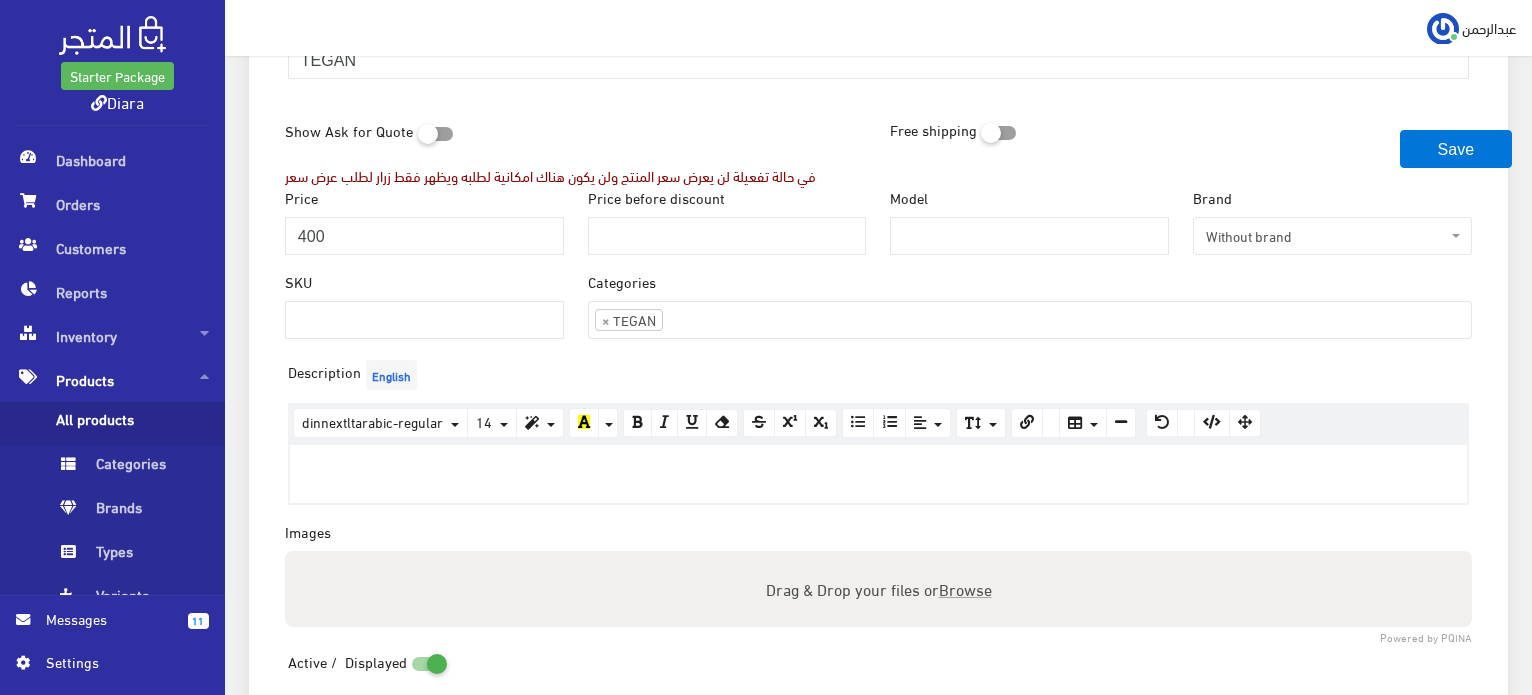 click on "Browse" at bounding box center (964, 588) 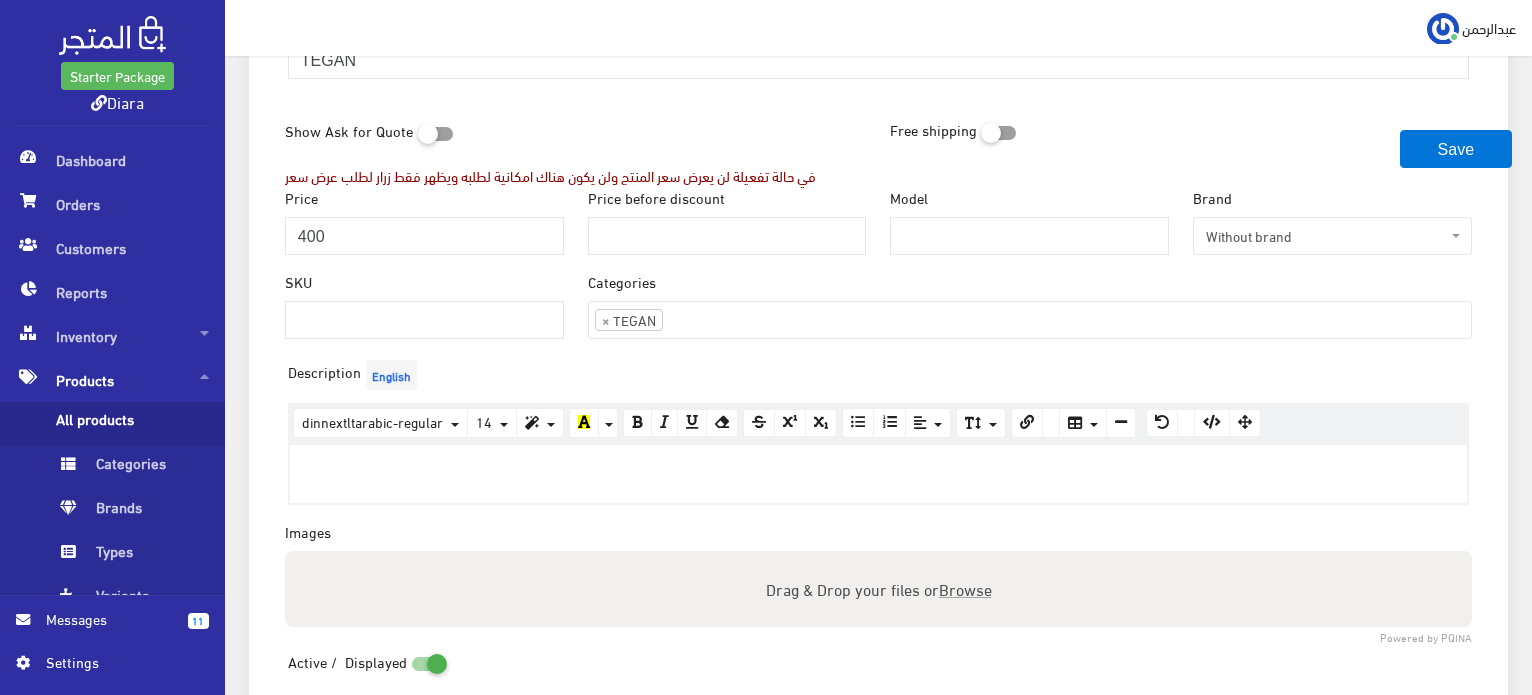 type on "C:\fakepath\IMG_1039.JPG" 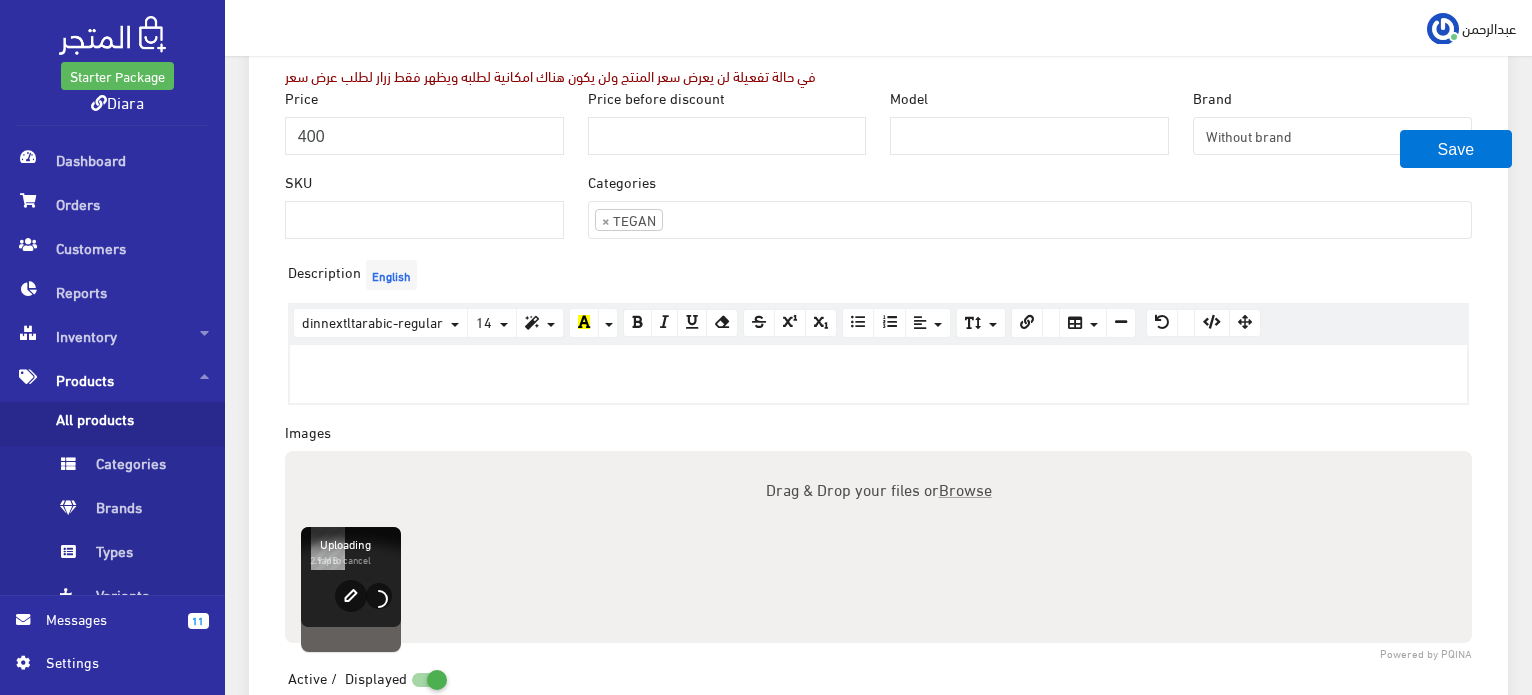 scroll, scrollTop: 700, scrollLeft: 0, axis: vertical 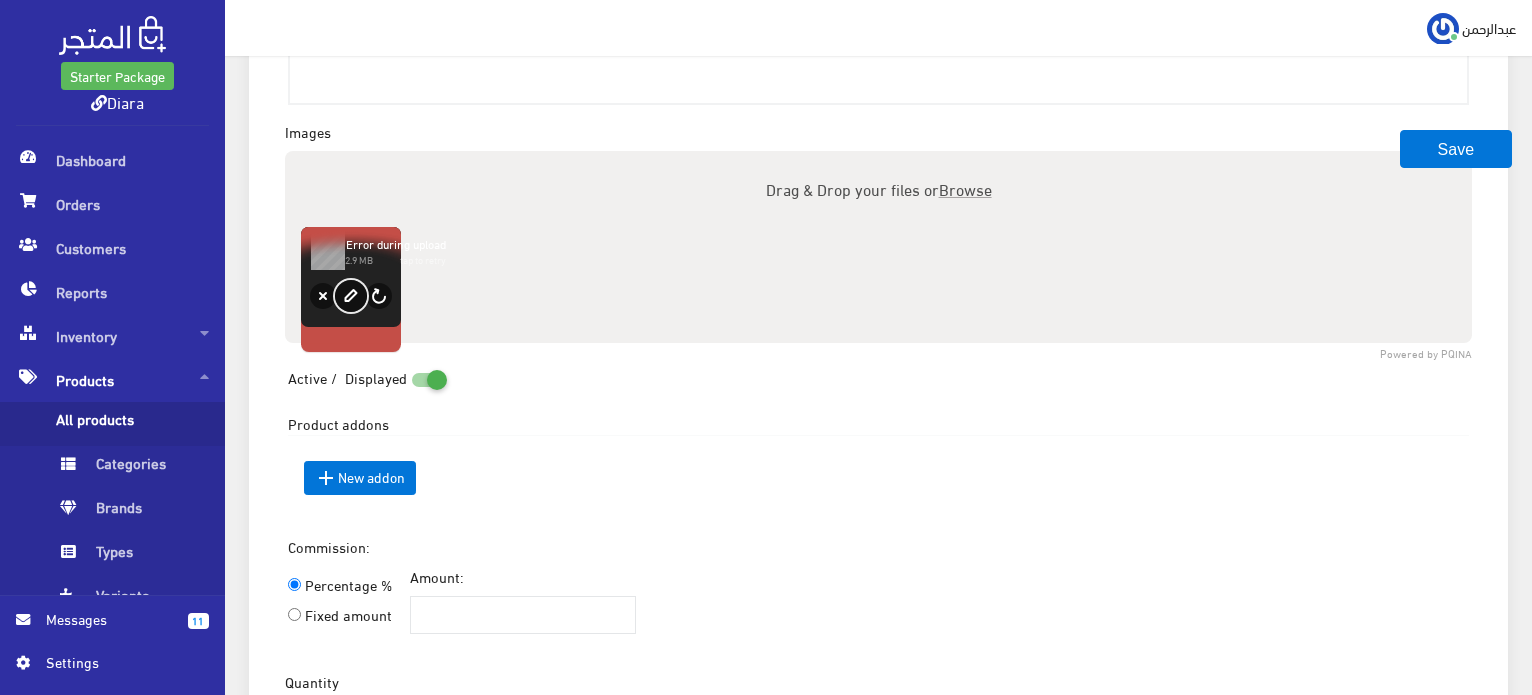 click on "edit" at bounding box center (351, 296) 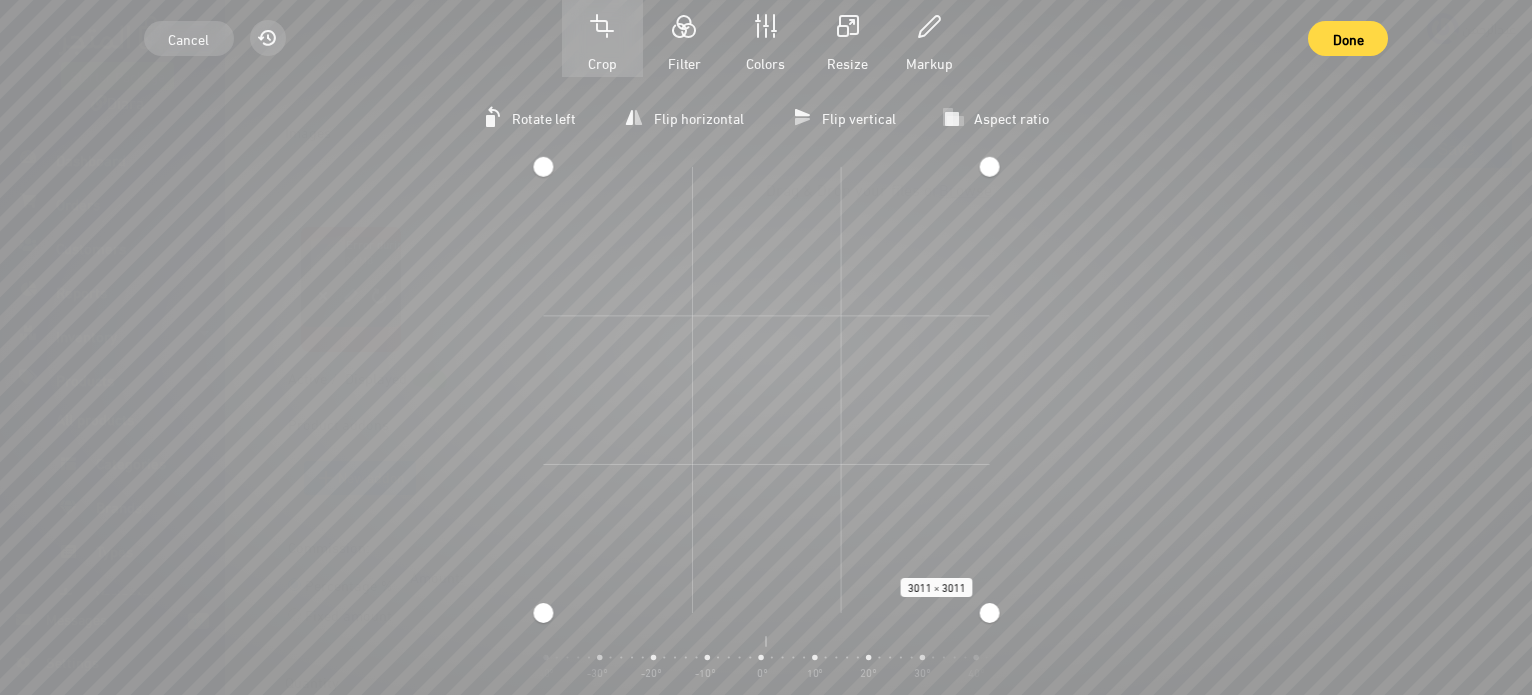 click at bounding box center [766, 167] 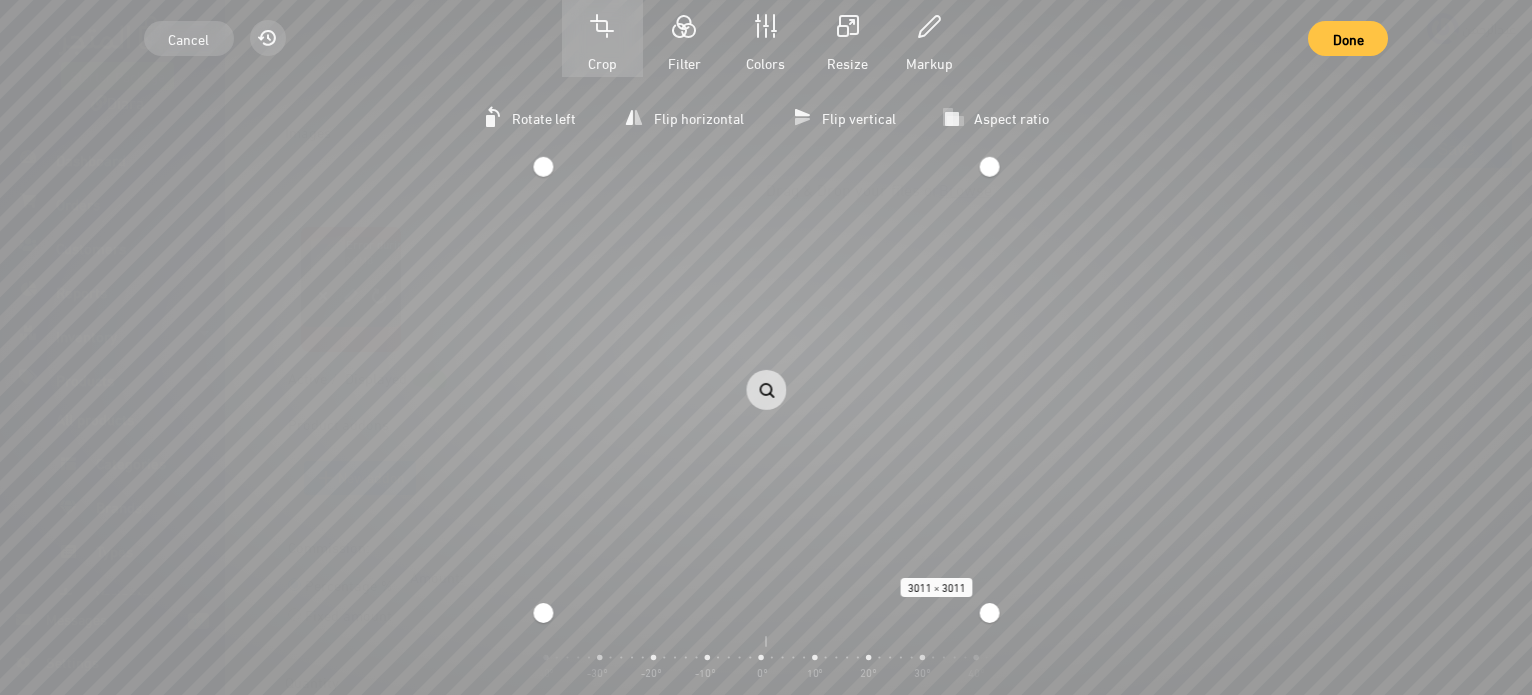 click on "Done" at bounding box center (1347, 38) 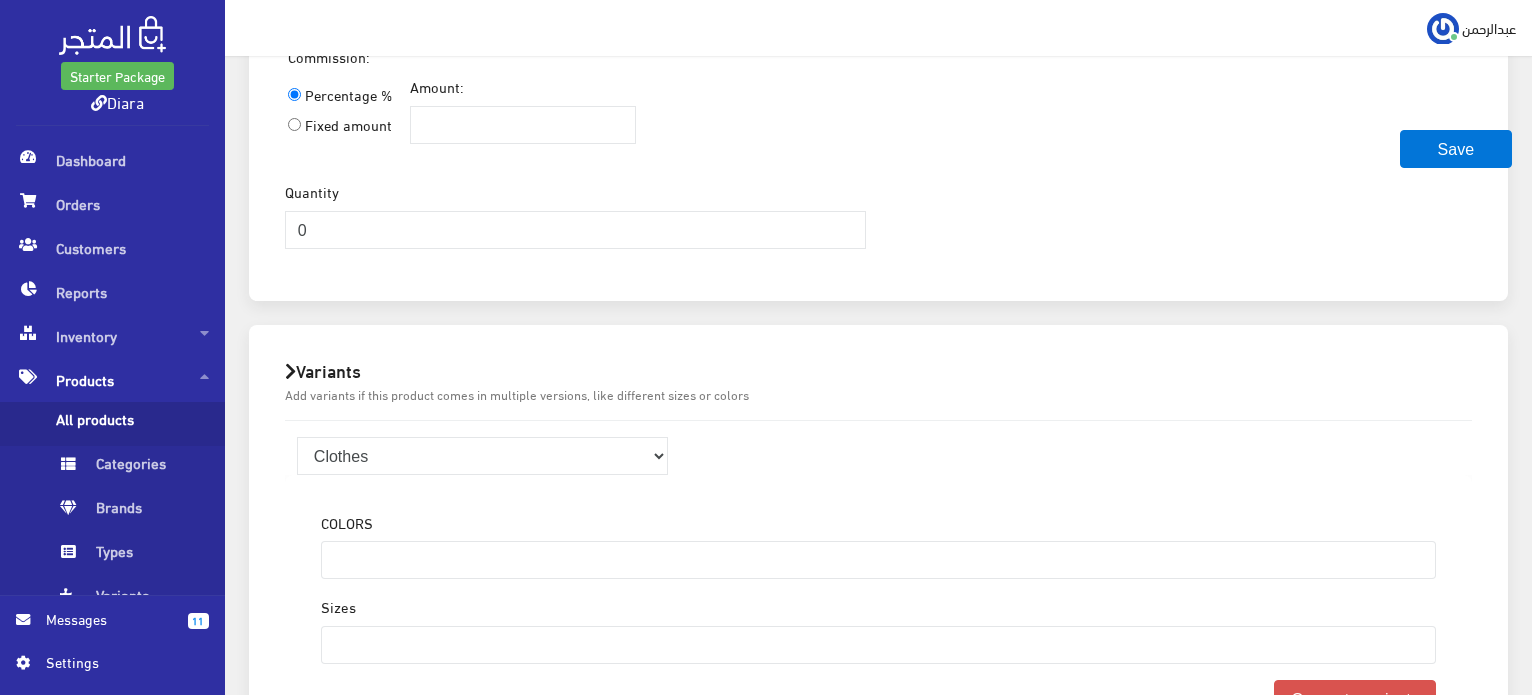 scroll, scrollTop: 1200, scrollLeft: 0, axis: vertical 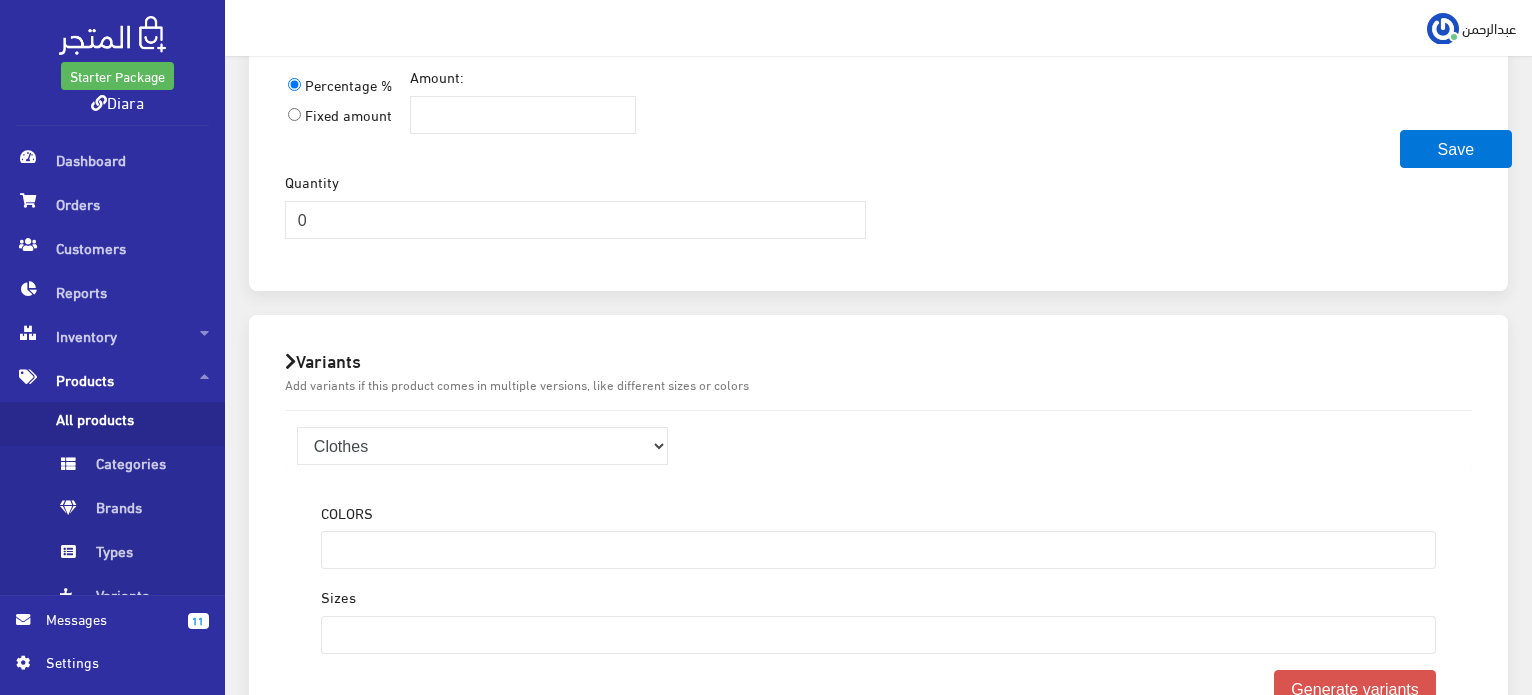 click at bounding box center [878, 548] 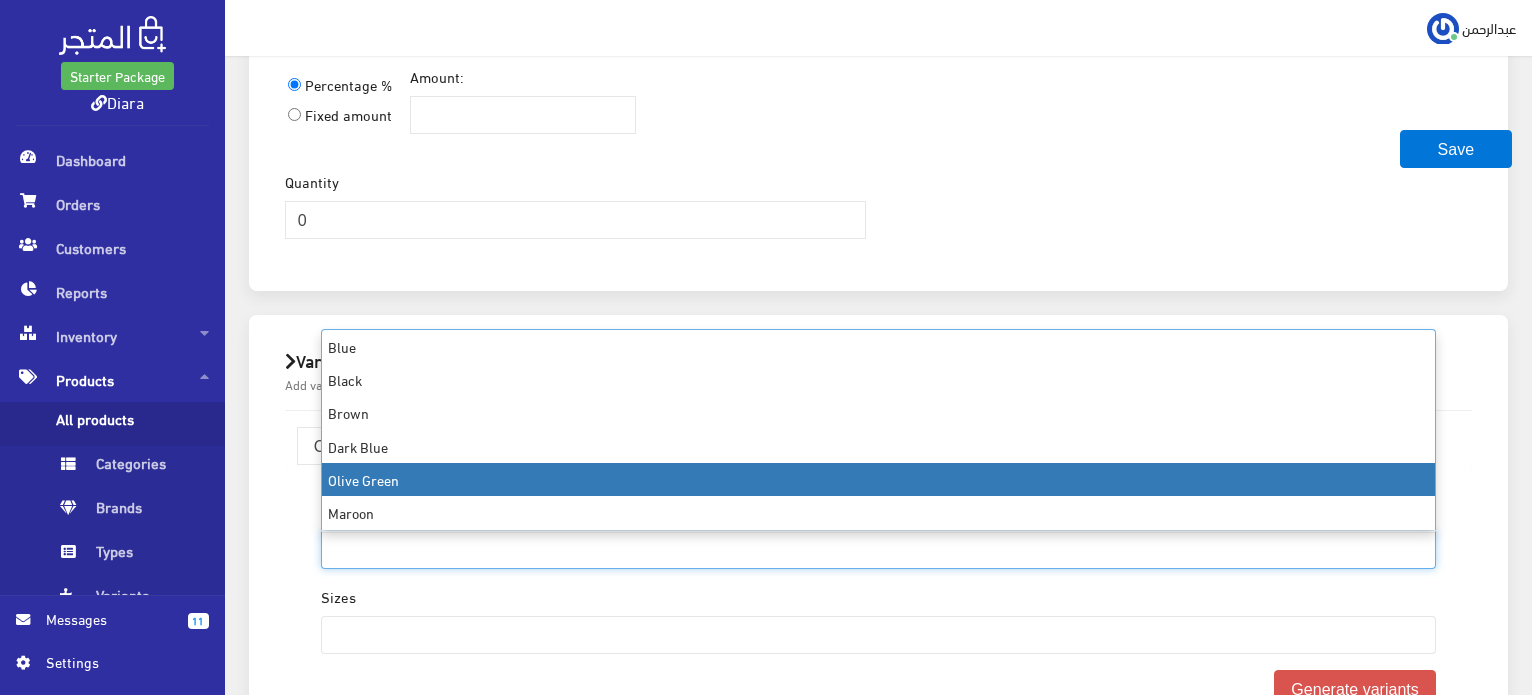 select on "7" 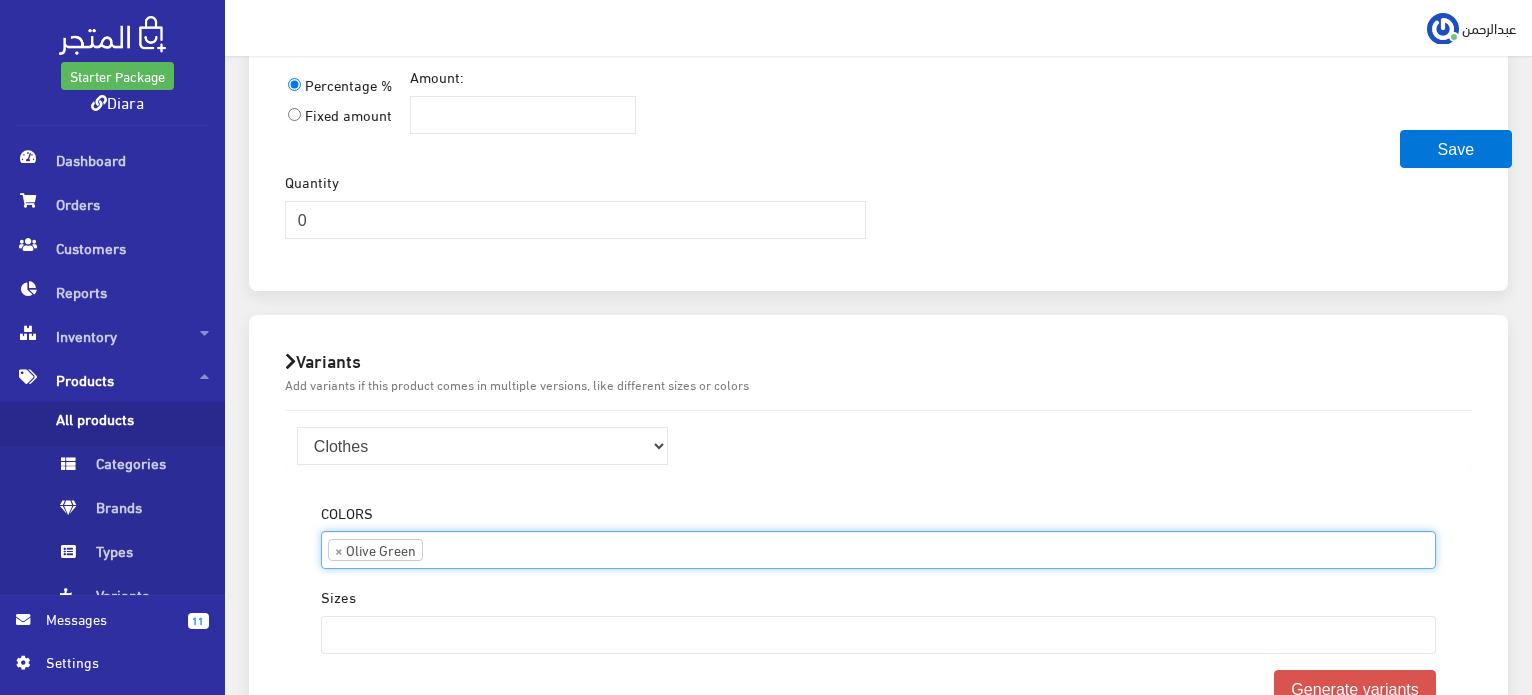 click at bounding box center [458, 548] 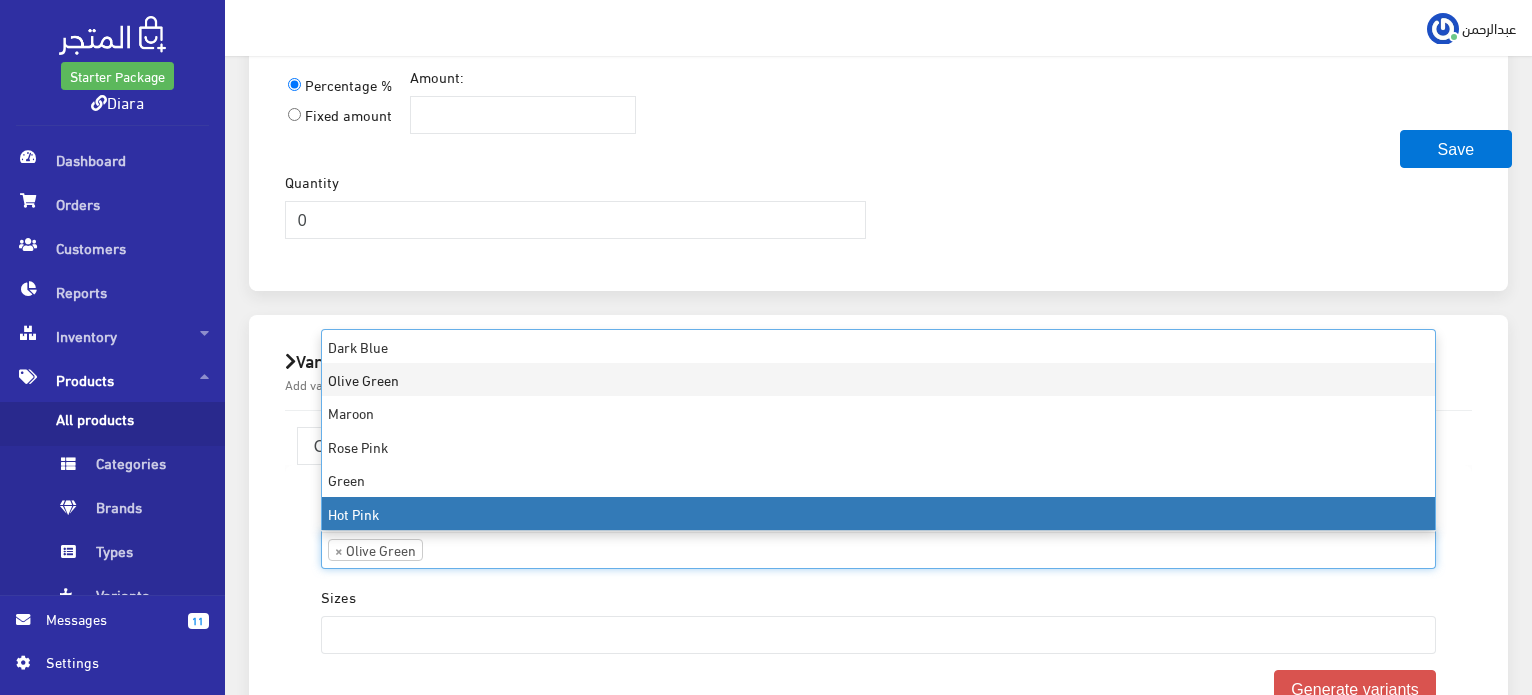 scroll, scrollTop: 200, scrollLeft: 0, axis: vertical 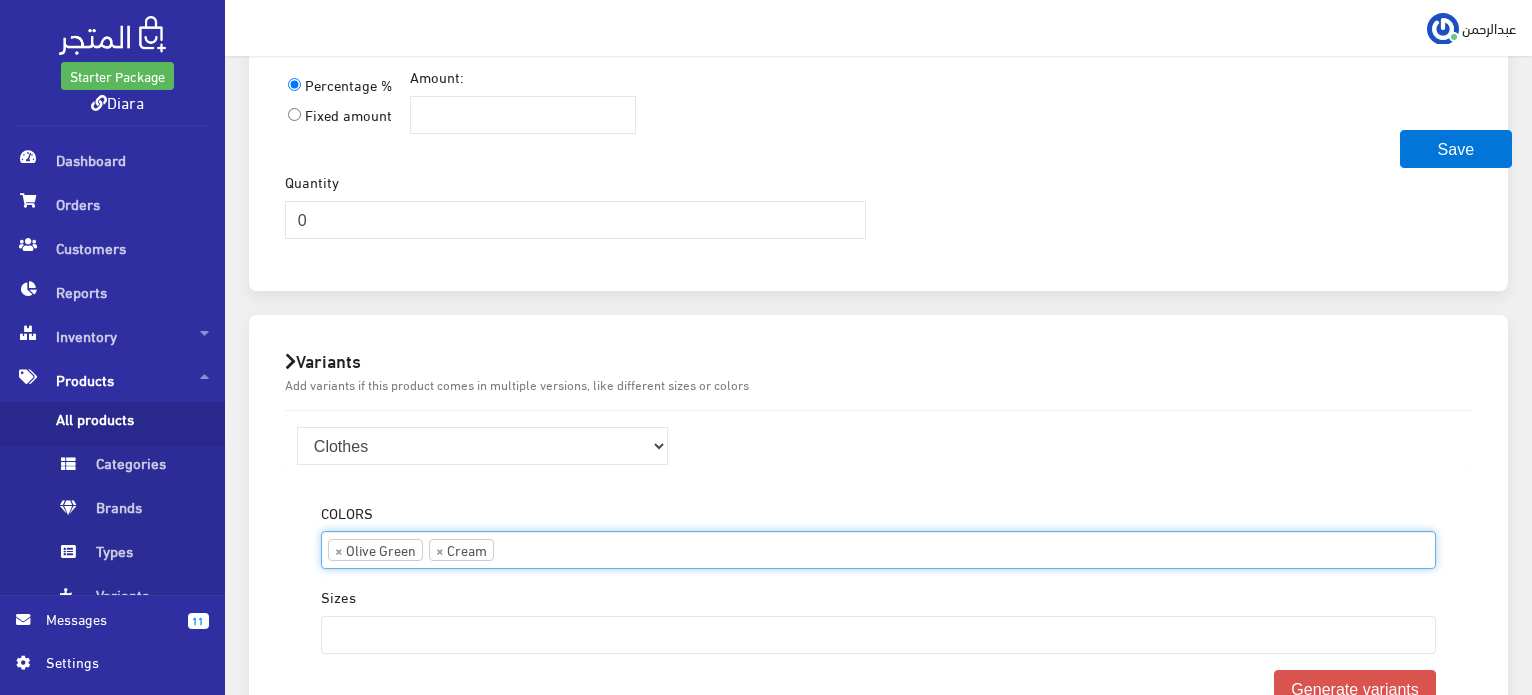 click on "× Olive Green × Cream" at bounding box center [878, 548] 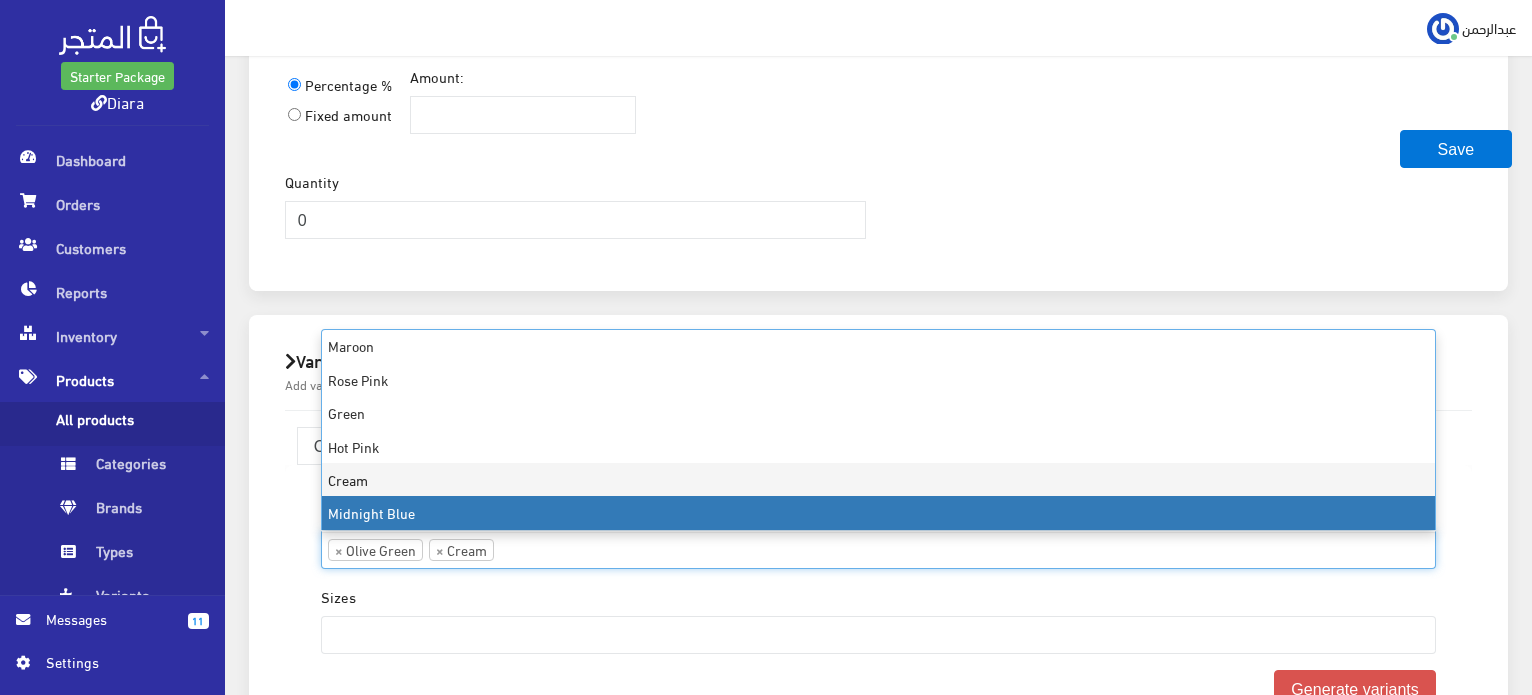 scroll, scrollTop: 267, scrollLeft: 0, axis: vertical 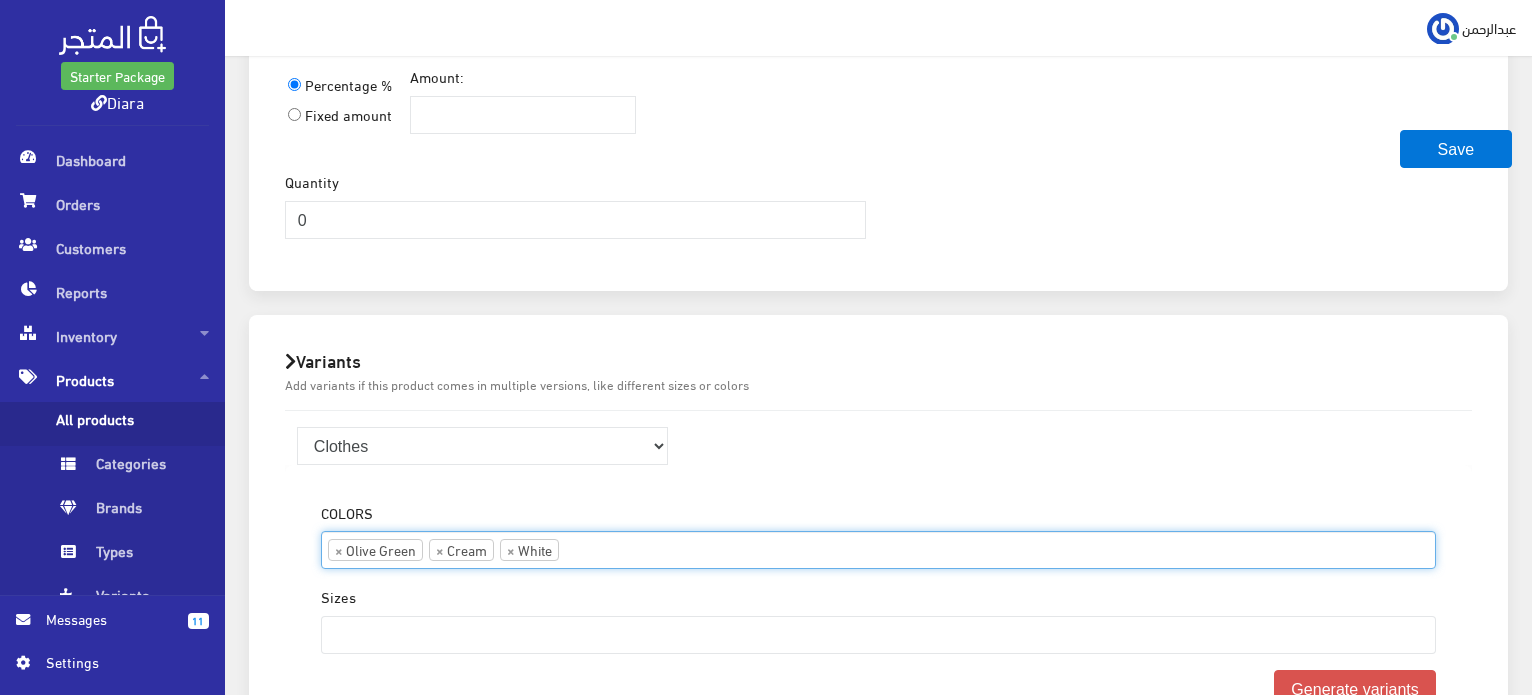 drag, startPoint x: 630, startPoint y: 547, endPoint x: 582, endPoint y: 537, distance: 49.0306 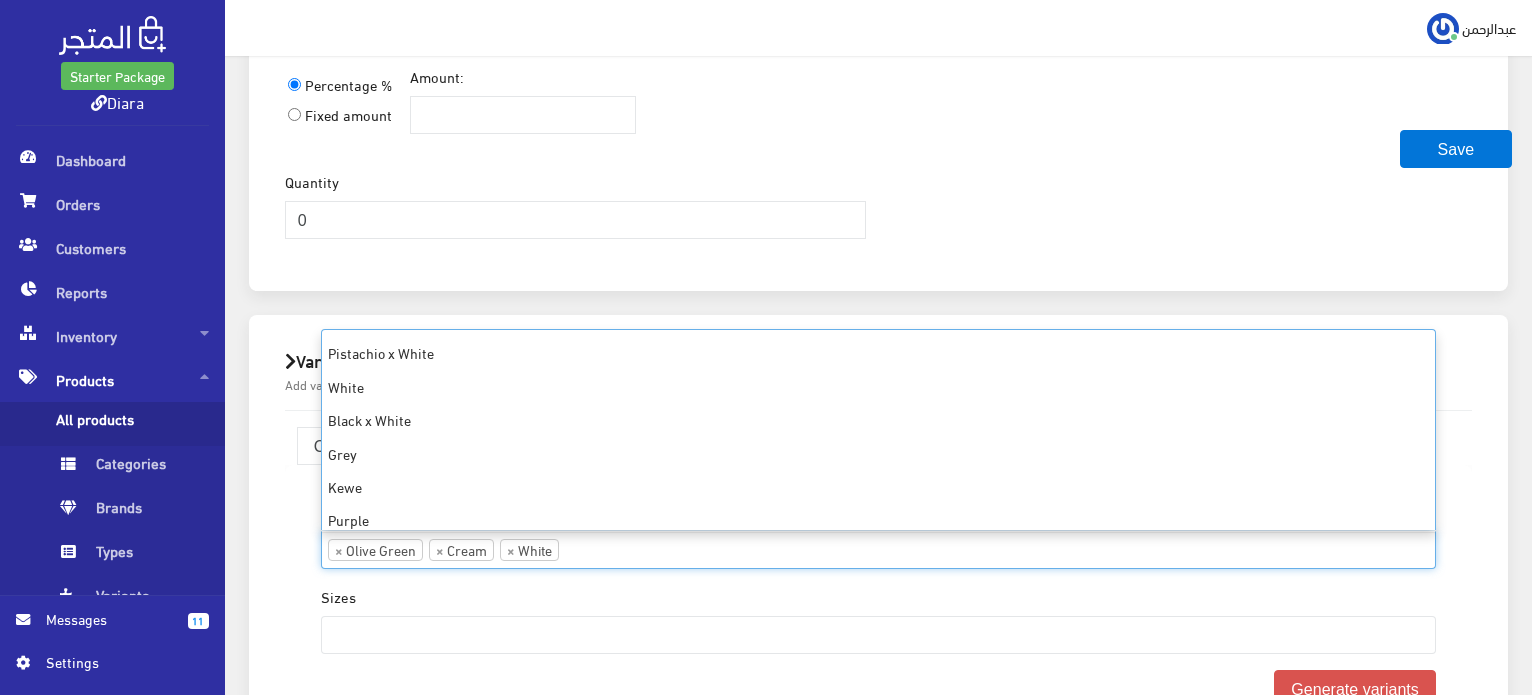scroll, scrollTop: 1235, scrollLeft: 0, axis: vertical 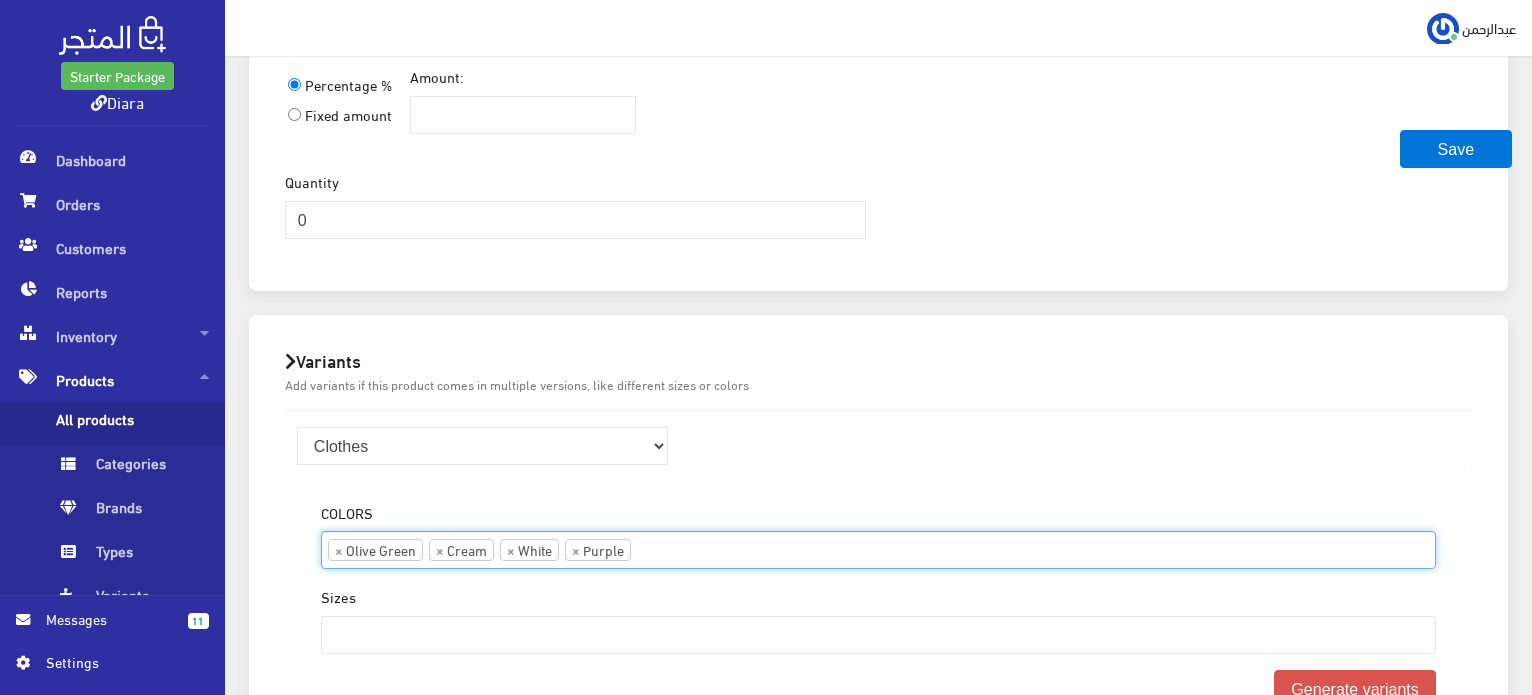 click at bounding box center [666, 548] 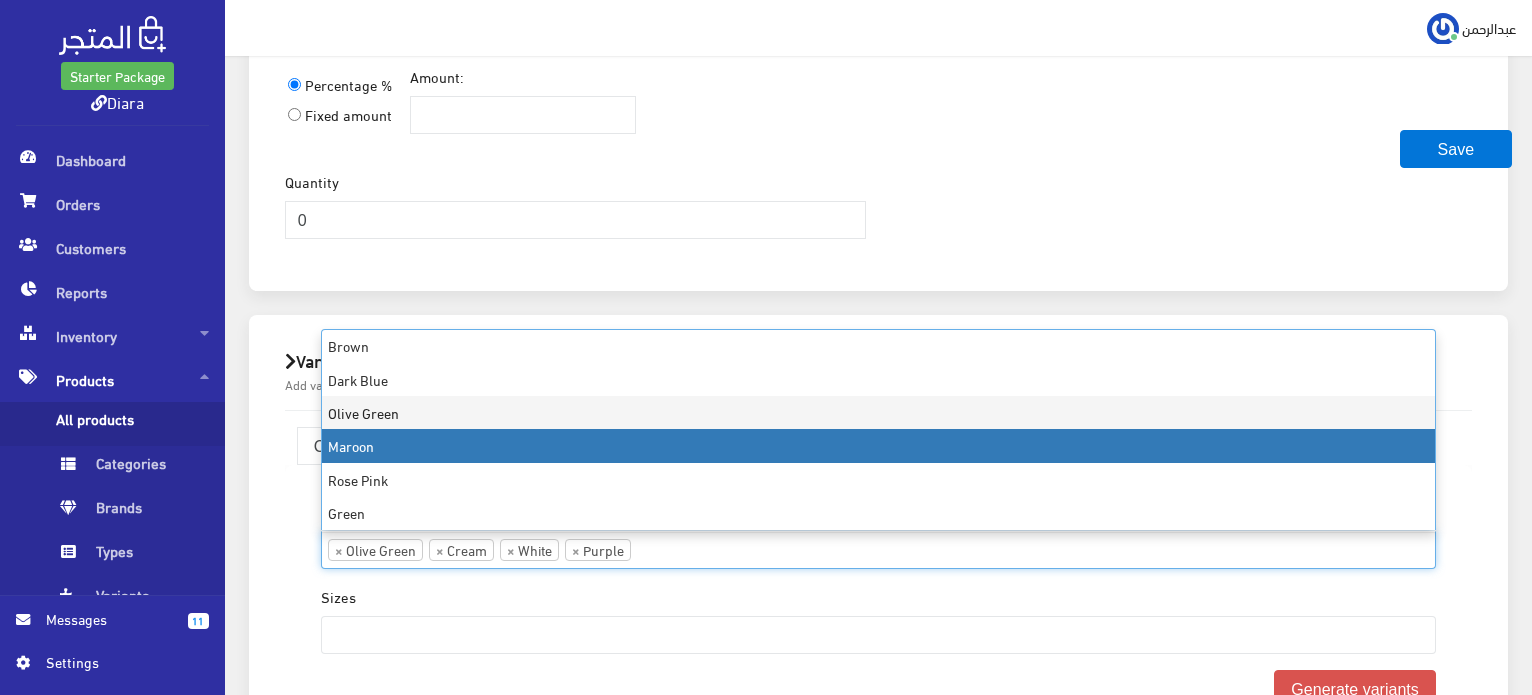 scroll, scrollTop: 1235, scrollLeft: 0, axis: vertical 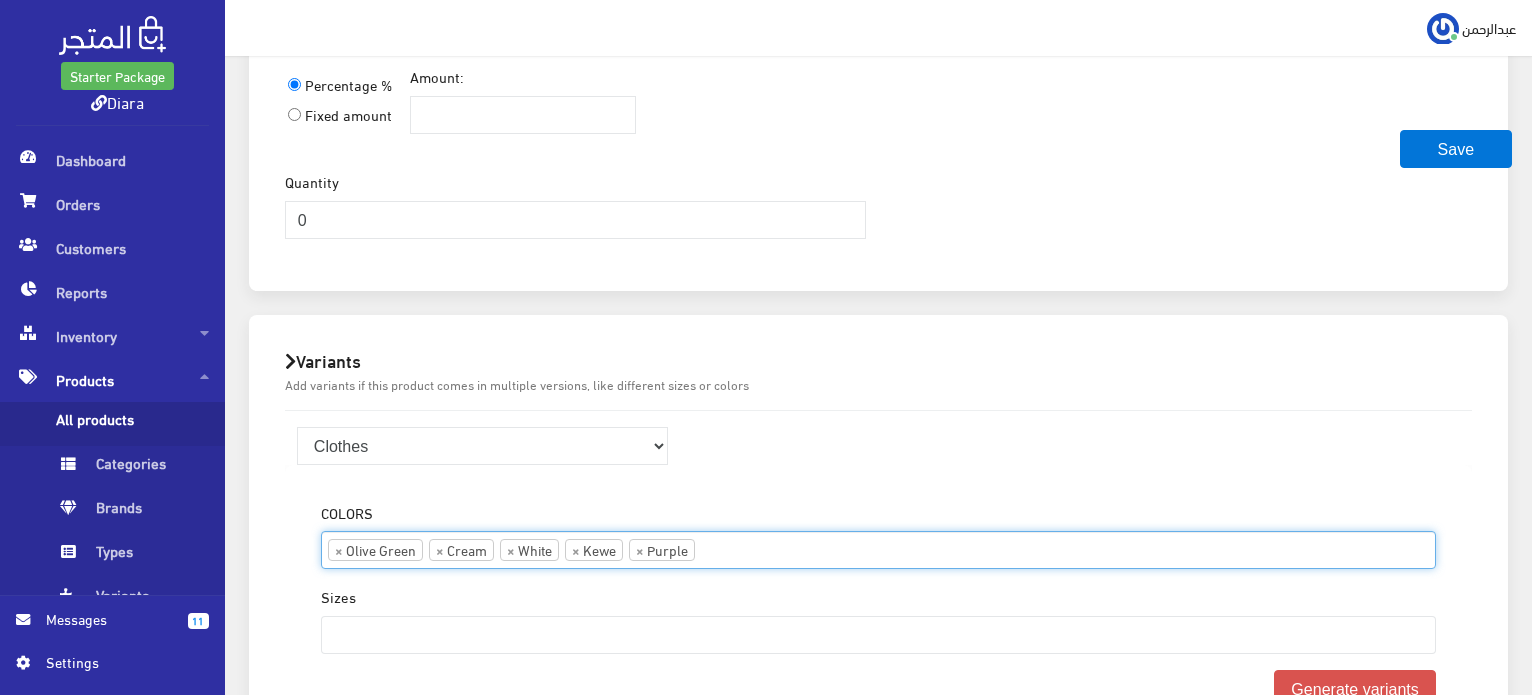 click at bounding box center [730, 548] 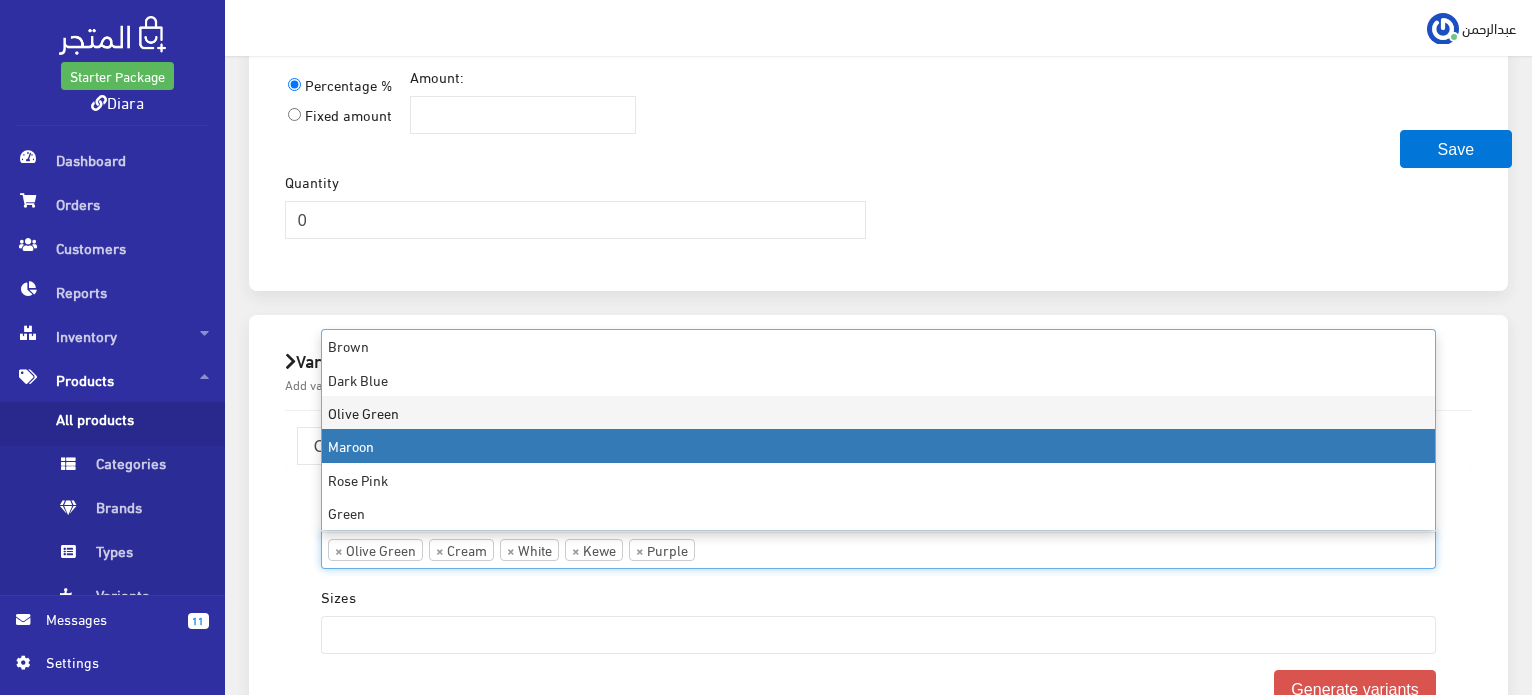 scroll, scrollTop: 1235, scrollLeft: 0, axis: vertical 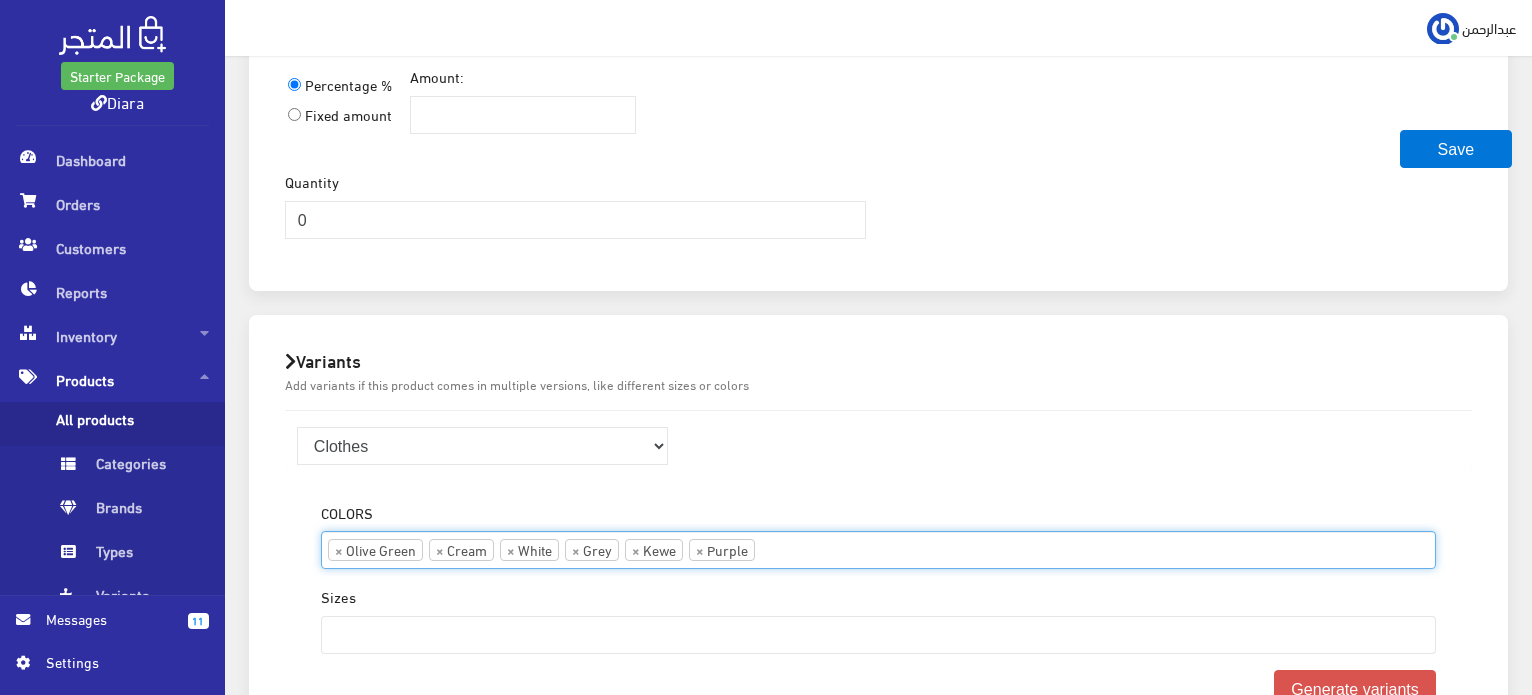 click on "Sizes
M/L From 55 to 65 KG
L/XL From 70 to 85-90 KG
One size to 90 KG
Medium to 65 KG
Large to 75 KG
X Large to 90 KG" at bounding box center (878, 619) 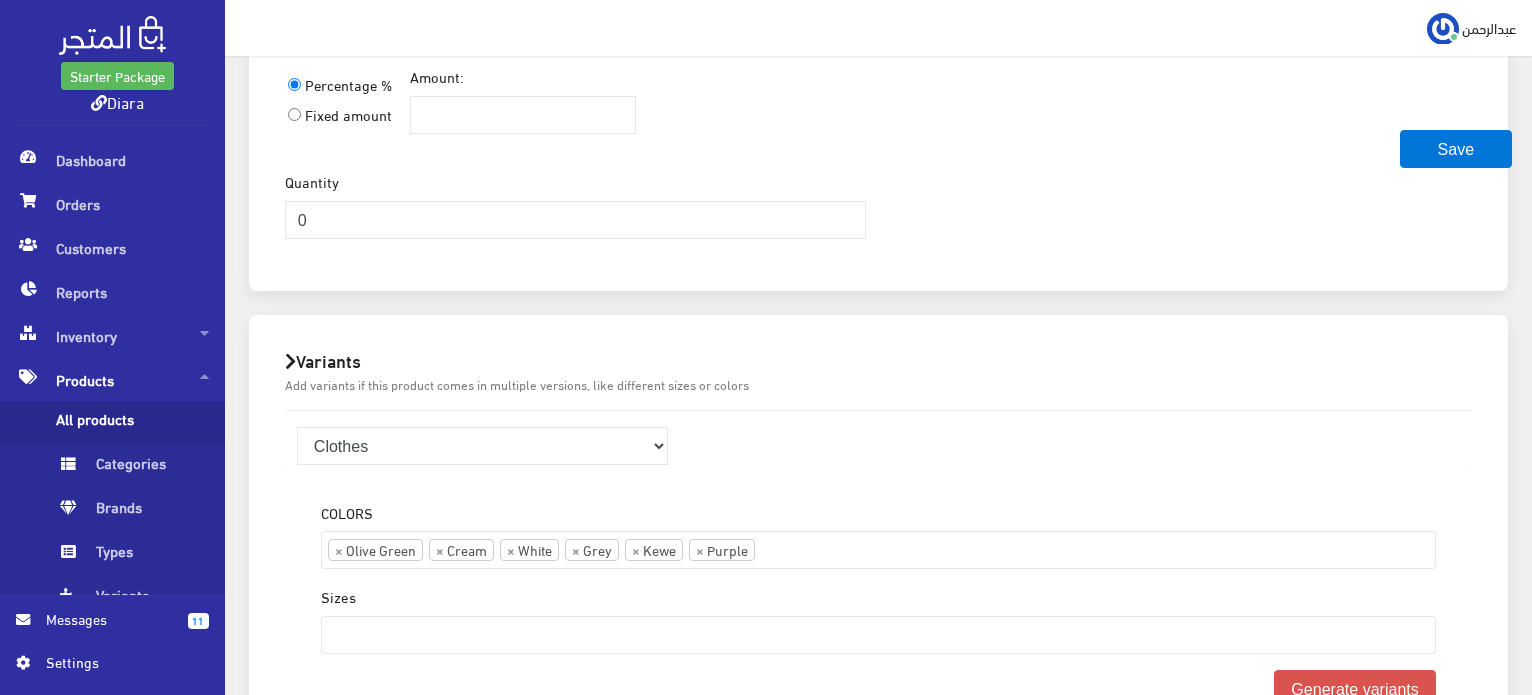 click at bounding box center (357, 633) 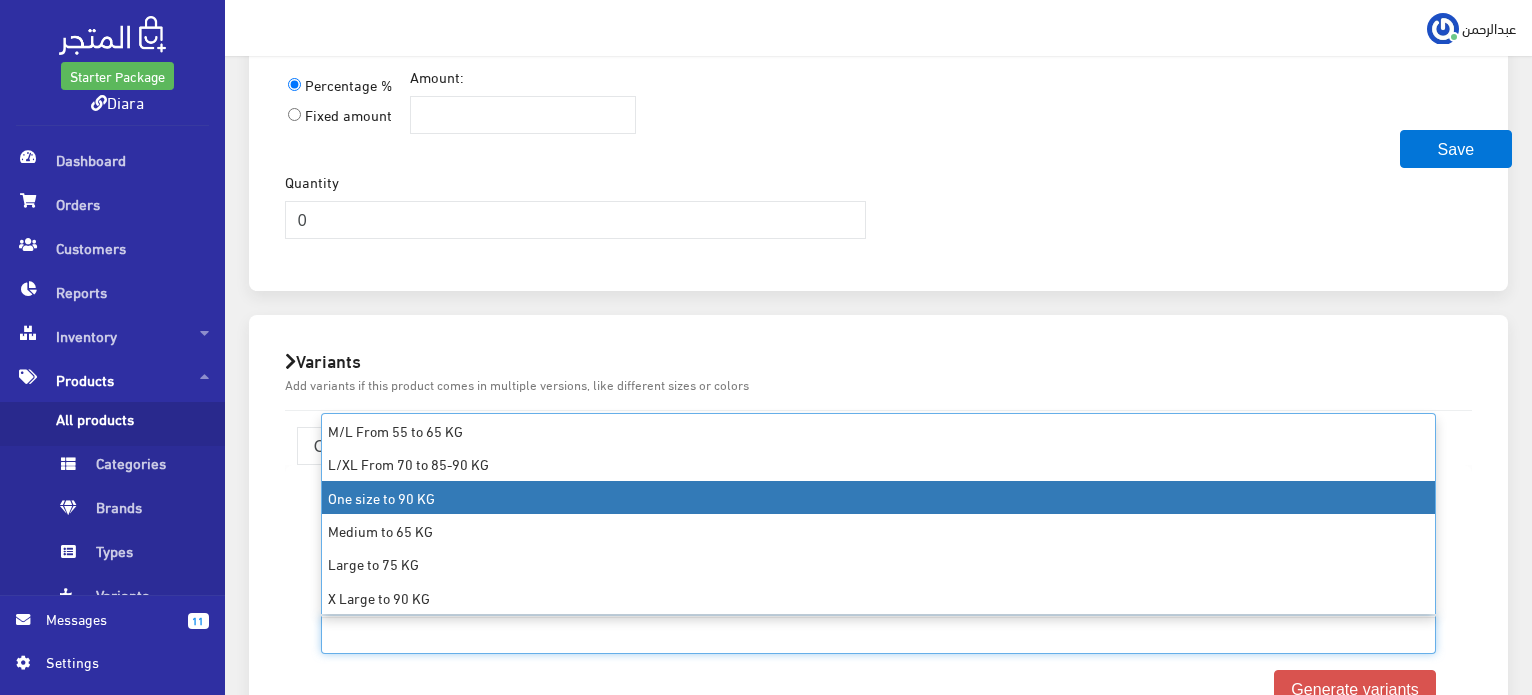 select on "17" 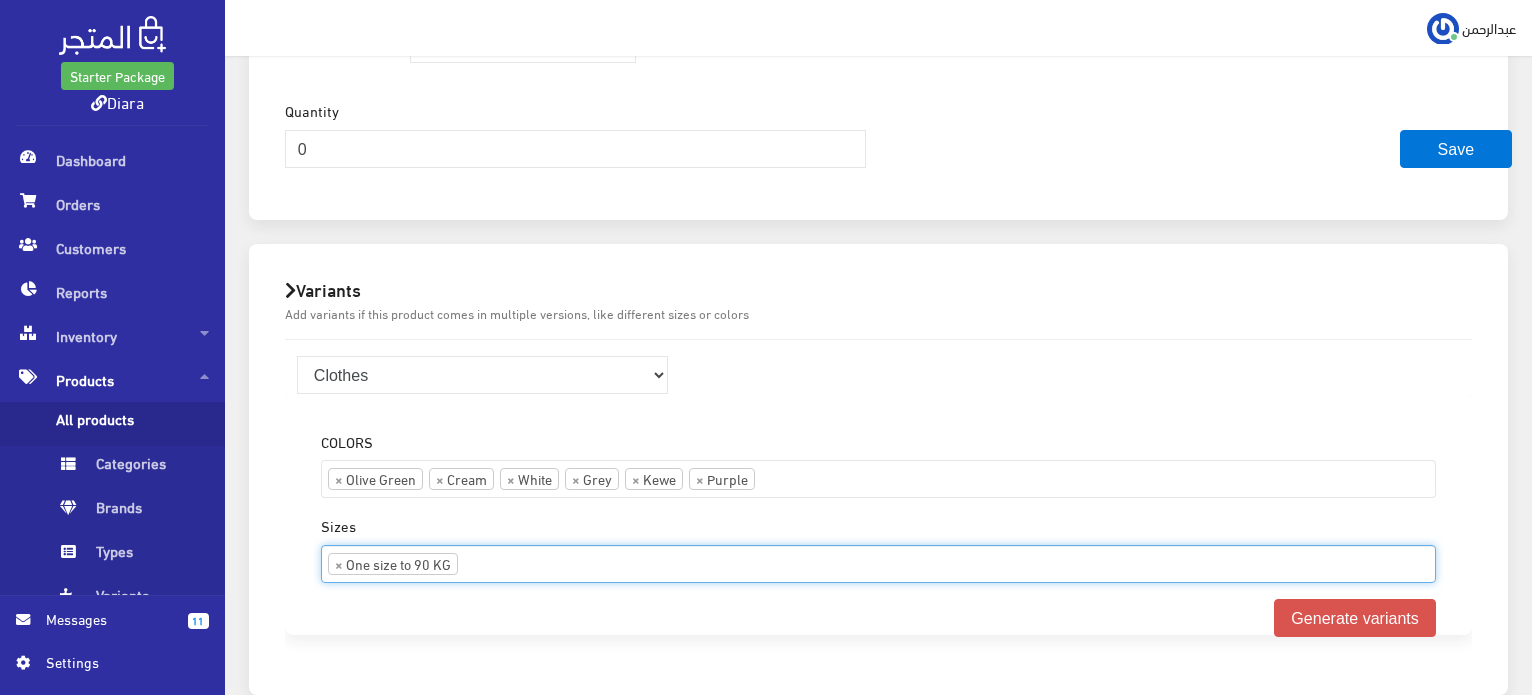 scroll, scrollTop: 1300, scrollLeft: 0, axis: vertical 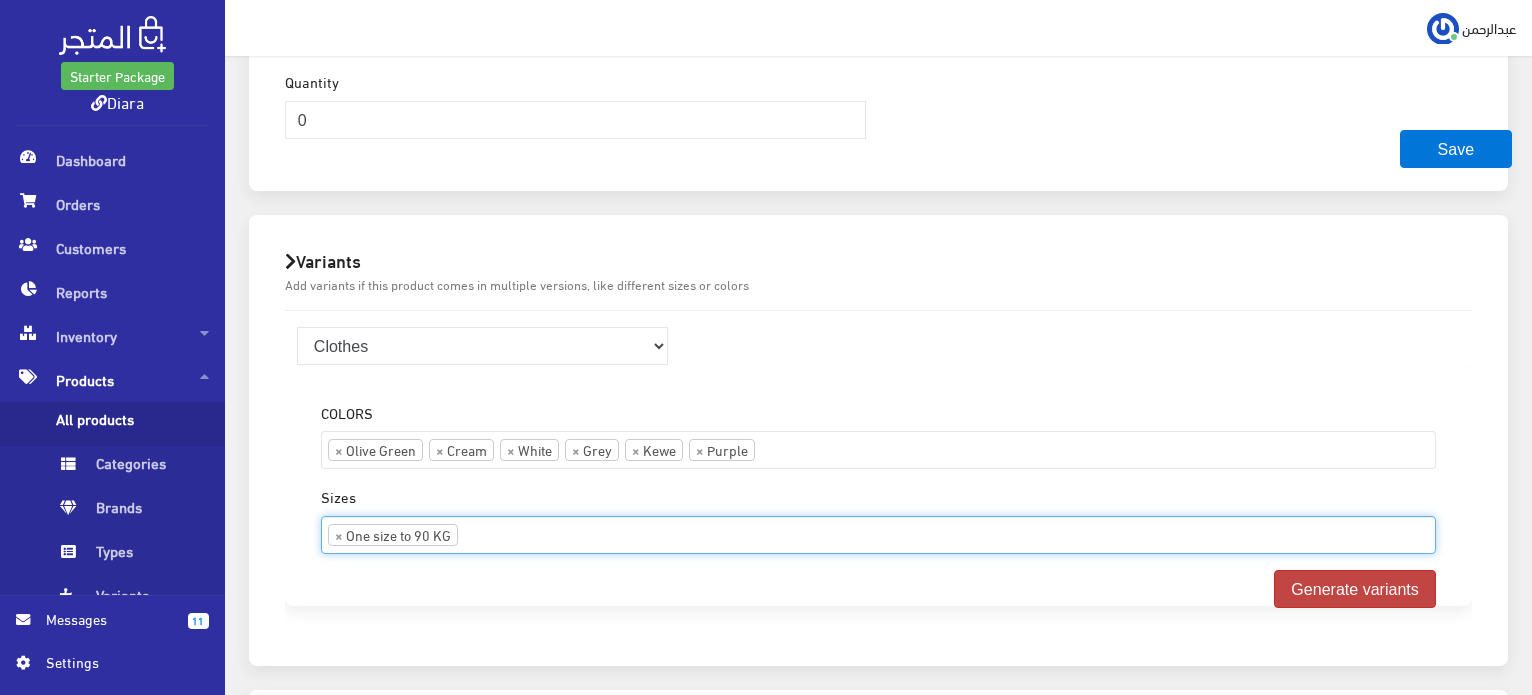 click on "Generate variants" at bounding box center [1355, 589] 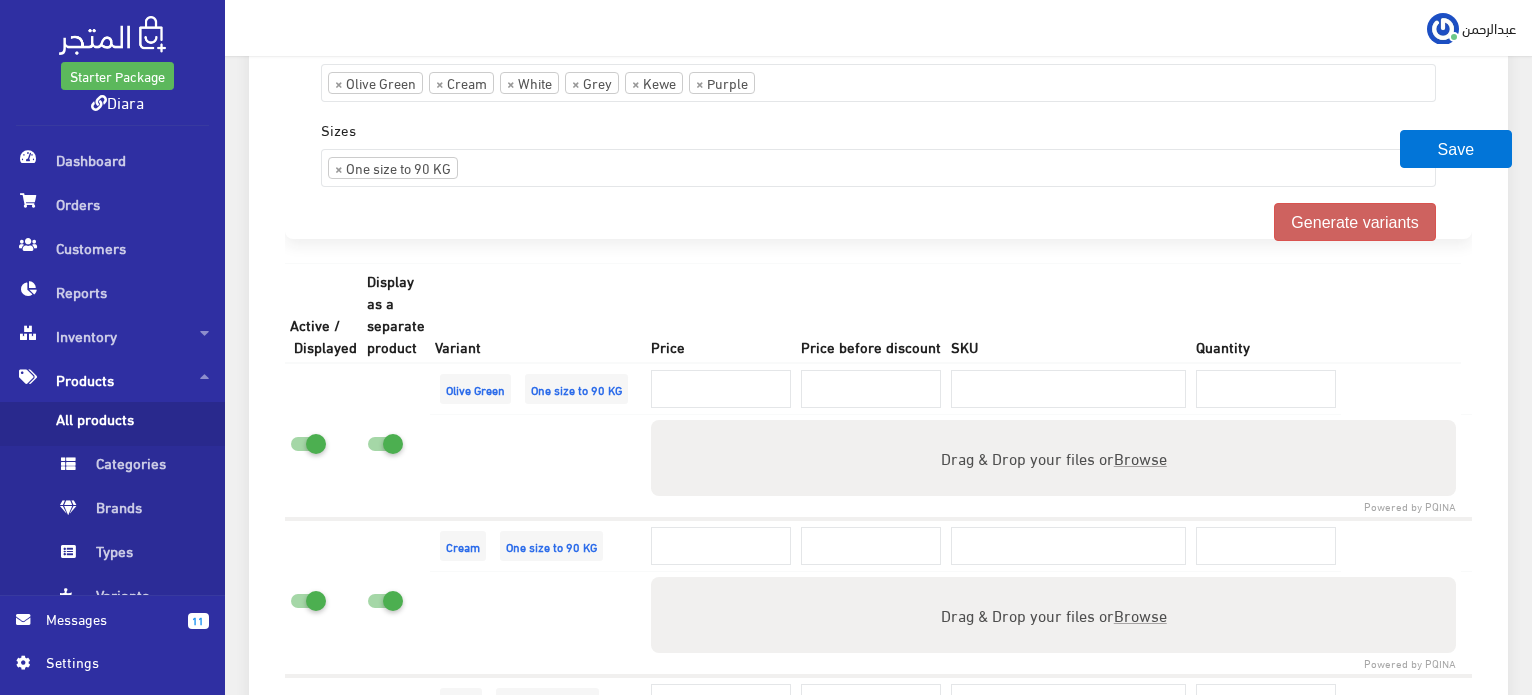 scroll, scrollTop: 1700, scrollLeft: 0, axis: vertical 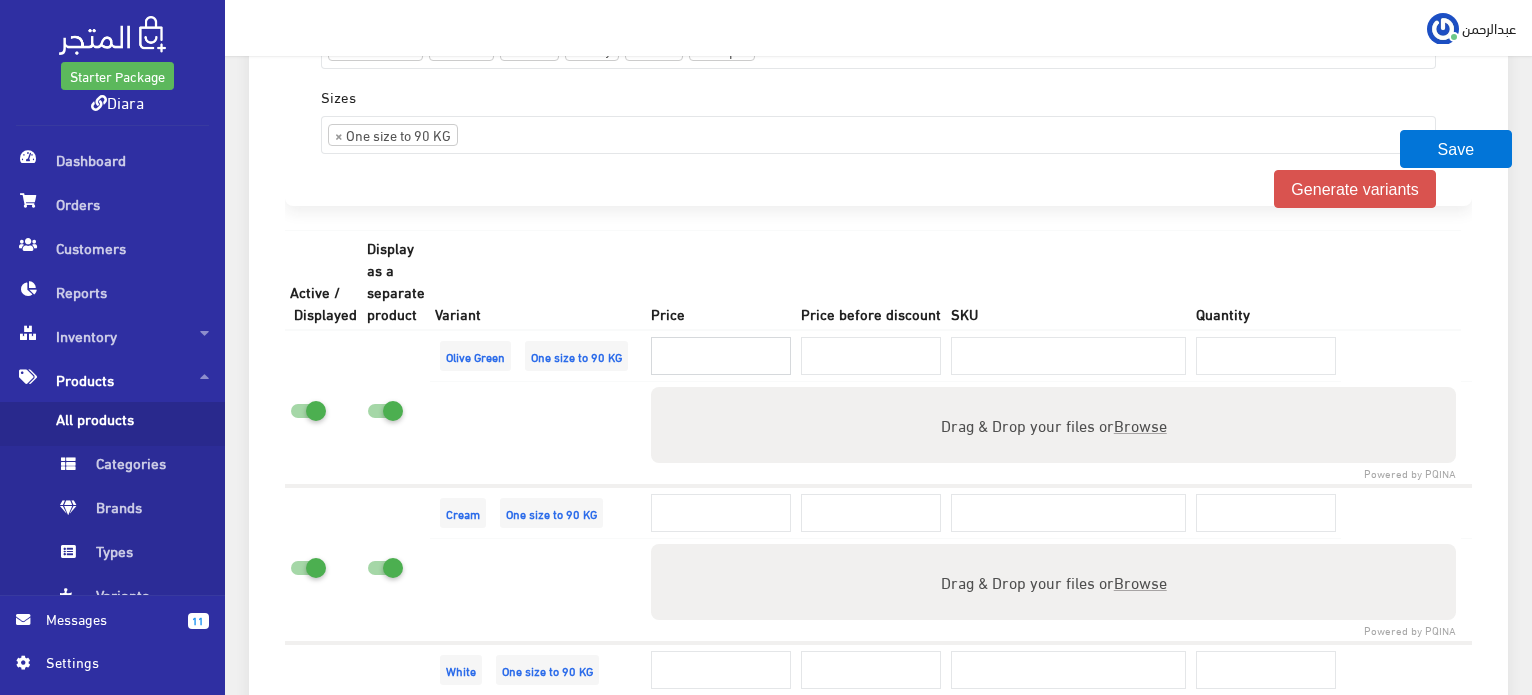 drag, startPoint x: 692, startPoint y: 343, endPoint x: 721, endPoint y: 335, distance: 30.083218 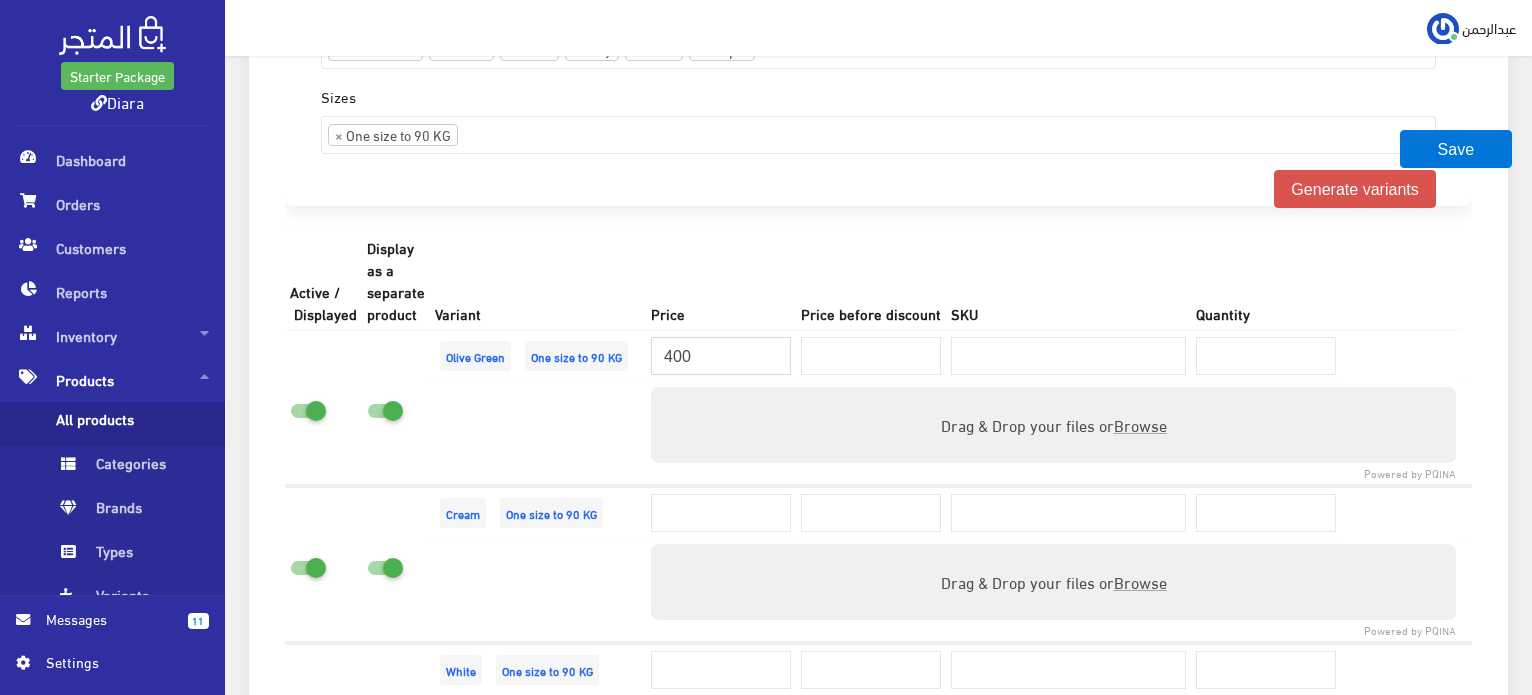 click on "400" at bounding box center [721, 356] 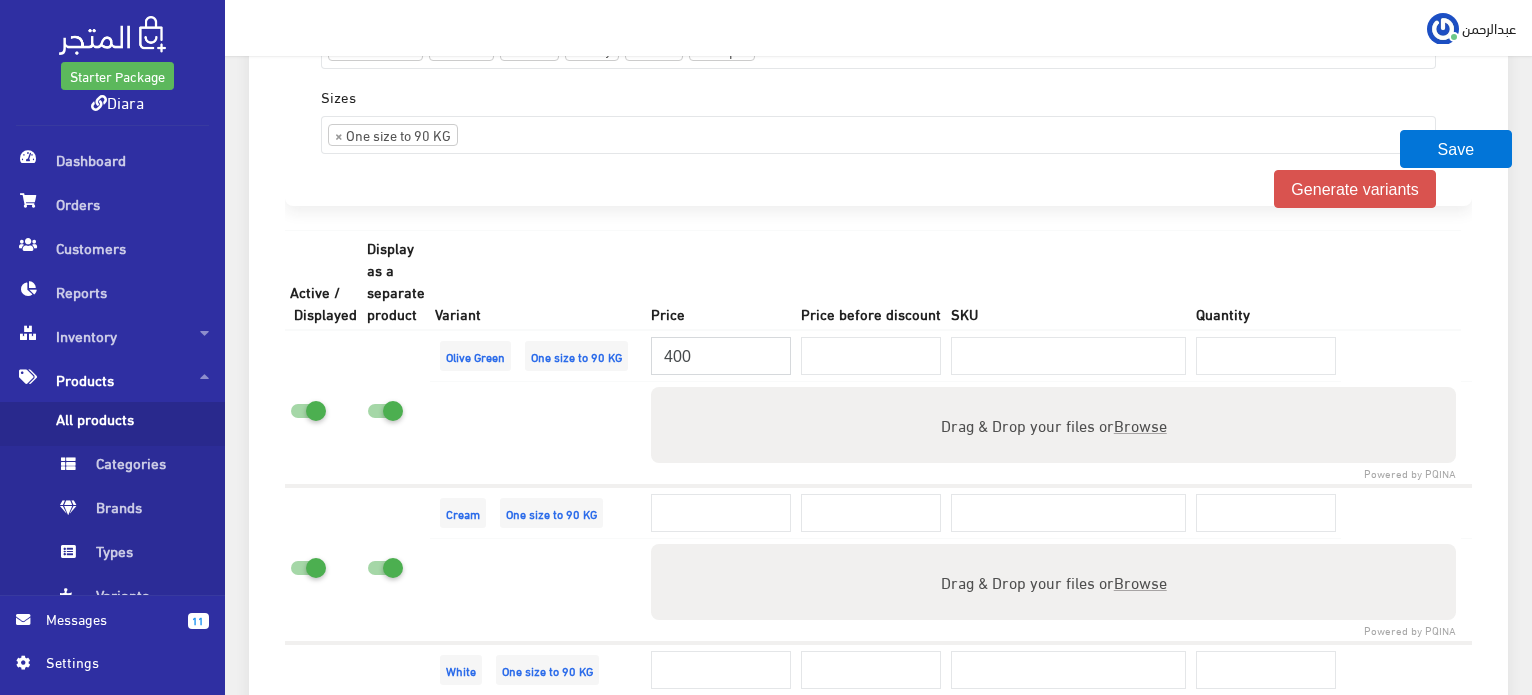 type on "400" 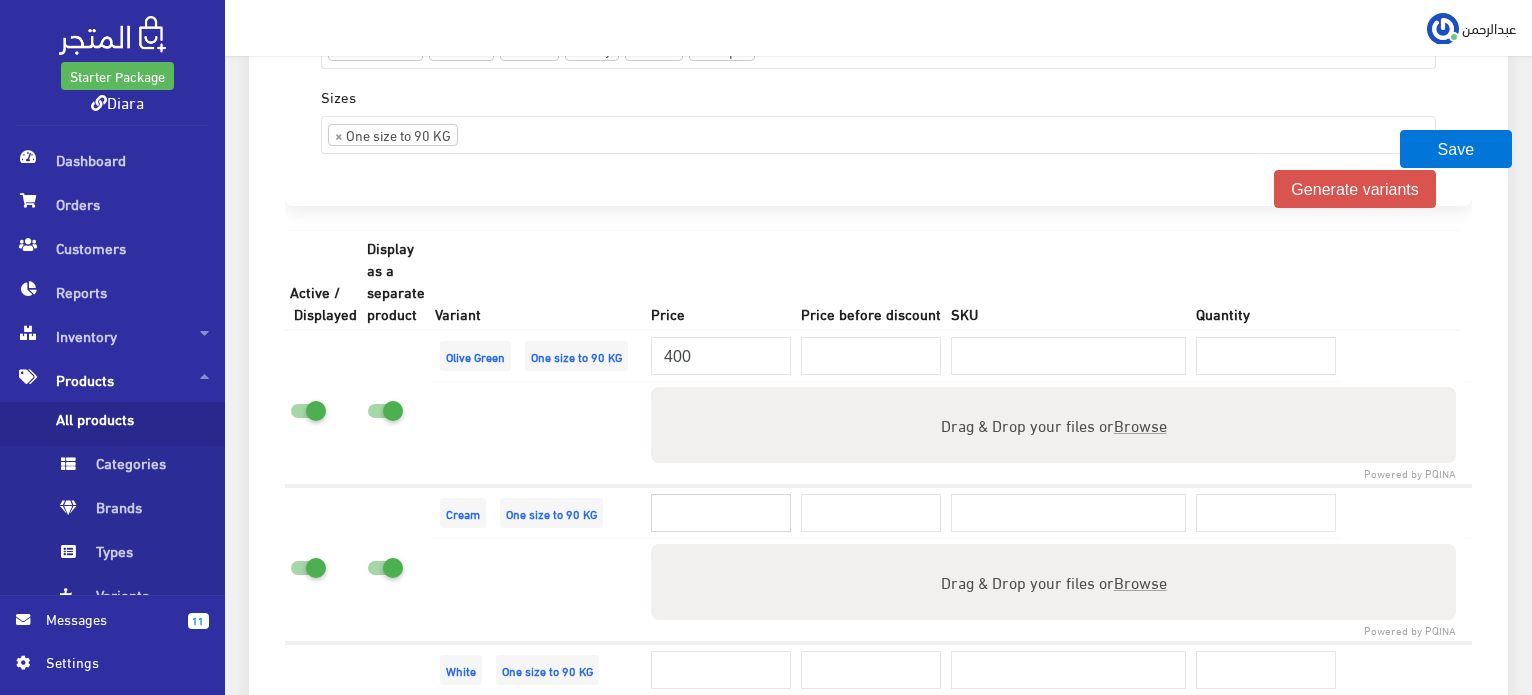 click at bounding box center [721, 513] 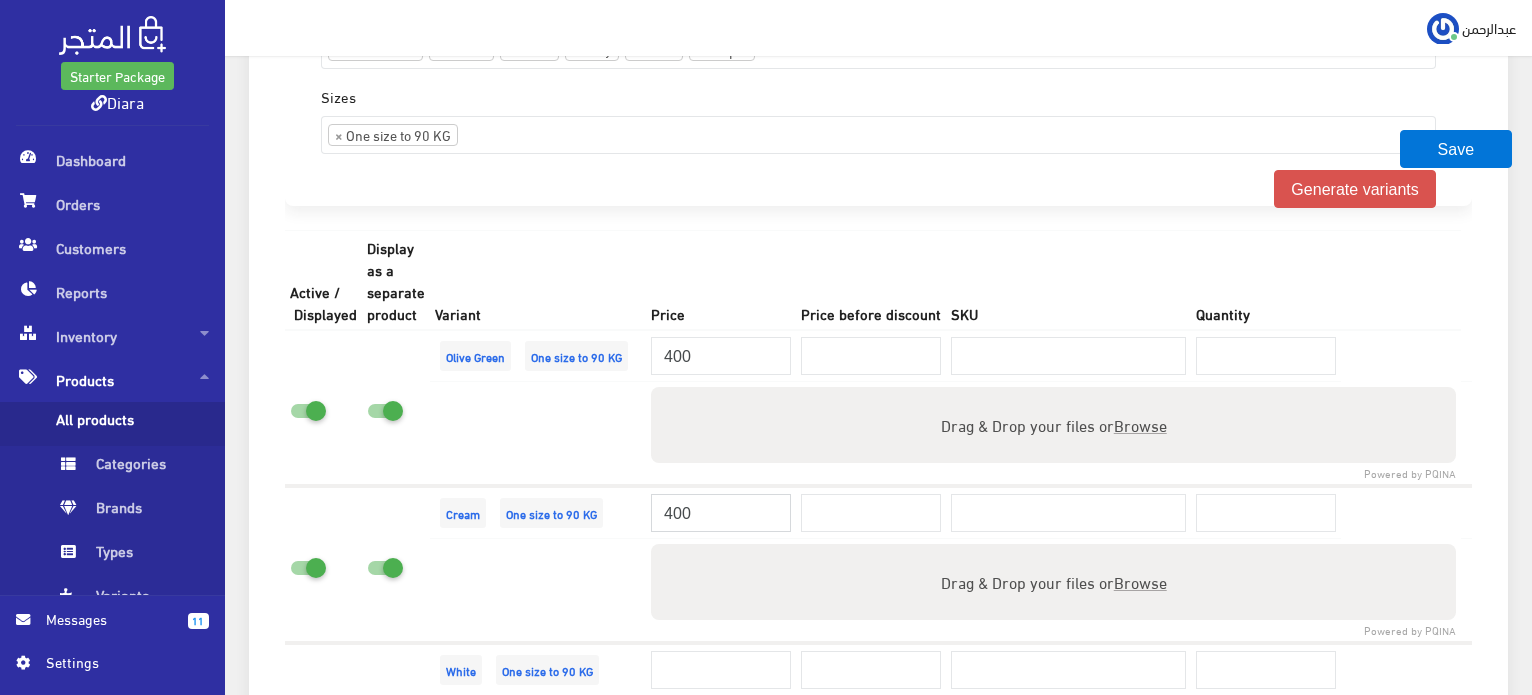 type on "400" 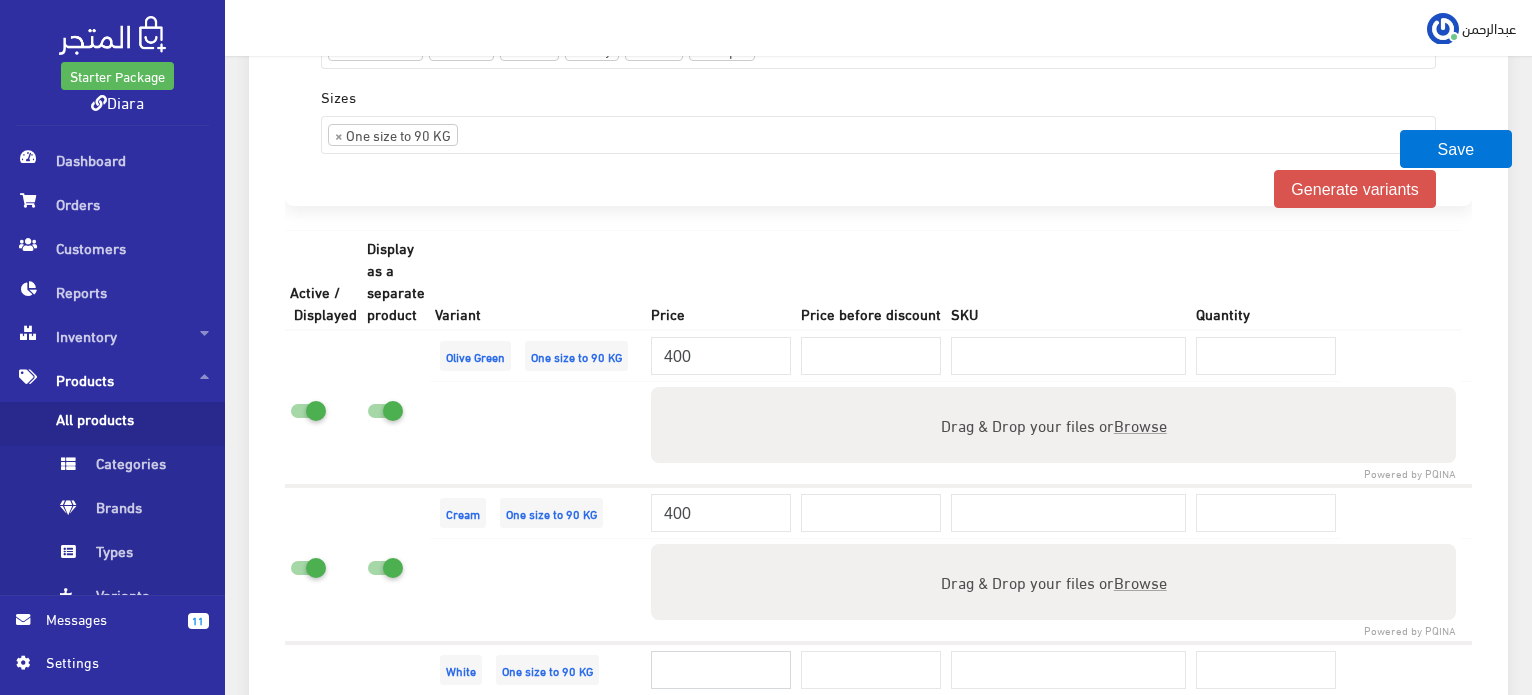 click at bounding box center [721, 670] 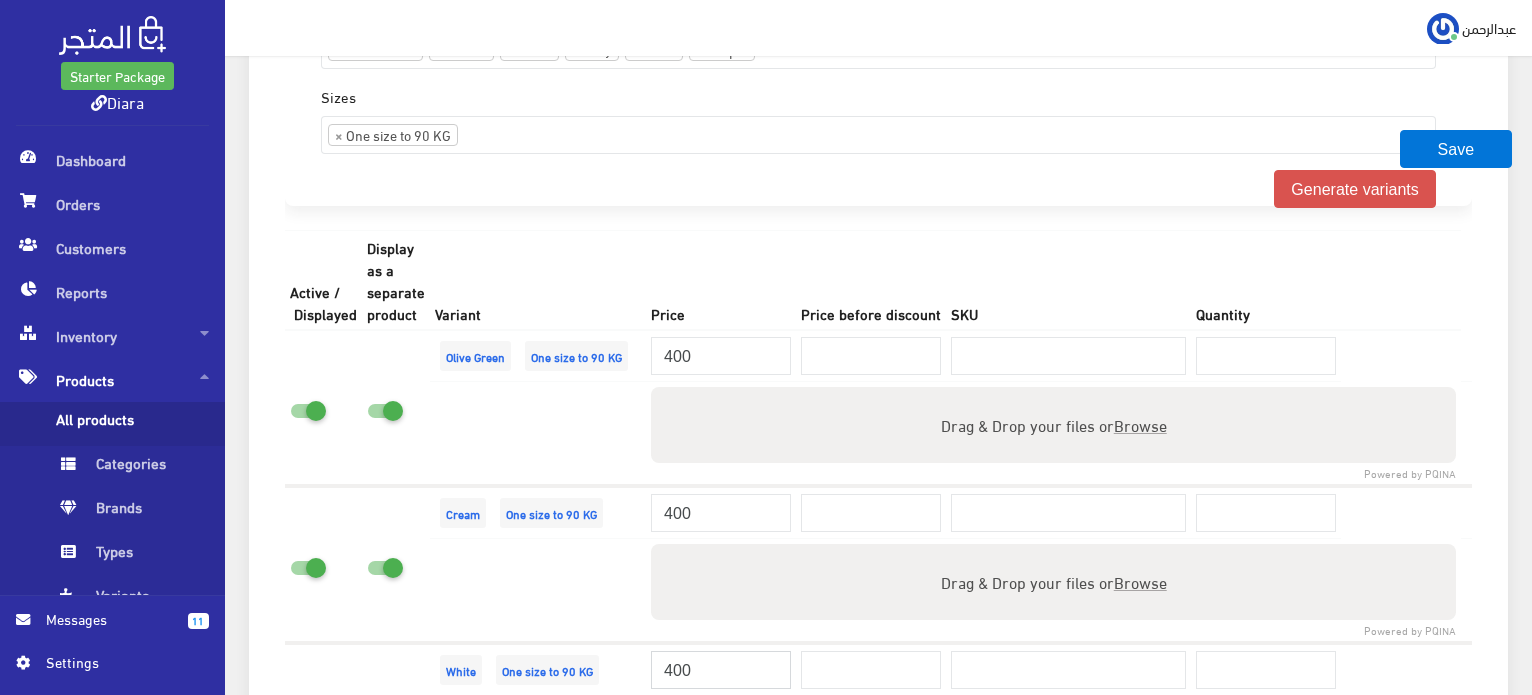 type on "400" 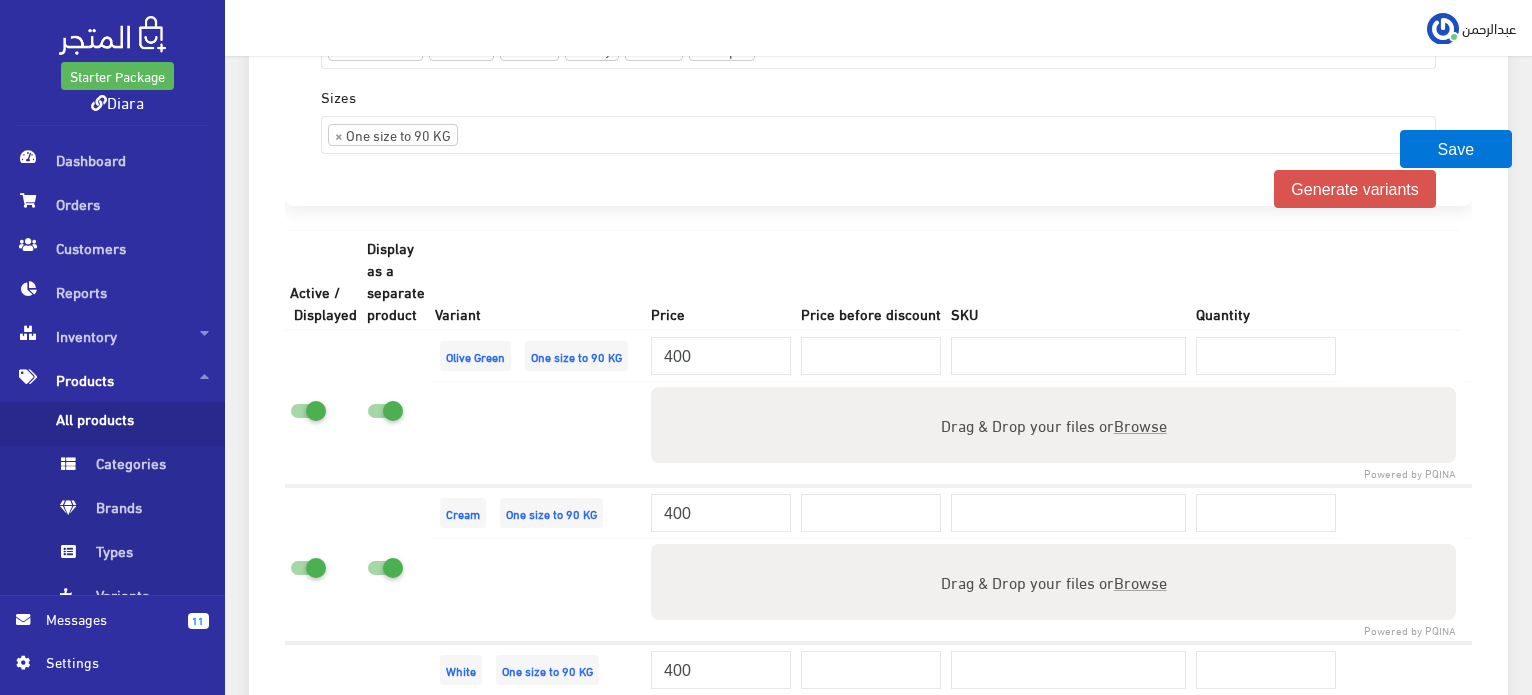 click on "Powered by PQINA Drag & Drop your files or  Browse Files" at bounding box center (1053, 590) 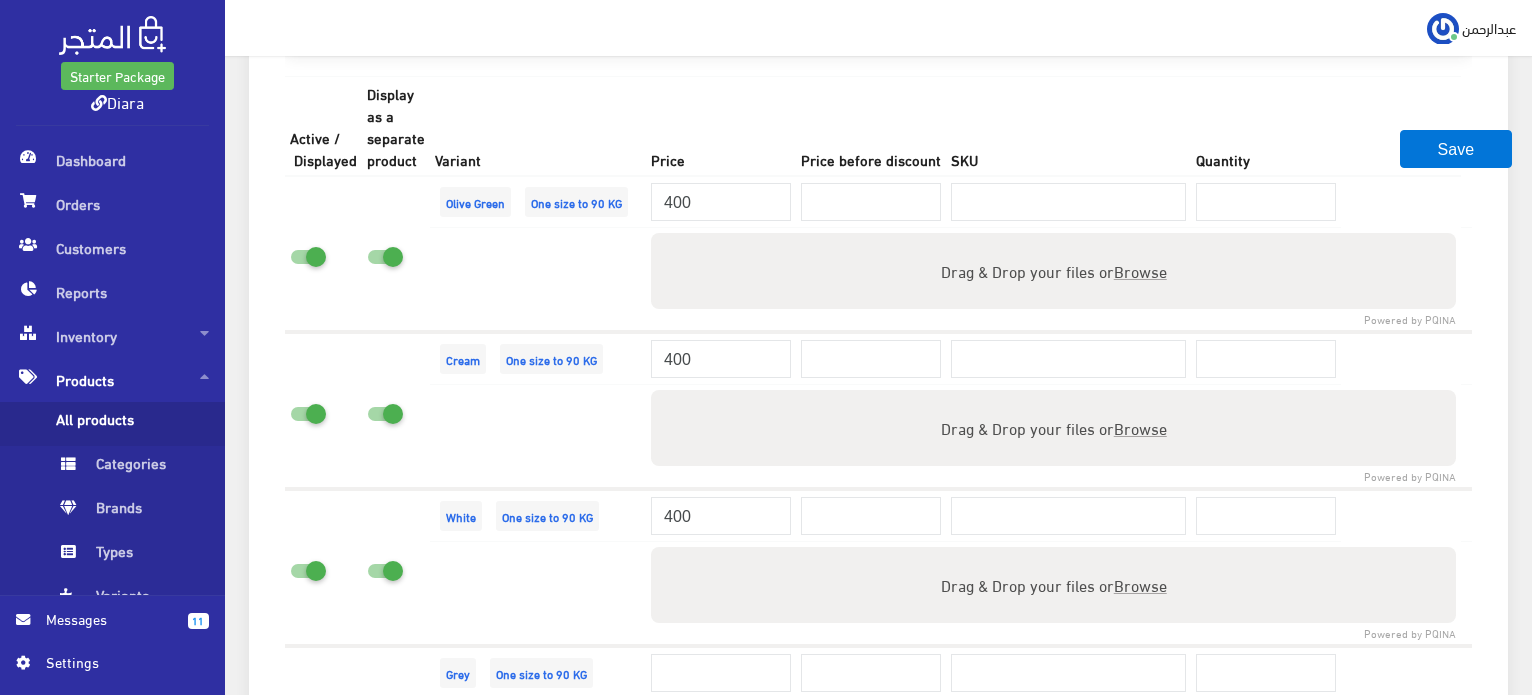 scroll, scrollTop: 1900, scrollLeft: 0, axis: vertical 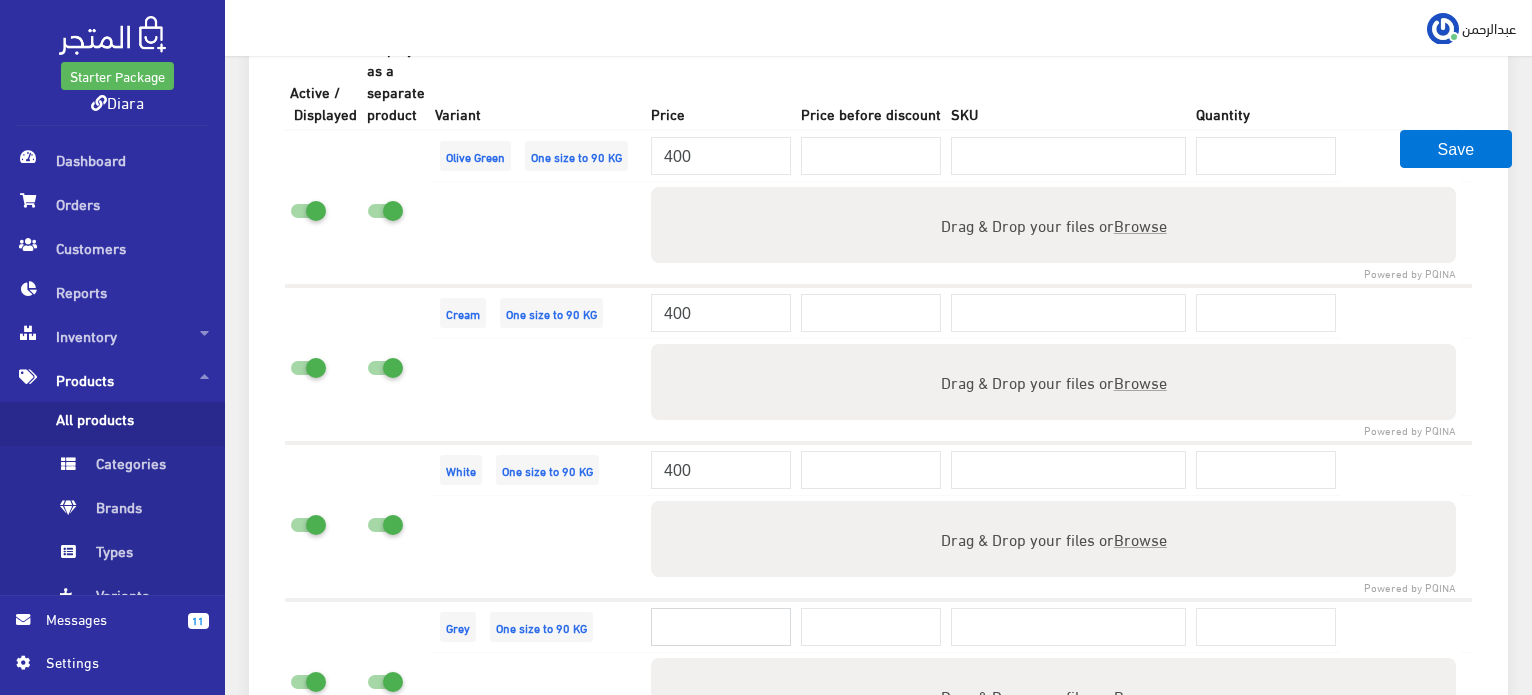 click at bounding box center (721, 627) 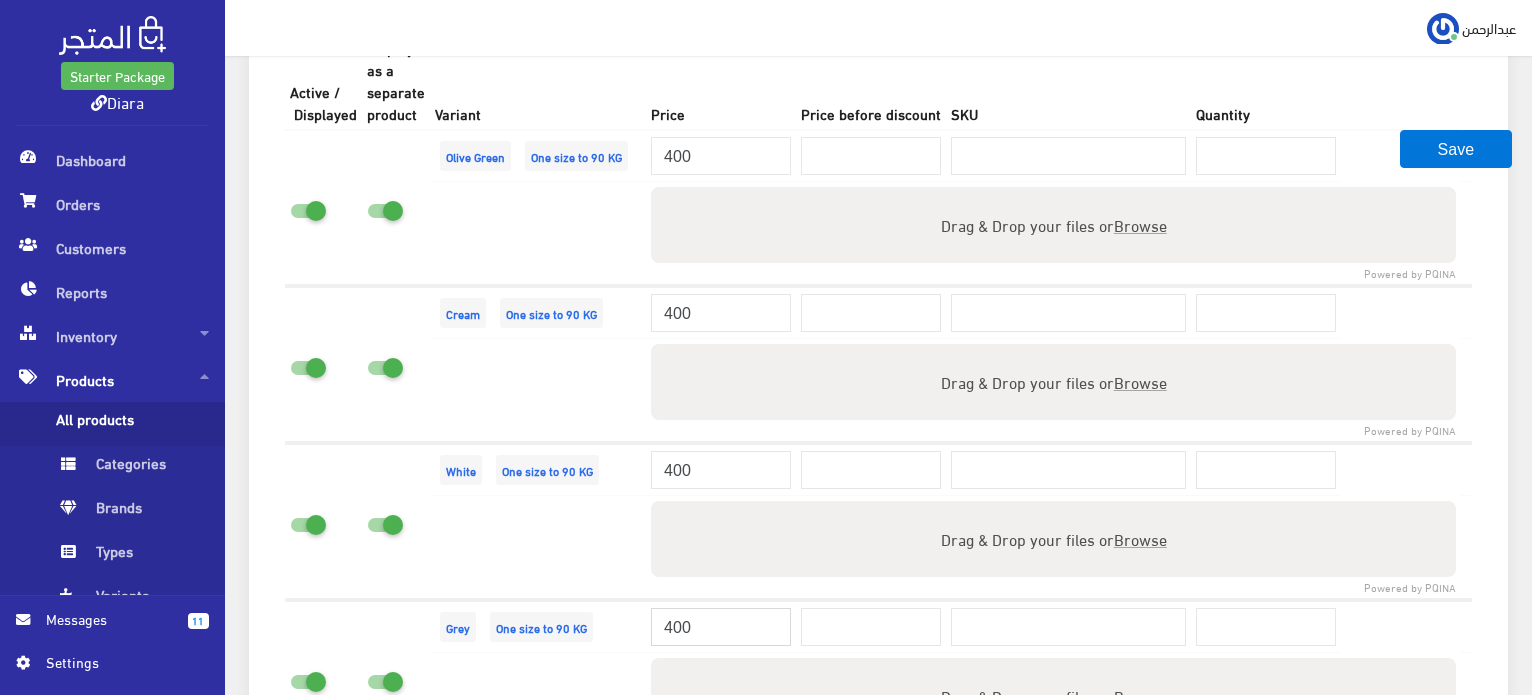 type on "400" 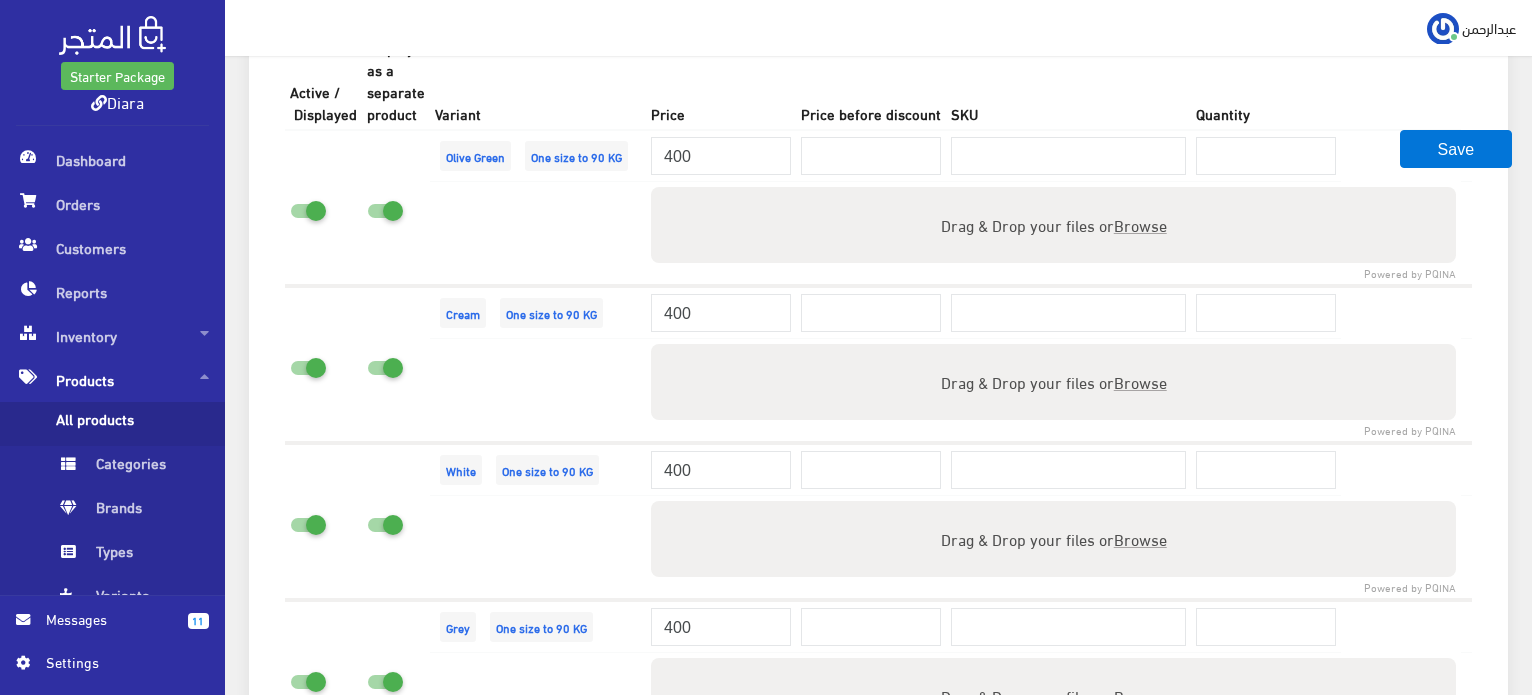 click on "Powered by PQINA Drag & Drop your files or  Browse Files" at bounding box center (1053, 547) 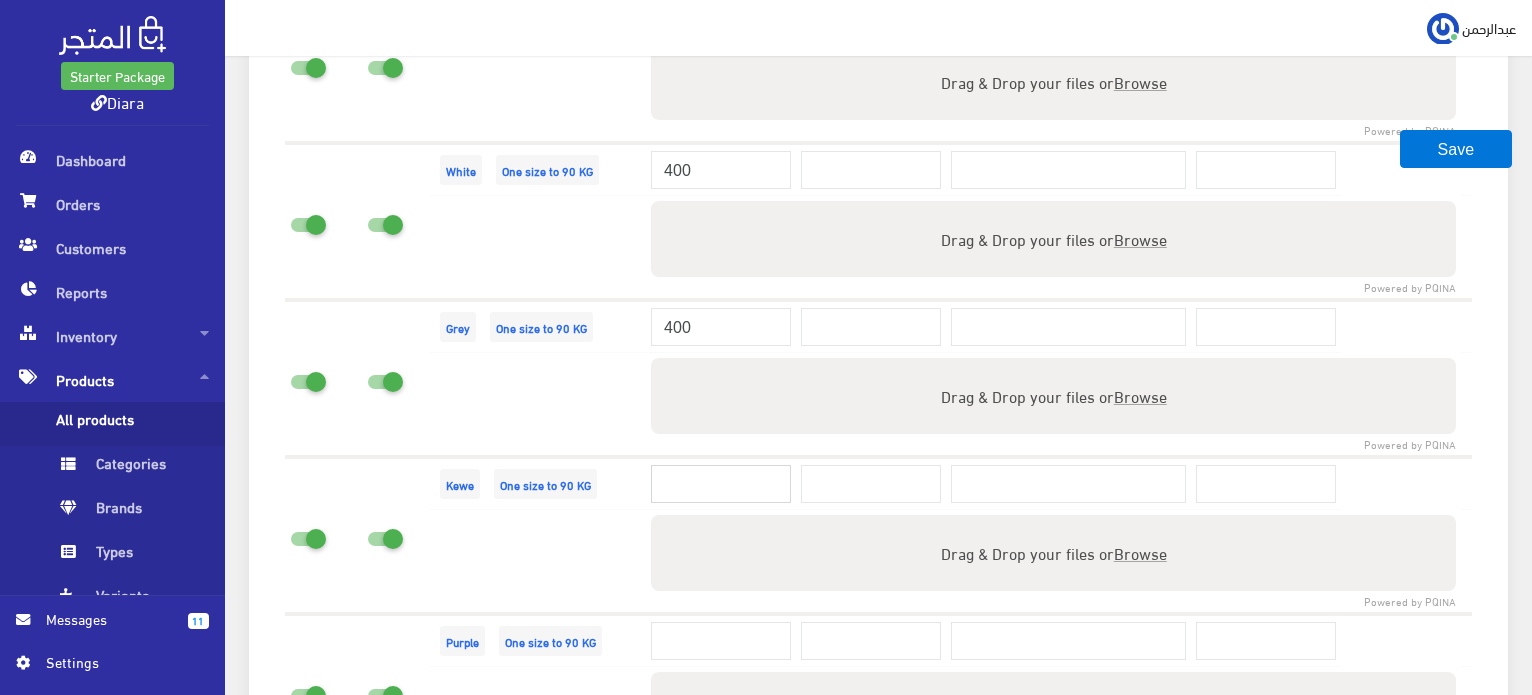 click at bounding box center (721, 484) 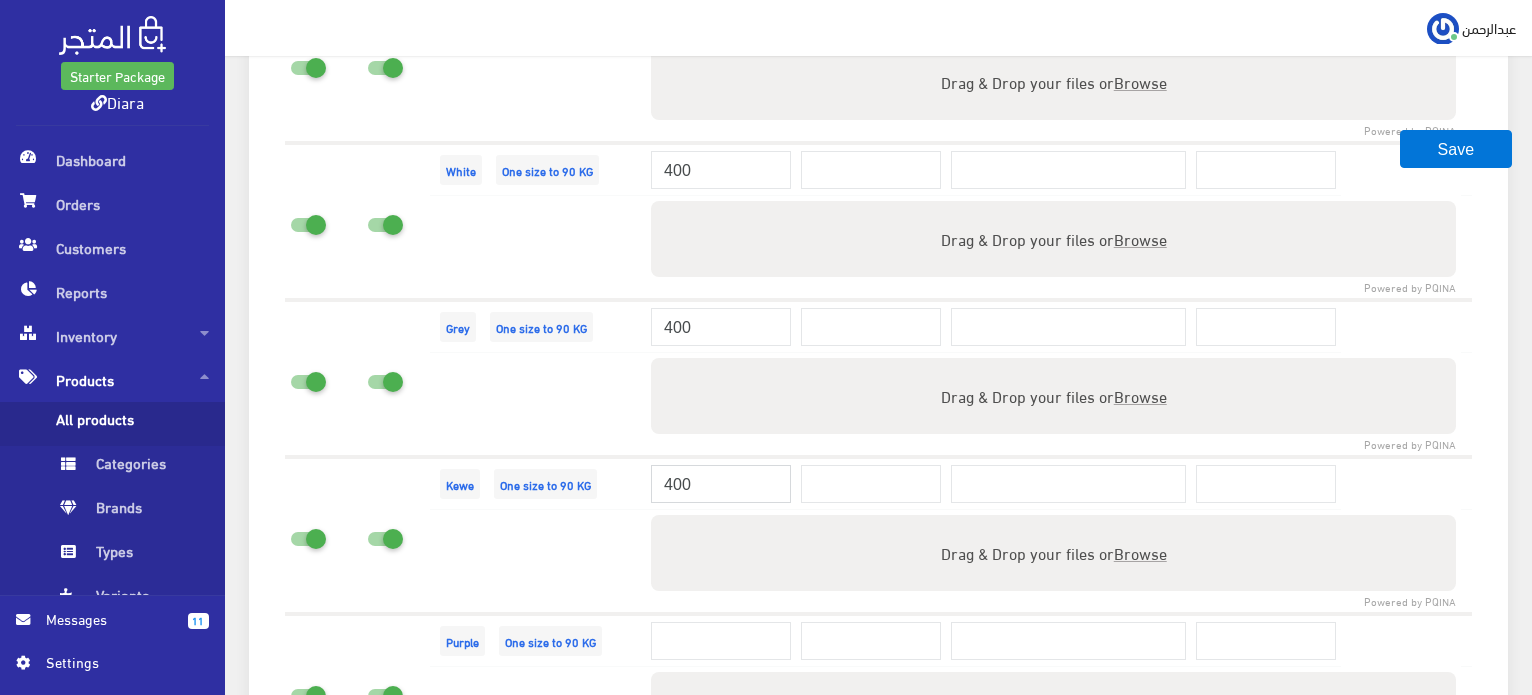 type on "400" 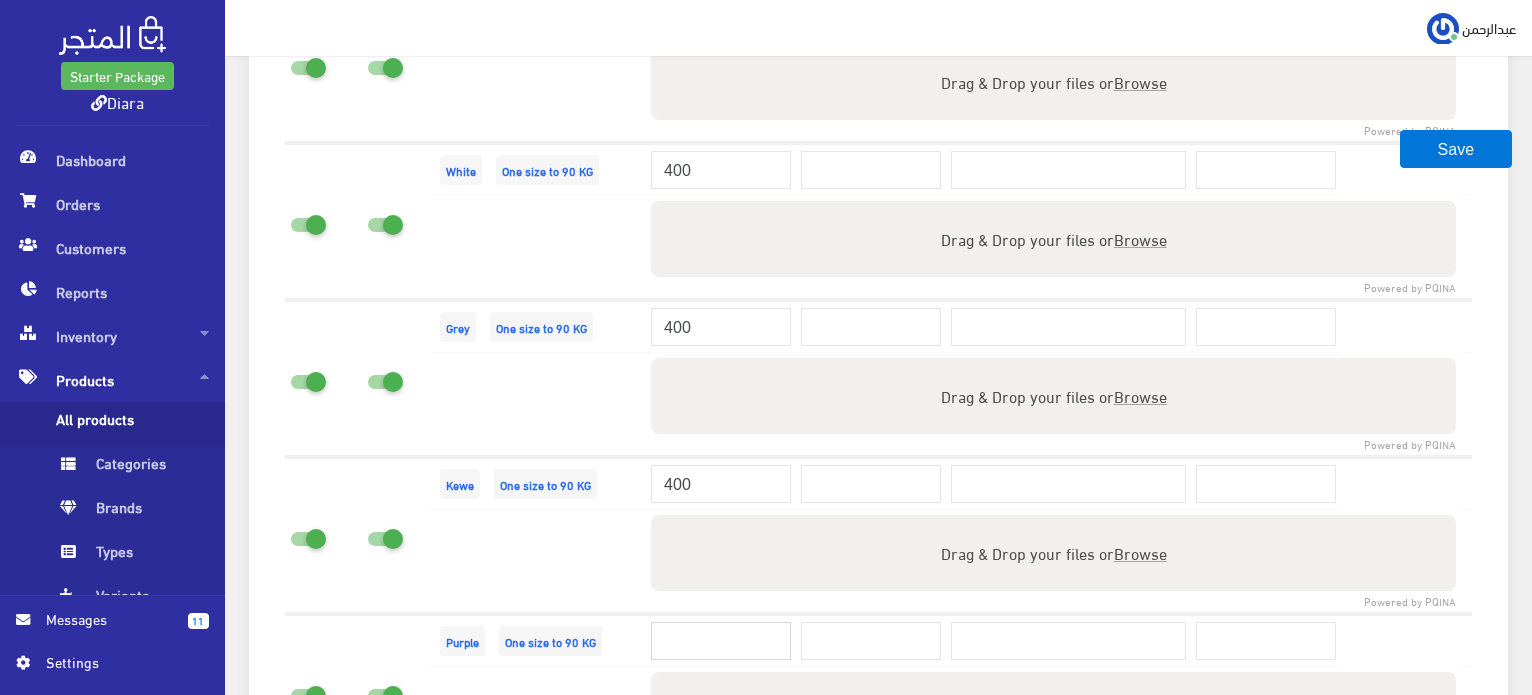 click at bounding box center [721, 641] 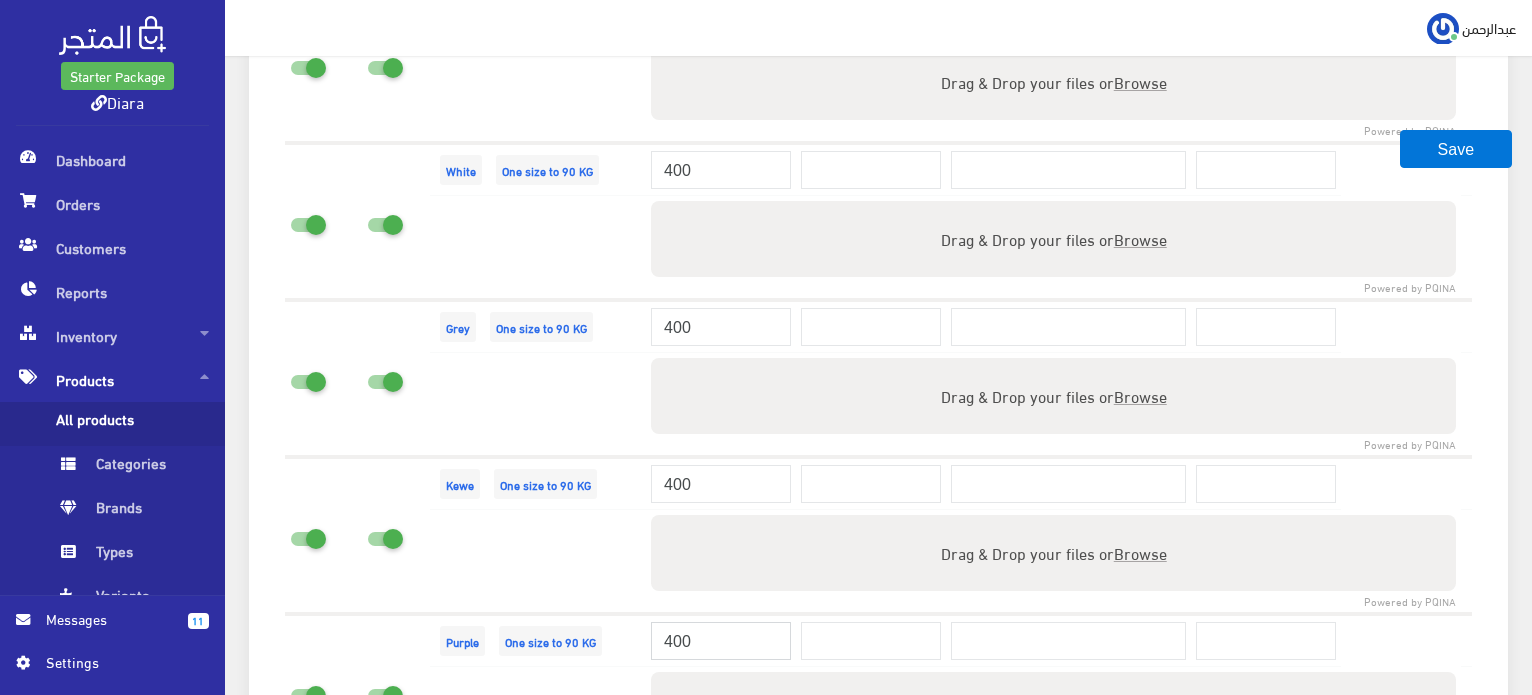 type on "400" 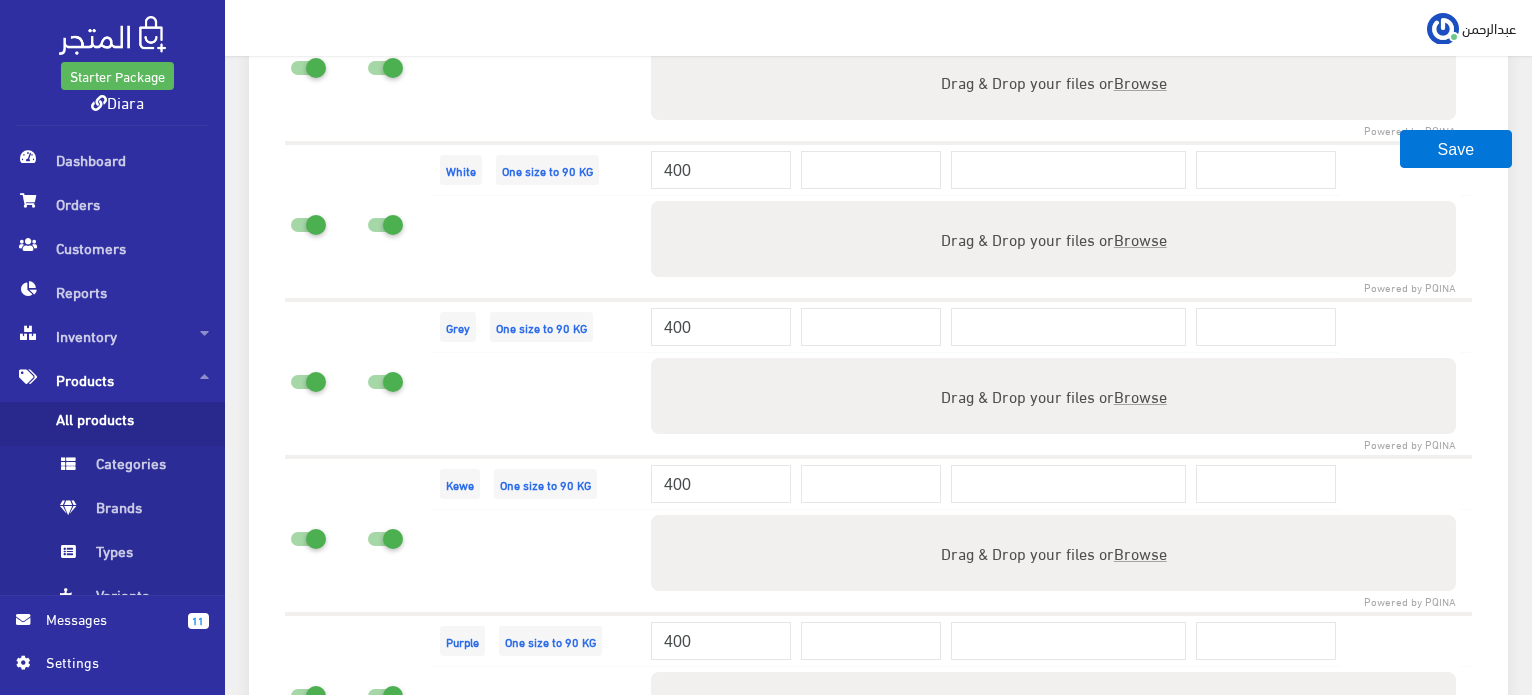 click on "Powered by PQINA Drag & Drop your files or  Browse Files" at bounding box center [1053, 562] 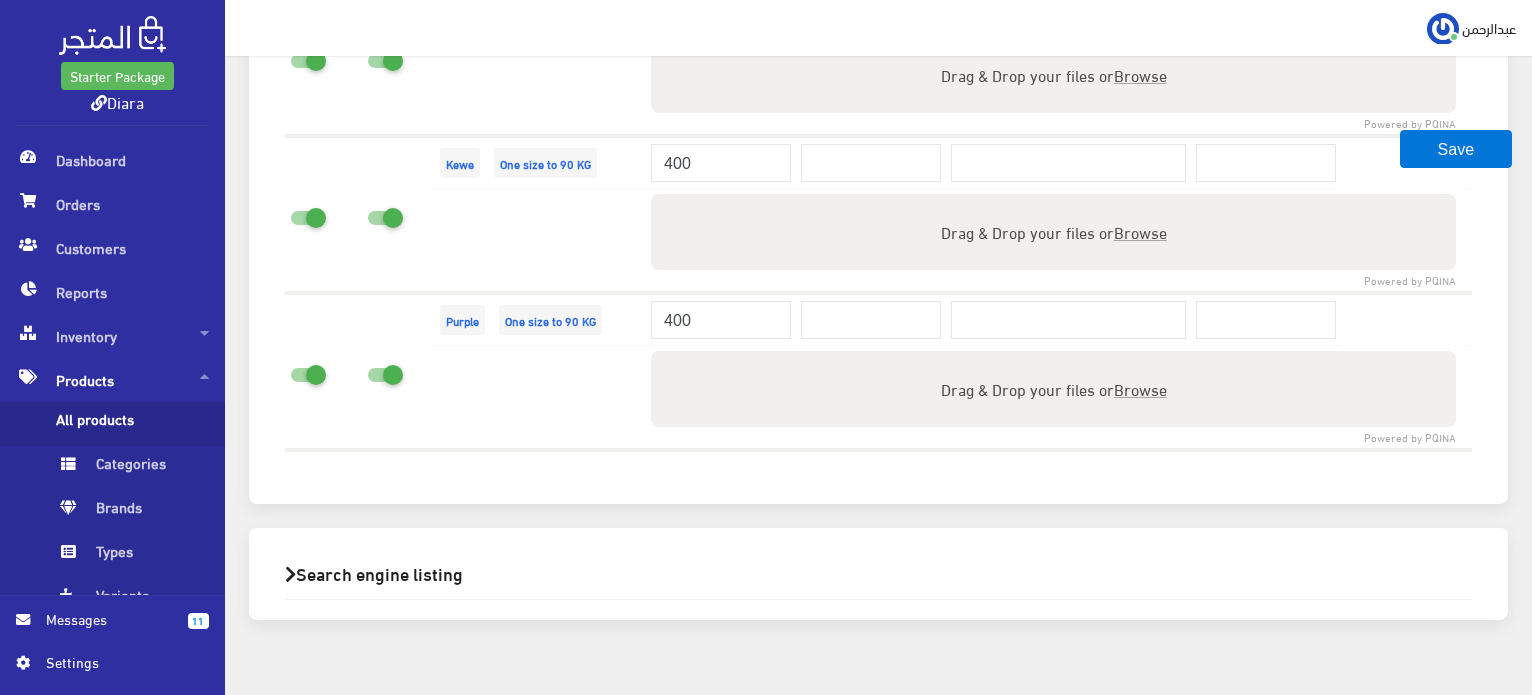 scroll, scrollTop: 2553, scrollLeft: 0, axis: vertical 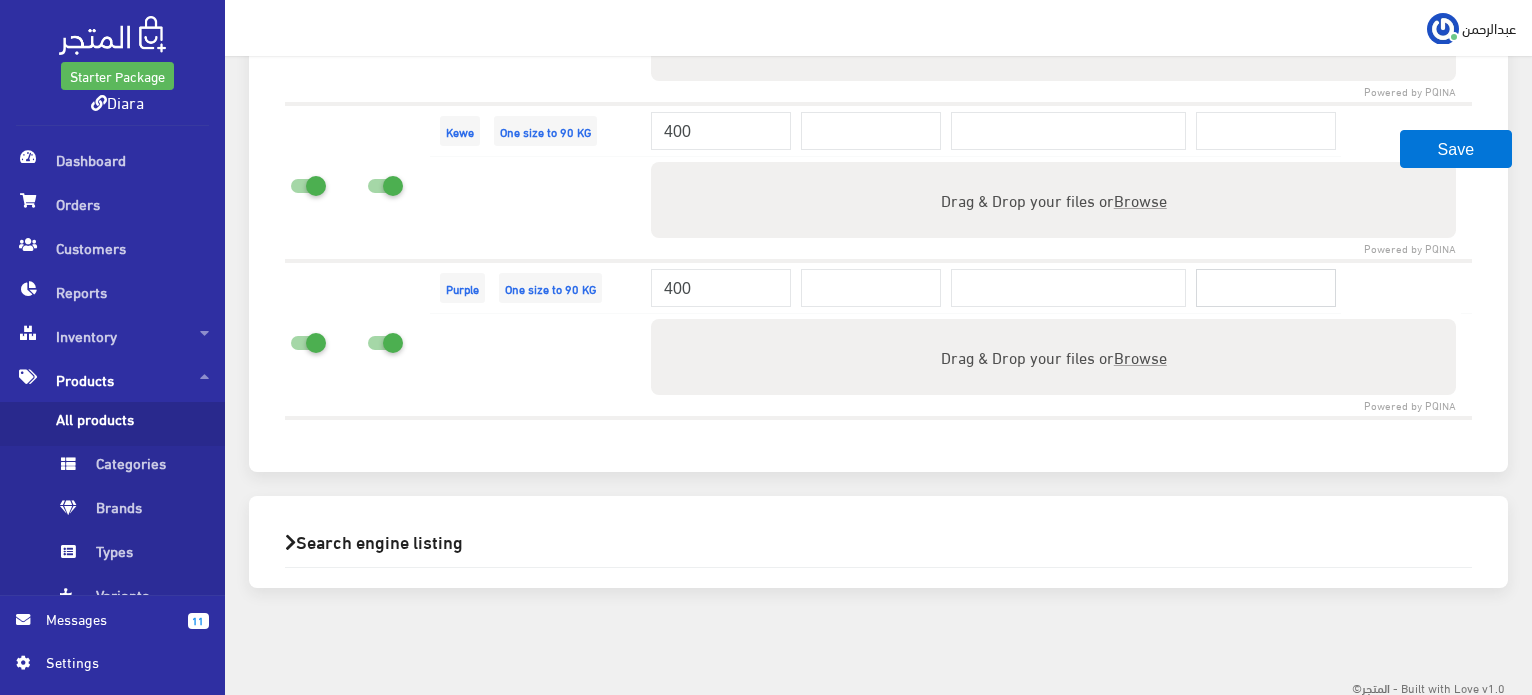 click at bounding box center (1266, 288) 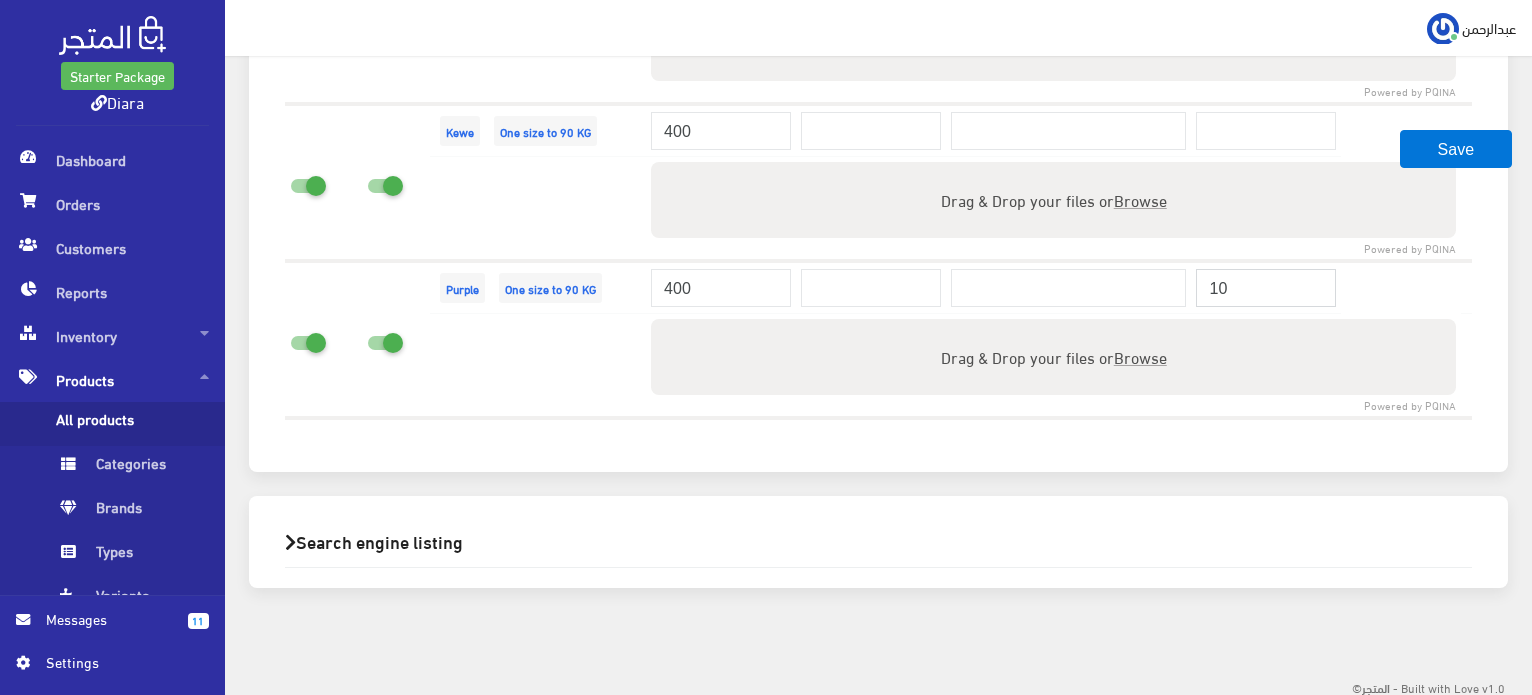 click on "10" at bounding box center (1266, 288) 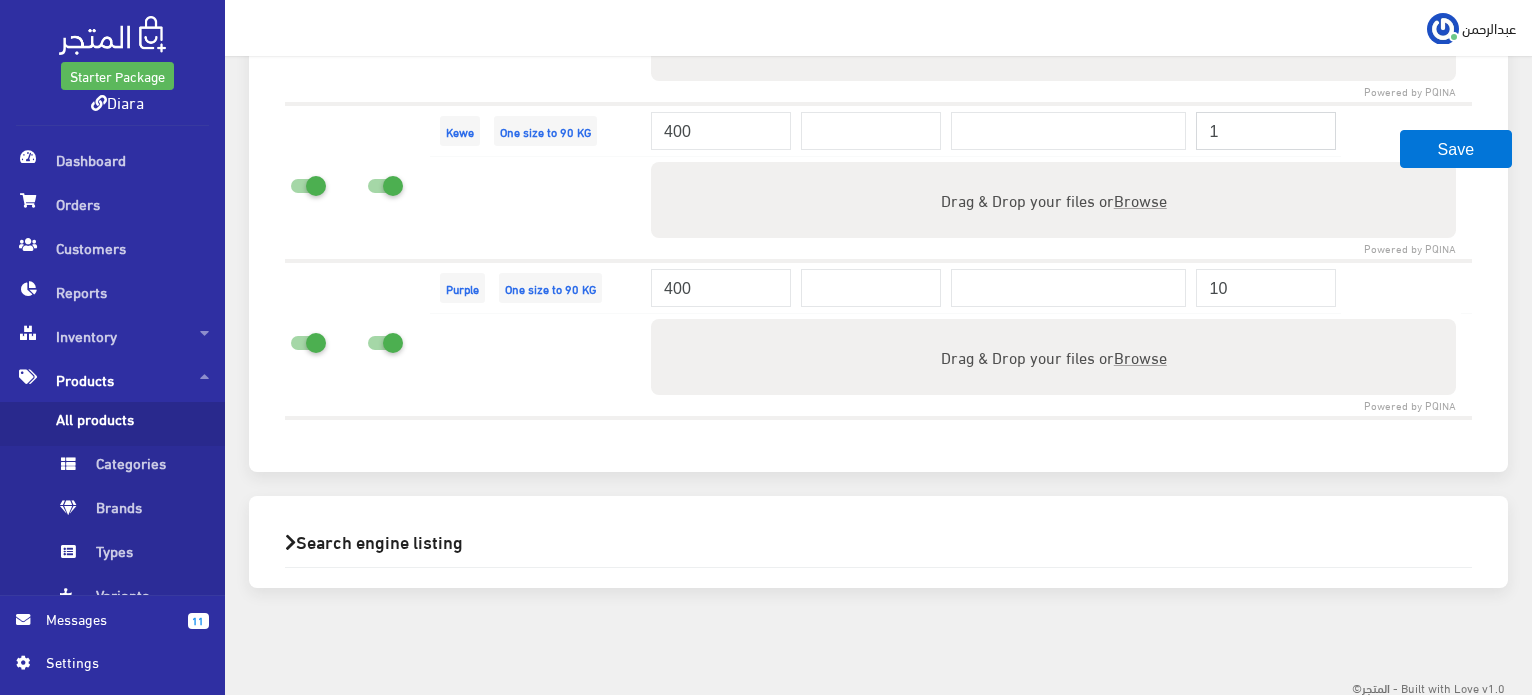 click on "1" at bounding box center (1266, 131) 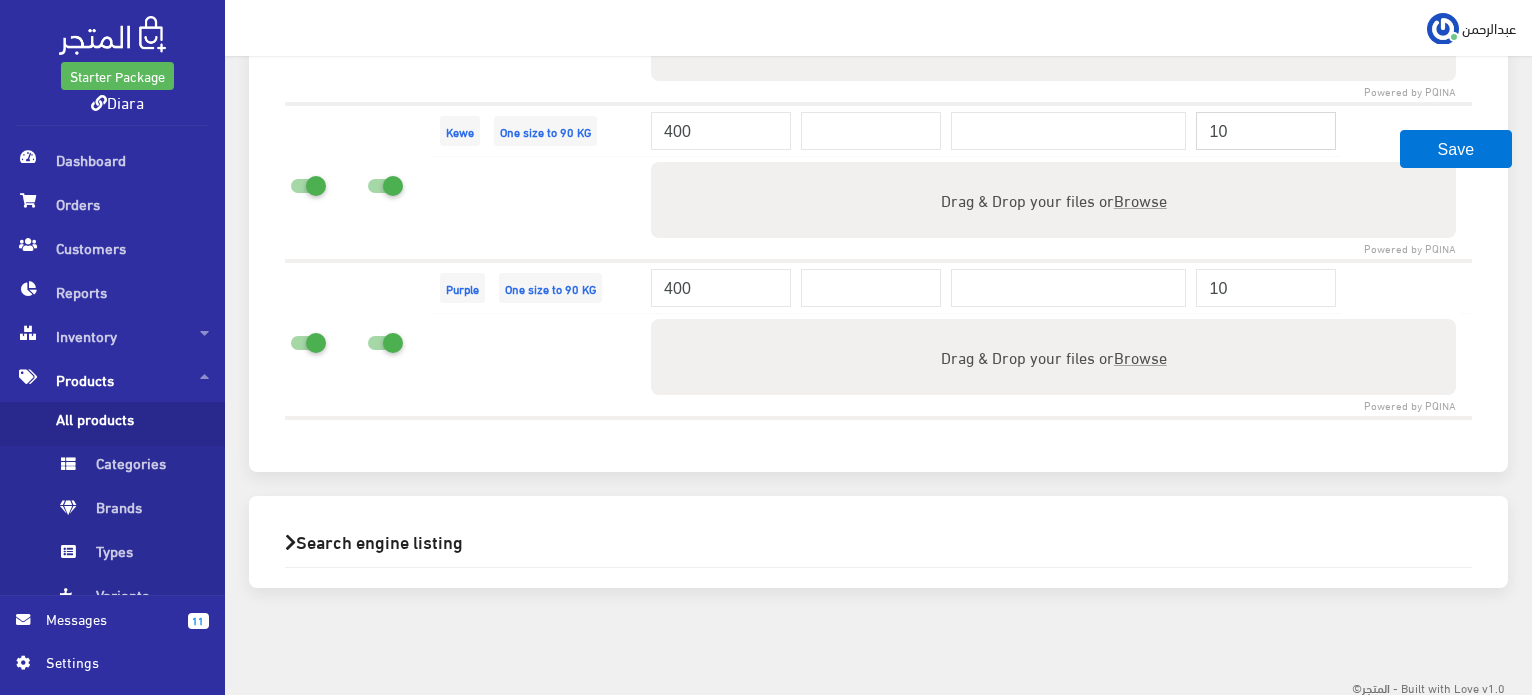 type on "10" 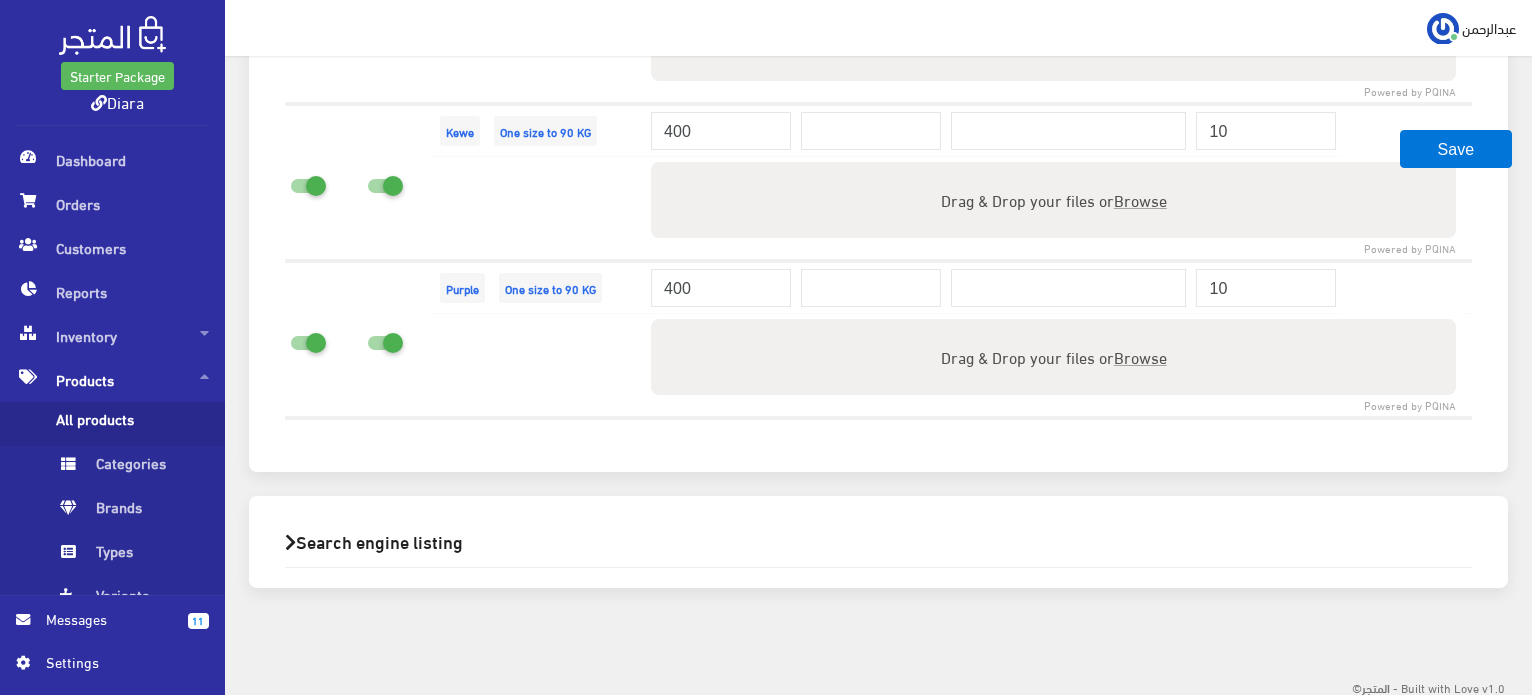 click on "Clothes
COLORS
Blue
Black
Brown
Dark Blue Olive Green Maroon Rose Pink Green Hot Pink Cream Midnight Blue White Prussion Blue Rose" at bounding box center (878, -245) 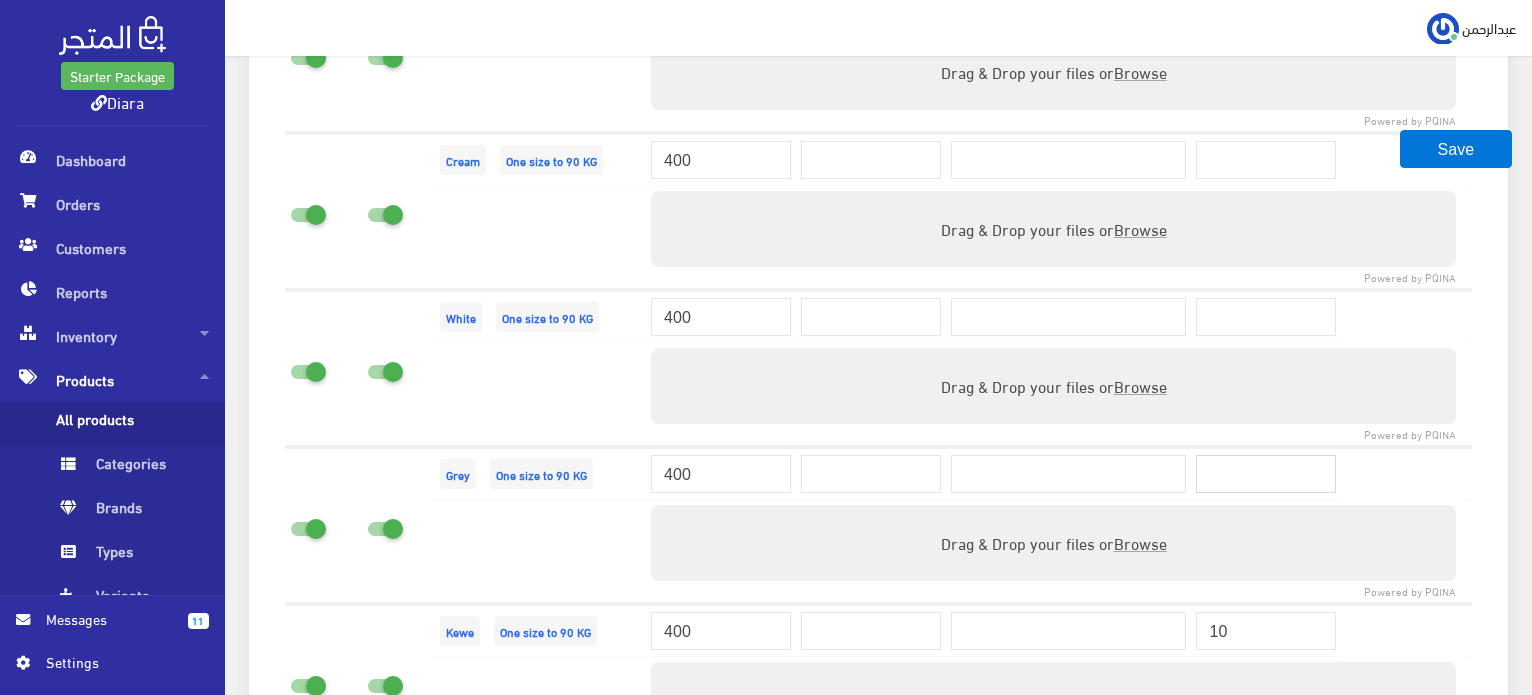 click at bounding box center (1266, 474) 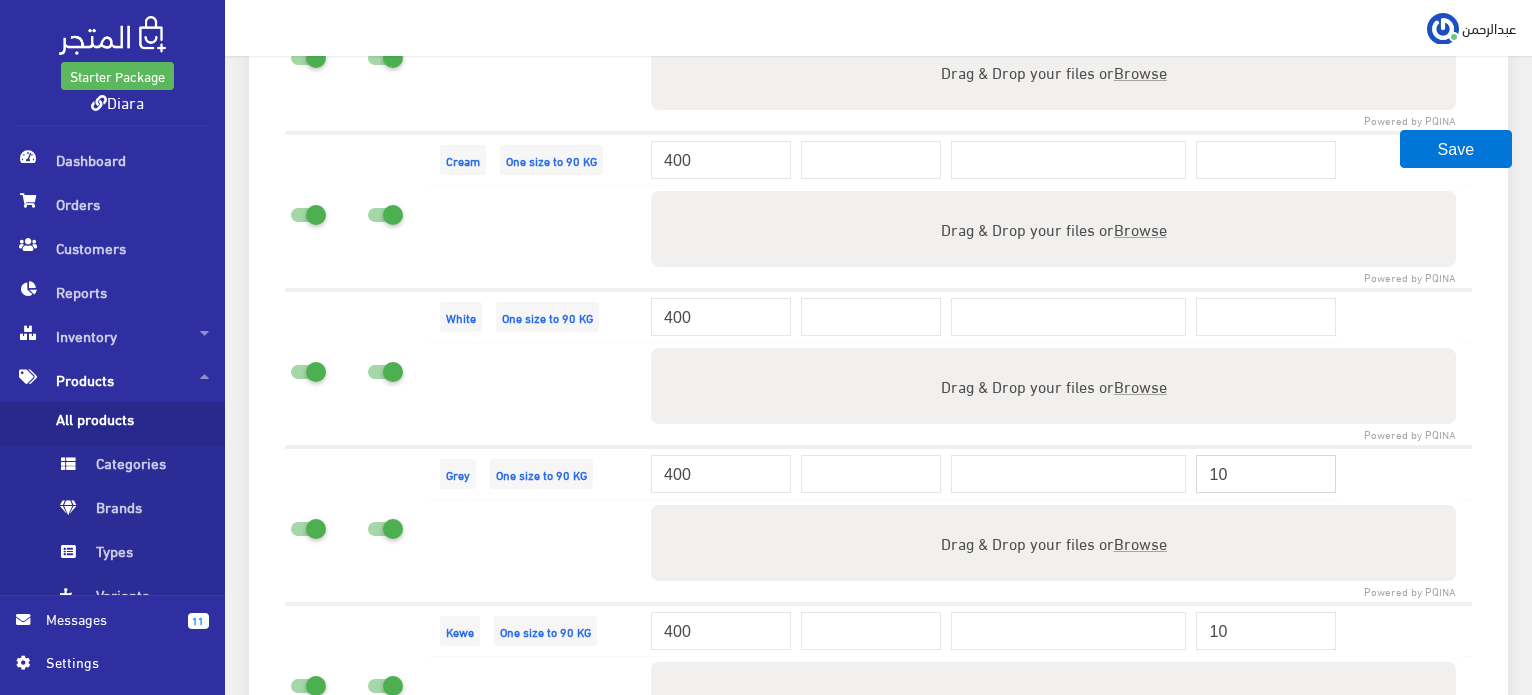 type on "10" 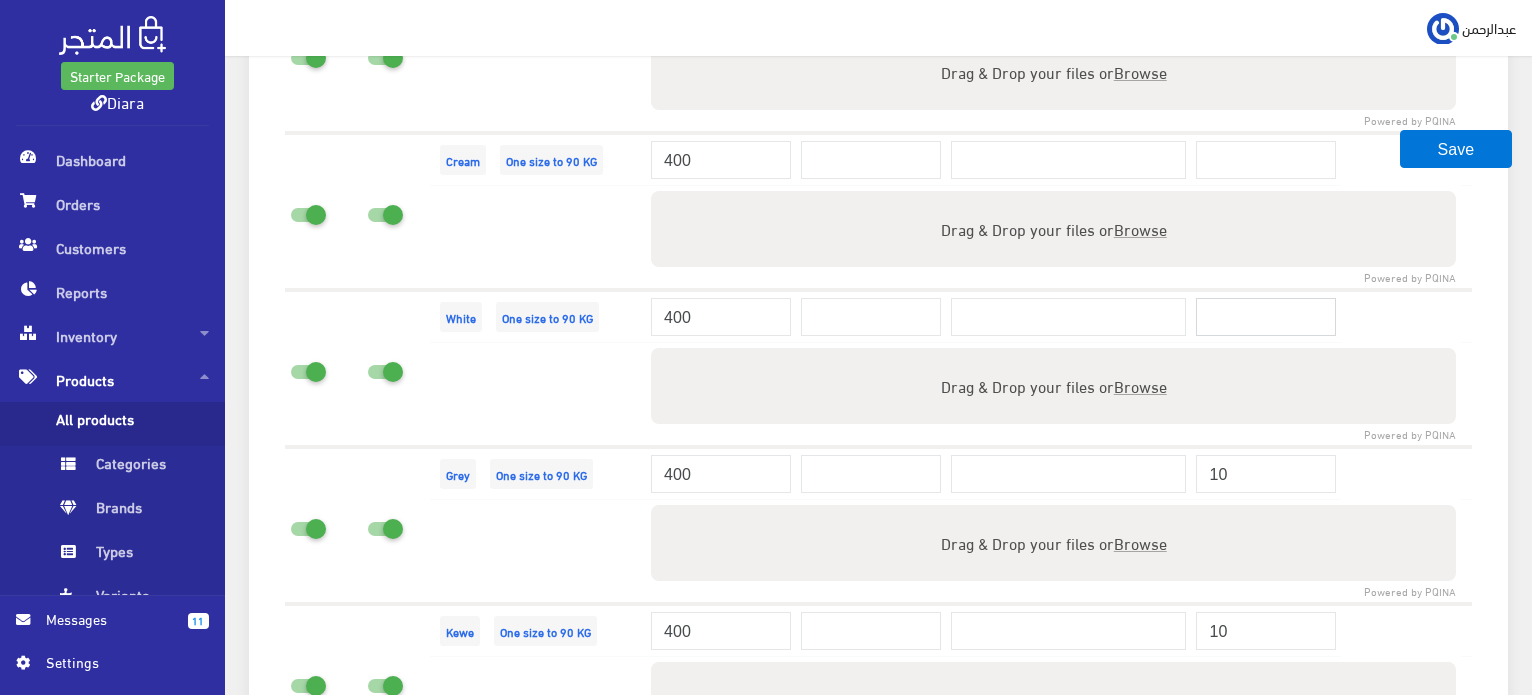 click at bounding box center (1266, 317) 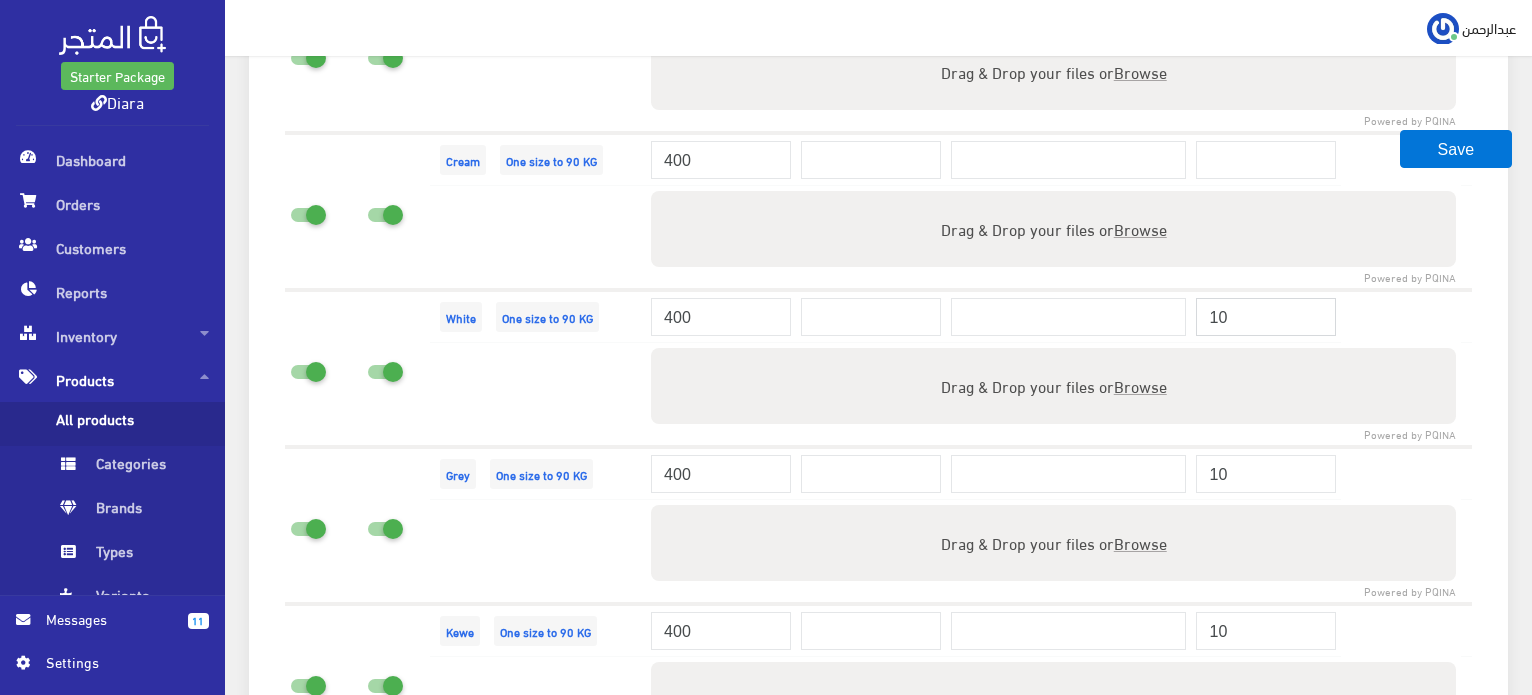 type on "10" 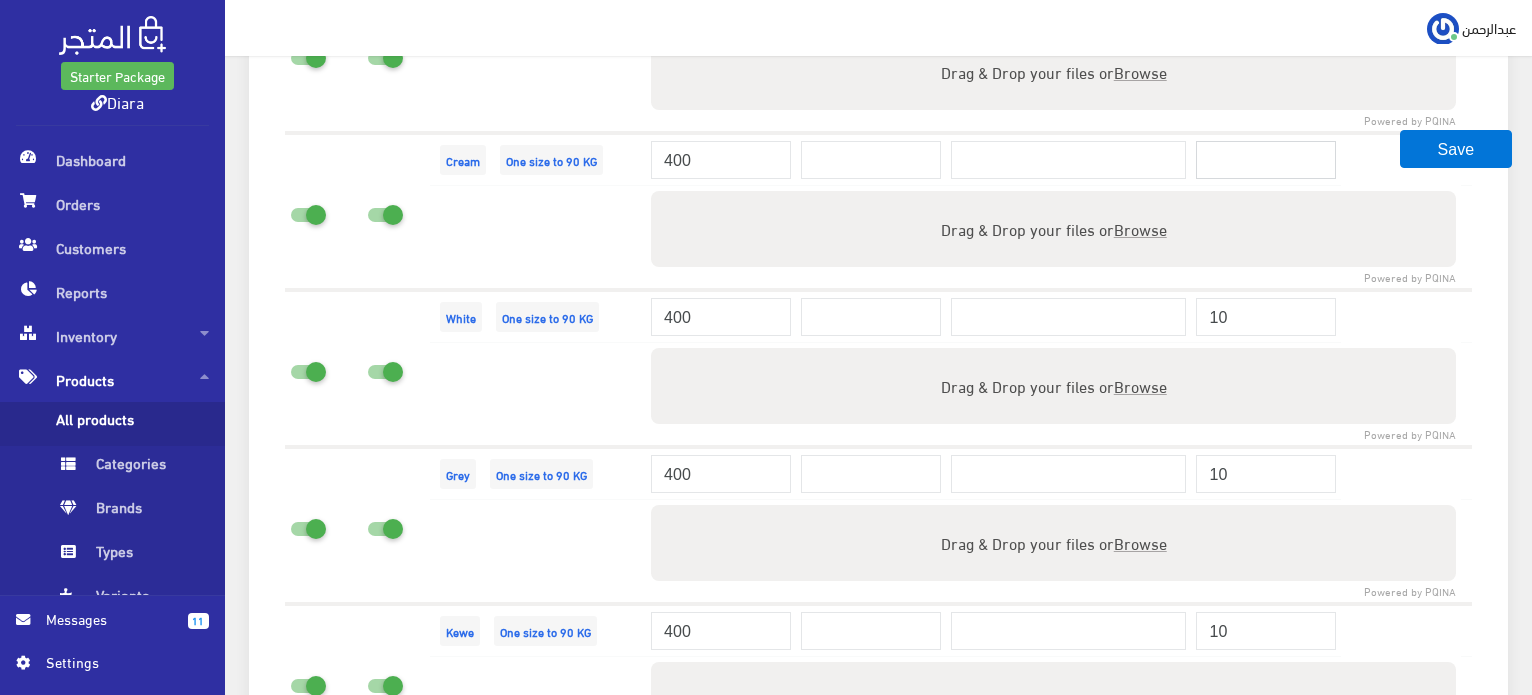 click at bounding box center (1266, 160) 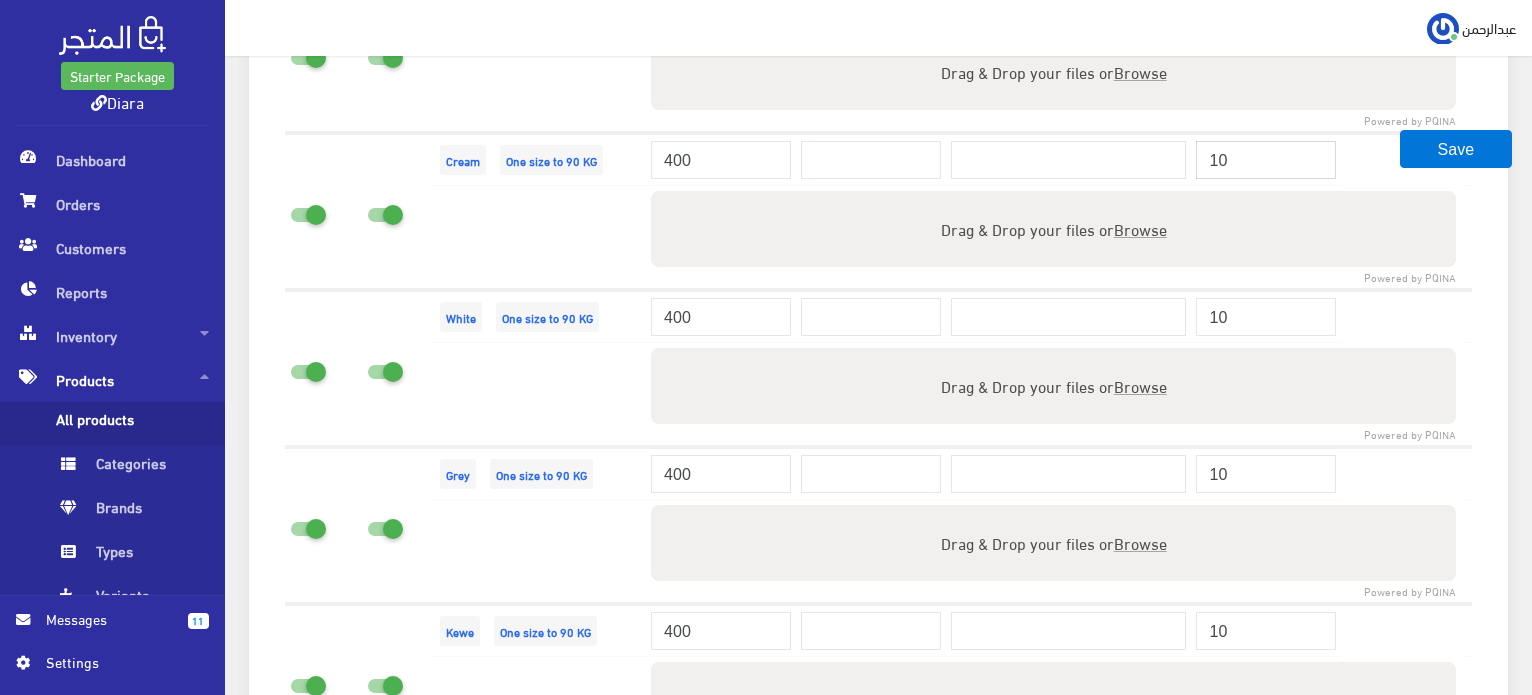scroll, scrollTop: 1753, scrollLeft: 0, axis: vertical 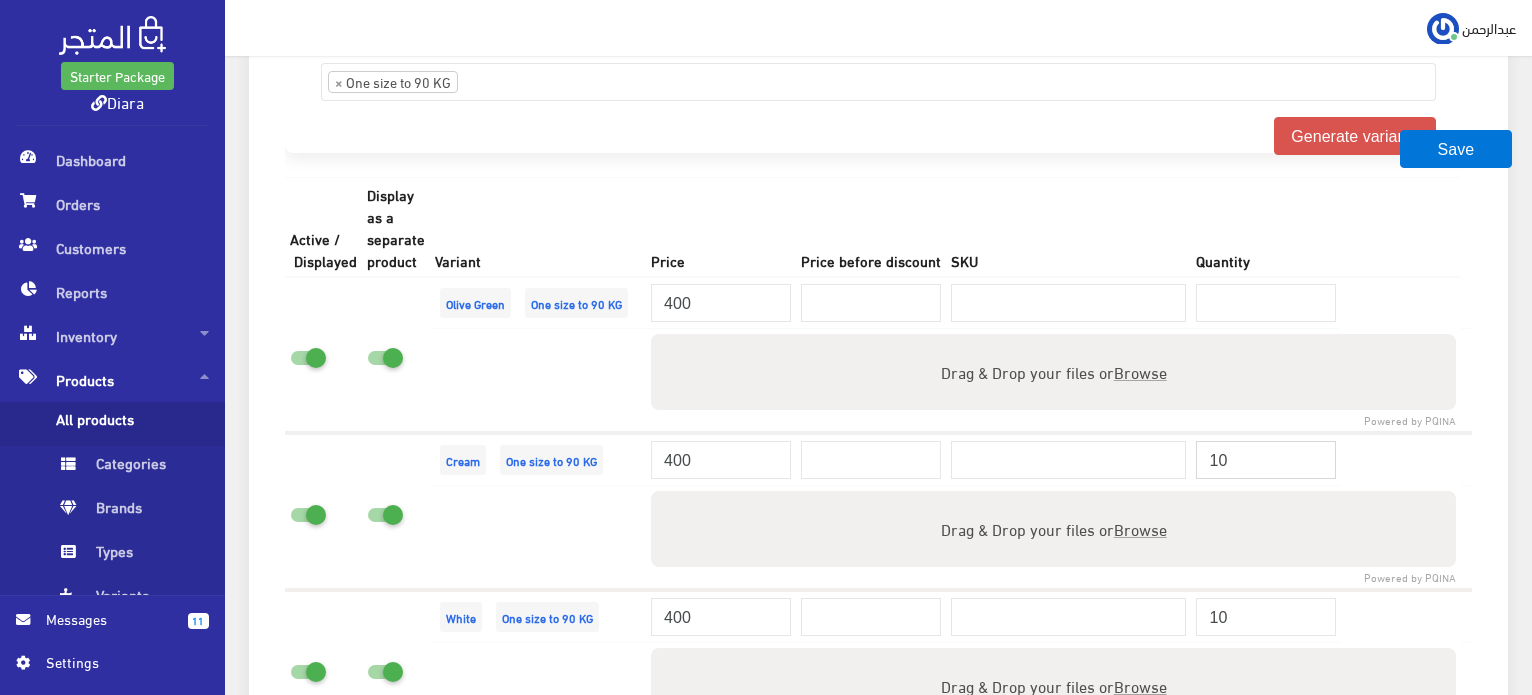 type on "10" 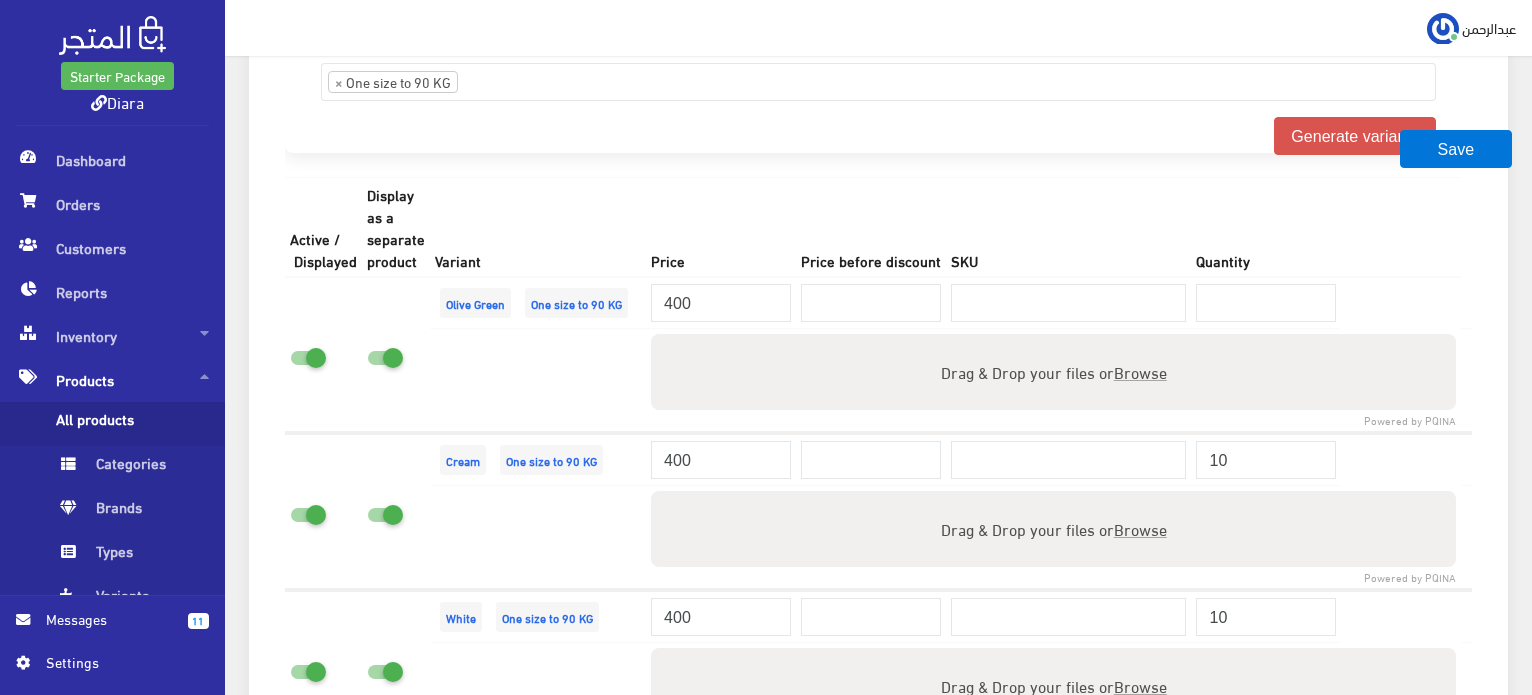 click at bounding box center [1266, 303] 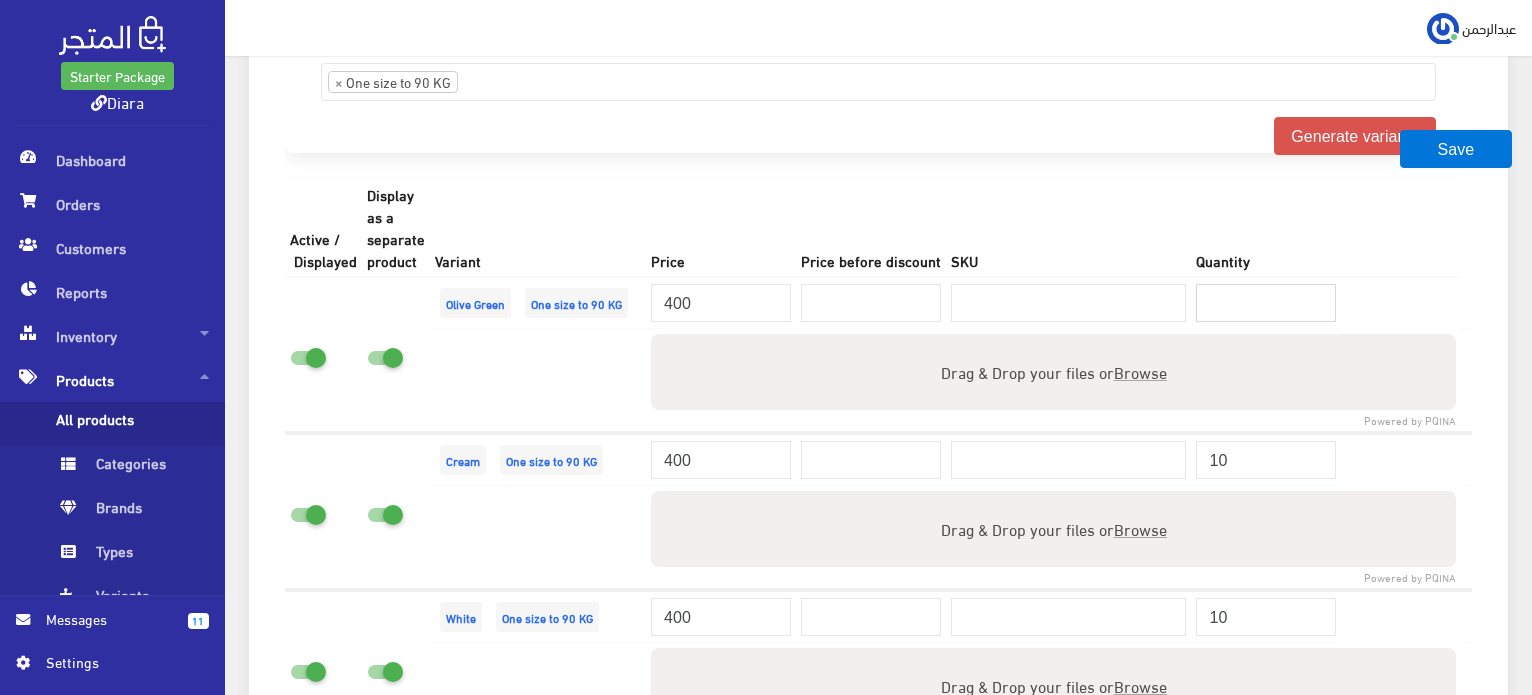 click at bounding box center (1266, 303) 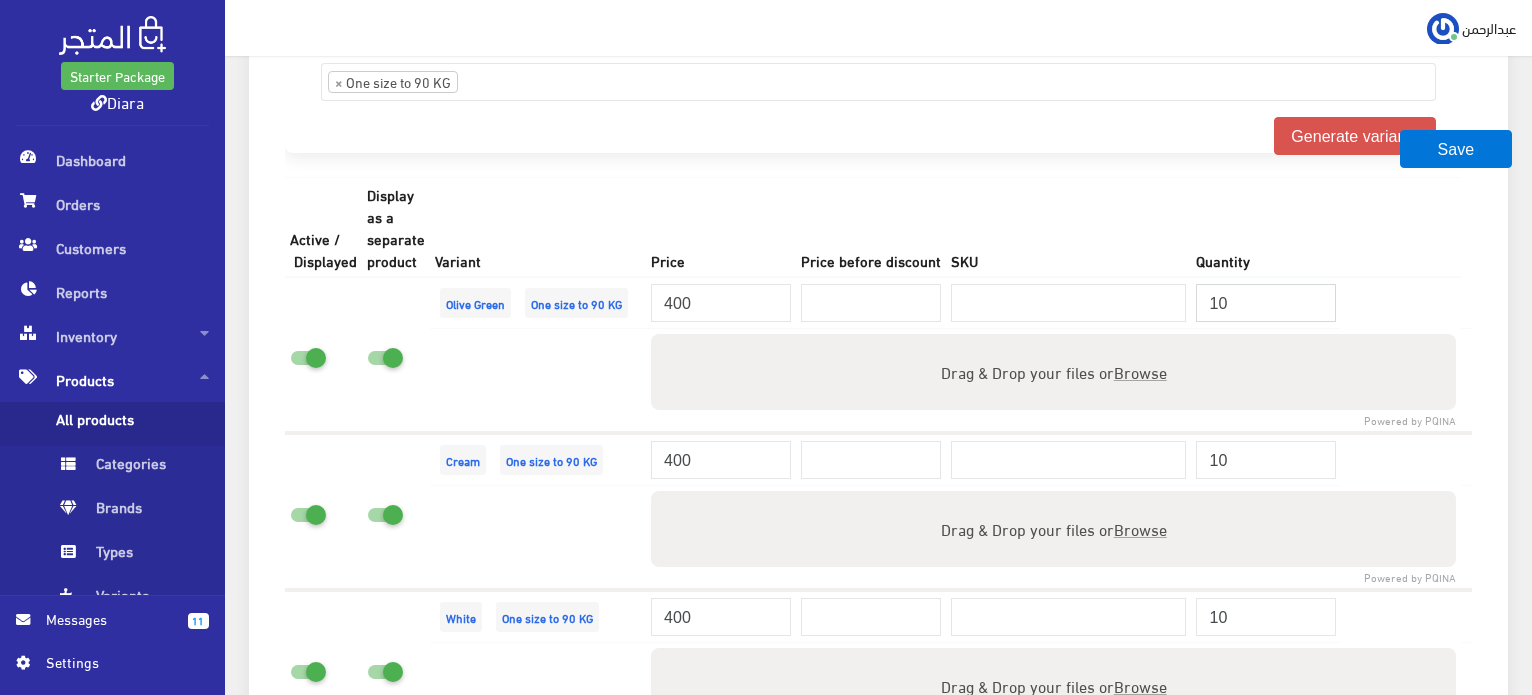 type on "10" 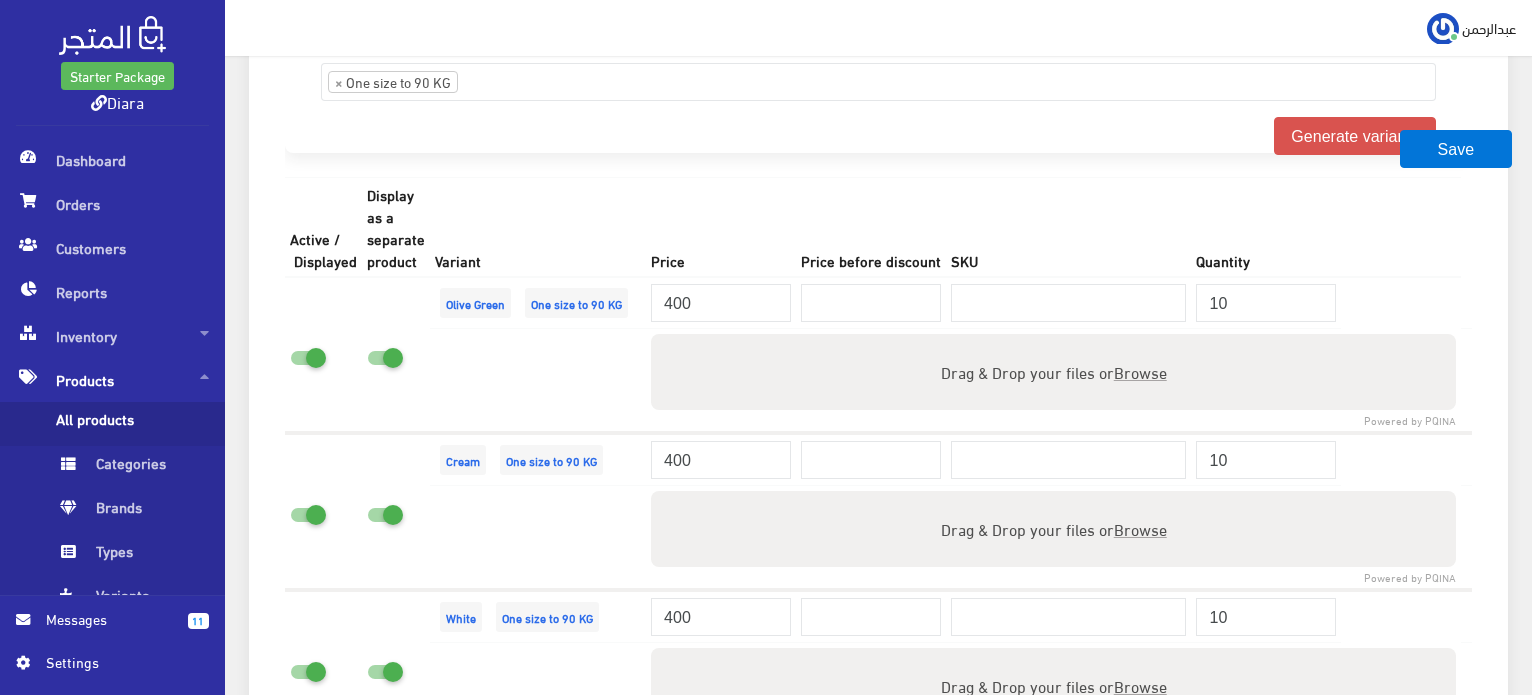 click on "Browse" at bounding box center (1140, 371) 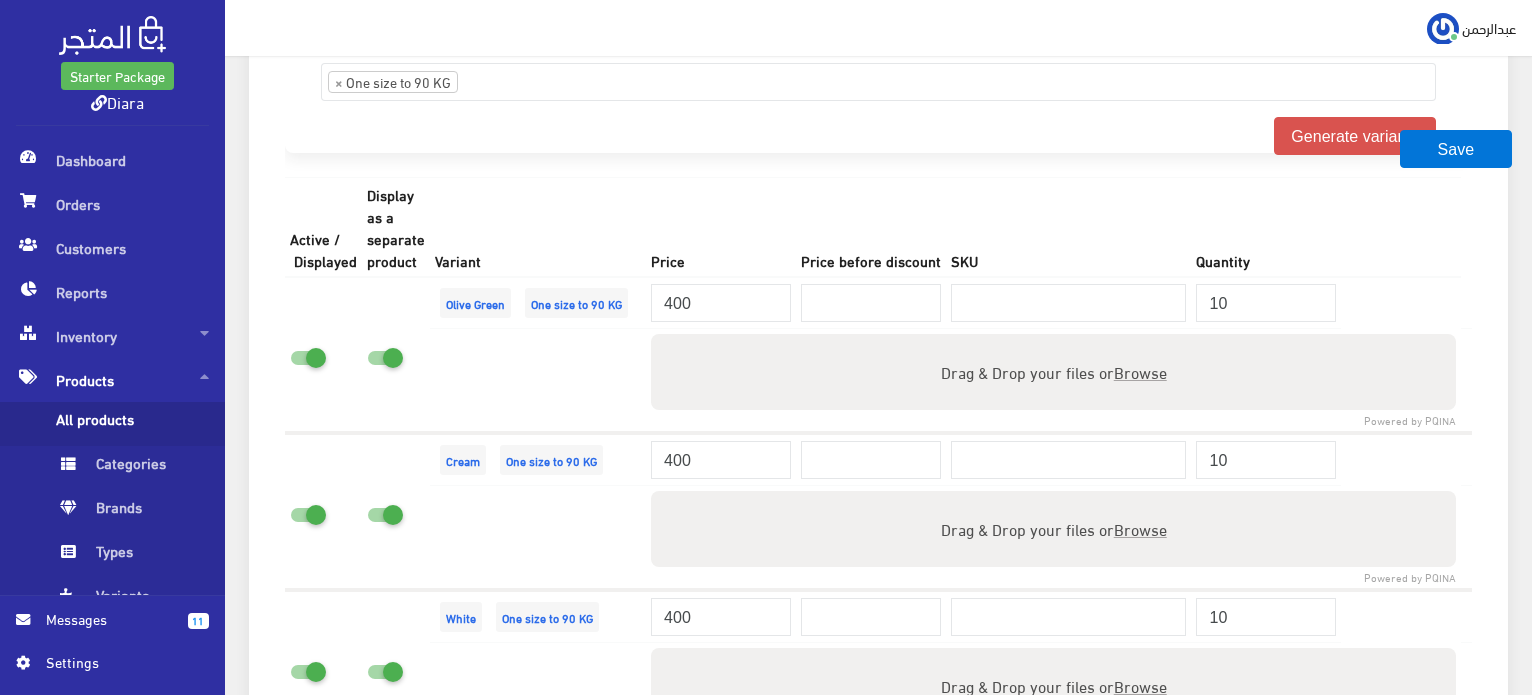 type on "C:\fakepath\IMG_1496.jpg" 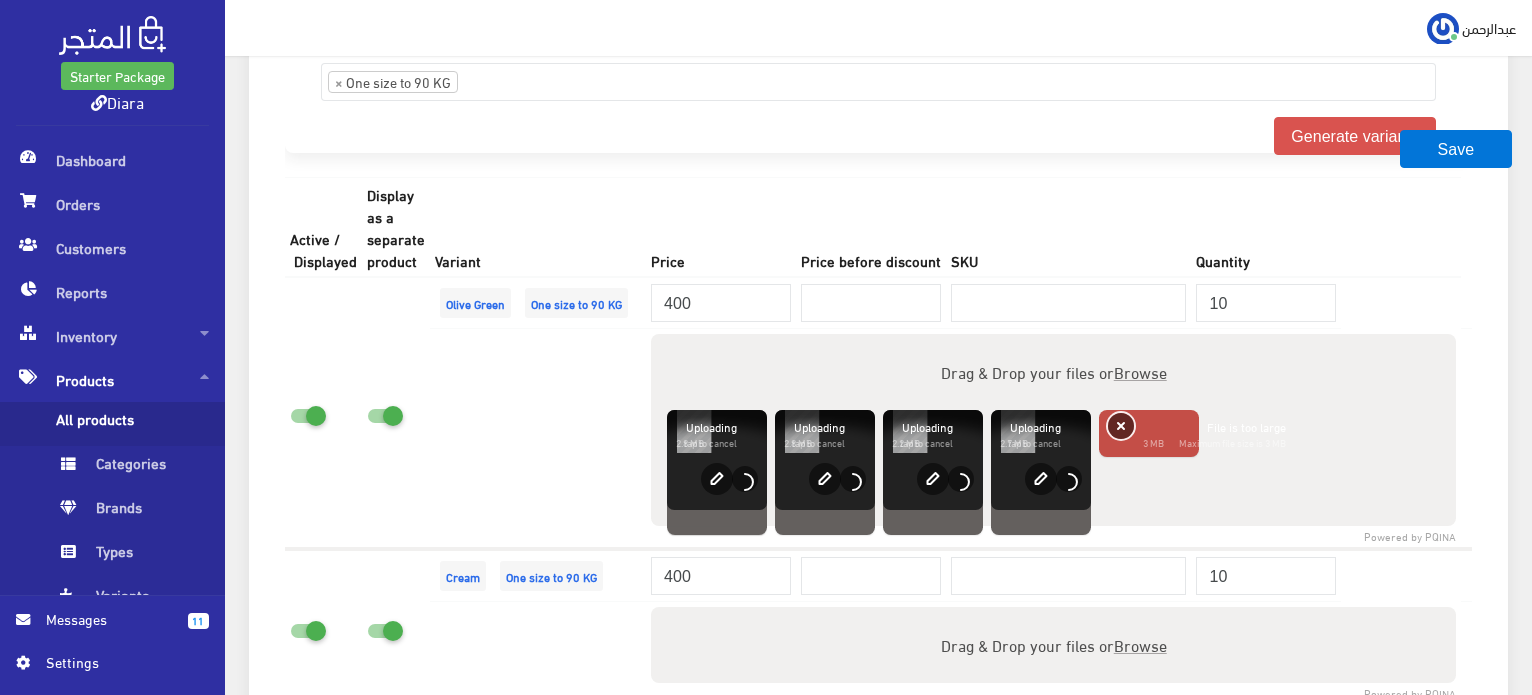 click on "Remove" at bounding box center [1121, 426] 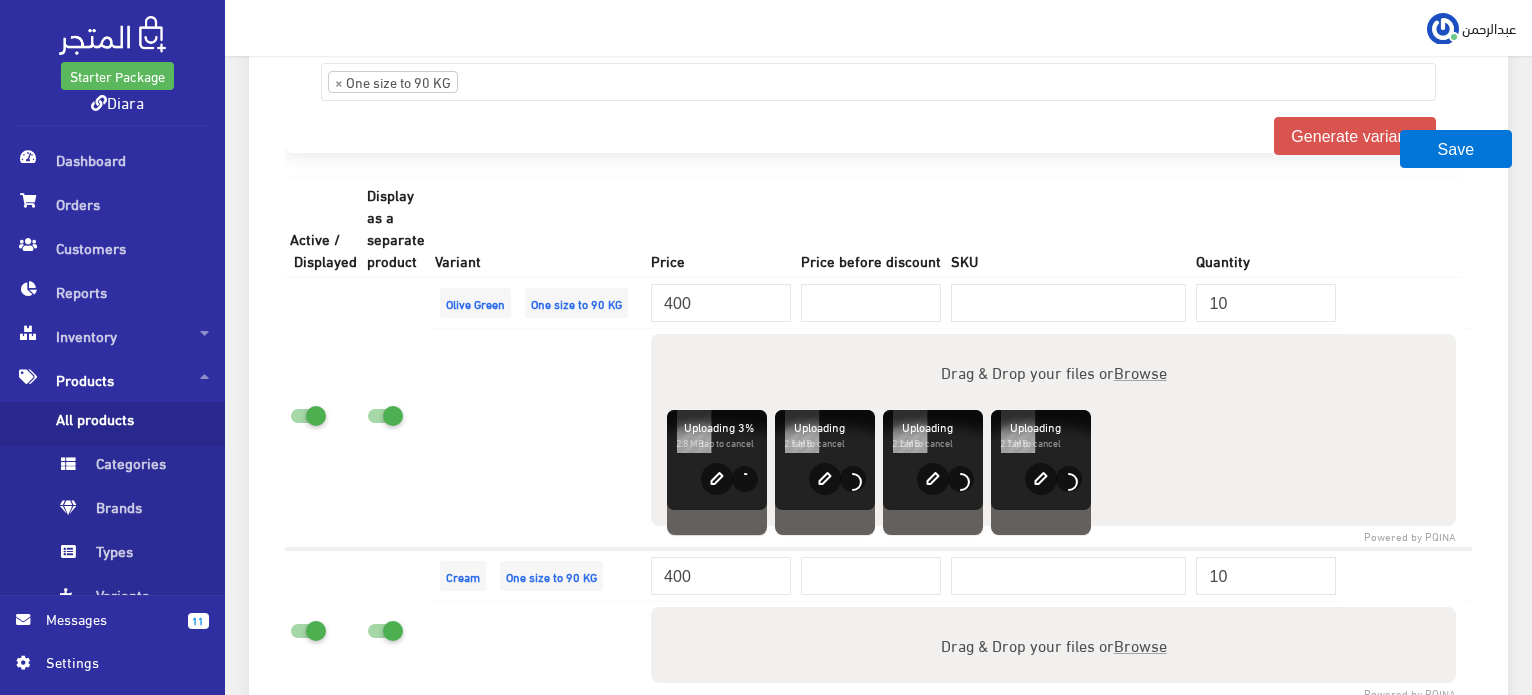 scroll, scrollTop: 2053, scrollLeft: 0, axis: vertical 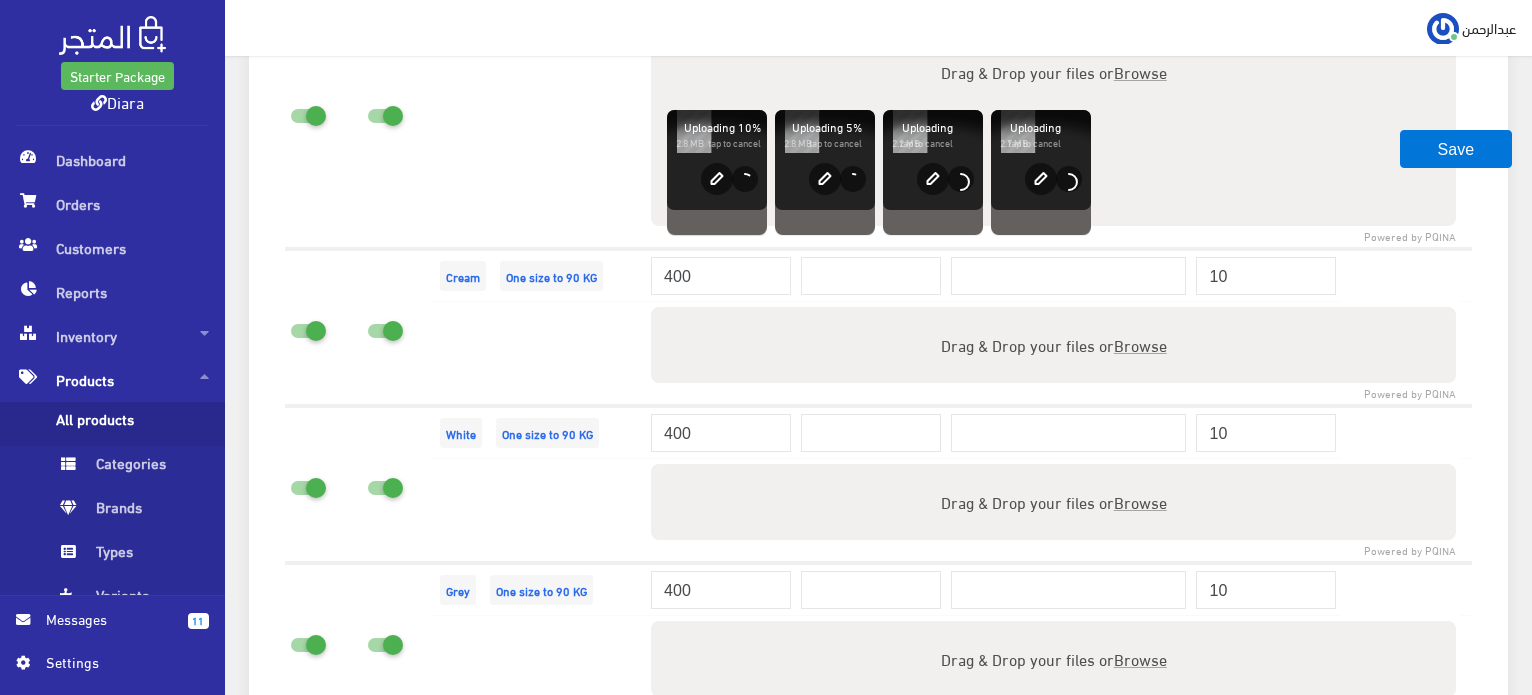 click on "Browse" at bounding box center [1140, 344] 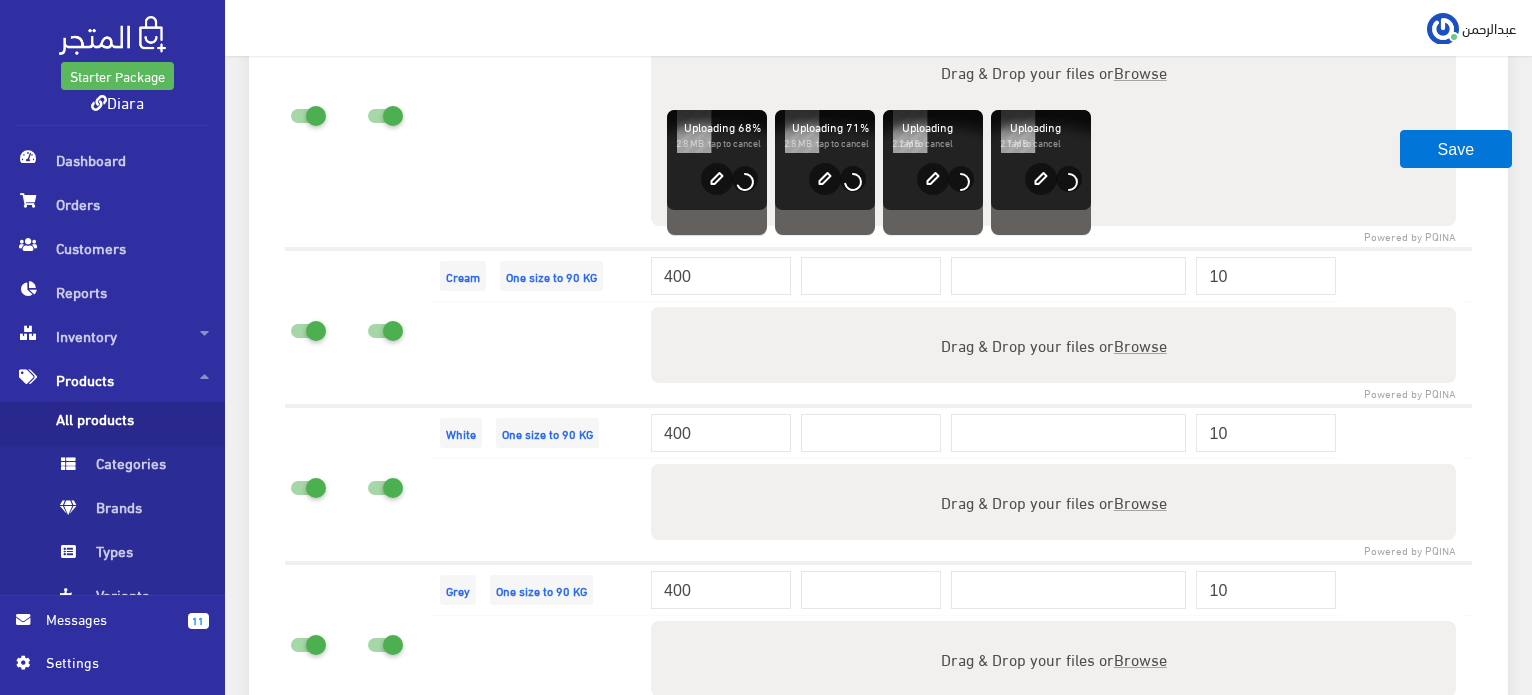 type on "C:\fakepath\IMG_1036.jpg" 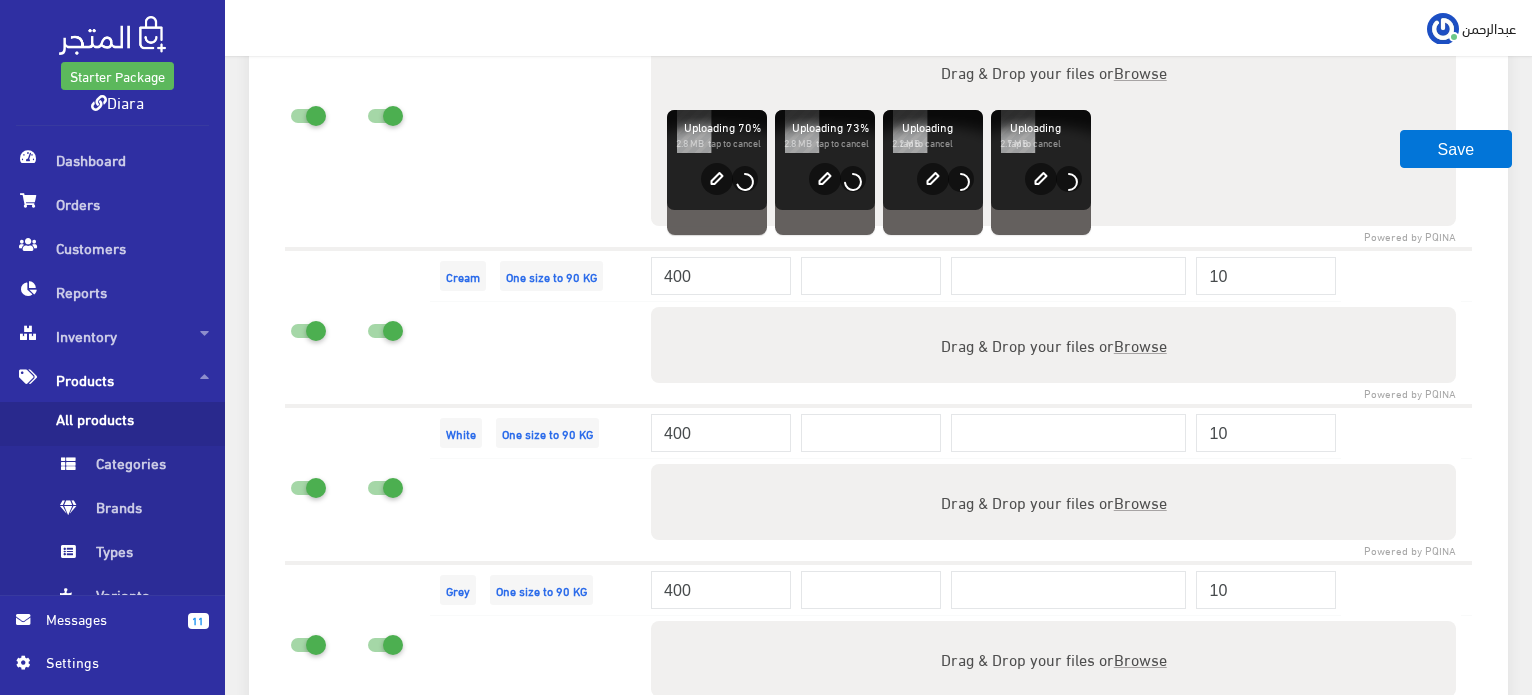 type 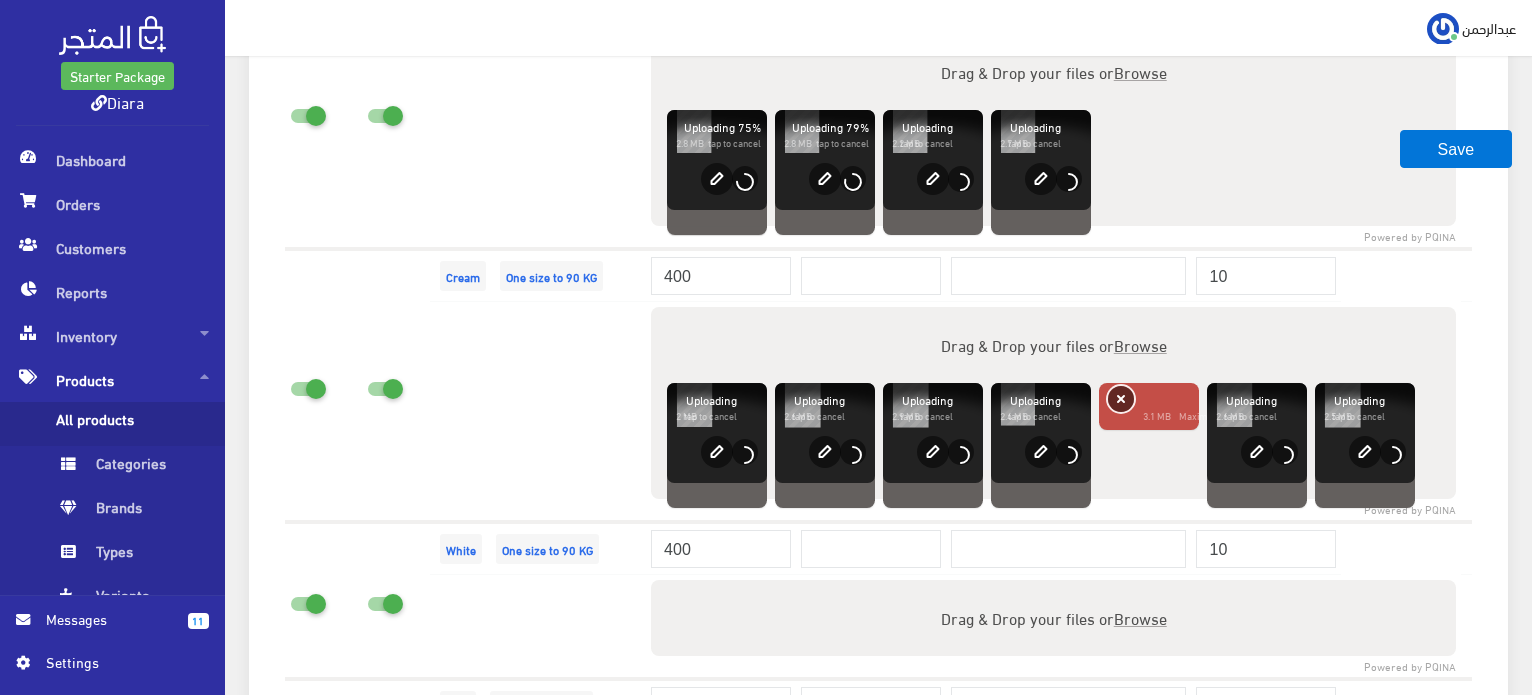 drag, startPoint x: 1116, startPoint y: 396, endPoint x: 1133, endPoint y: 381, distance: 22.671568 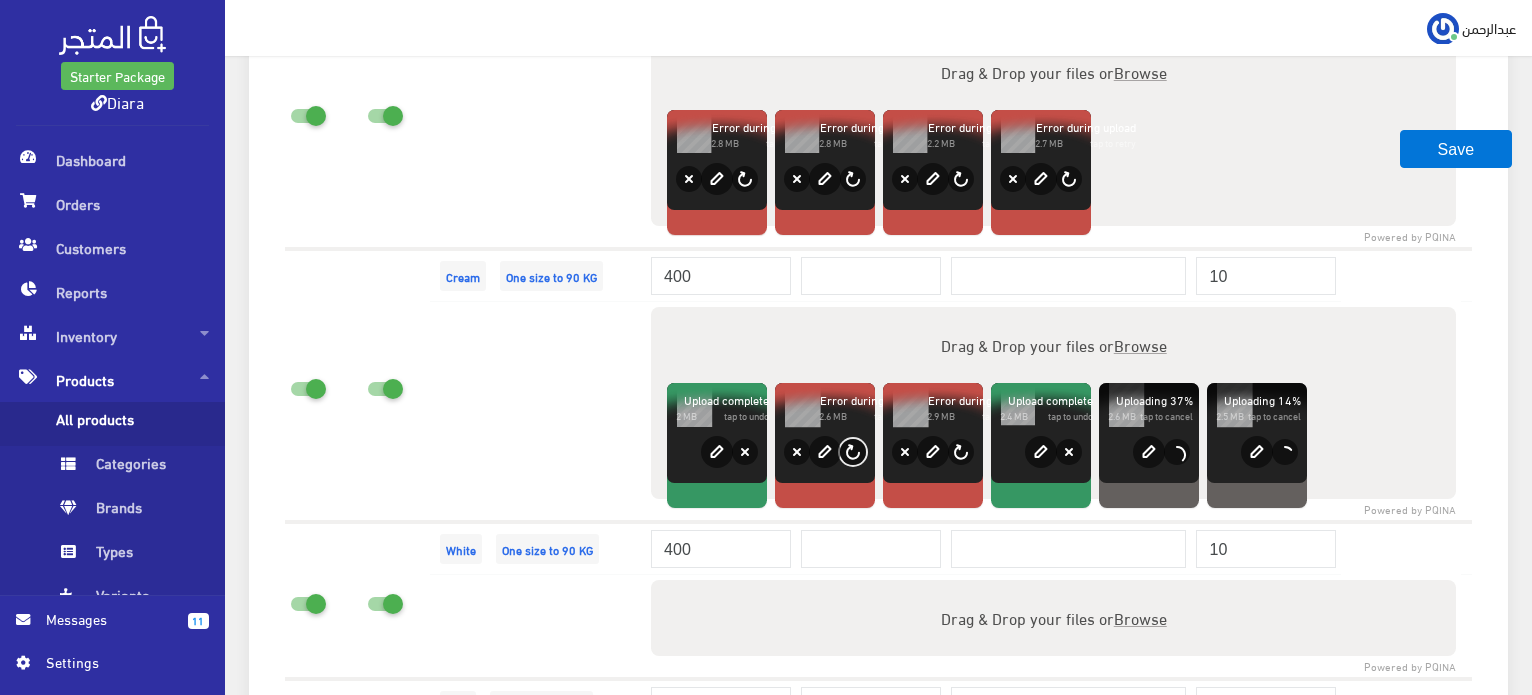 click on "Retry" at bounding box center [853, 452] 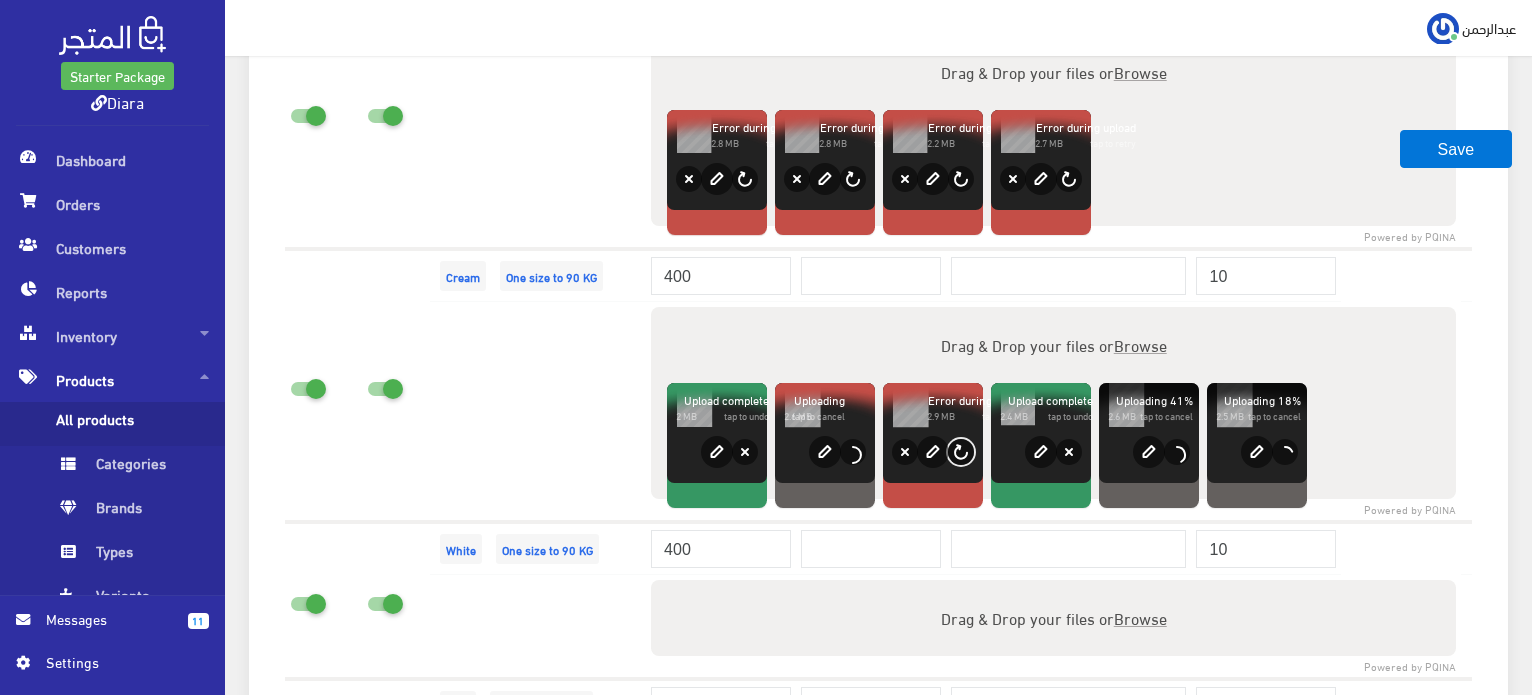 click on "Retry" at bounding box center [961, 452] 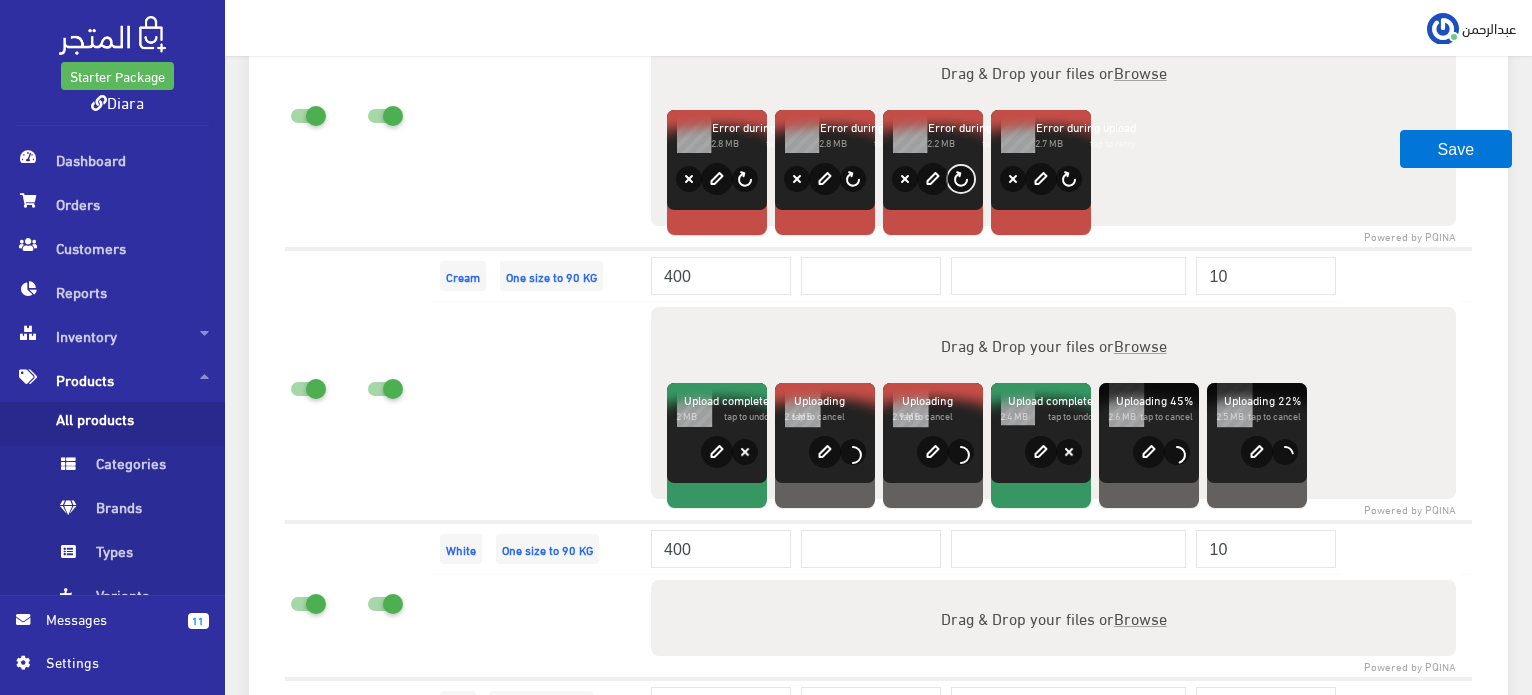 click on "Retry" at bounding box center (961, 179) 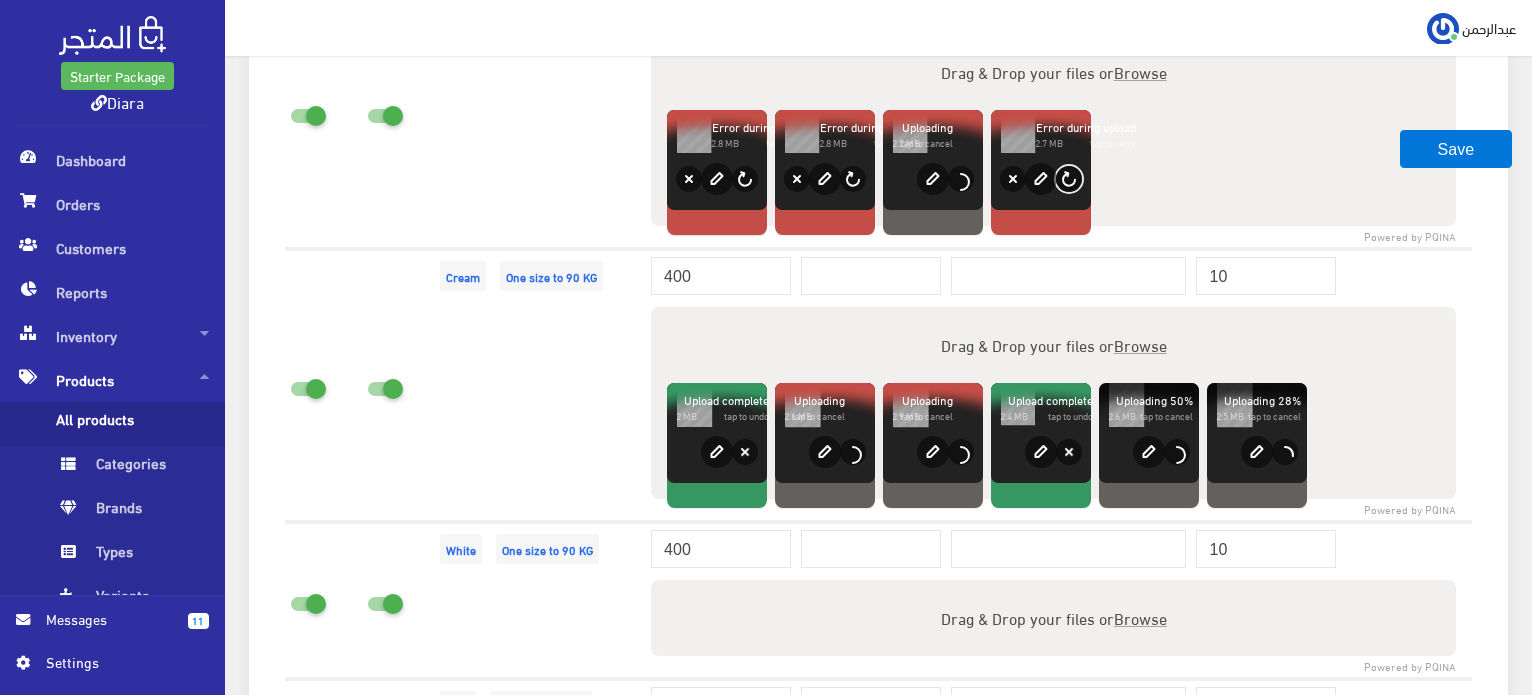 click on "Retry" at bounding box center [1069, 179] 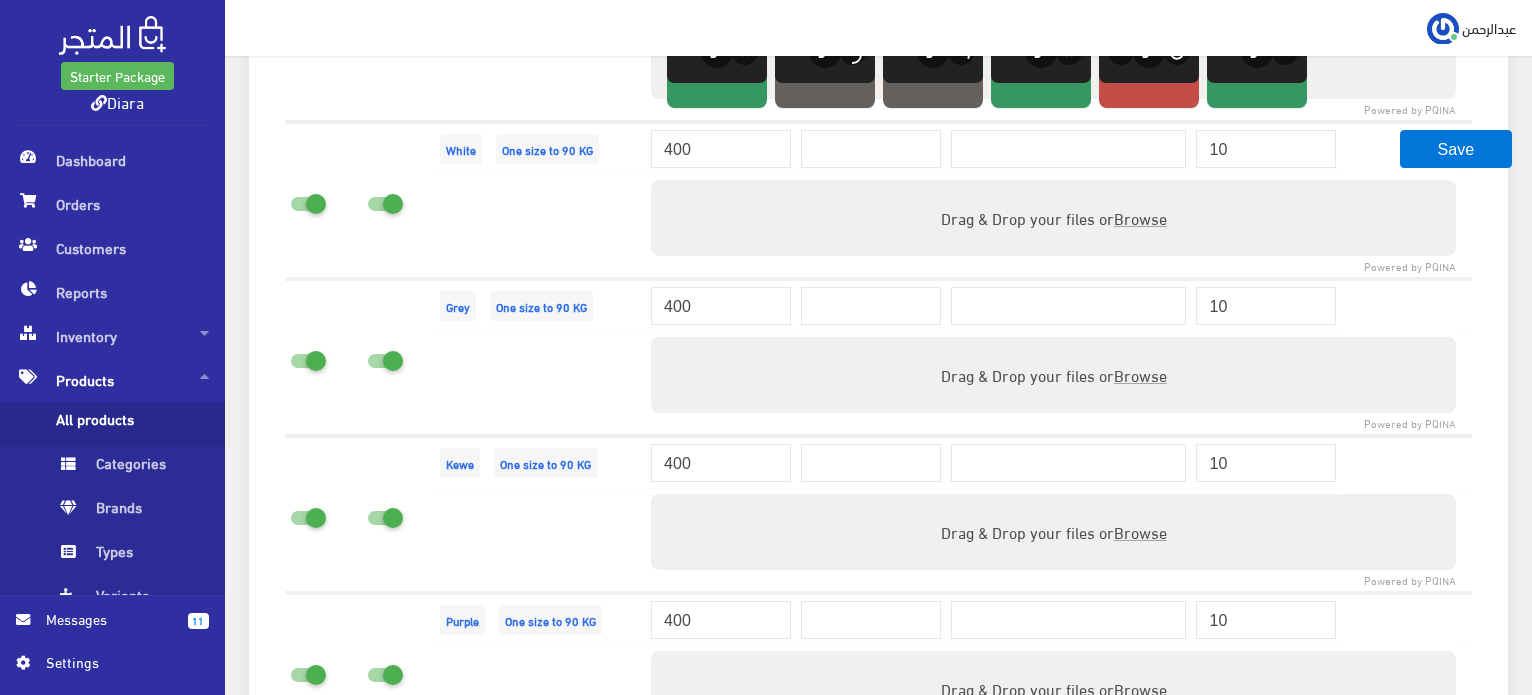 scroll, scrollTop: 2153, scrollLeft: 0, axis: vertical 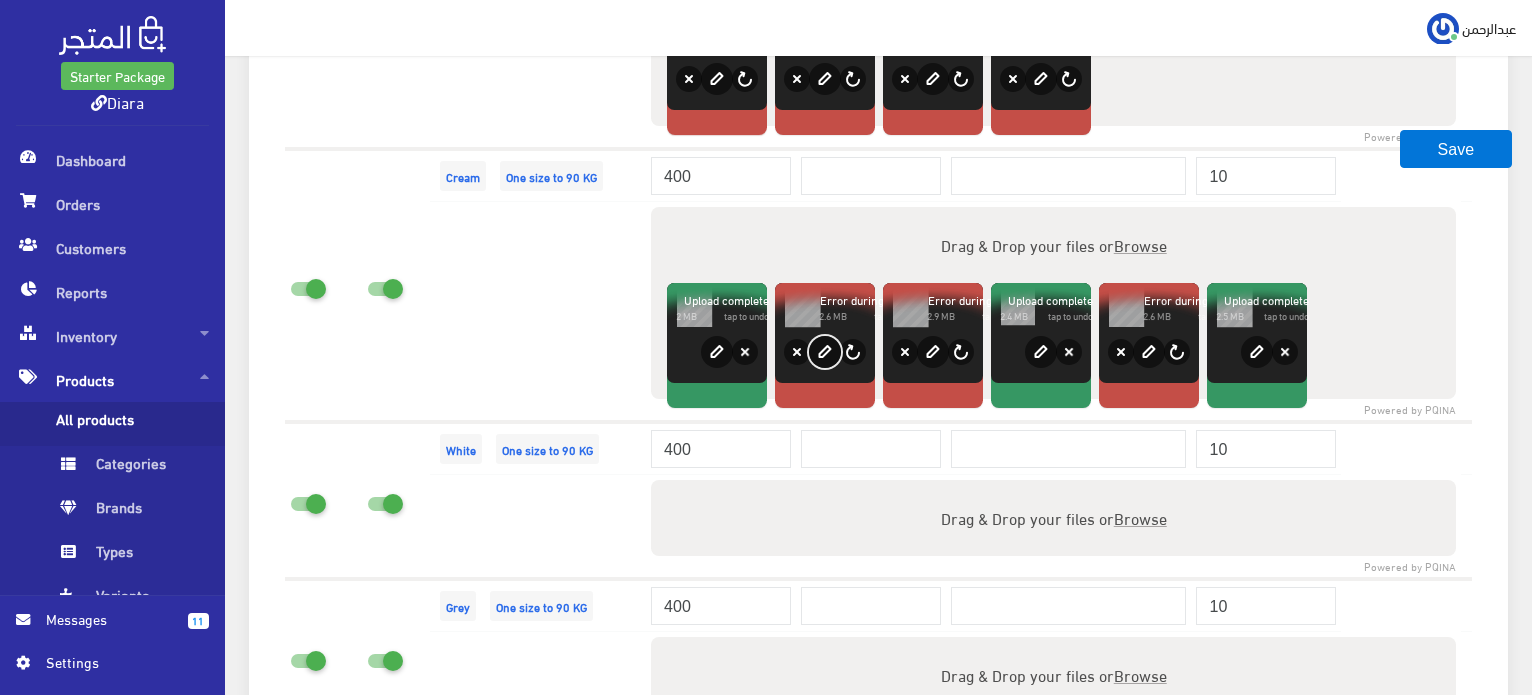 click on "edit" at bounding box center [825, 352] 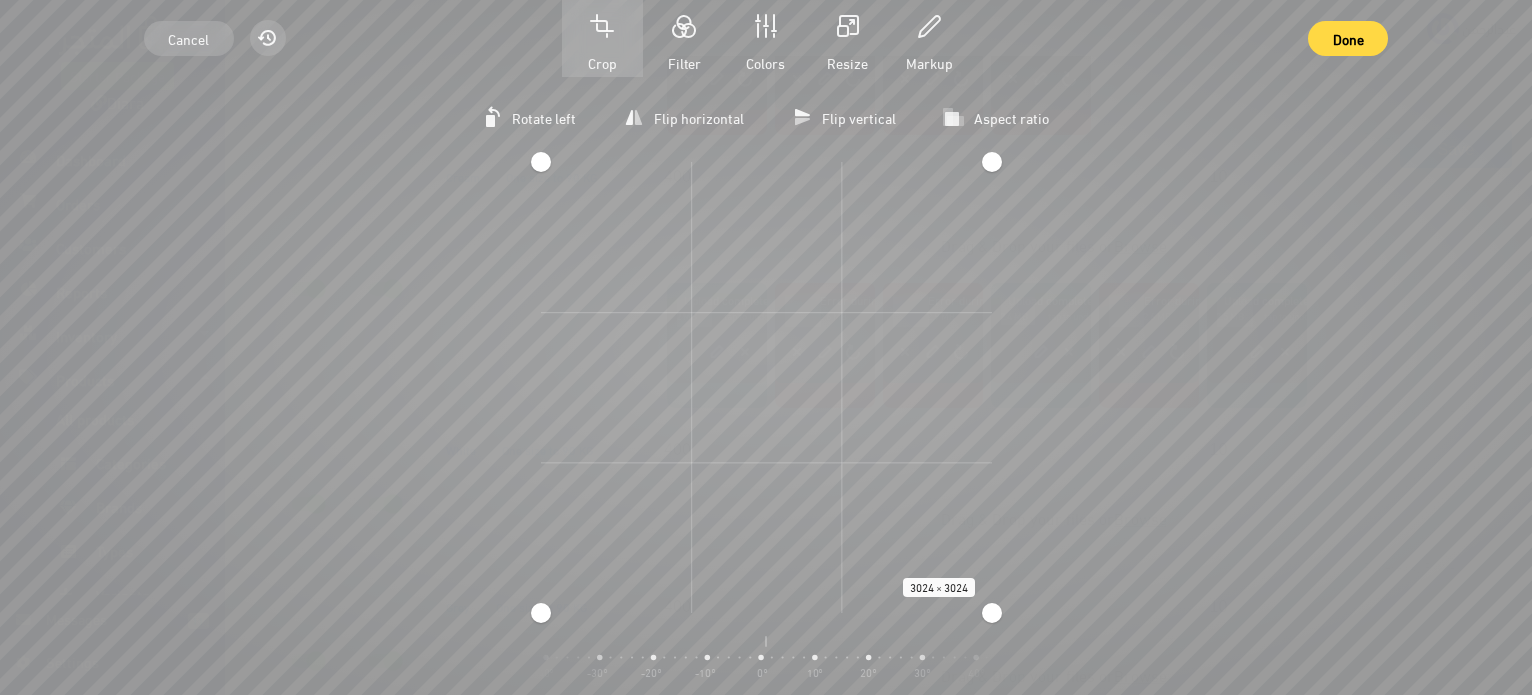 click at bounding box center [766, 162] 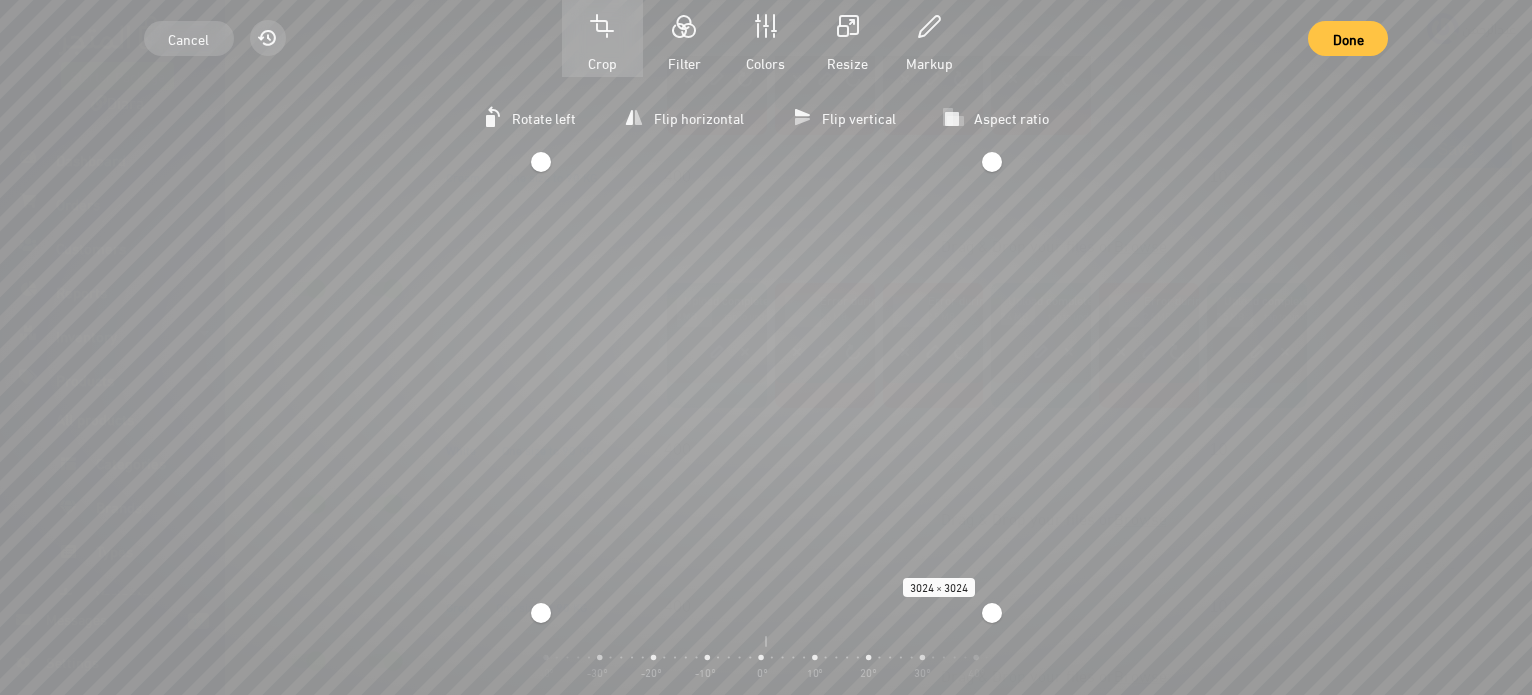 click on "Done" at bounding box center [1347, 38] 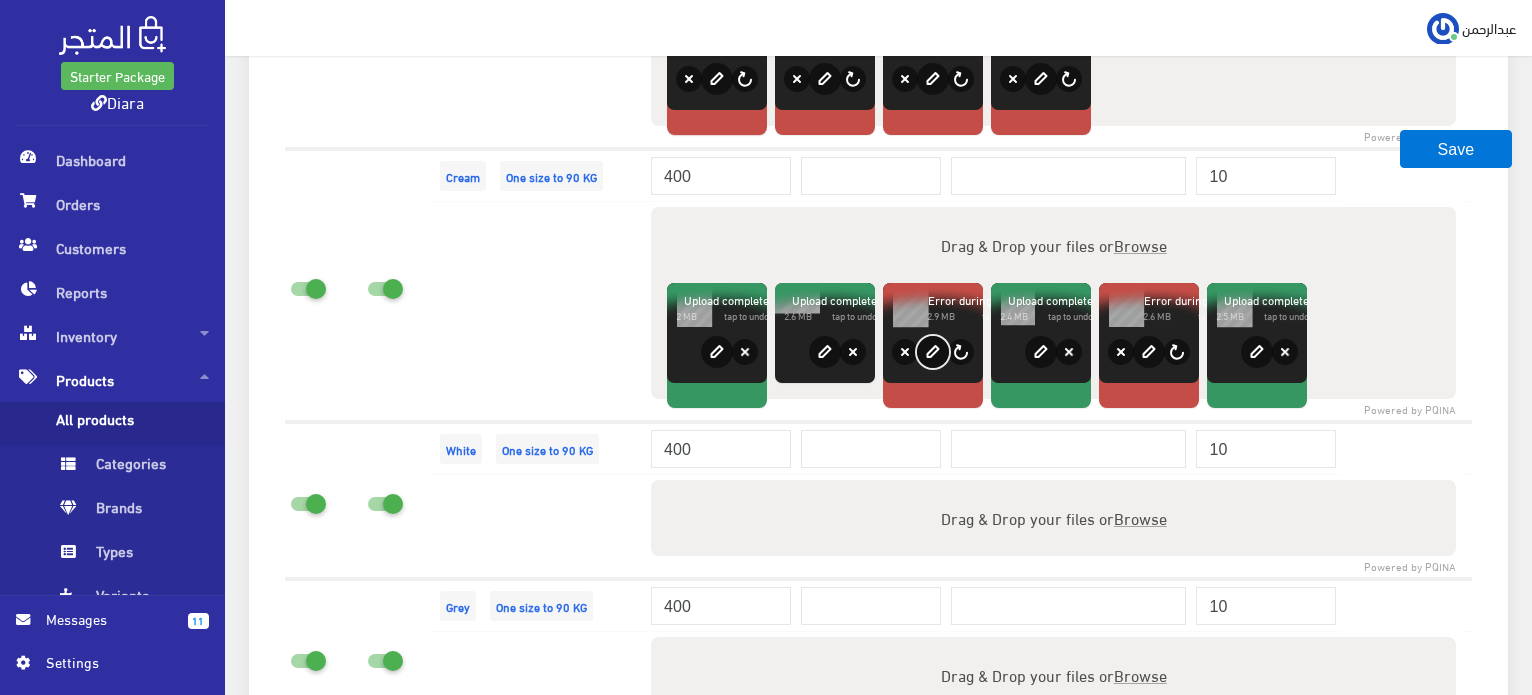 click on "edit" at bounding box center (933, 352) 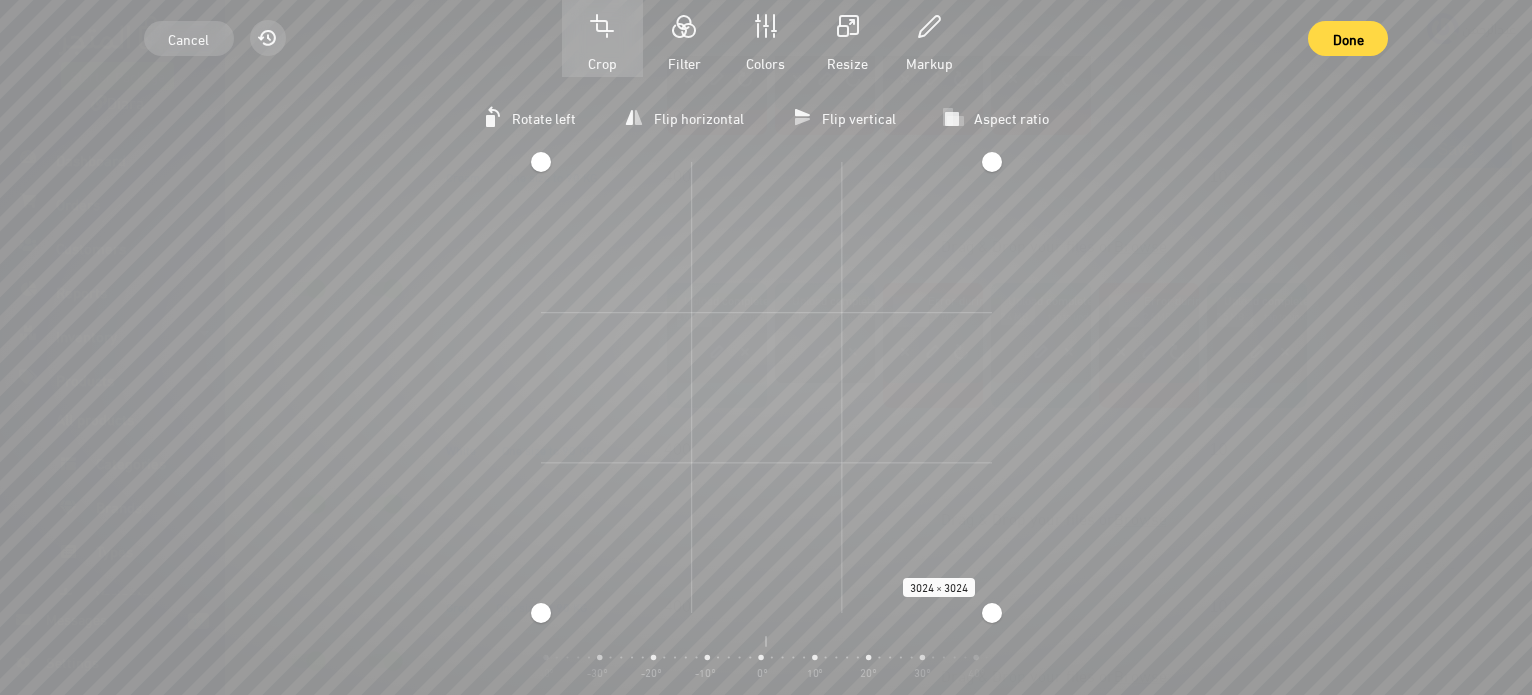 click on "Cancel Reset Crop Filter Colors Resize Markup Done Rotate left Flip horizontal Flip vertical Aspect ratio مربعة طولية عرضية 3024 × 3024 Zoom Center rotation -90° -80° -70° -60° -50° -40° -30° -20° -10° 0° 10° 20° 30° 40° 50° 60° 70° 80° 90°" at bounding box center (766, 347) 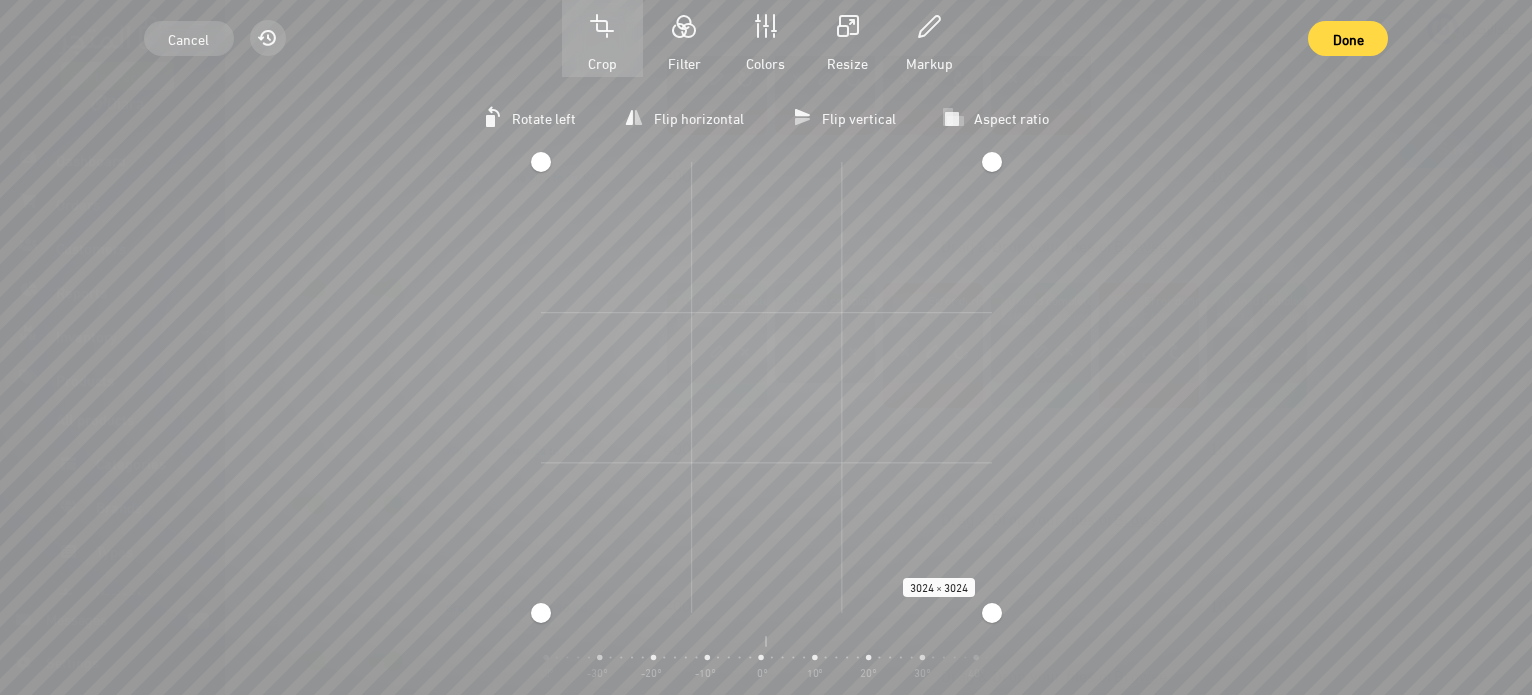 click on "Rotate left Flip horizontal Flip vertical Aspect ratio مربعة طولية عرضية 3024 × 3024 Zoom Center rotation -90° -80° -70° -60° -50° -40° -30° -20° -10° 0° 10° 20° 30° 40° 50° 60° 70° 80° 90°" at bounding box center (766, 386) 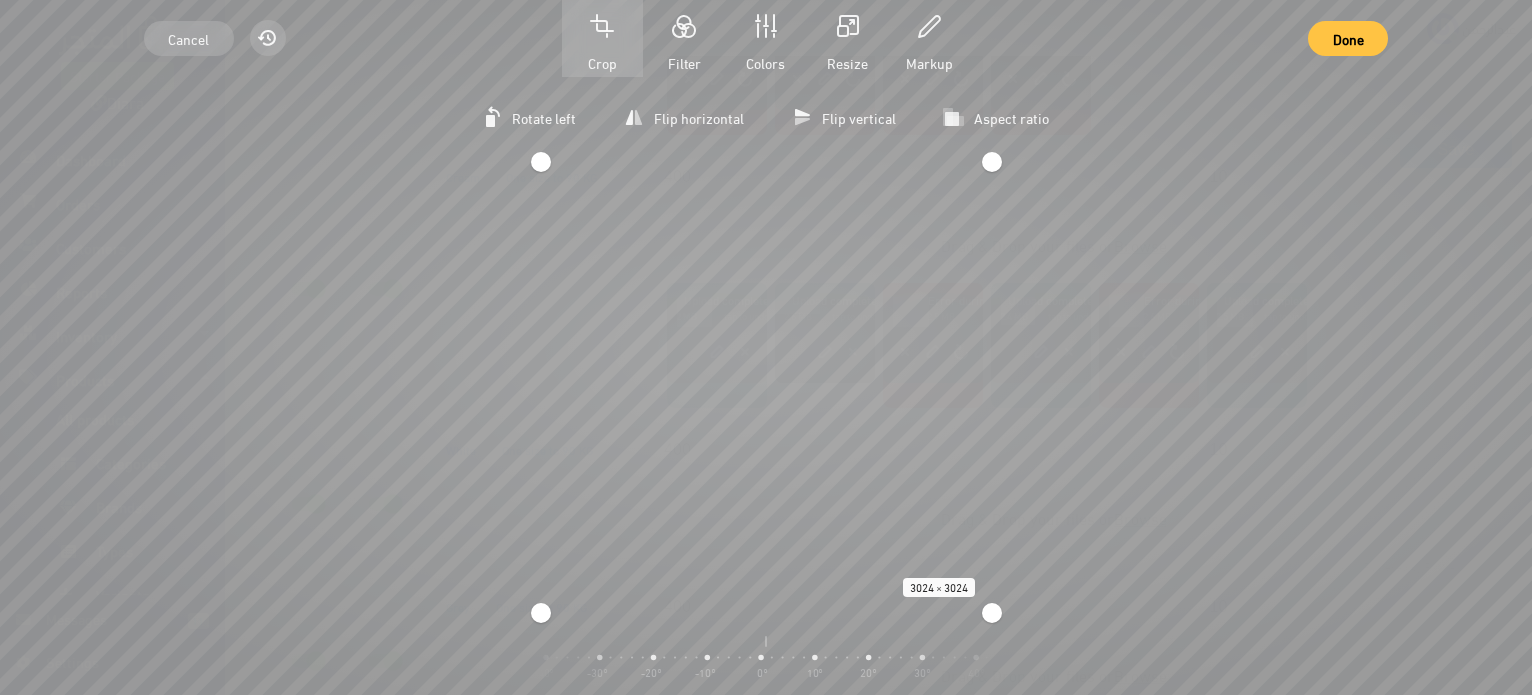 click on "Done" at bounding box center (1348, 38) 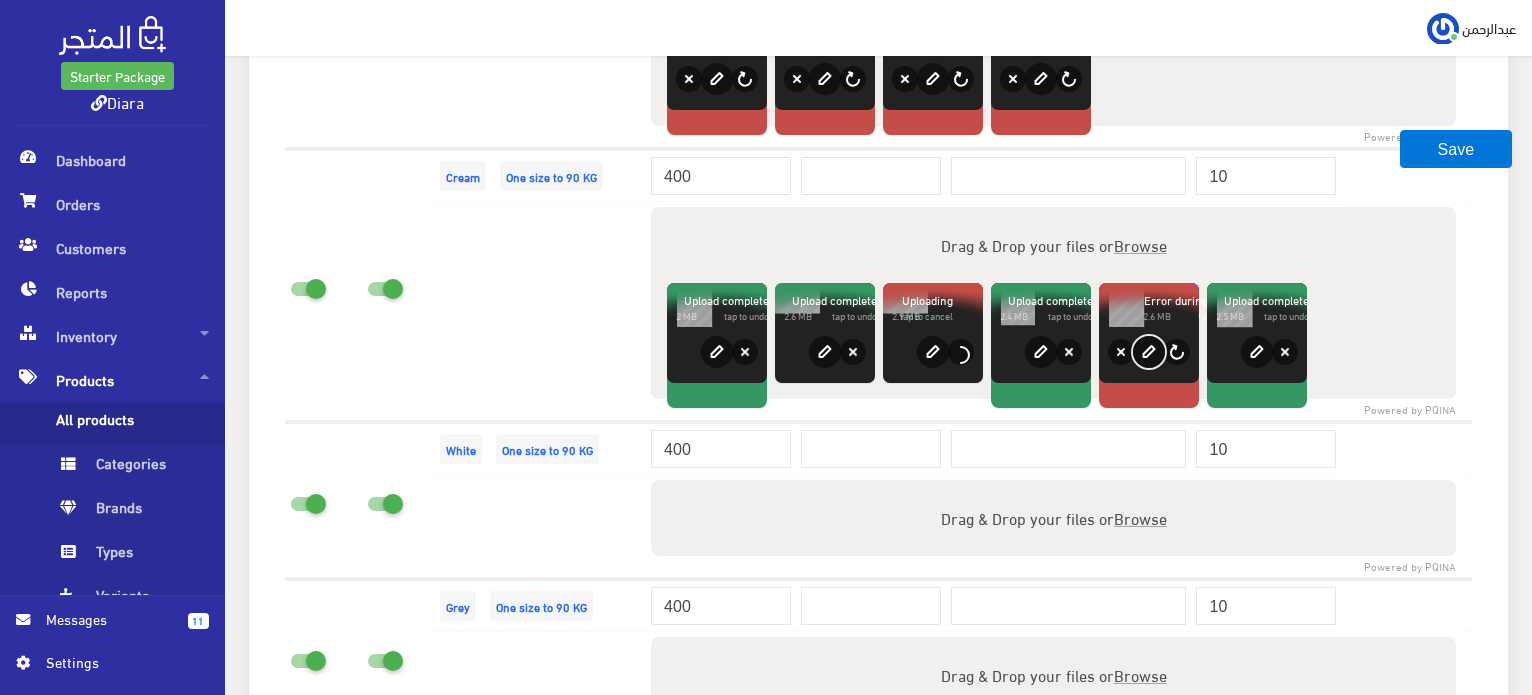 click on "edit" at bounding box center [1149, 352] 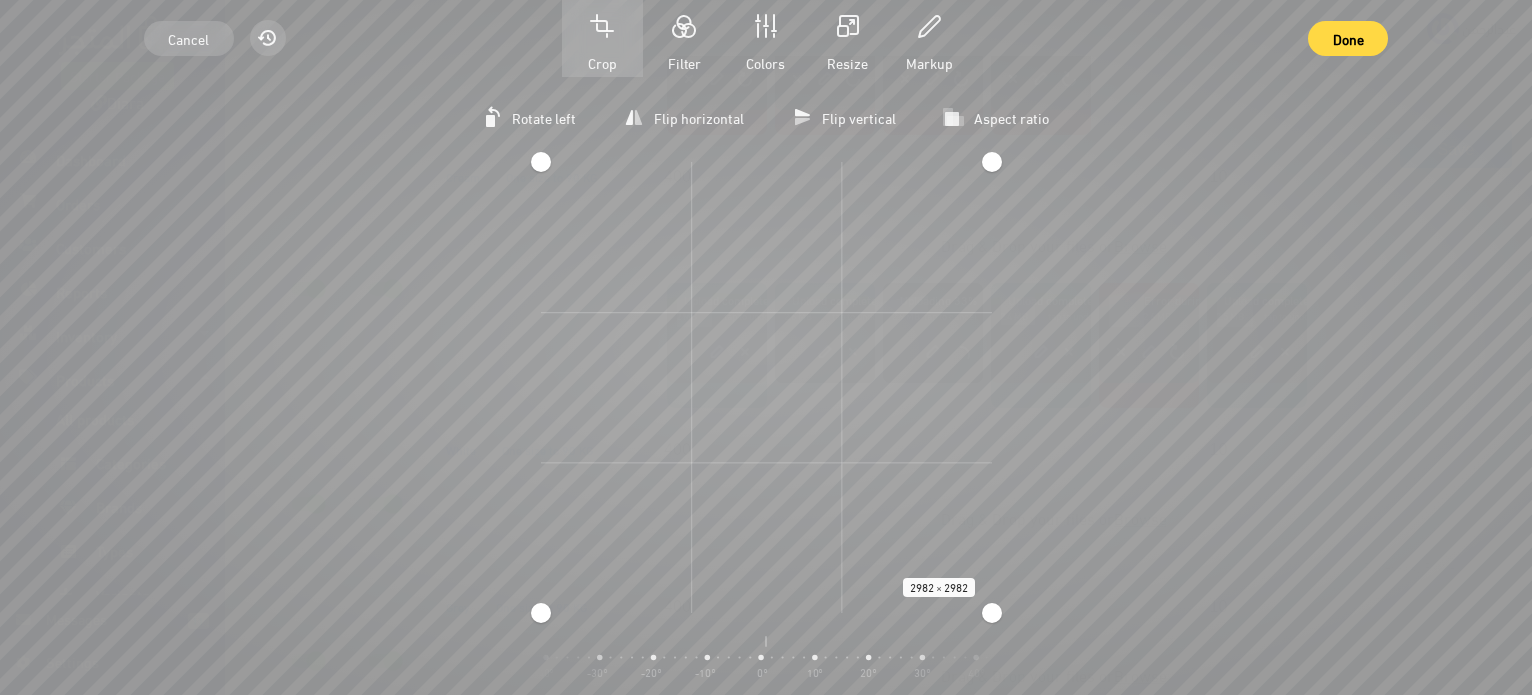 click on "Cancel Reset Crop Filter Colors Resize Markup Done Rotate left Flip horizontal Flip vertical Aspect ratio مربعة طولية عرضية 2982 × 2982 Zoom Center rotation -90° -80° -70° -60° -50° -40° -30° -20° -10° 0° 10° 20° 30° 40° 50° 60° 70° 80° 90°" at bounding box center [766, 347] 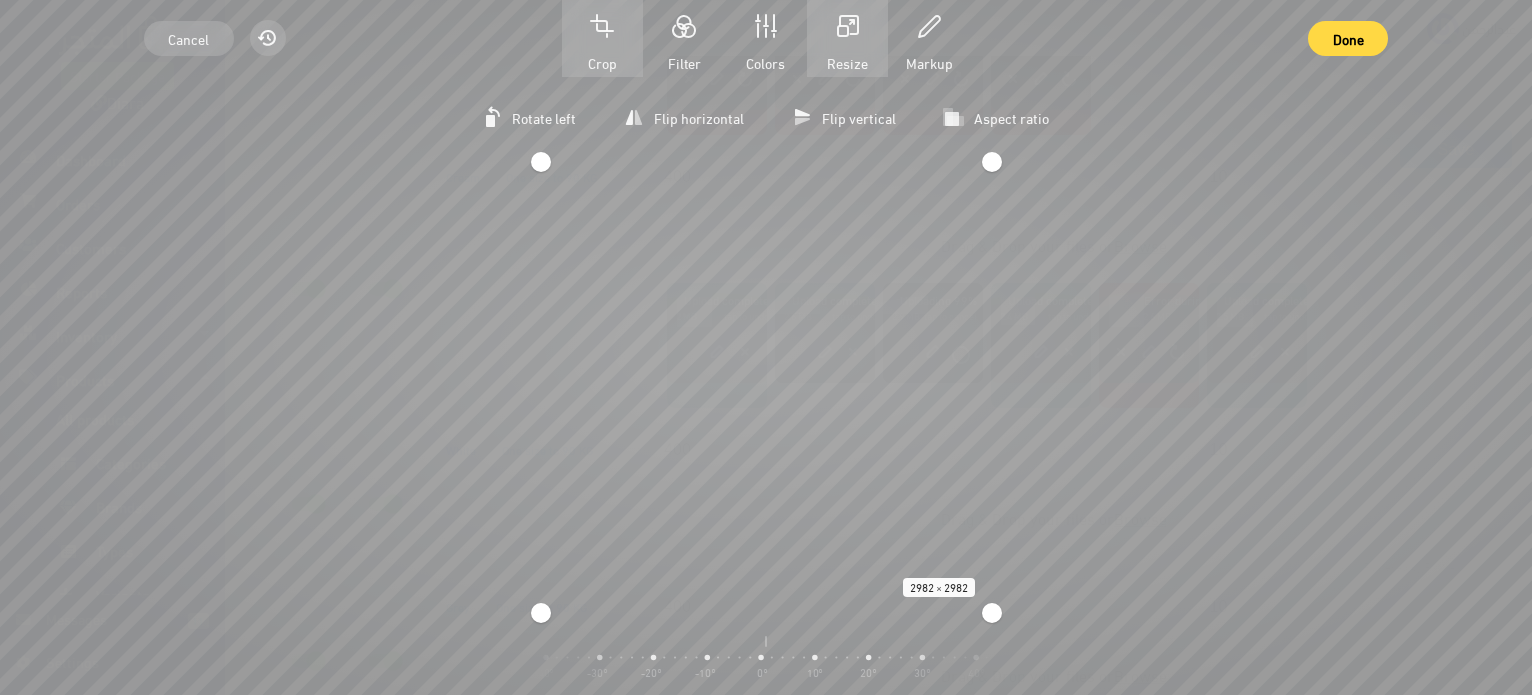 click on "Resize" at bounding box center [847, 62] 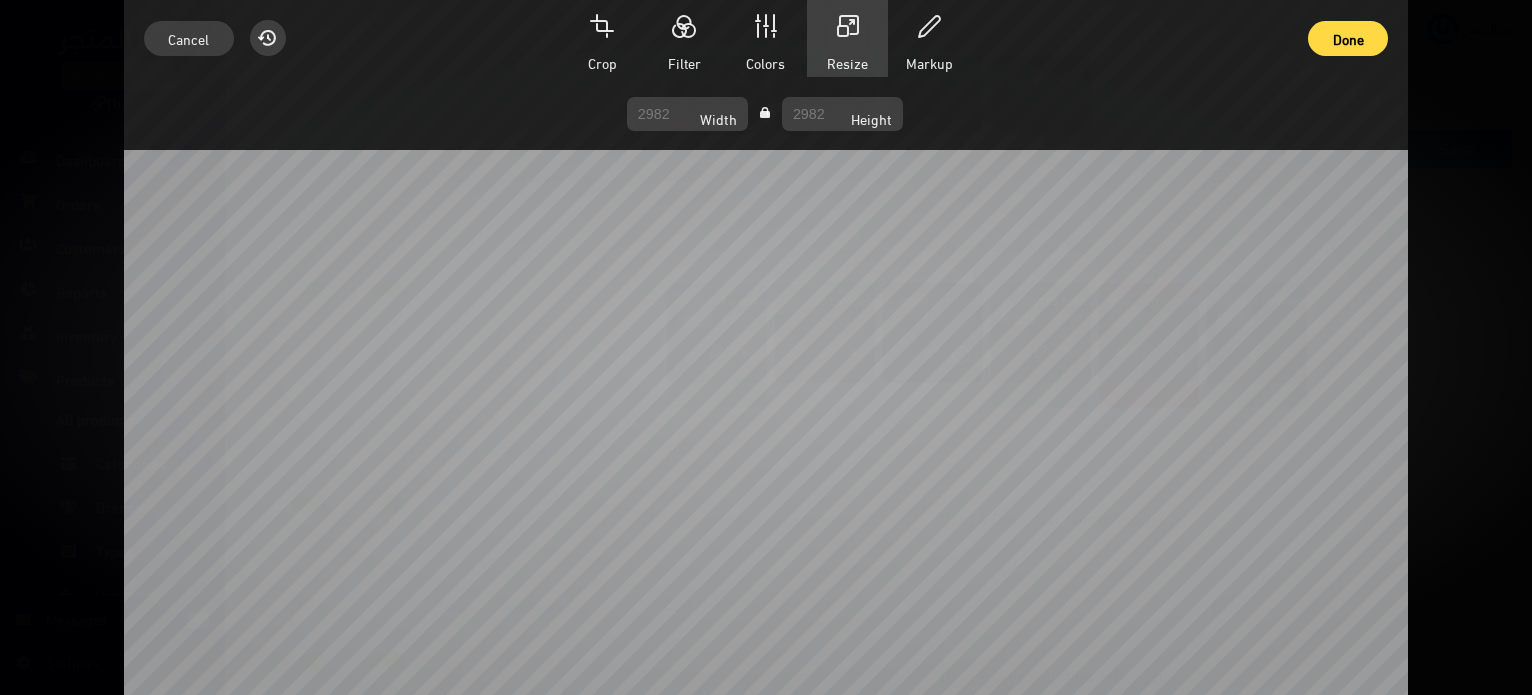 click on "Rotate left Flip horizontal Flip vertical Aspect ratio مربعة طولية عرضية 2982 × 2982 Zoom Center rotation -90° -80° -70° -60° -50° -40° -30° -20° -10° 0° 10° 20° 30° 40° 50° 60° 70° 80° 90° Image size Width Height > Apply" at bounding box center [766, 386] 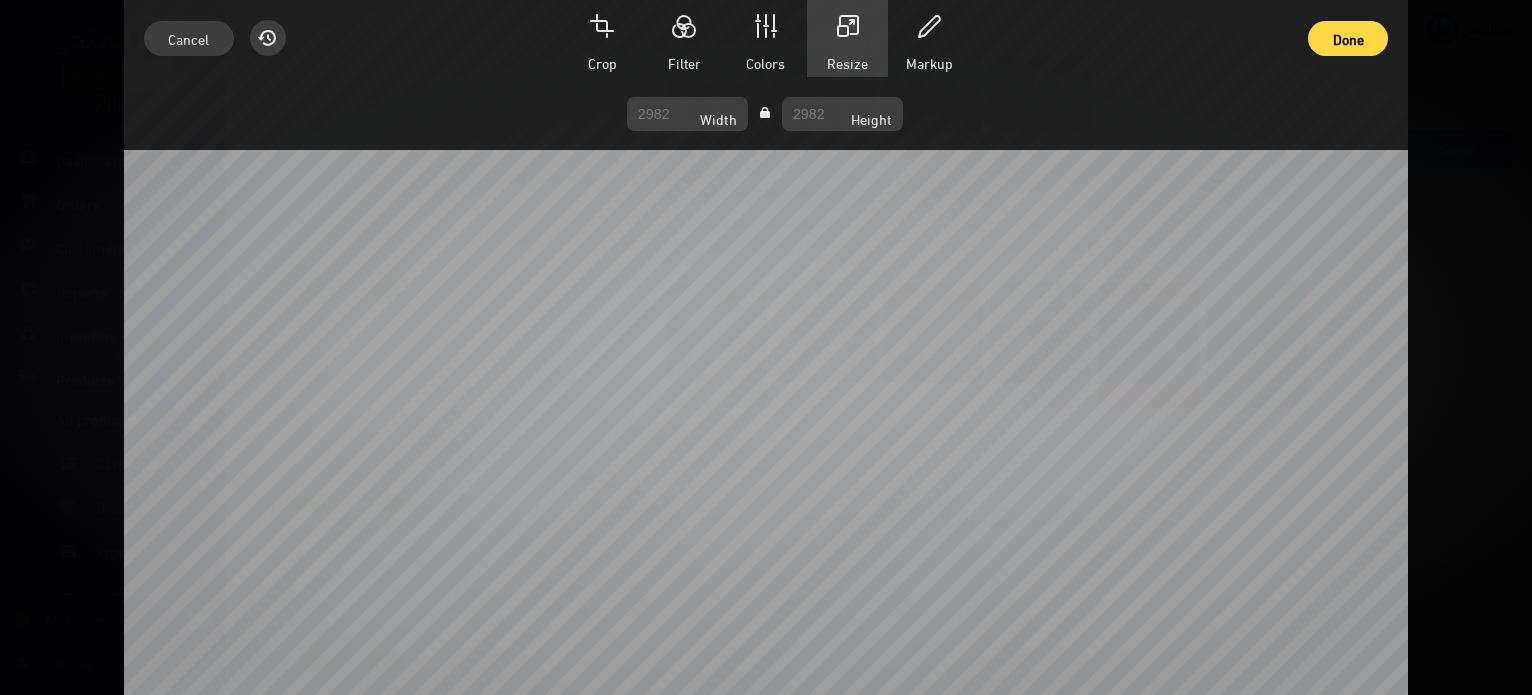 scroll, scrollTop: 2785, scrollLeft: 0, axis: vertical 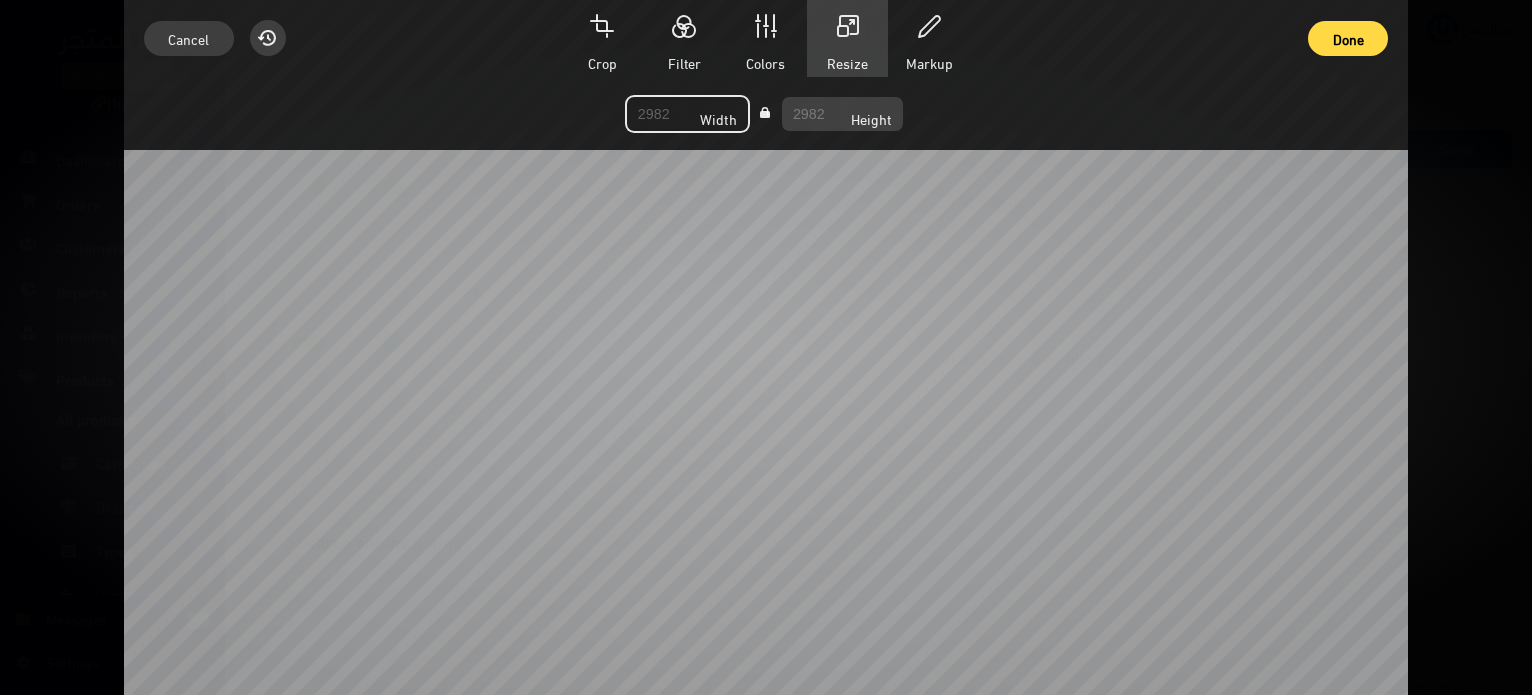 click on "Width" at bounding box center [687, 114] 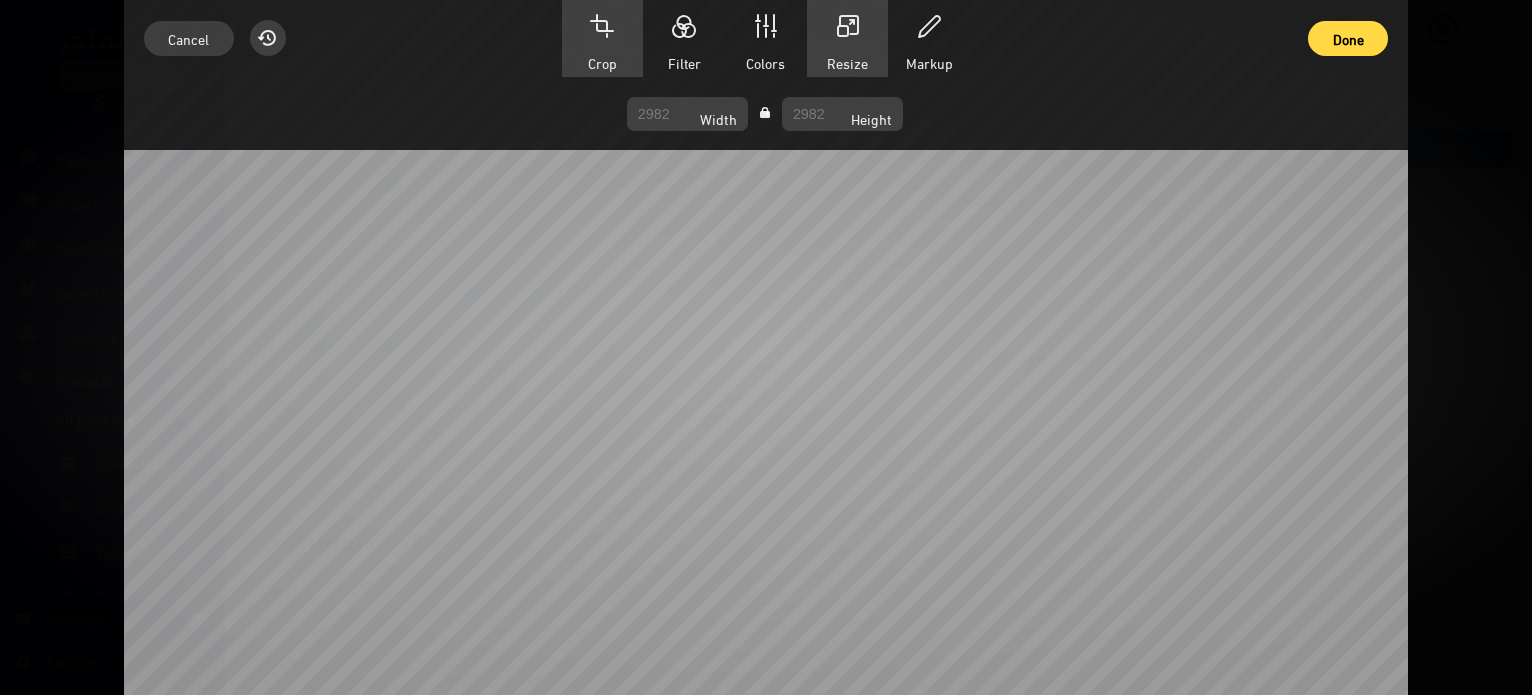 type 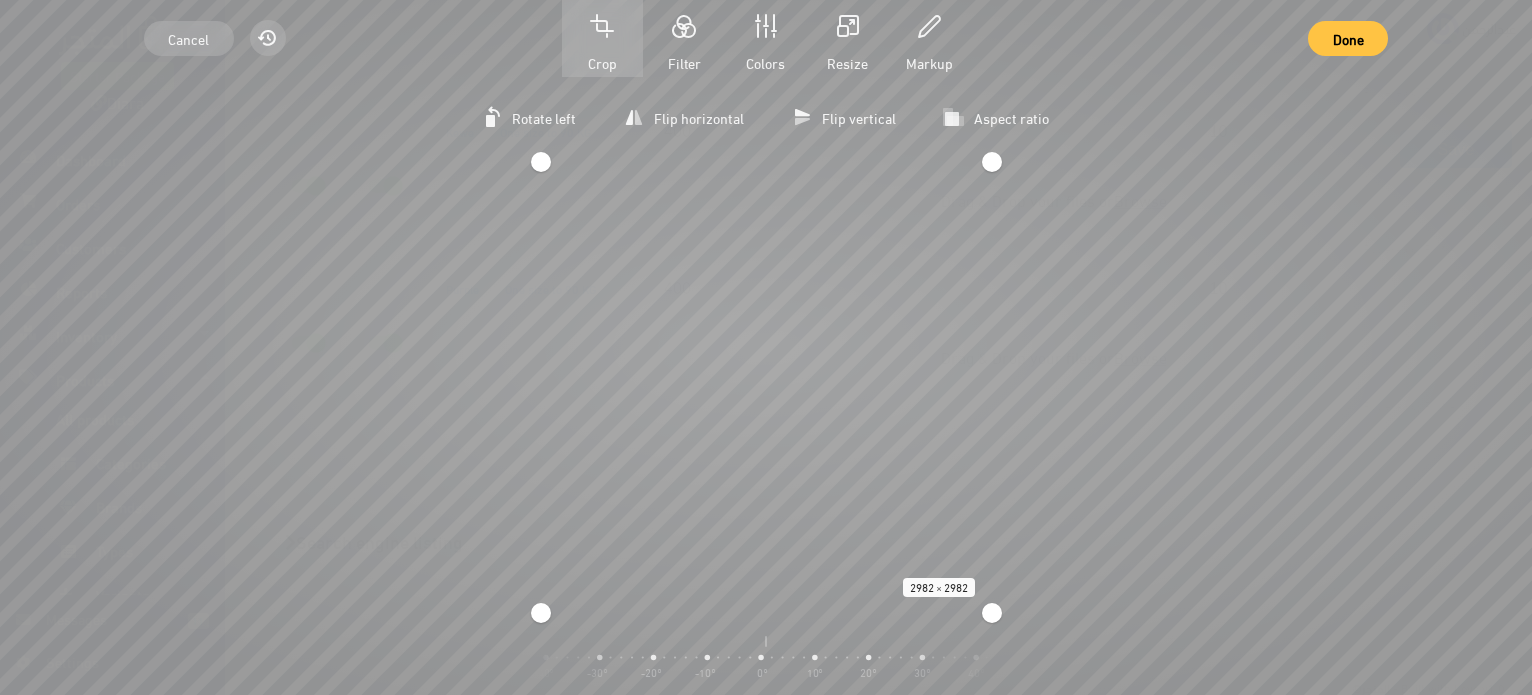click on "Done" at bounding box center [1348, 38] 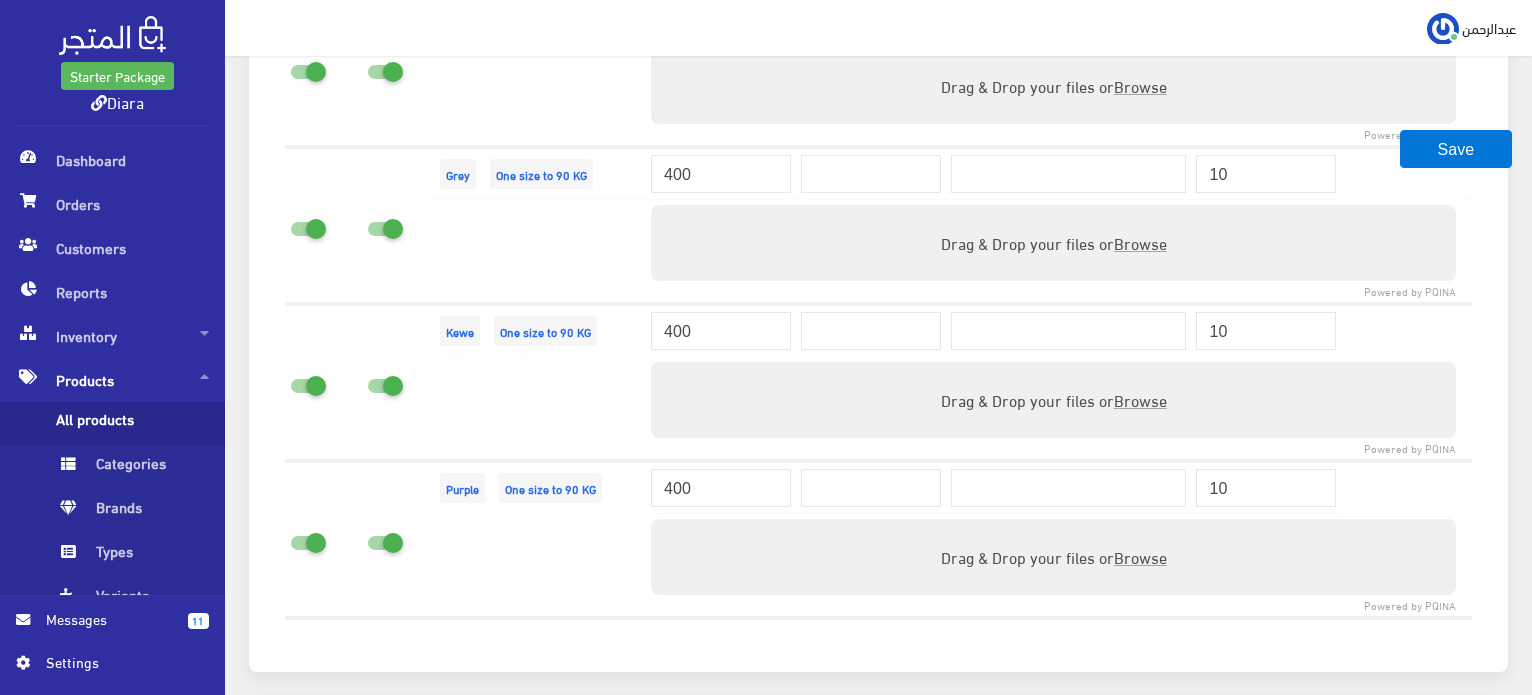 scroll, scrollTop: 1985, scrollLeft: 0, axis: vertical 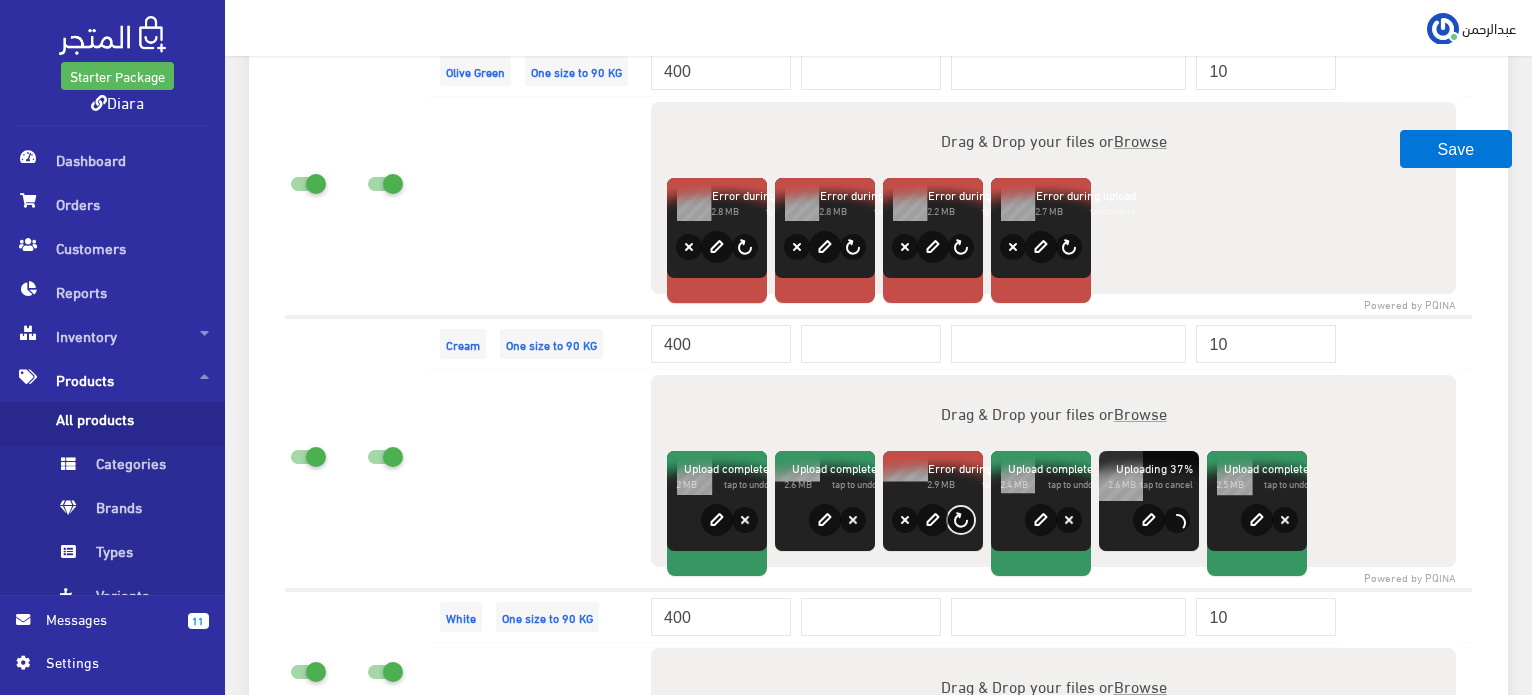 click on "Retry" at bounding box center (961, 520) 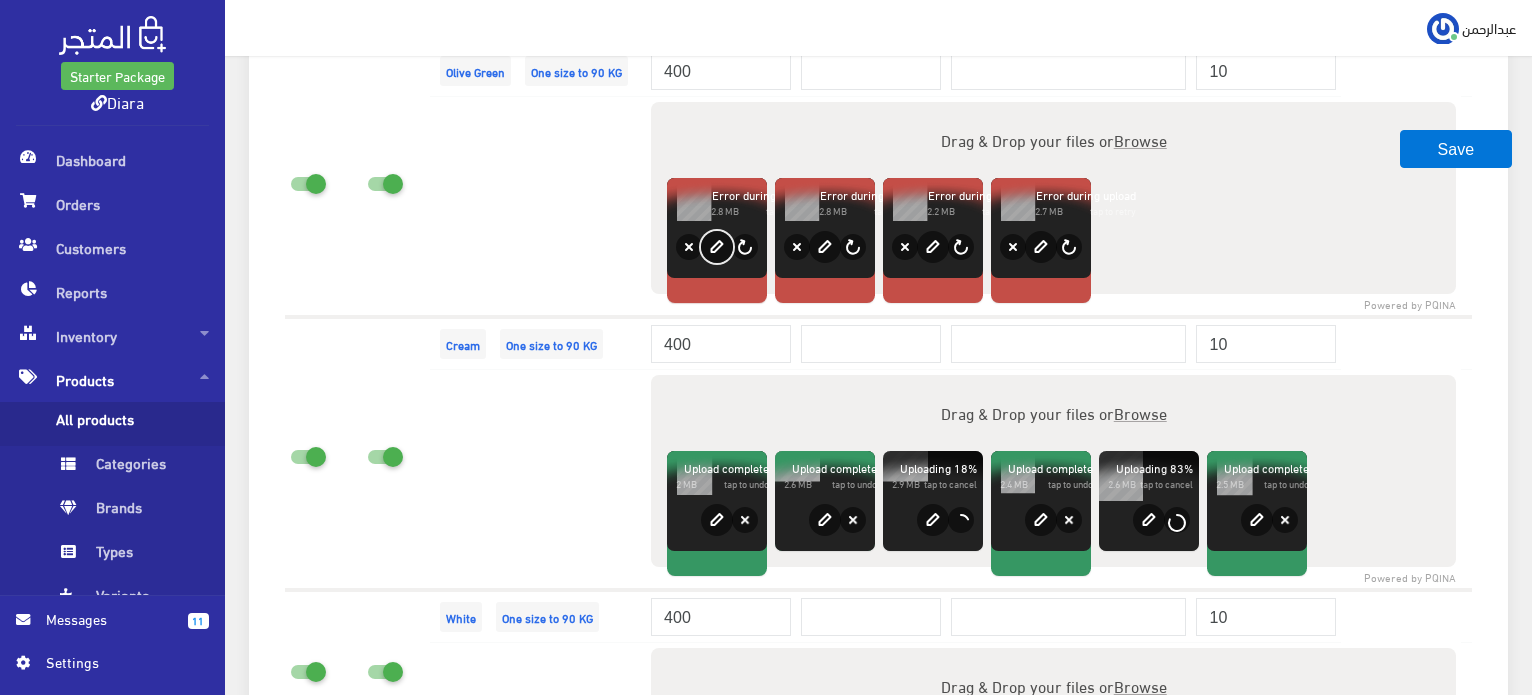 click on "edit" at bounding box center (717, 247) 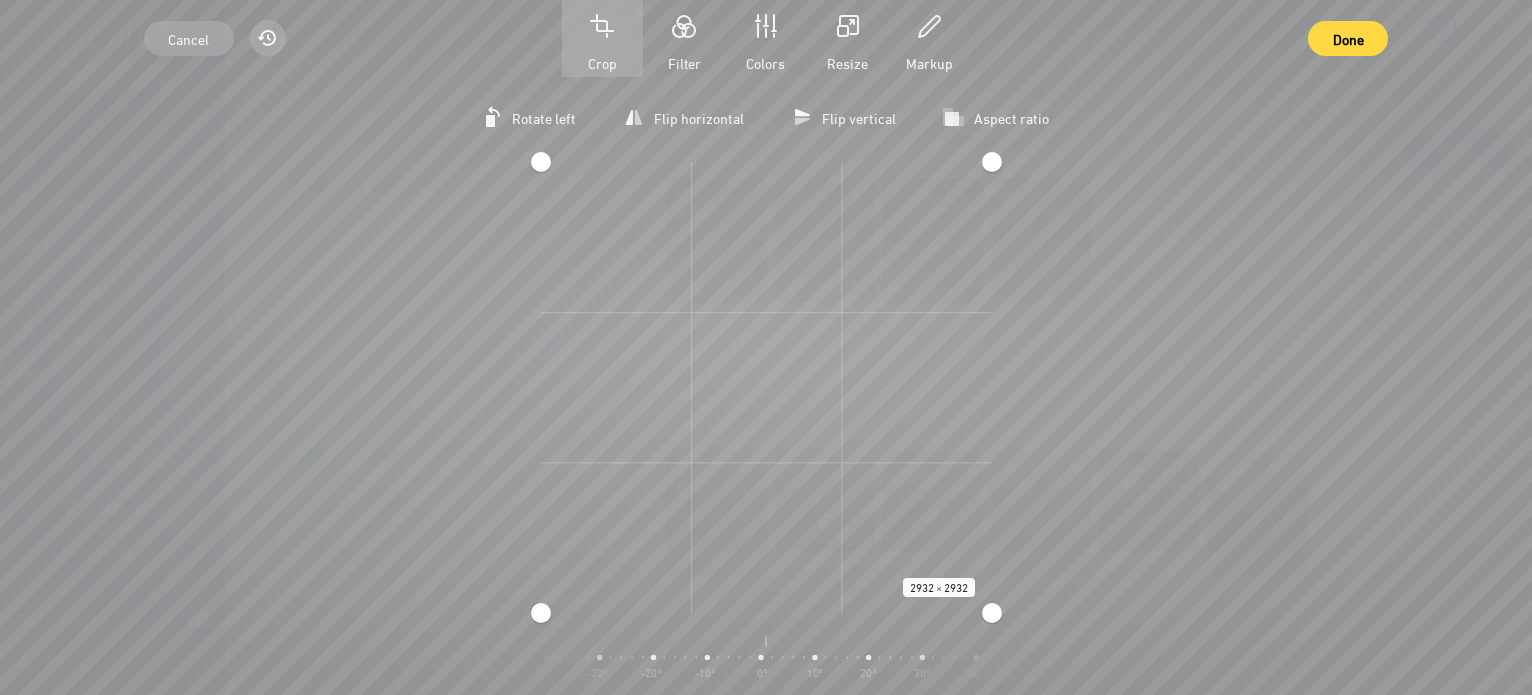 click on "Cancel Reset Crop Filter Colors Resize Markup Done Rotate left Flip horizontal Flip vertical Aspect ratio مربعة طولية عرضية 2932 × 2932 Zoom Center rotation -90° -80° -70° -60° -50° -40° -30° -20° -10° 0° 10° 20° 30° 40° 50° 60° 70° 80° 90°" at bounding box center (766, 347) 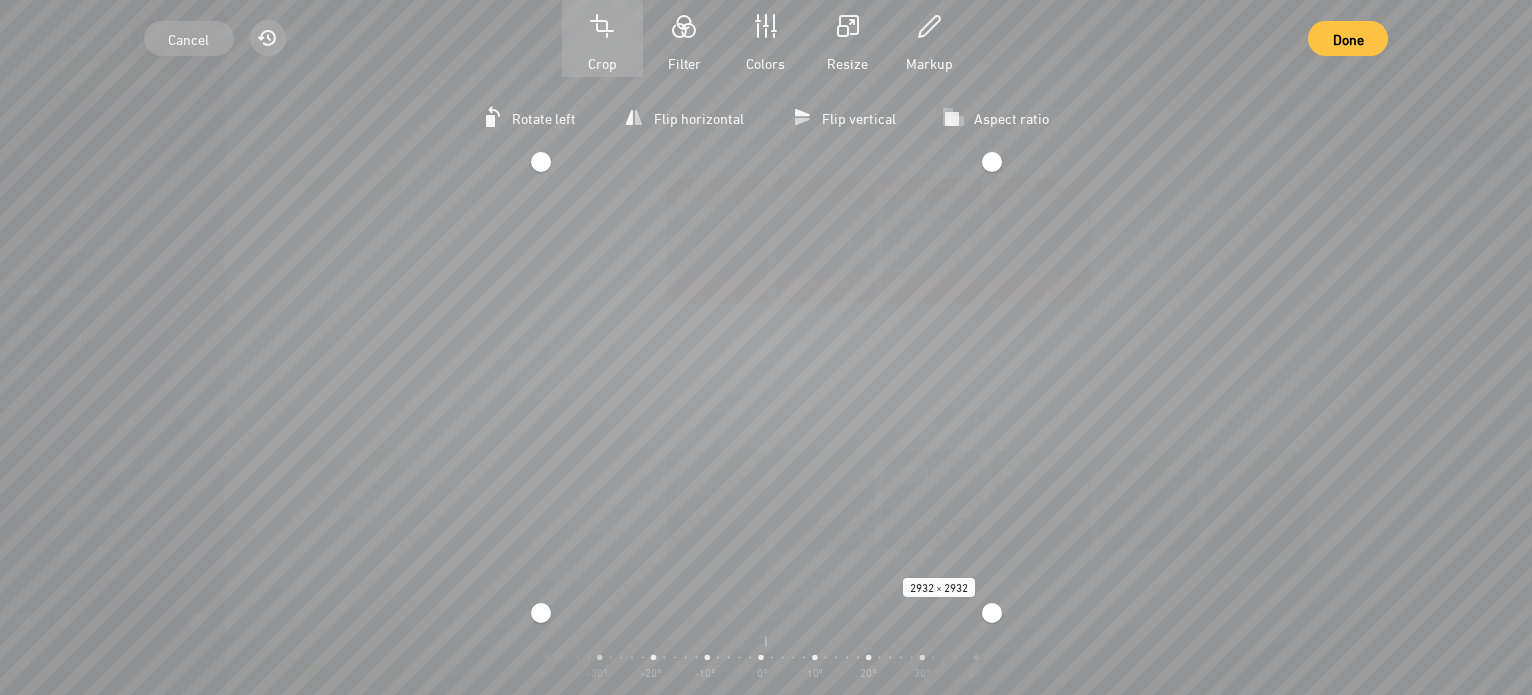 click on "Done" at bounding box center (1348, 38) 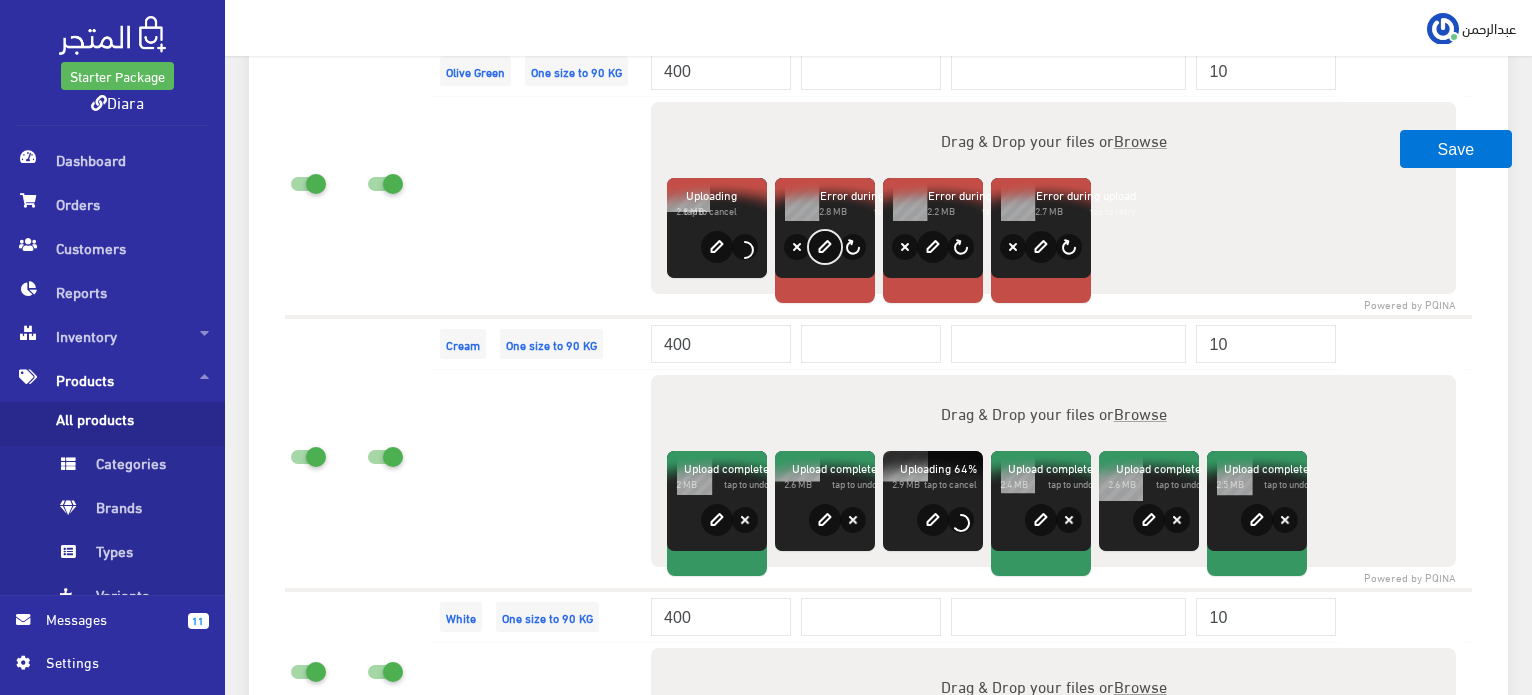 click on "edit" at bounding box center (825, 247) 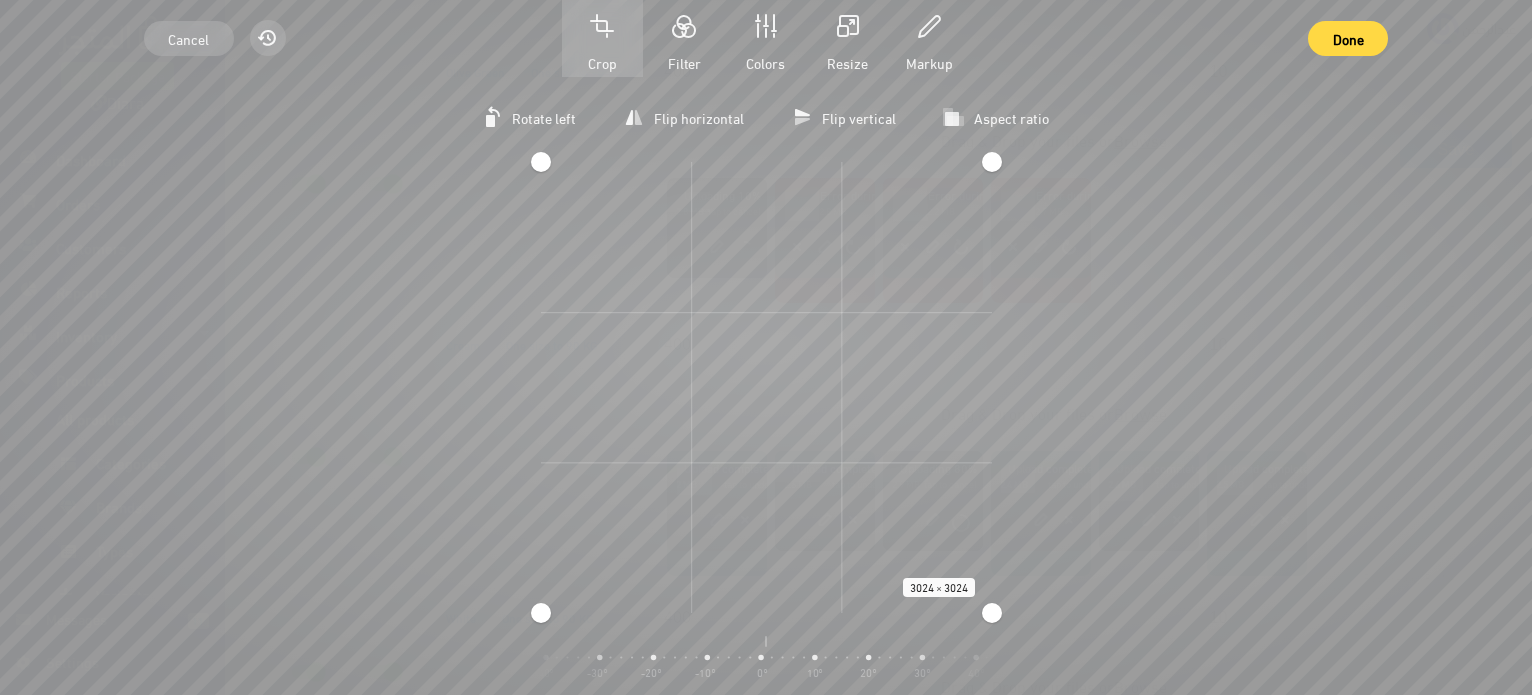 click on "Rotate left Flip horizontal Flip vertical Aspect ratio مربعة طولية عرضية 3024 × 3024 Zoom Center rotation -90° -80° -70° -60° -50° -40° -30° -20° -10° 0° 10° 20° 30° 40° 50° 60° 70° 80° 90°" at bounding box center [766, 386] 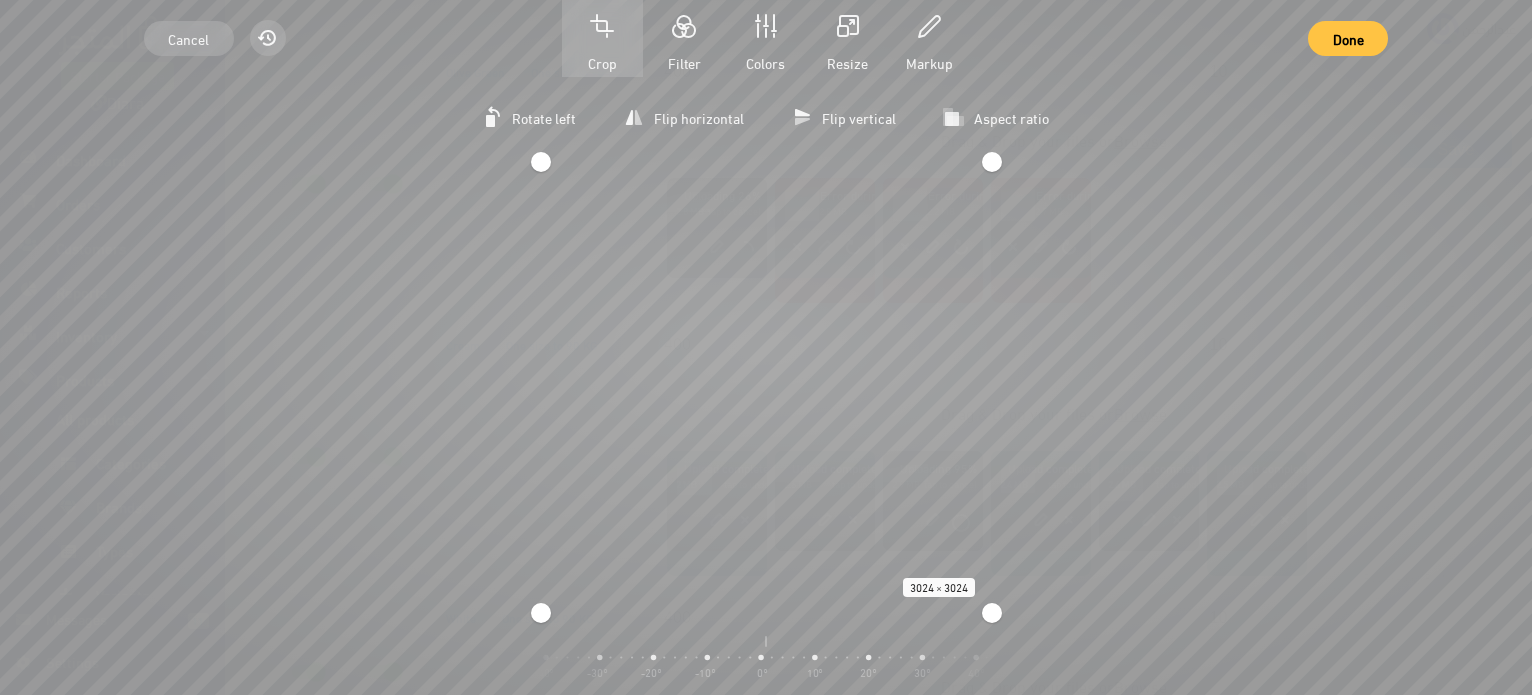 click on "Done" at bounding box center [1347, 38] 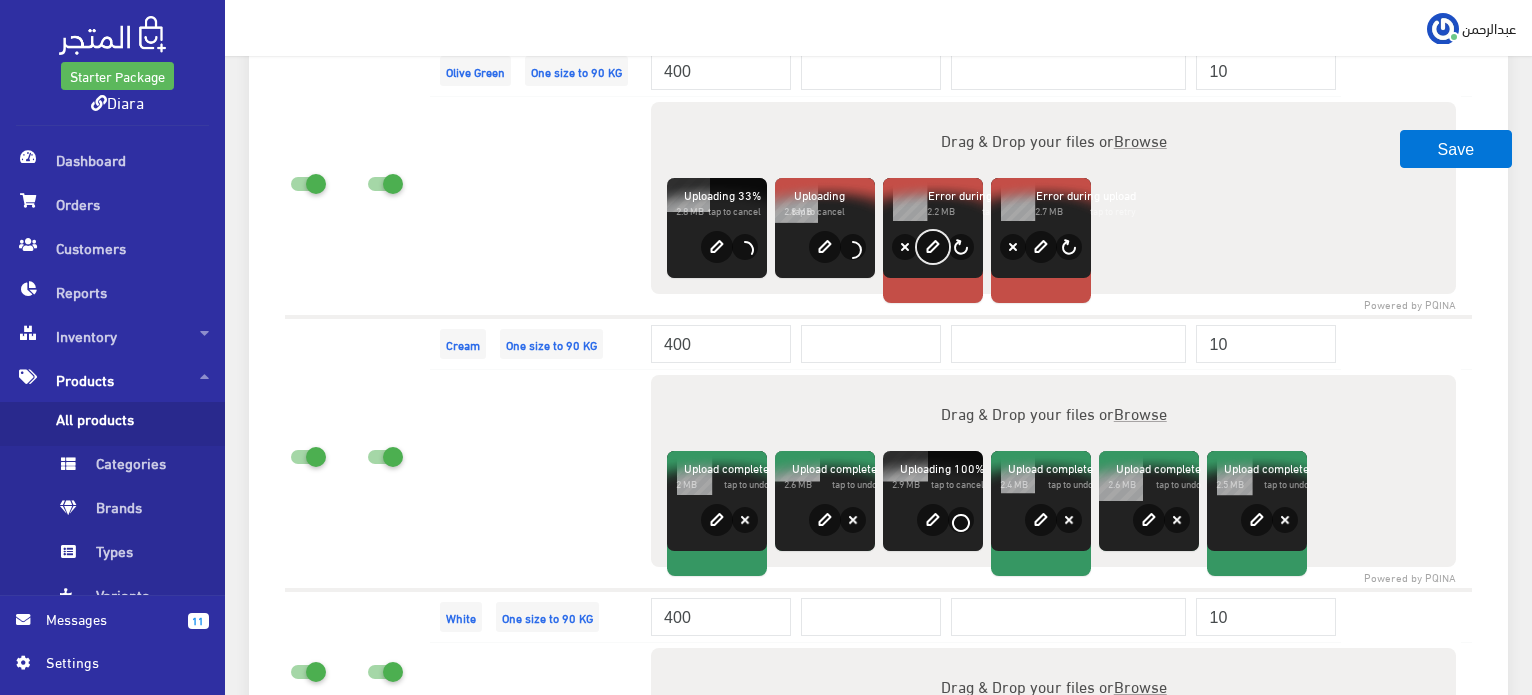click on "edit" at bounding box center [933, 247] 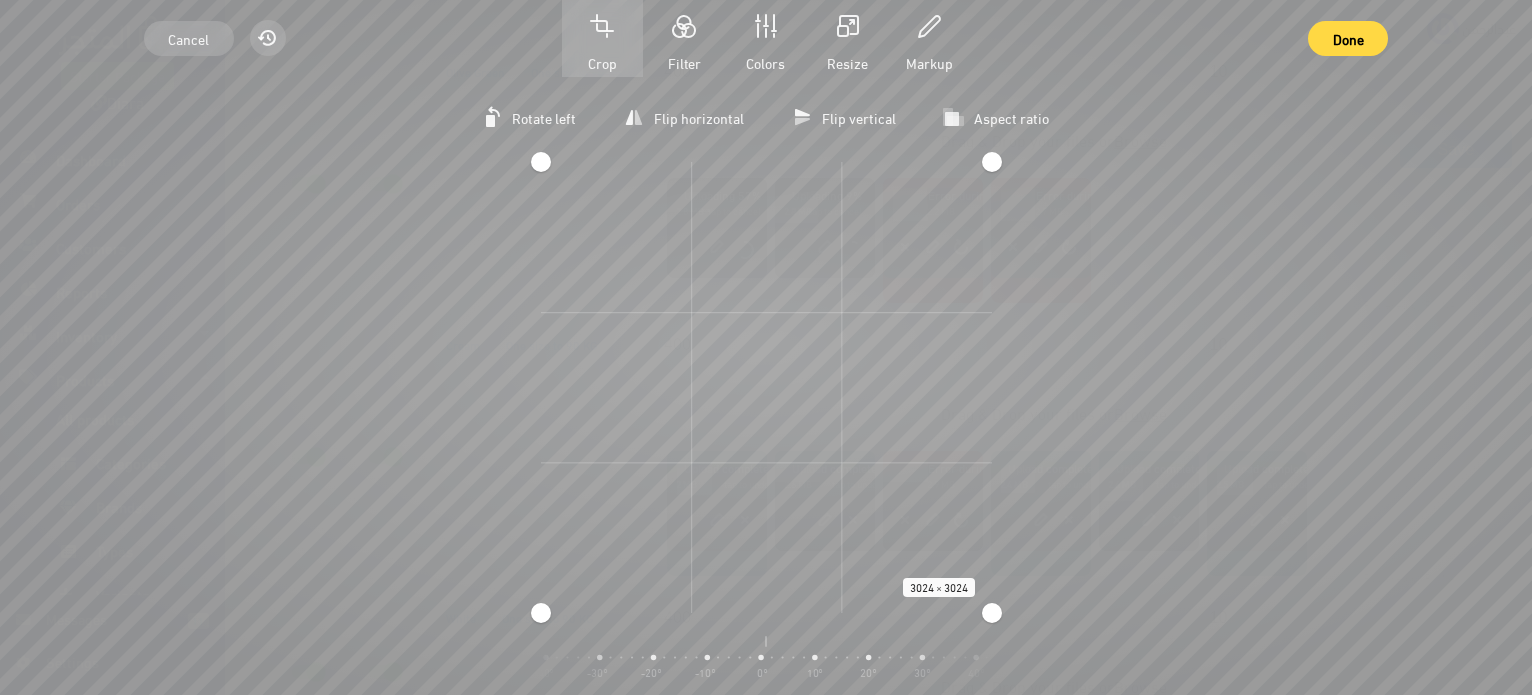 click on "Cancel Reset Crop Filter Colors Resize Markup Done Rotate left Flip horizontal Flip vertical Aspect ratio مربعة طولية عرضية 3024 × 3024 Zoom Center rotation -90° -80° -70° -60° -50° -40° -30° -20° -10° 0° 10° 20° 30° 40° 50° 60° 70° 80° 90°" at bounding box center [766, 347] 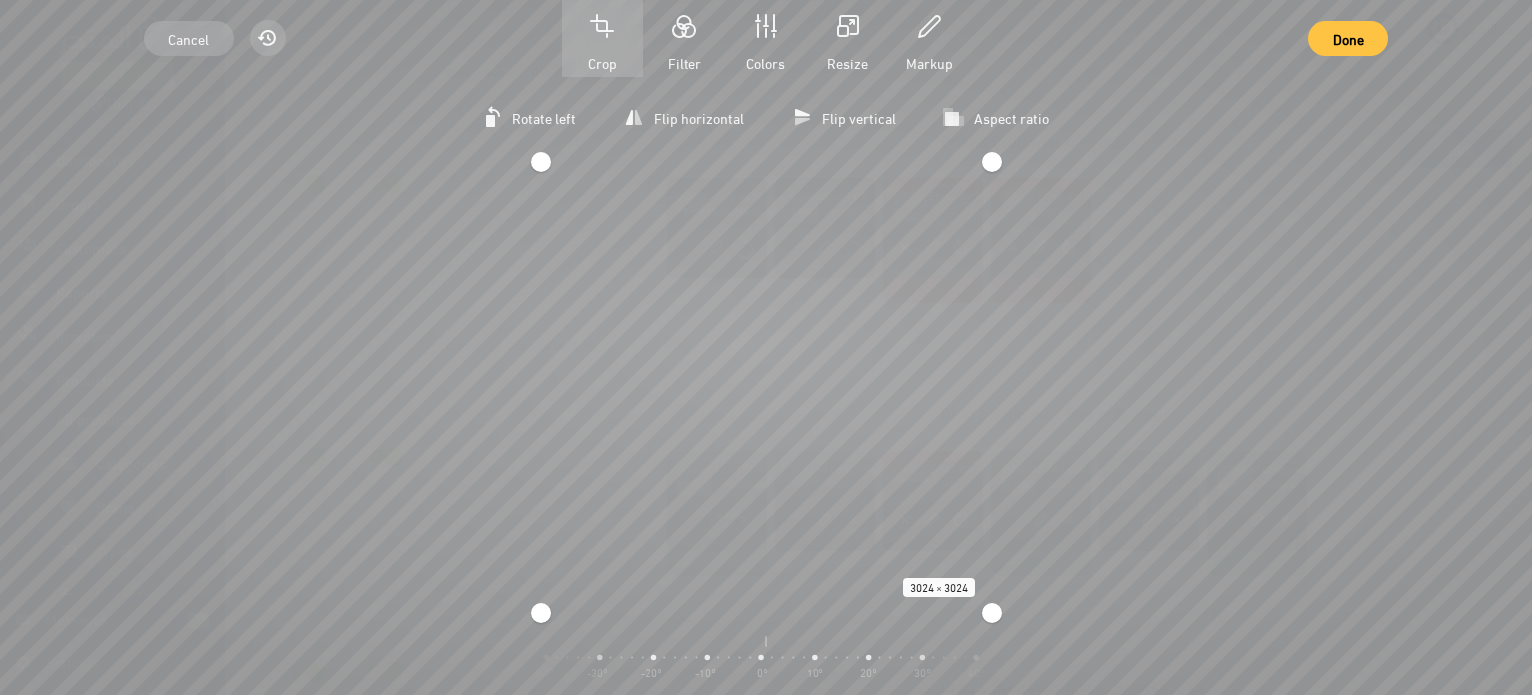 click on "Done" at bounding box center [1348, 38] 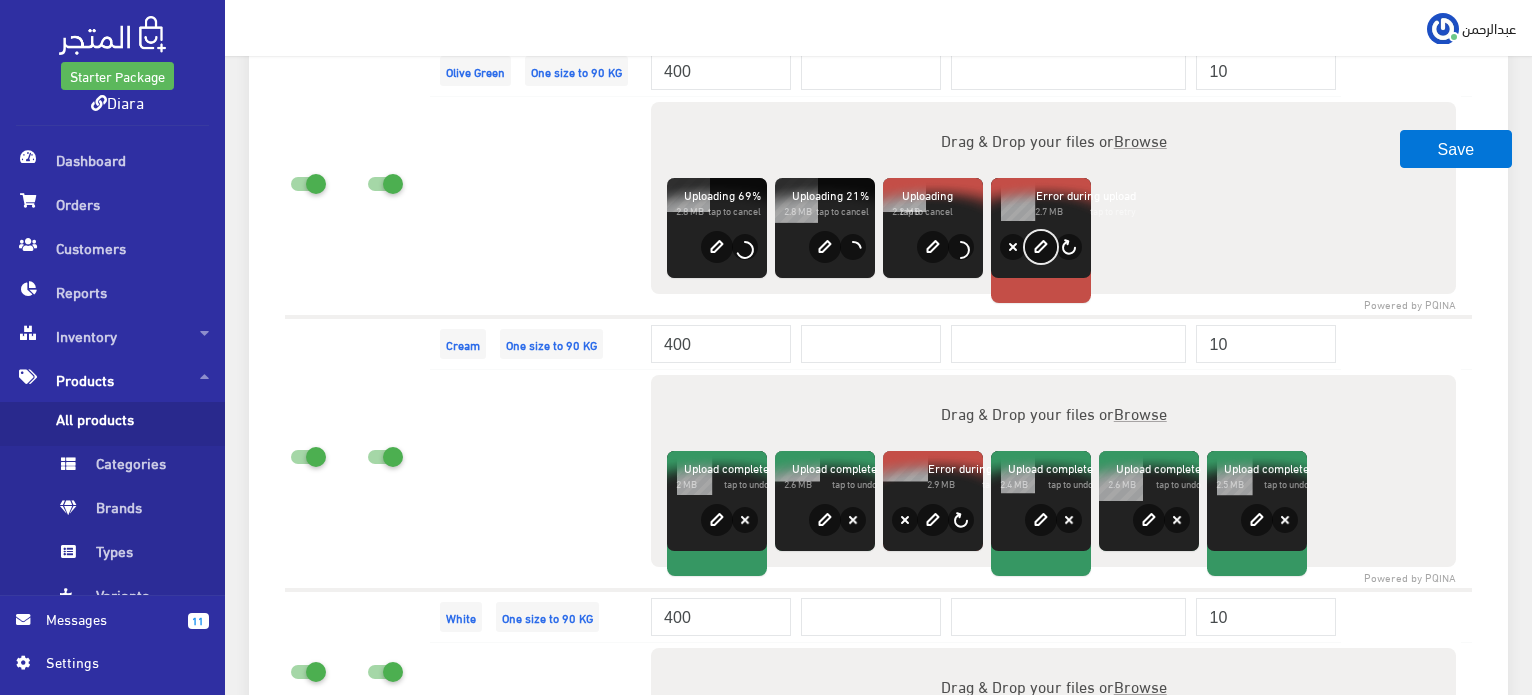 click on "edit" at bounding box center [1041, 247] 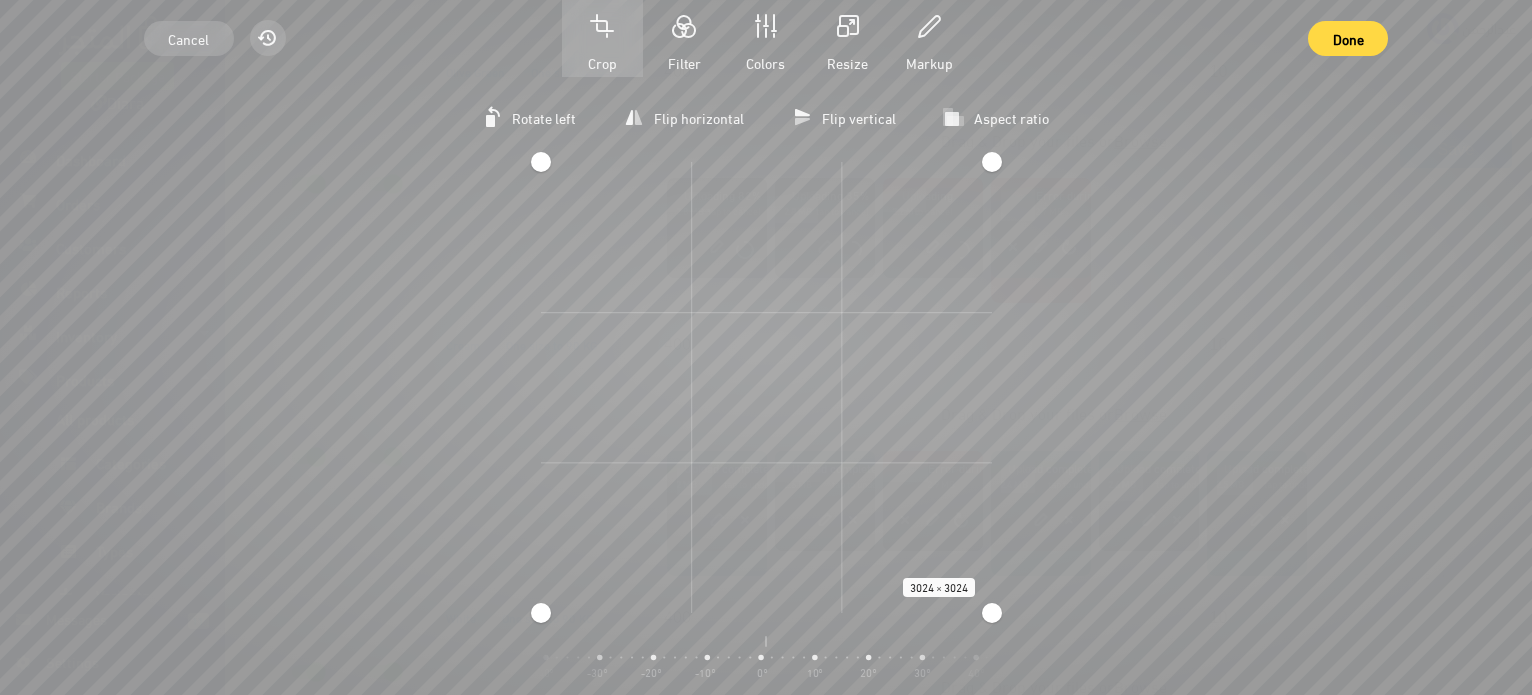 click at bounding box center (766, 162) 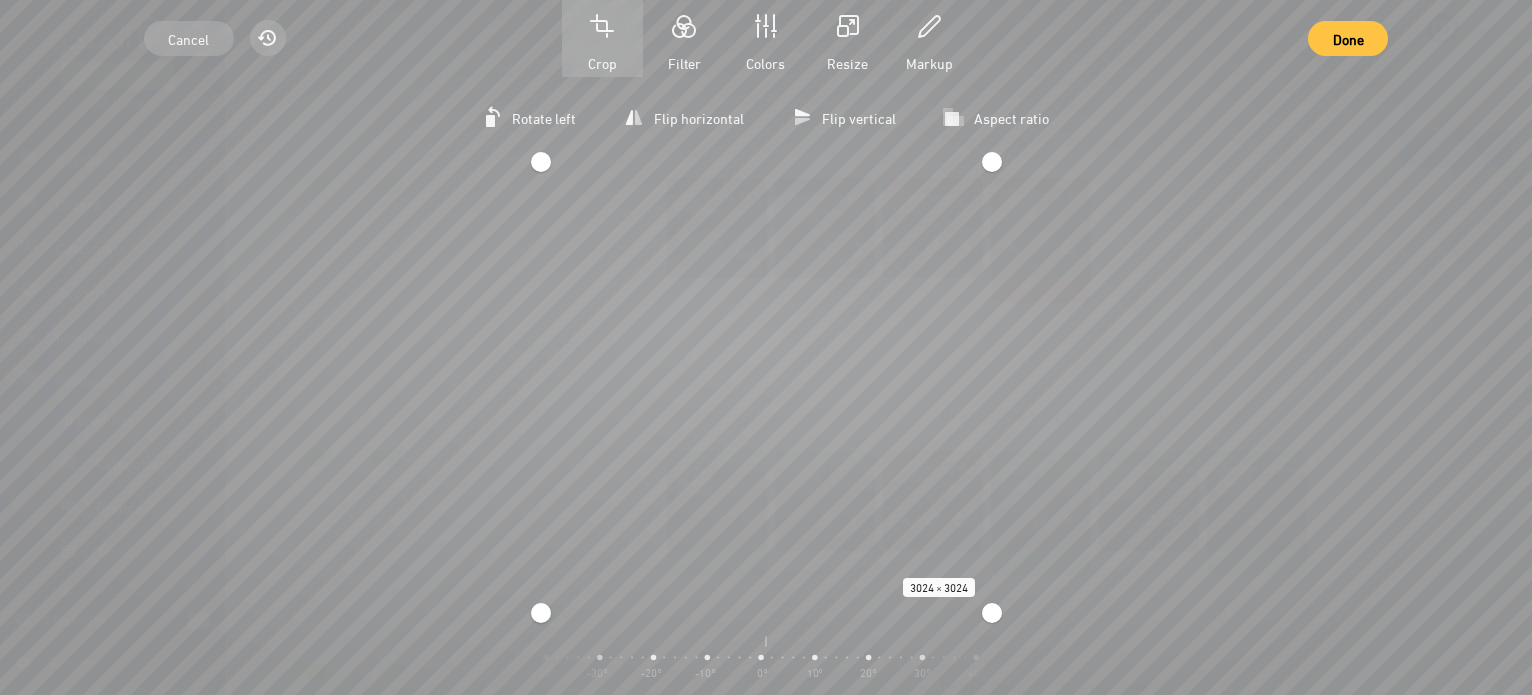 click on "Done" at bounding box center (1348, 38) 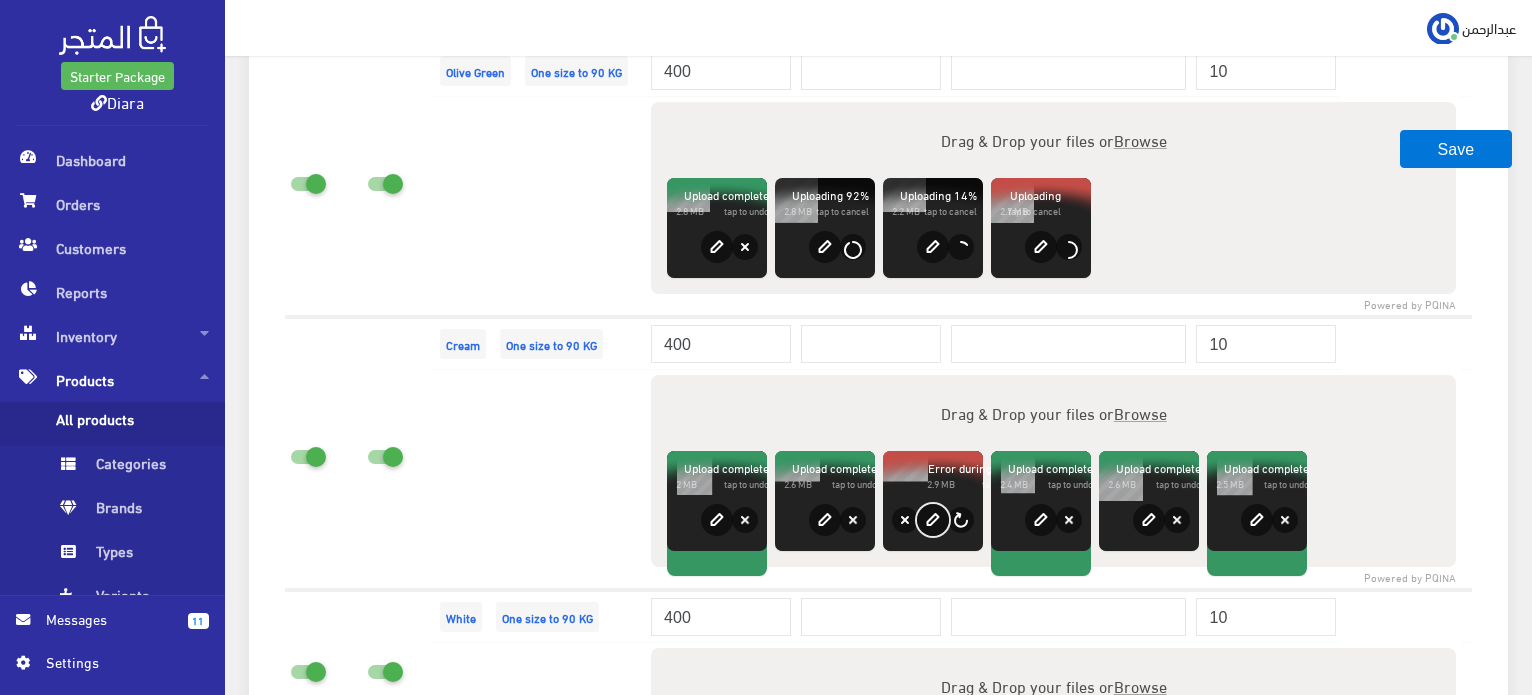 click on "edit" at bounding box center [933, 520] 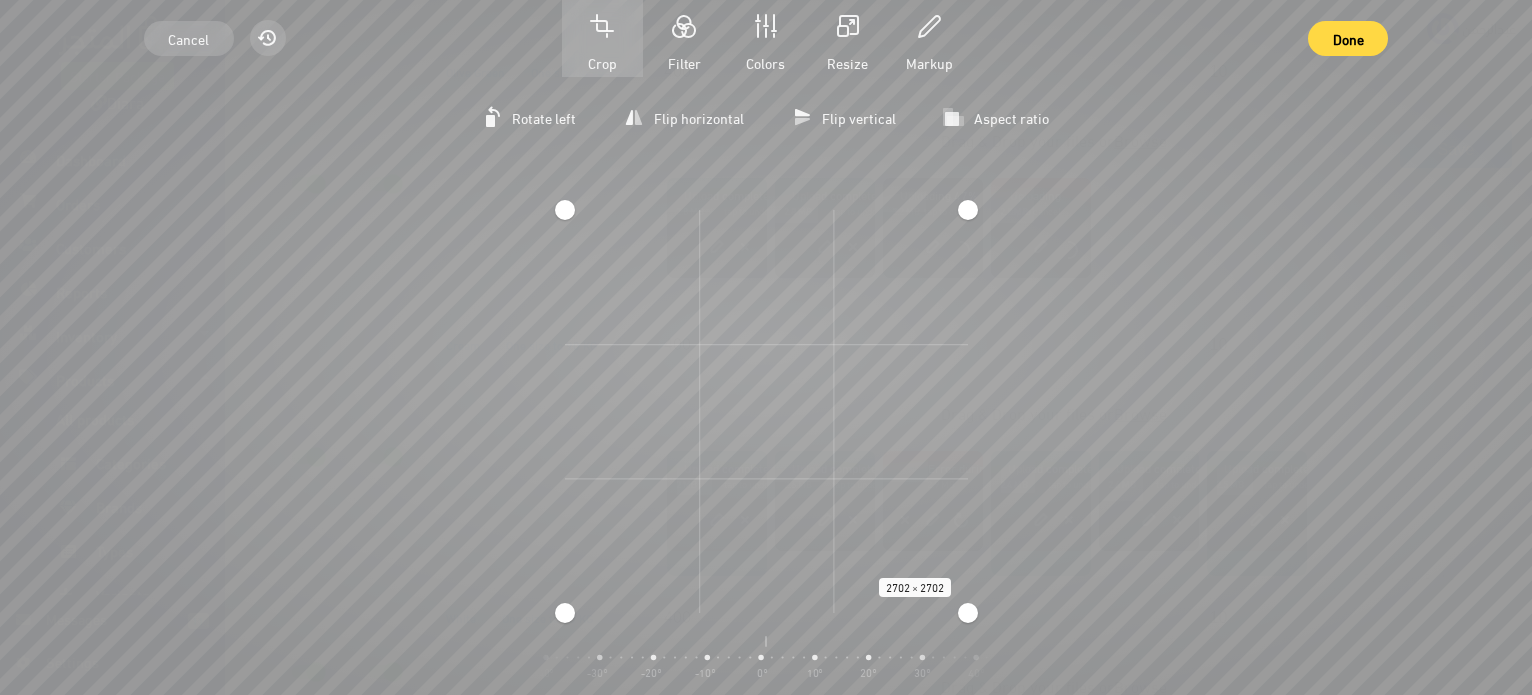 click at bounding box center [766, 210] 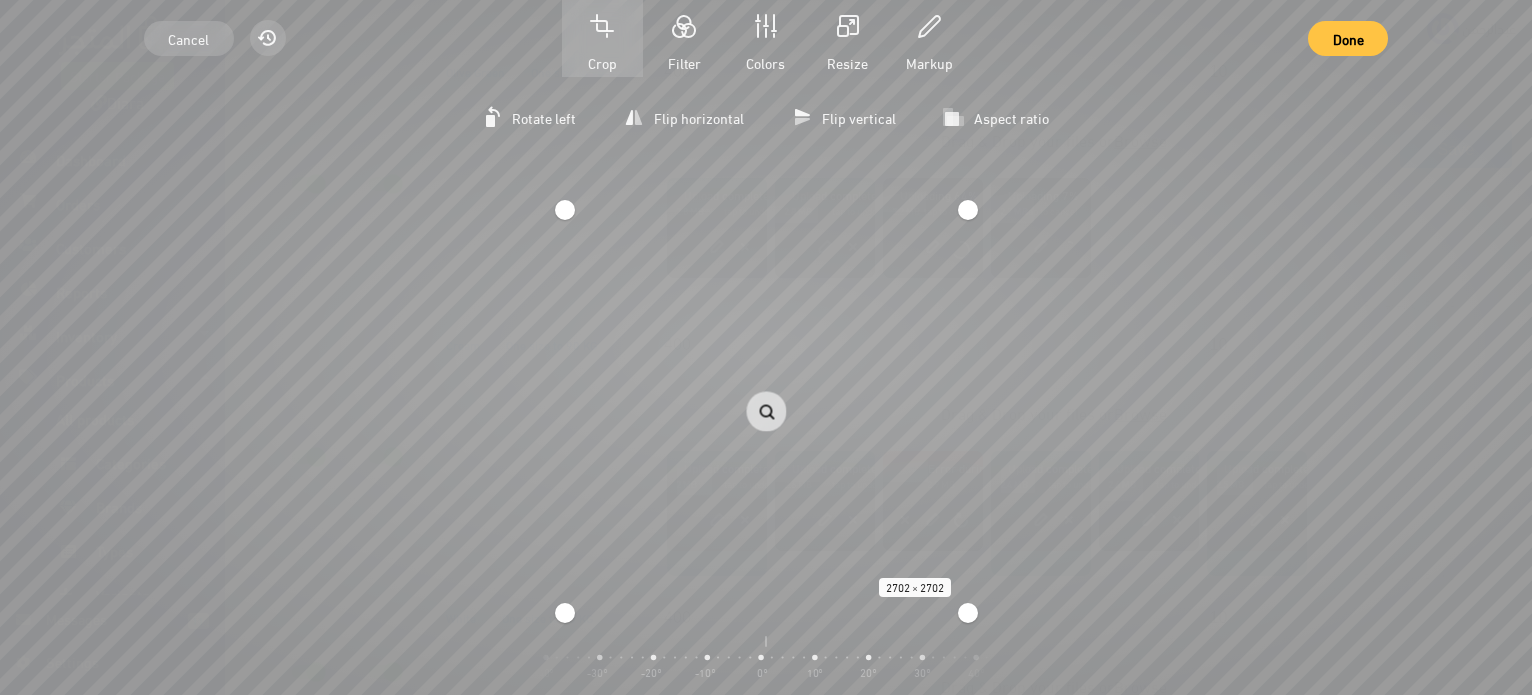 click on "Done" at bounding box center (1348, 38) 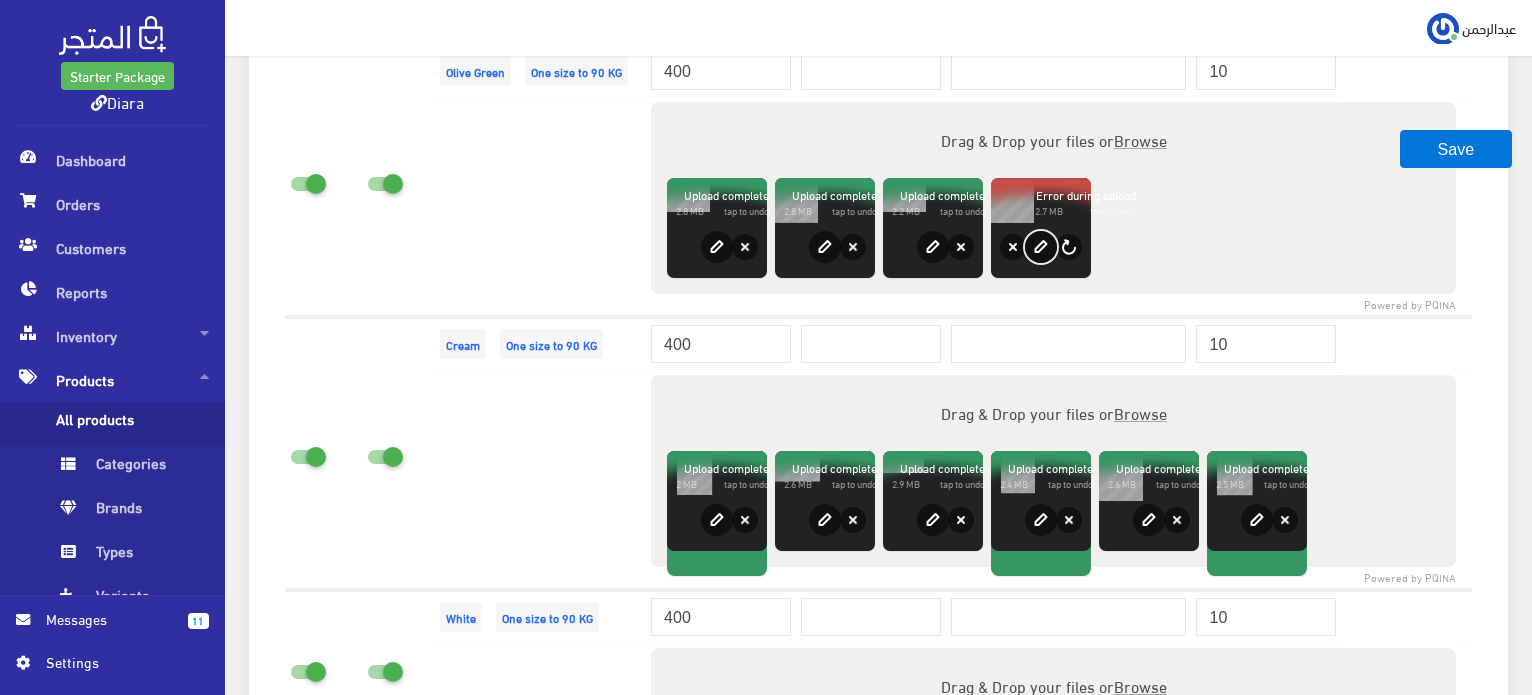 click on "edit" at bounding box center (1041, 247) 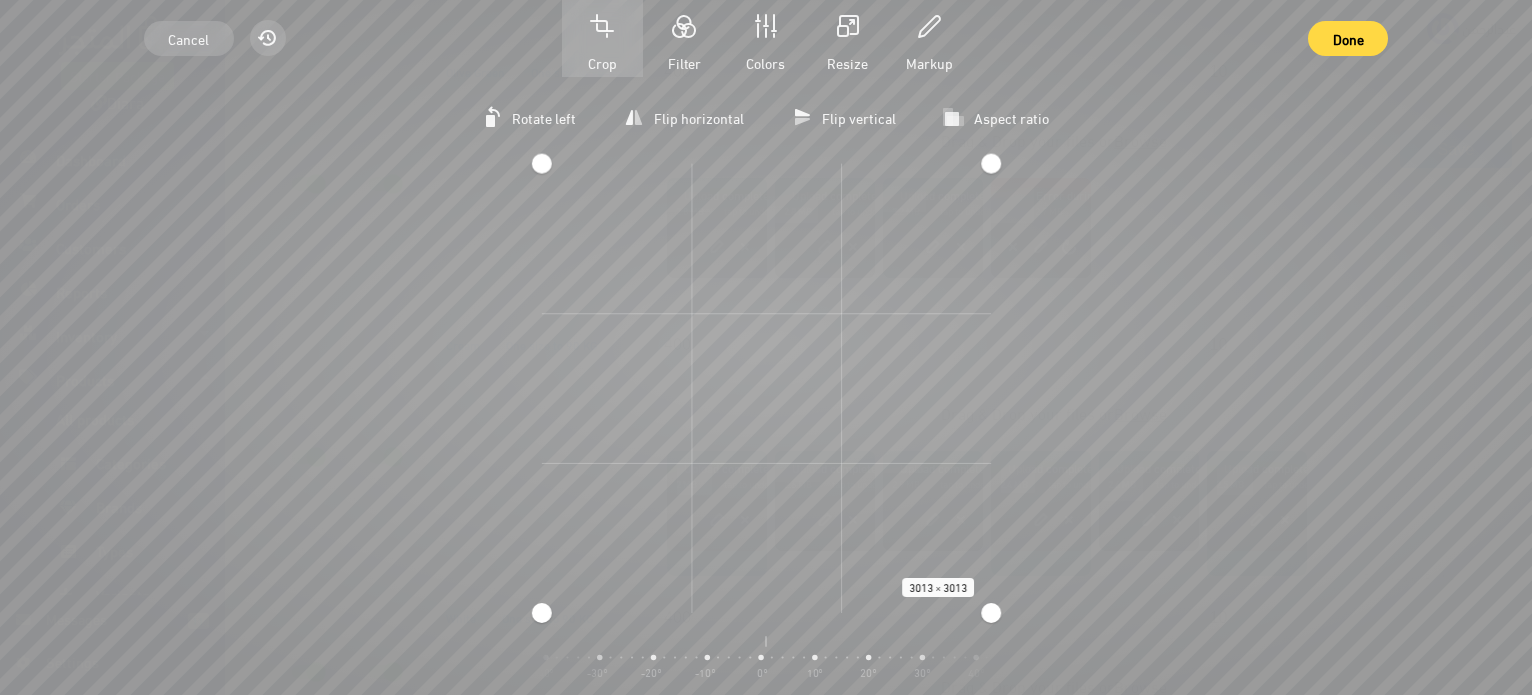 click at bounding box center [765, 164] 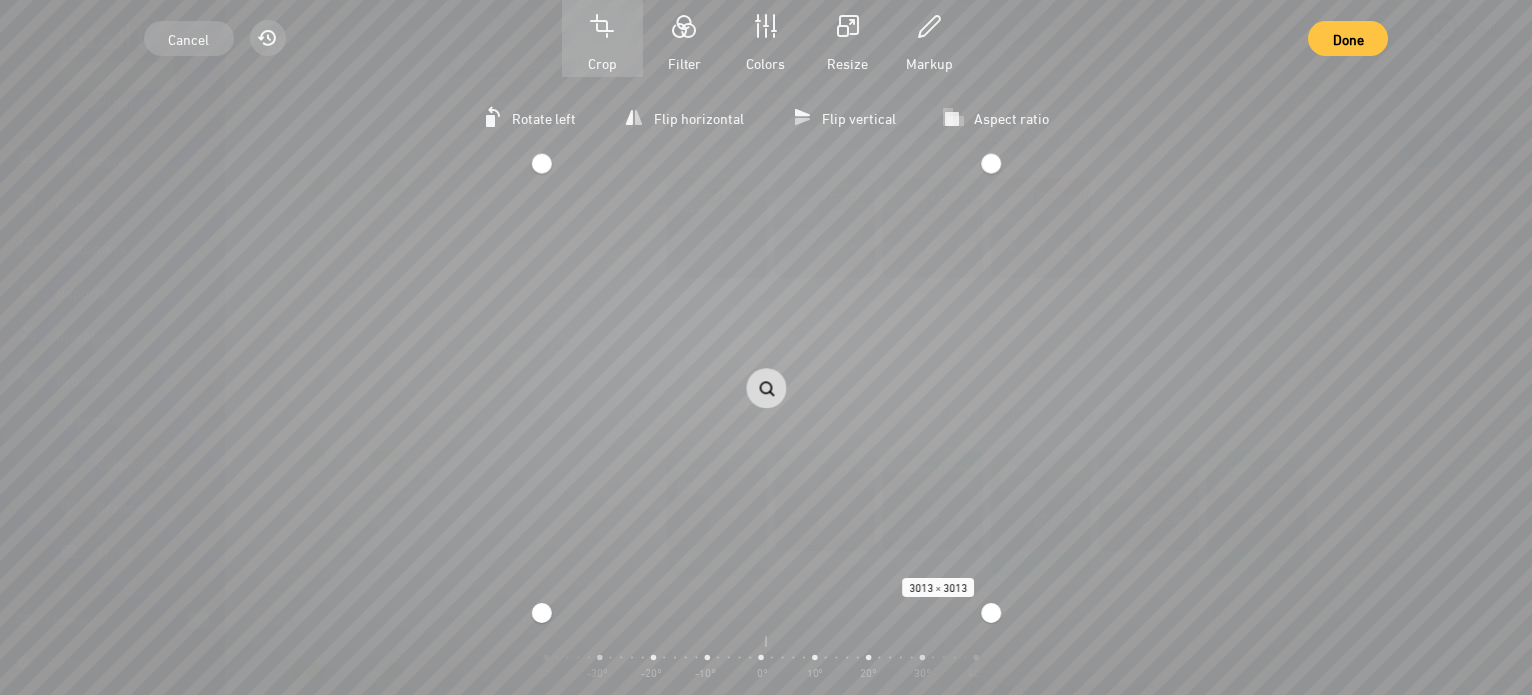 click on "Done" at bounding box center (1347, 38) 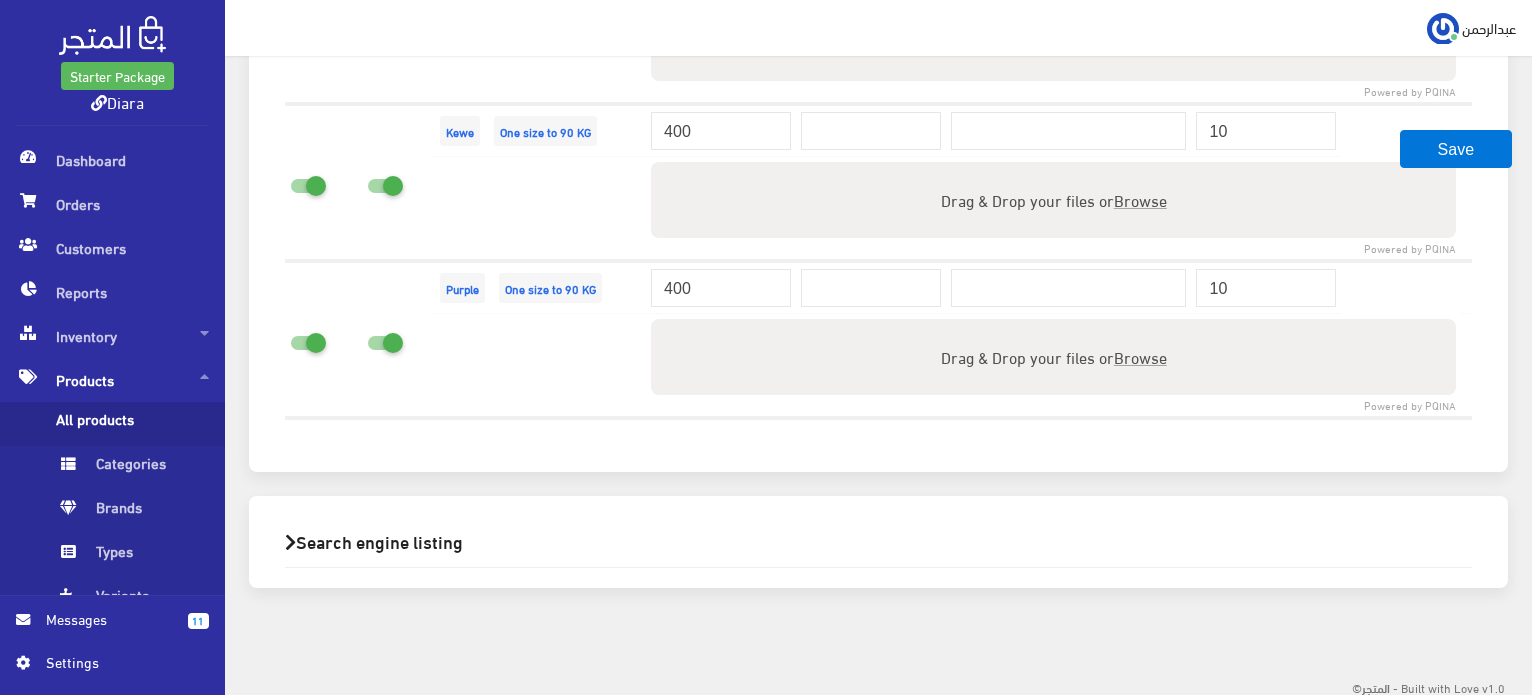 scroll, scrollTop: 2385, scrollLeft: 0, axis: vertical 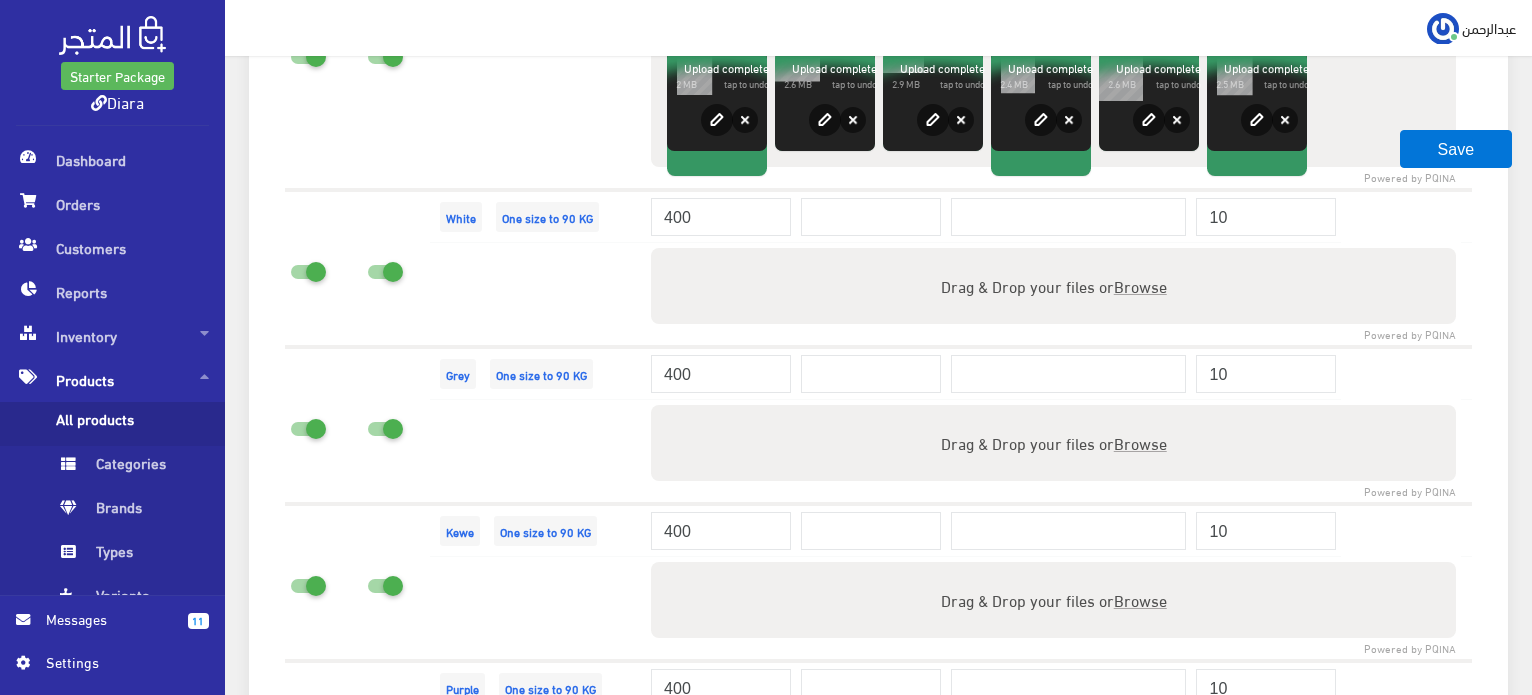 click on "Browse" at bounding box center (1140, 285) 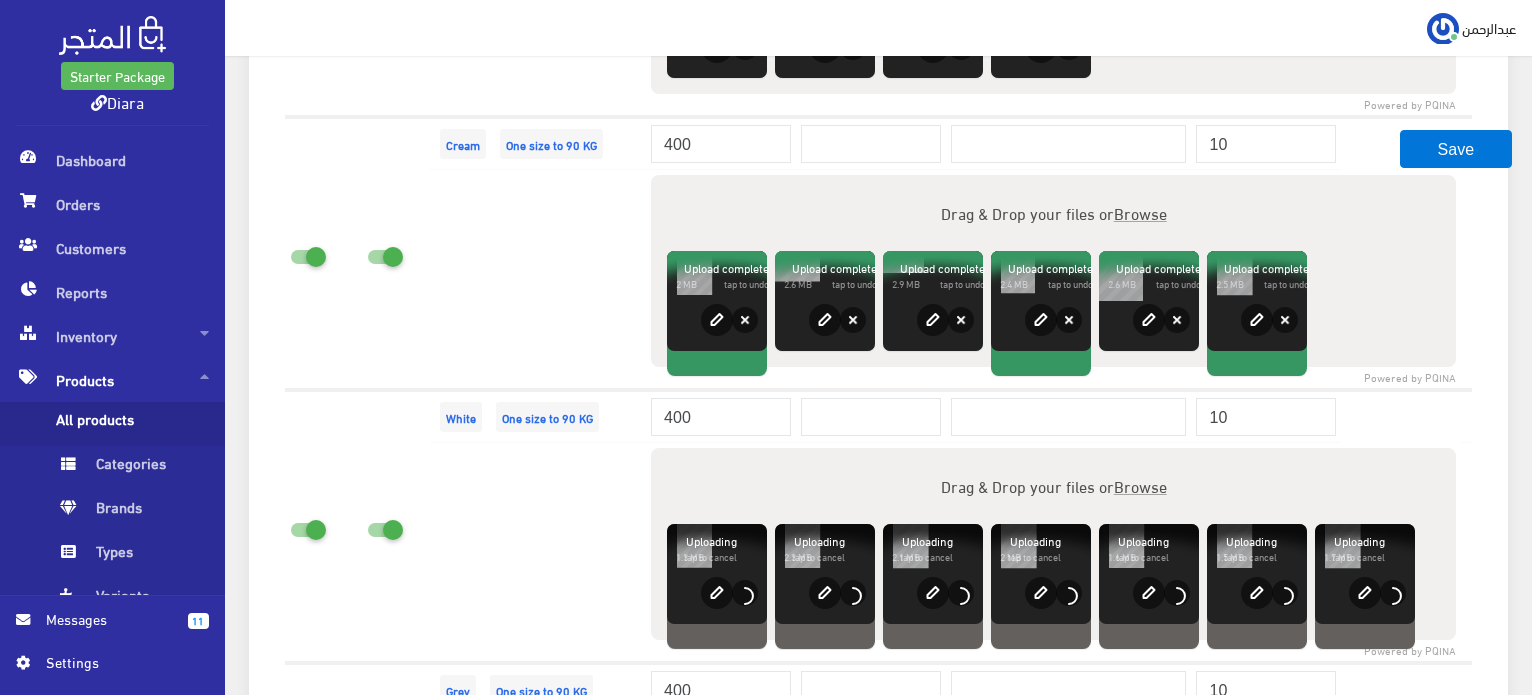 scroll, scrollTop: 2685, scrollLeft: 0, axis: vertical 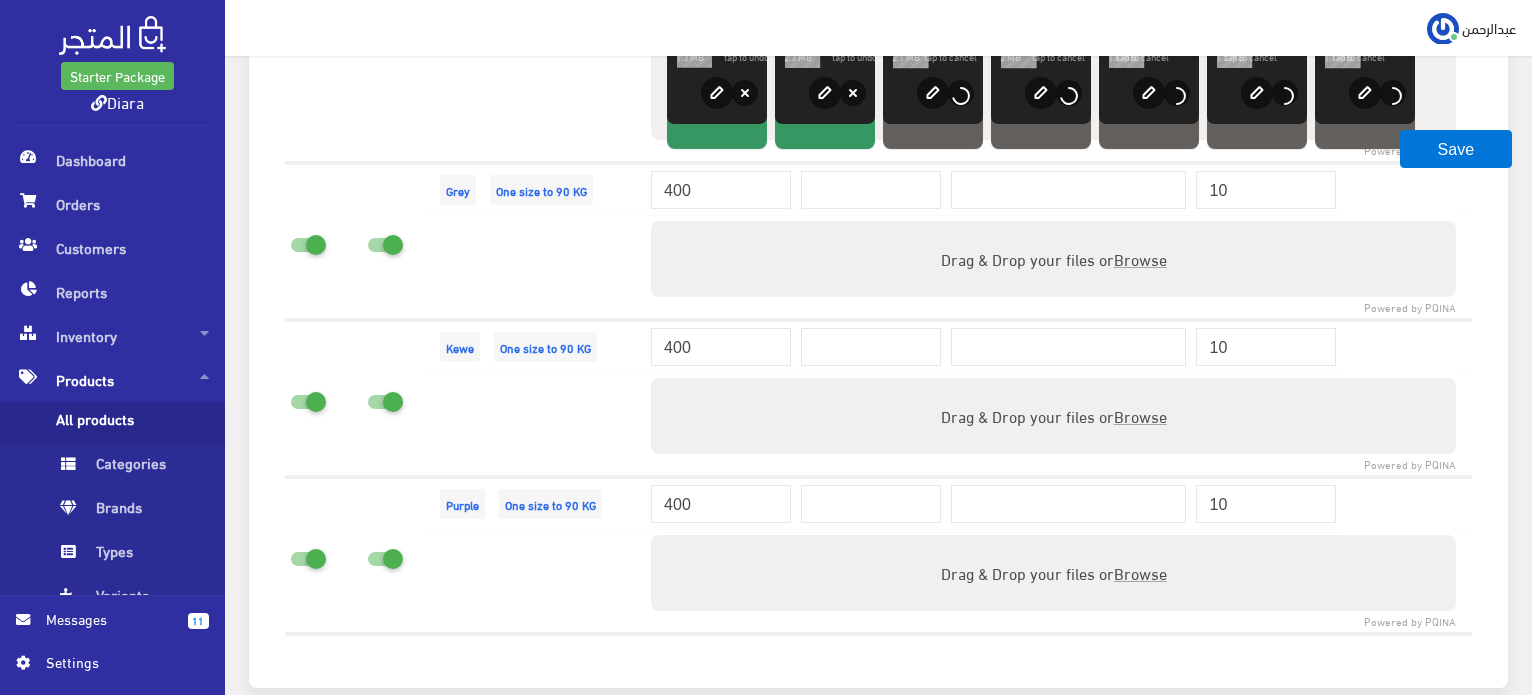 click on "Browse" at bounding box center (1140, 258) 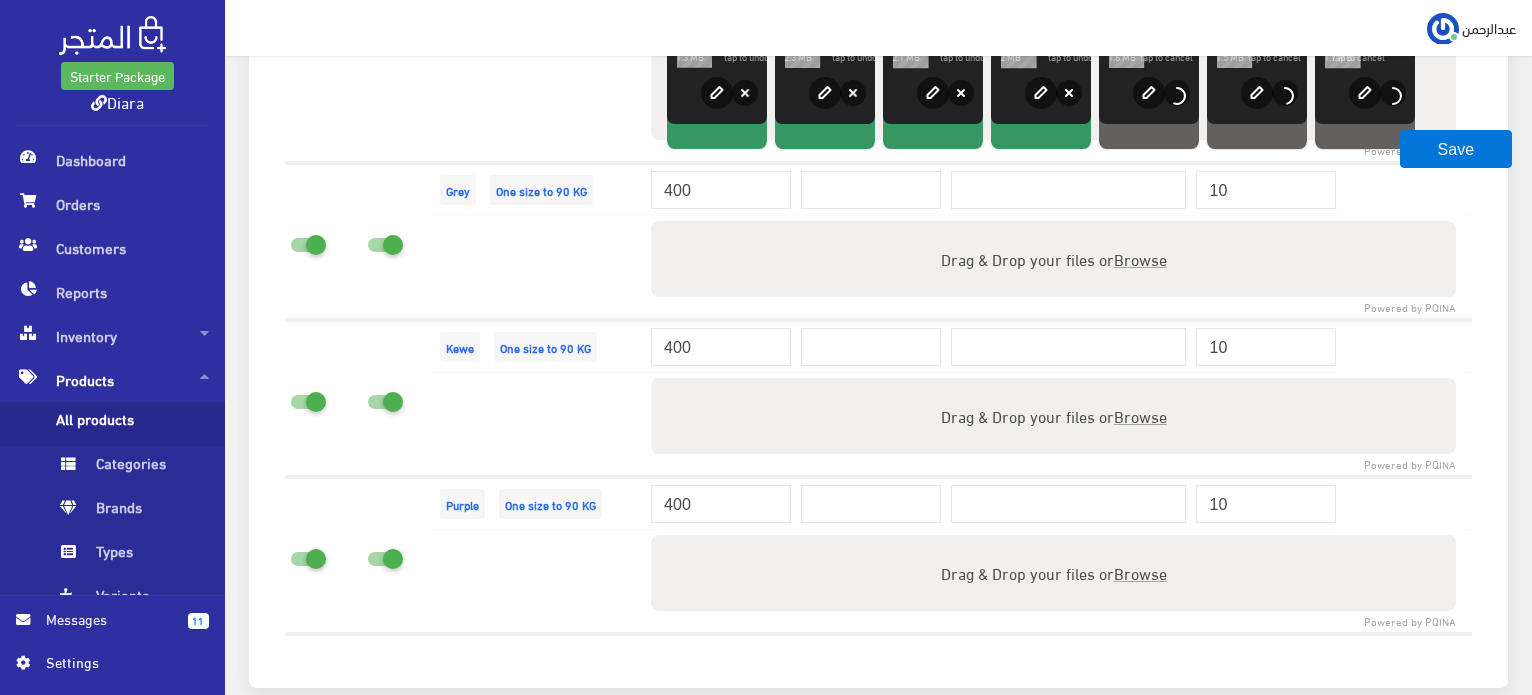type on "C:\fakepath\IMG_1062.jpg" 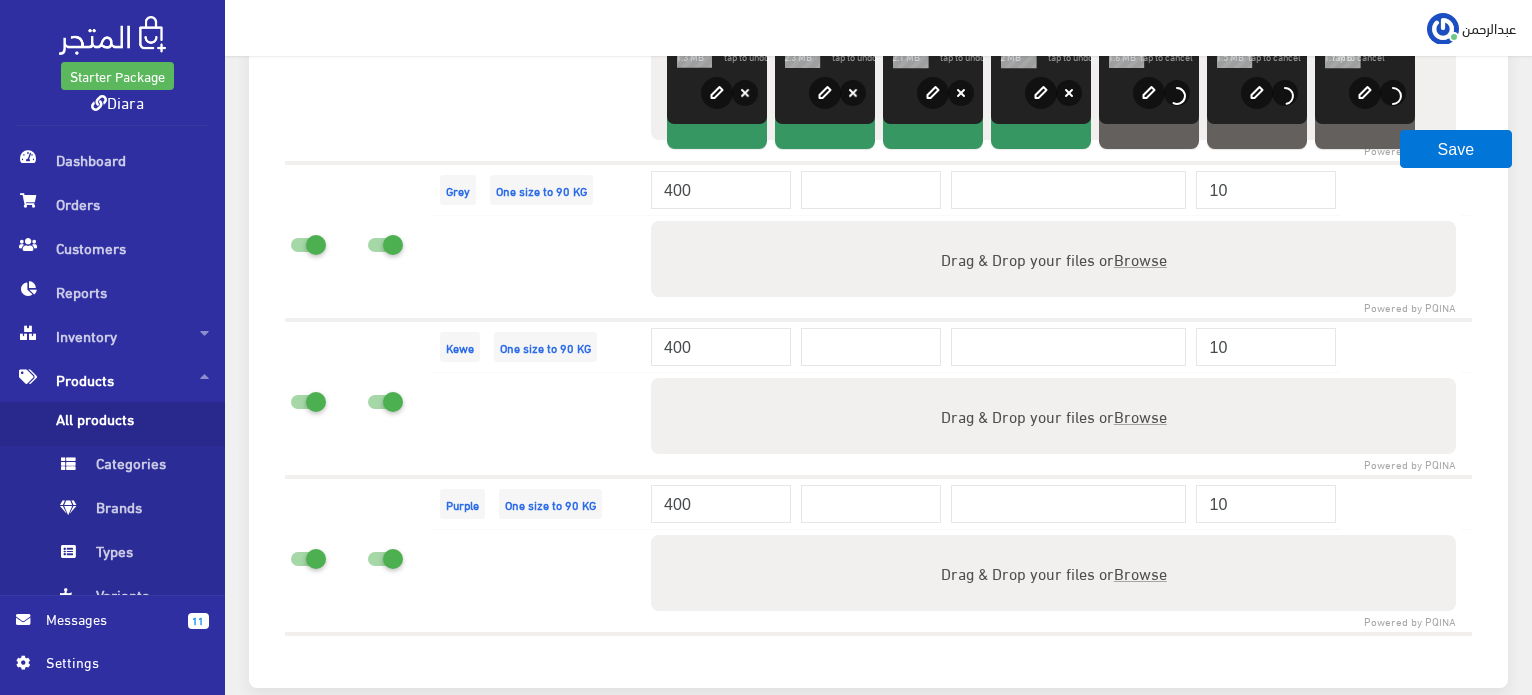 type 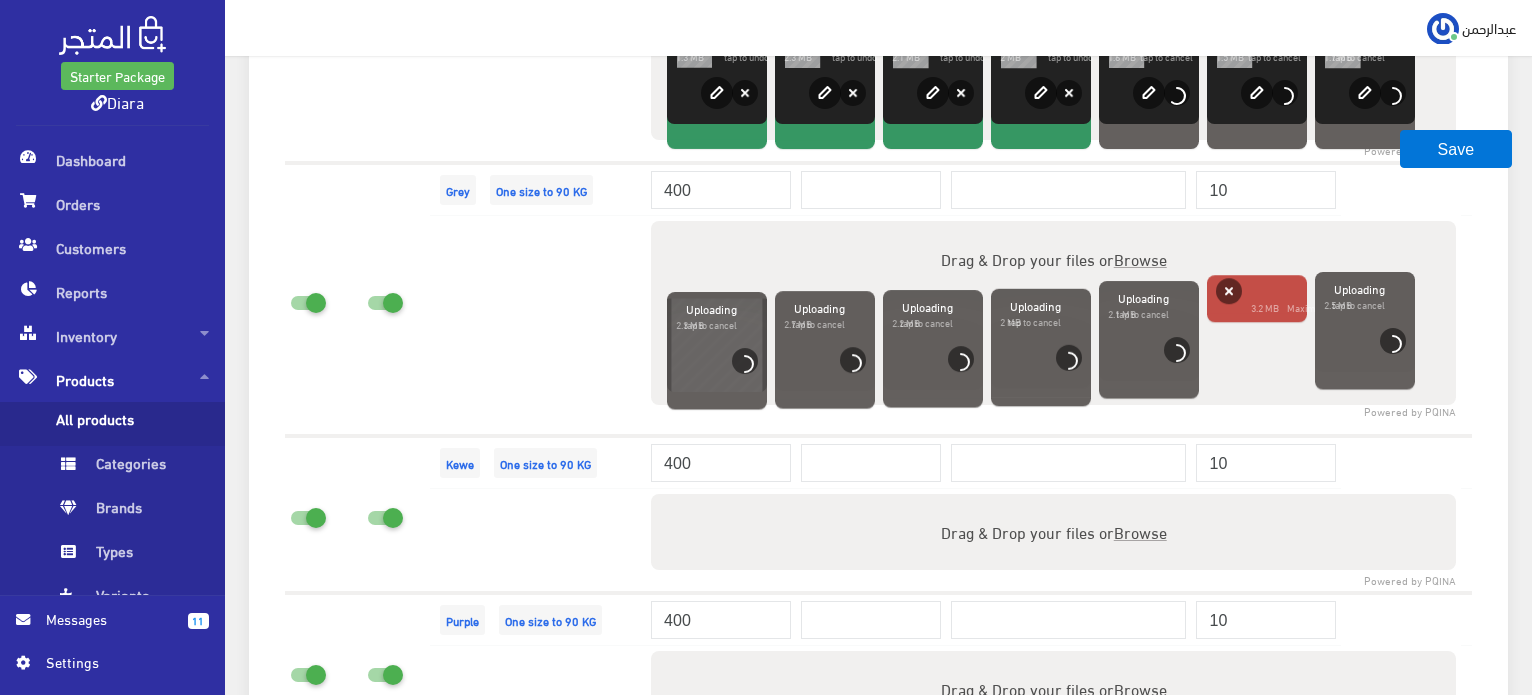 scroll, scrollTop: 2385, scrollLeft: 0, axis: vertical 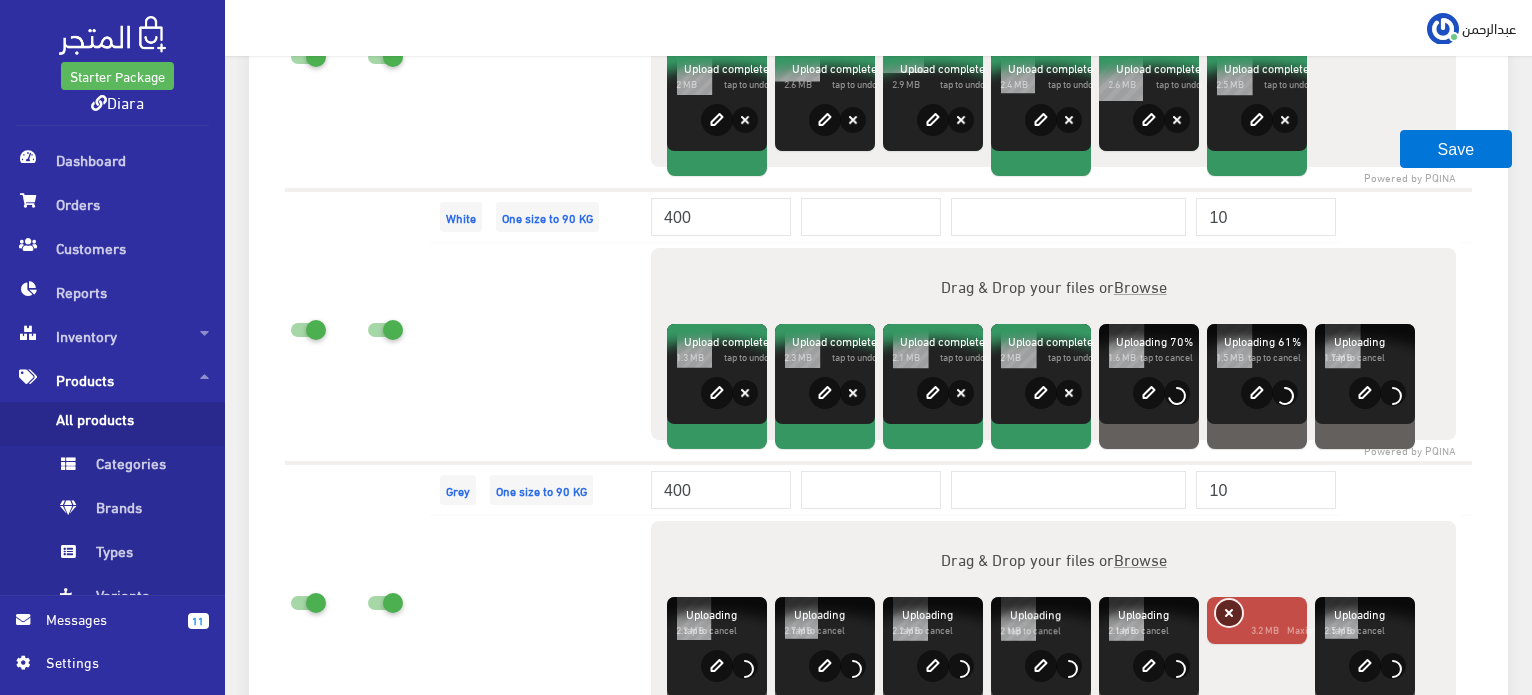 click on "Remove" at bounding box center [1229, 613] 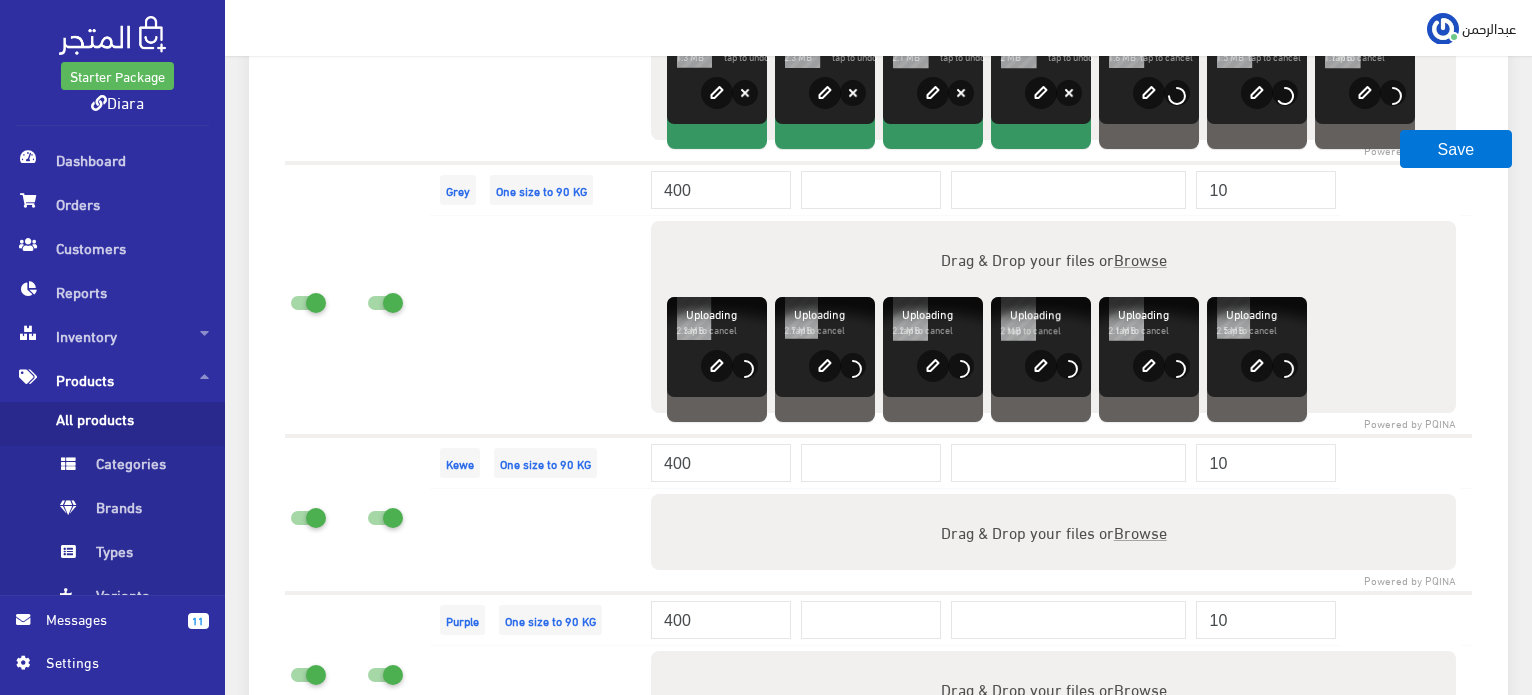scroll, scrollTop: 2985, scrollLeft: 0, axis: vertical 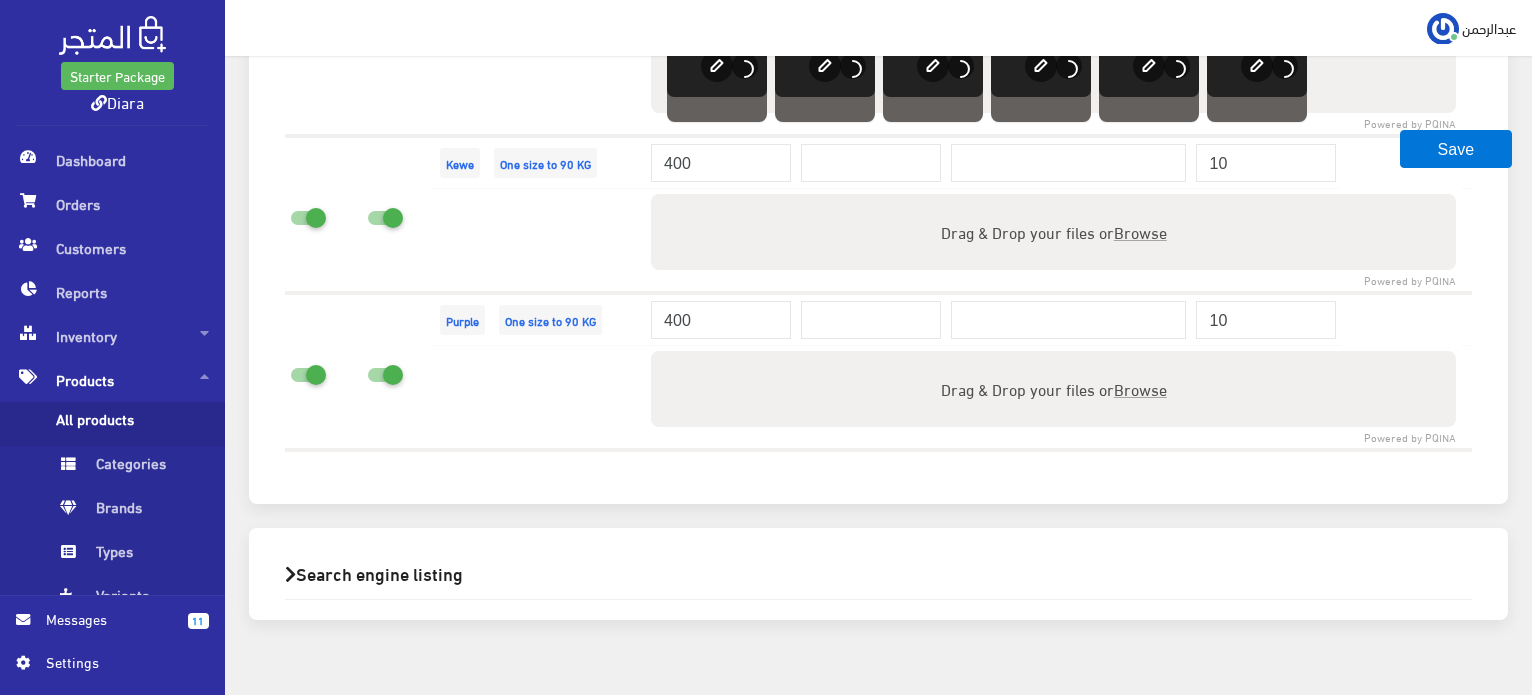click on "Browse" at bounding box center (1140, 231) 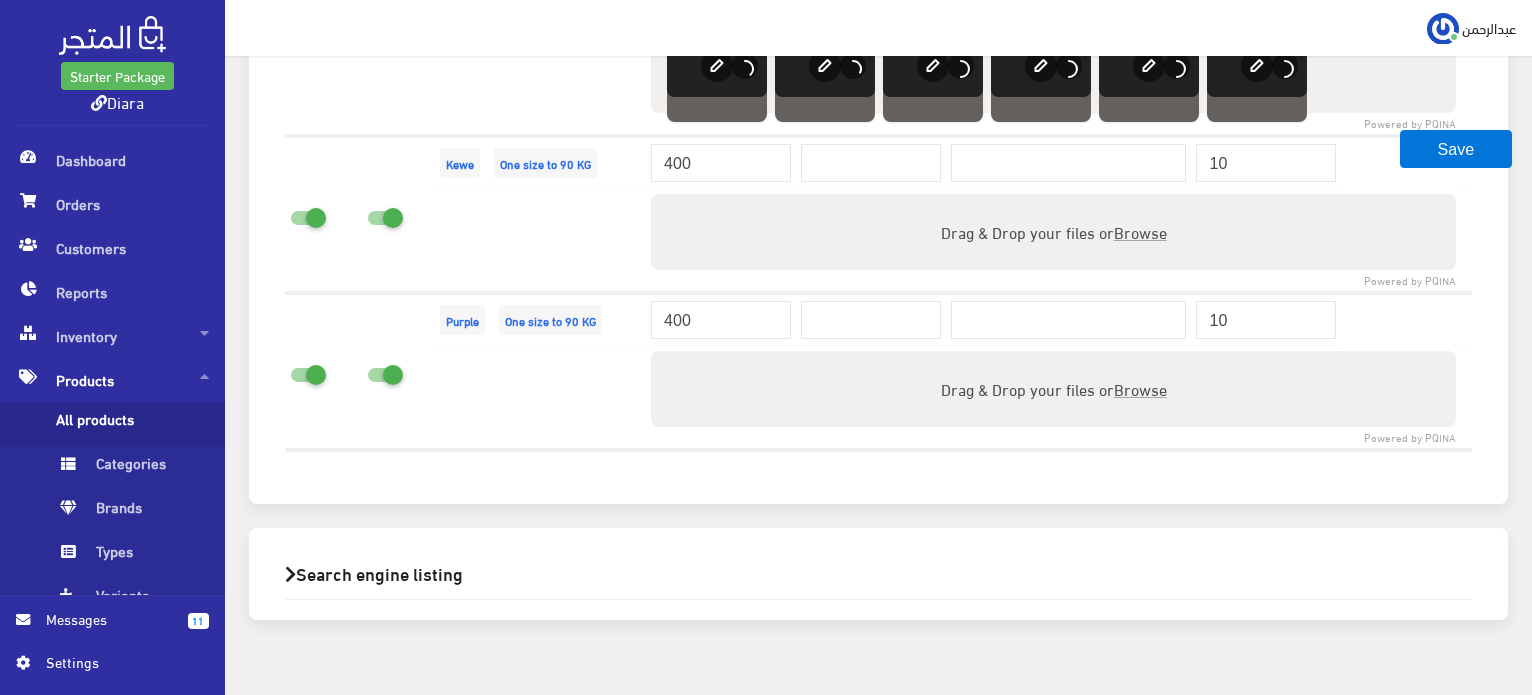 type on "C:\fakepath\IMG_0986.JPG" 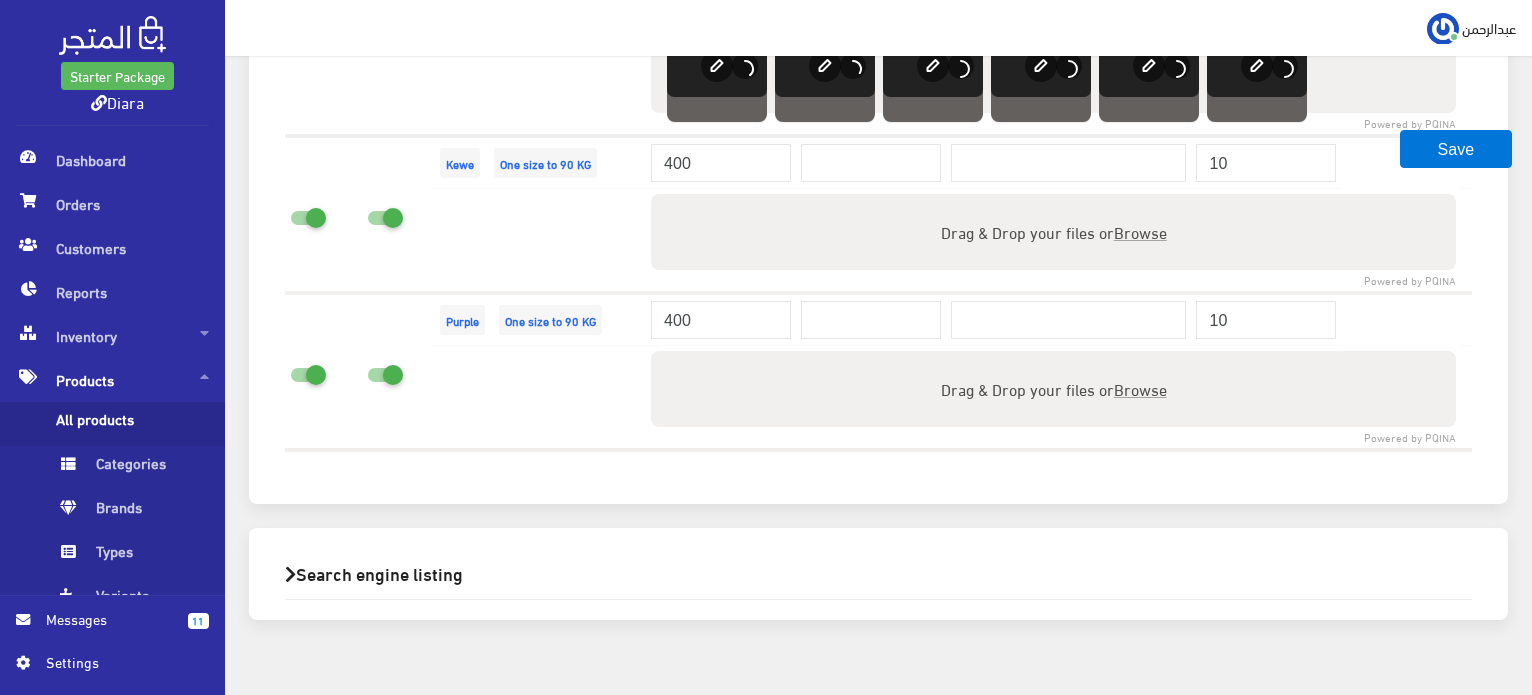 type 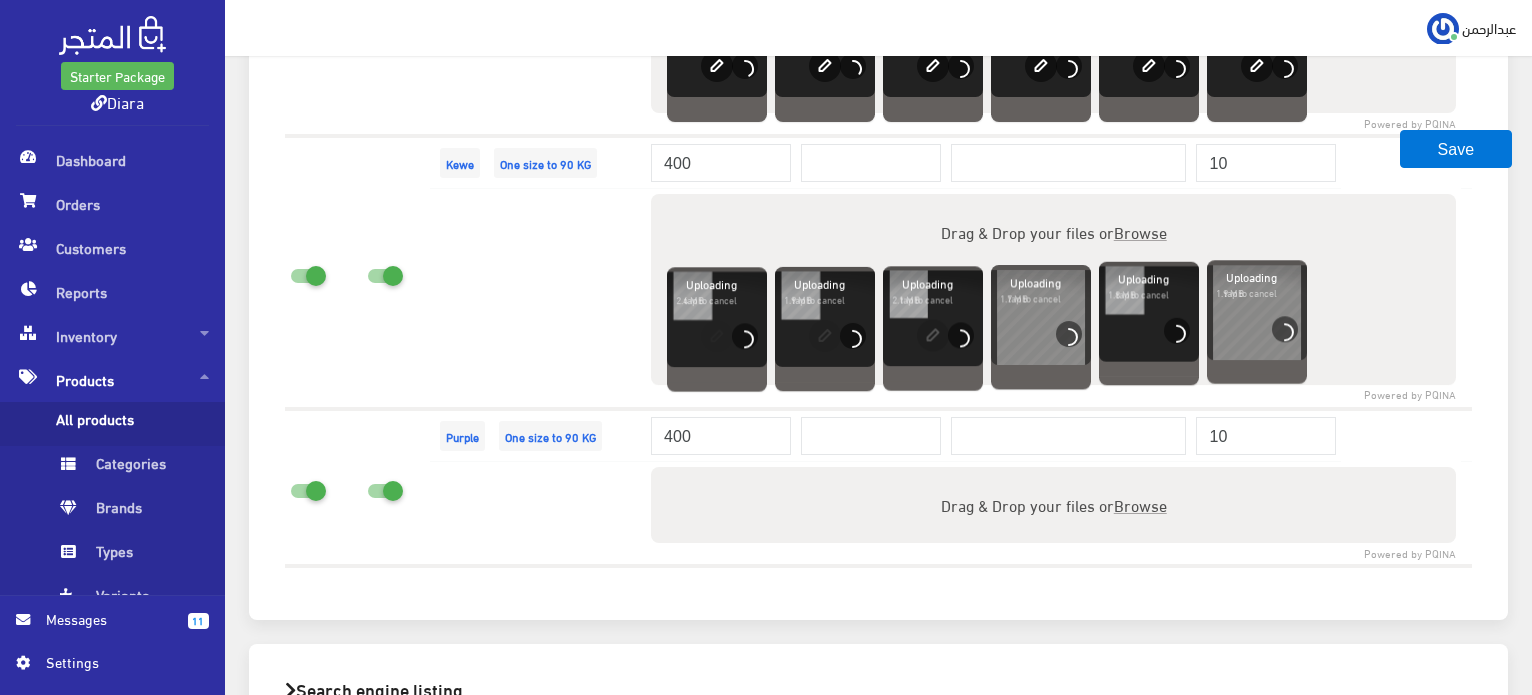 click on "Browse" at bounding box center [1140, 504] 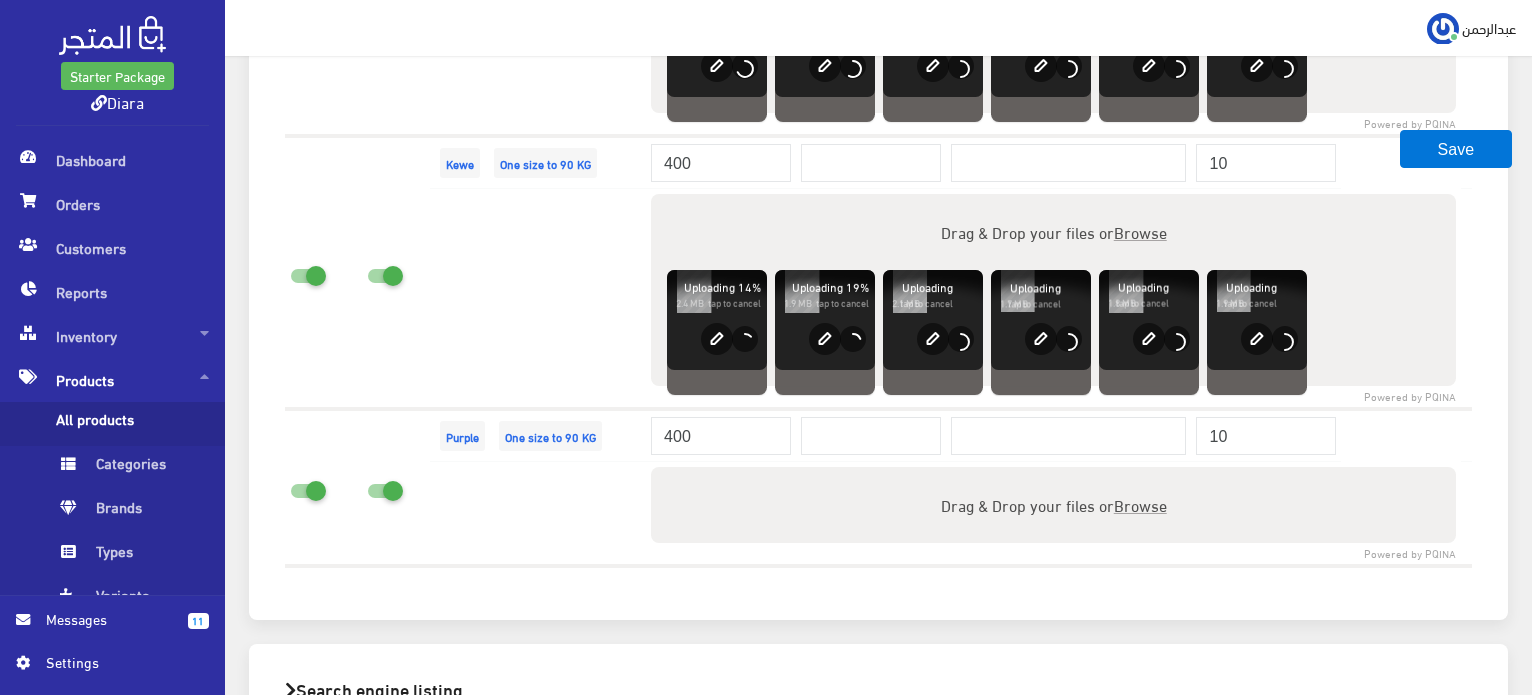 type on "C:\fakepath\IMG_1485.jpg" 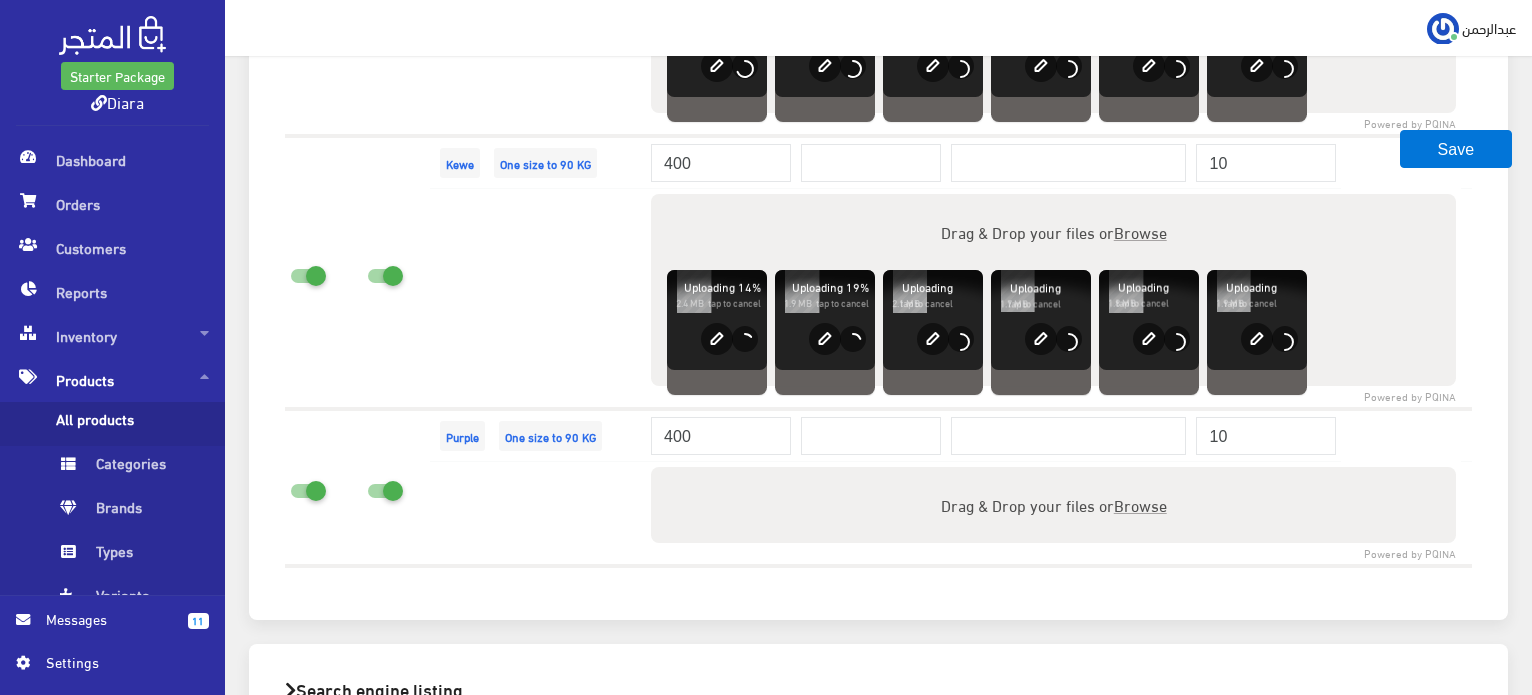 type 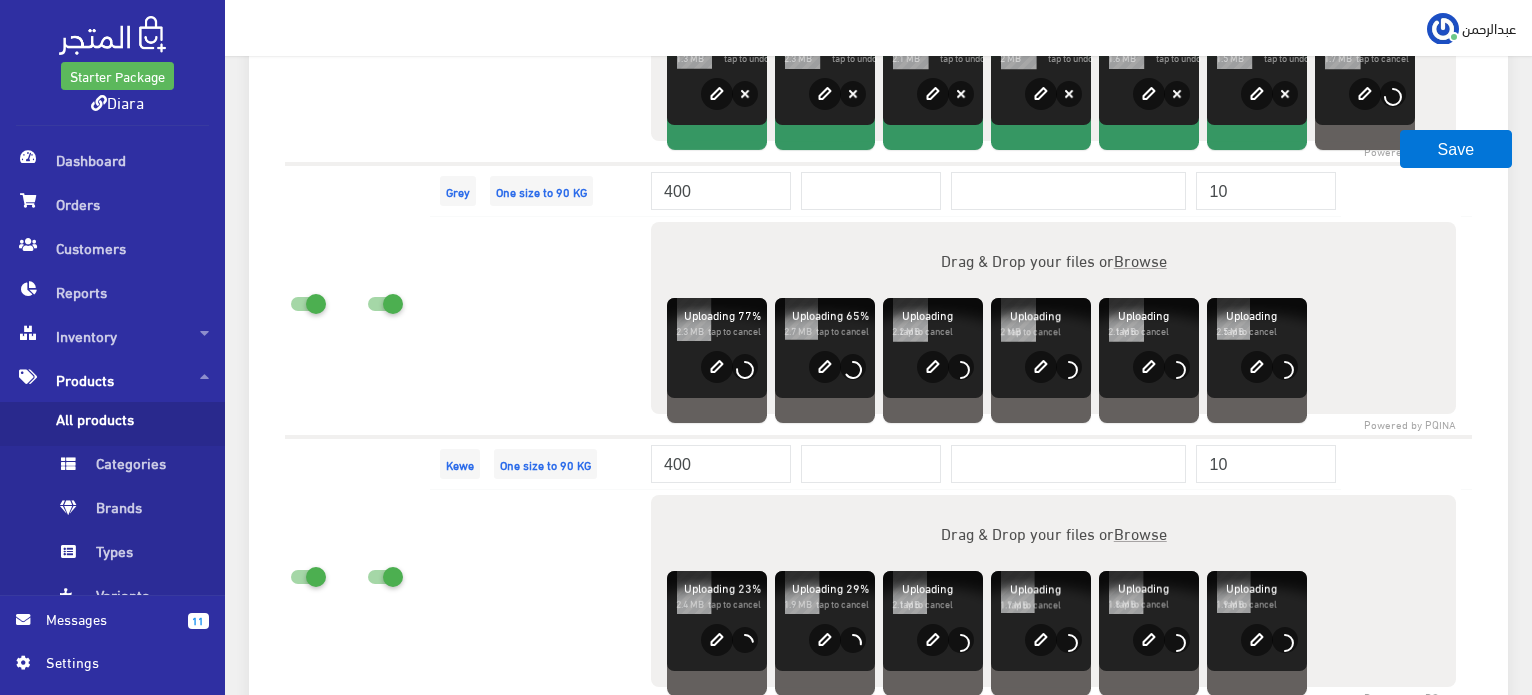 scroll, scrollTop: 2685, scrollLeft: 0, axis: vertical 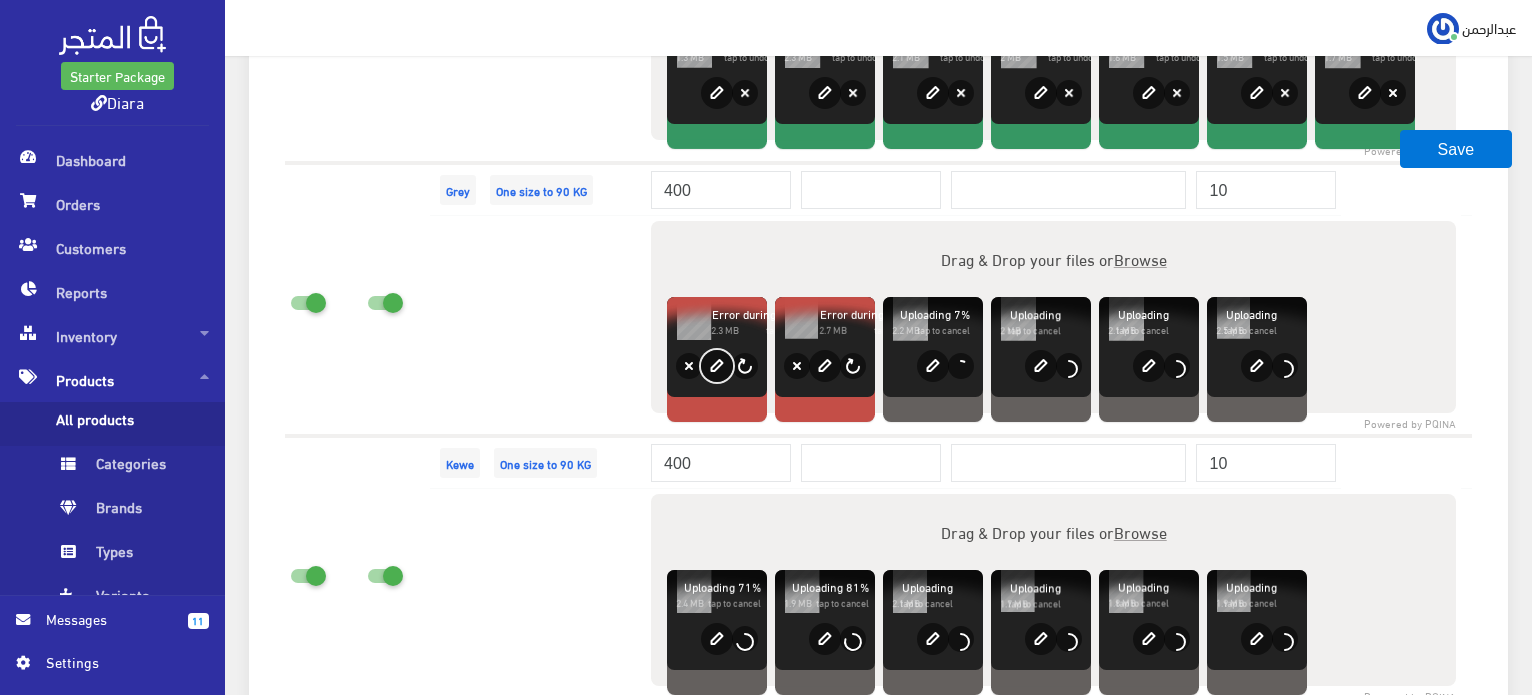click on "edit" at bounding box center (717, 366) 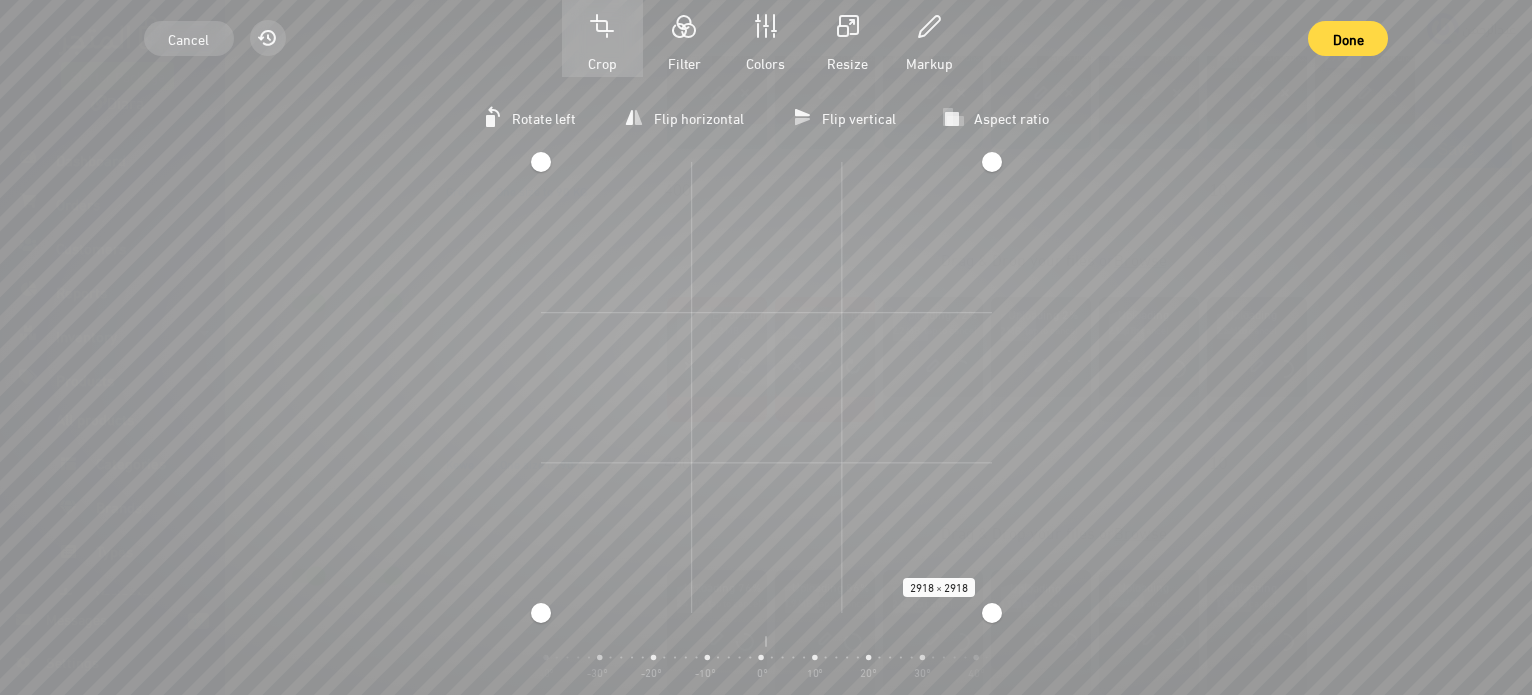 click on "Cancel Reset Crop Filter Colors Resize Markup Done Rotate left Flip horizontal Flip vertical Aspect ratio مربعة طولية عرضية 2918 × 2918 Zoom Center rotation -90° -80° -70° -60° -50° -40° -30° -20° -10° 0° 10° 20° 30° 40° 50° 60° 70° 80° 90°" at bounding box center (766, 347) 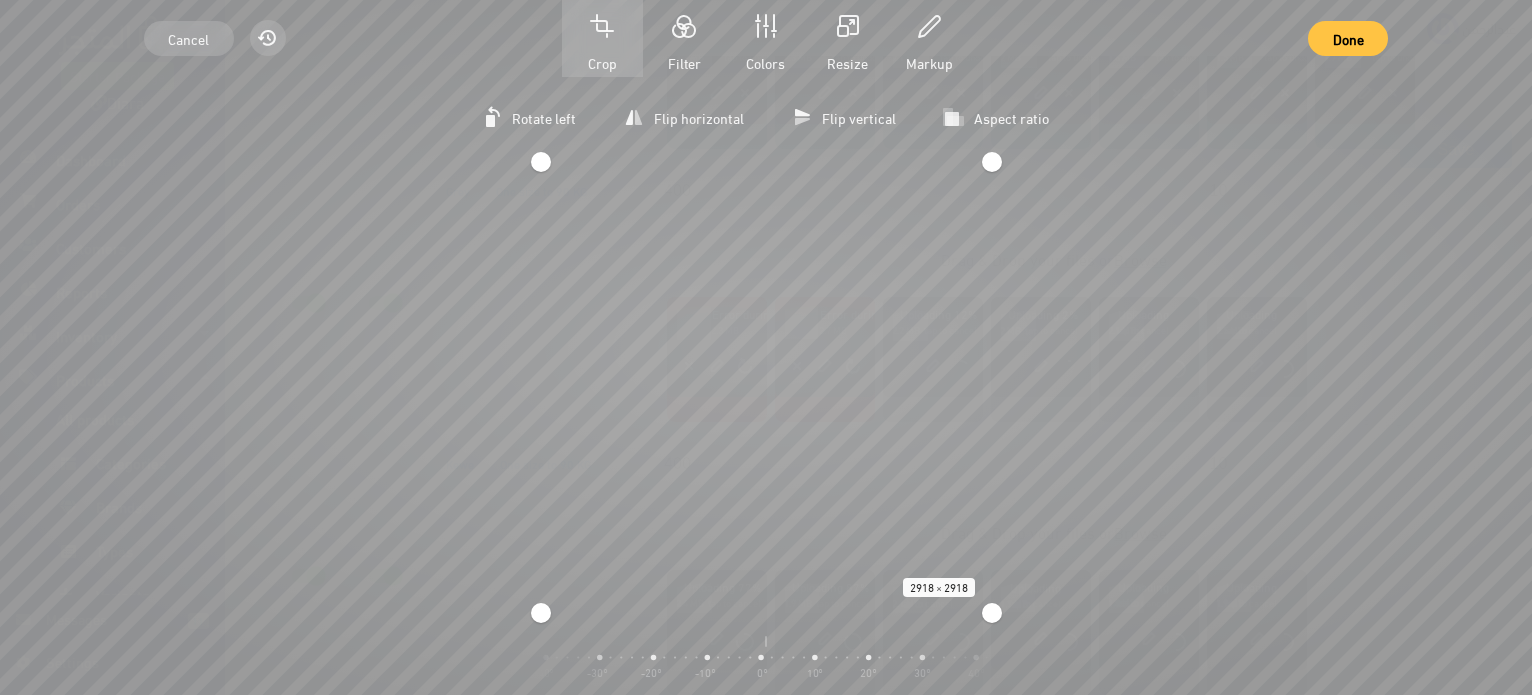 click on "Cancel Reset Crop Filter Colors Resize Markup Done" at bounding box center (766, 38) 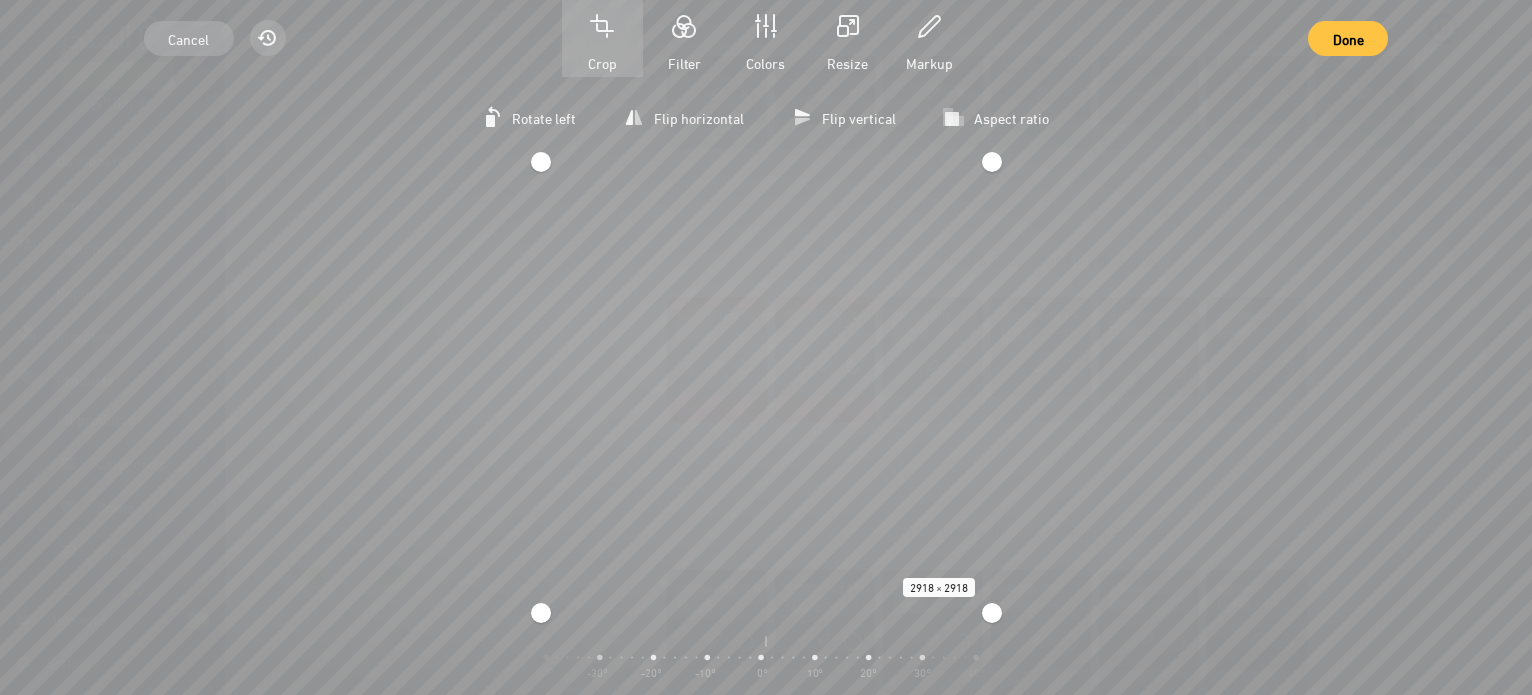 click on "Done" at bounding box center [1348, 38] 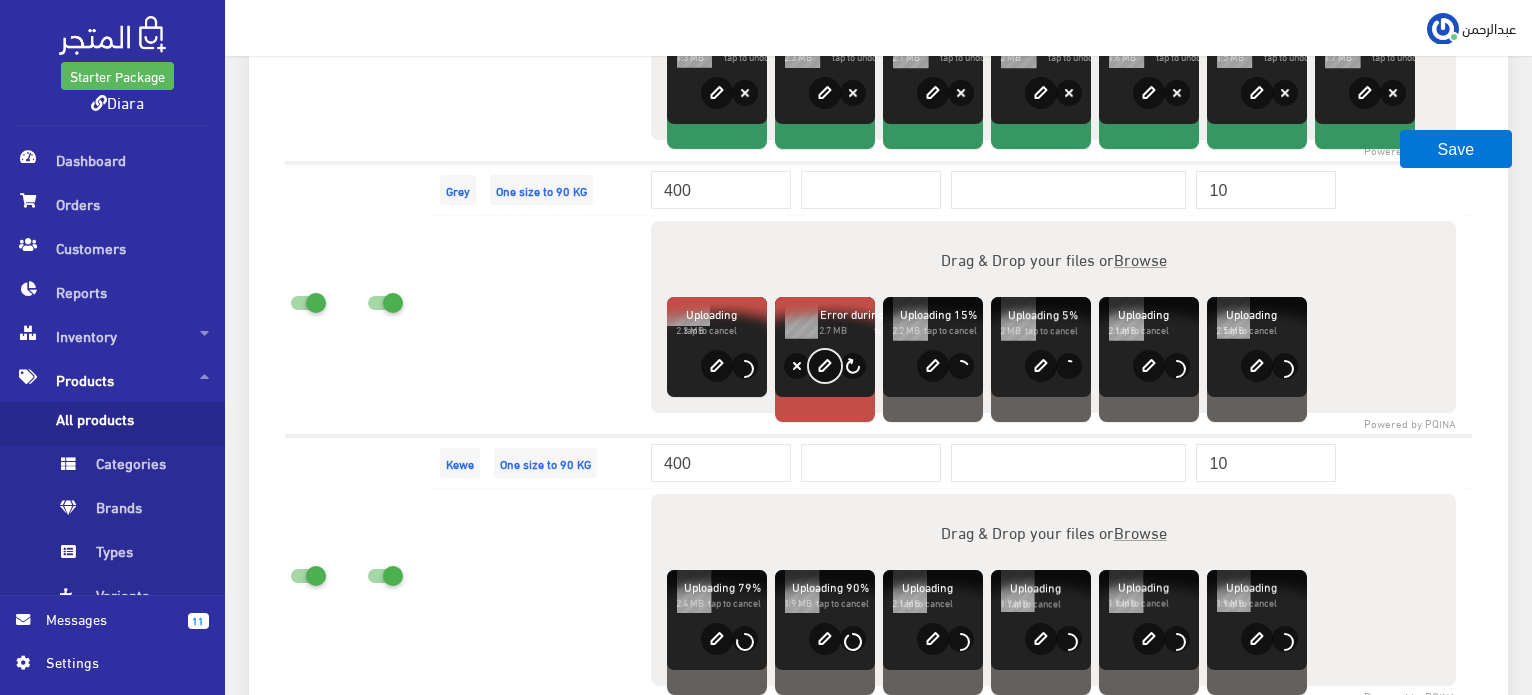 click on "edit" at bounding box center [825, 366] 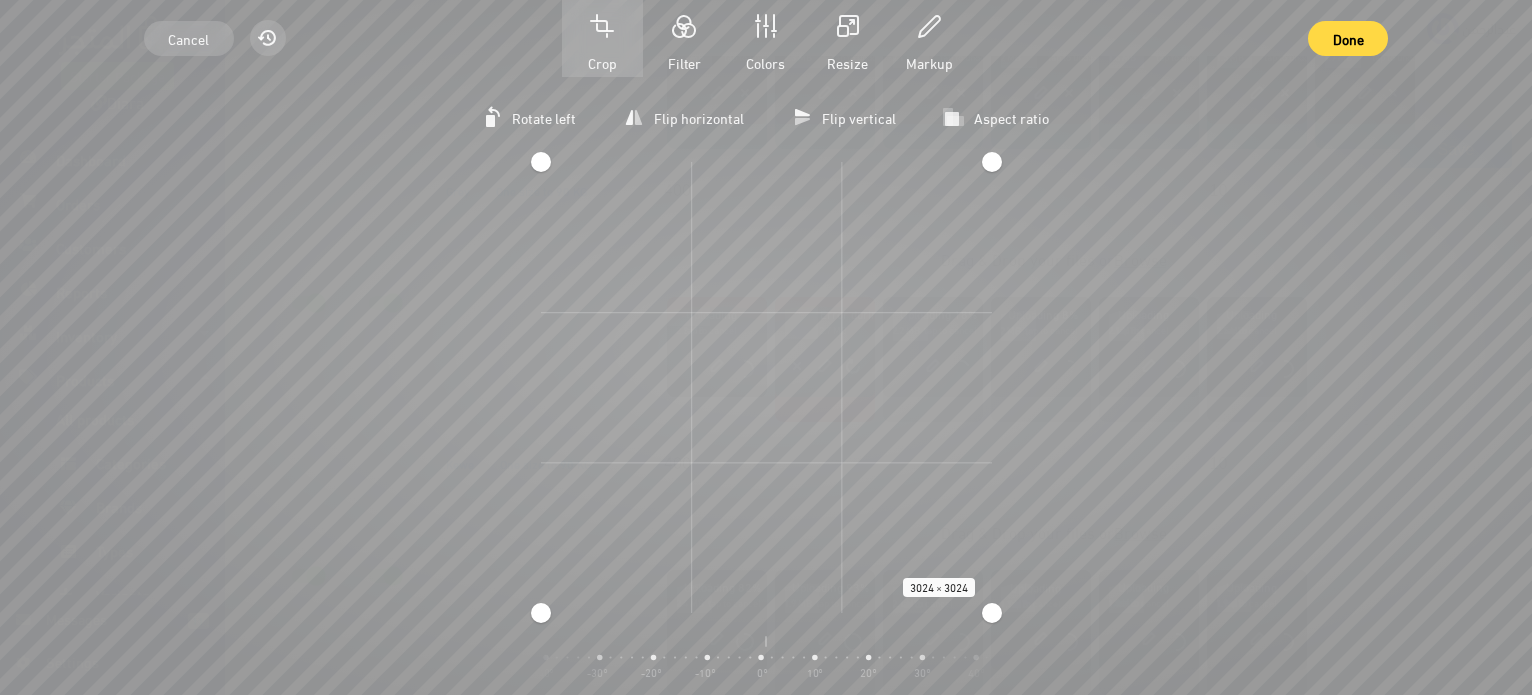 click on "Cancel Reset Crop Filter Colors Resize Markup Done Rotate left Flip horizontal Flip vertical Aspect ratio مربعة طولية عرضية 3024 × 3024 Zoom Center rotation -90° -80° -70° -60° -50° -40° -30° -20° -10° 0° 10° 20° 30° 40° 50° 60° 70° 80° 90°" at bounding box center [766, 347] 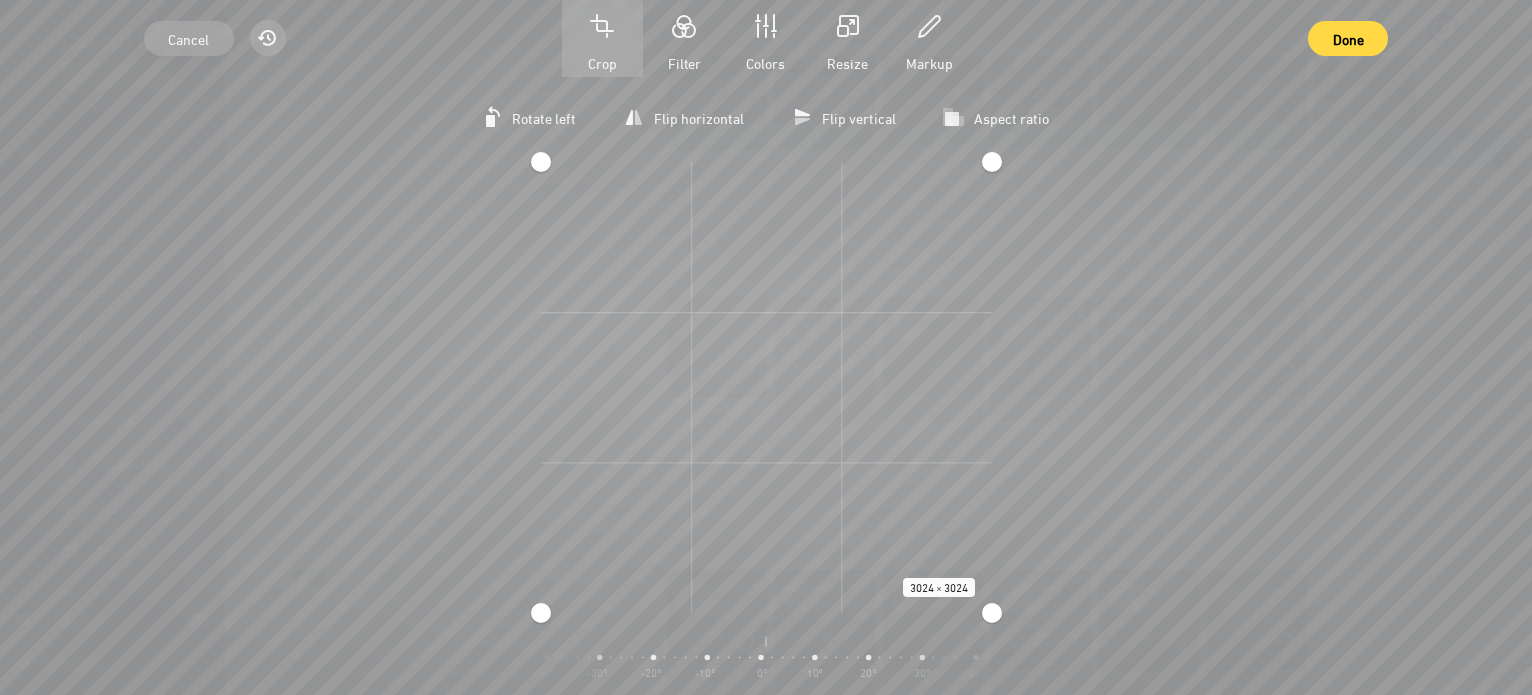 click on "Rotate left Flip horizontal Flip vertical Aspect ratio مربعة طولية عرضية 3024 × 3024 Zoom Center rotation -90° -80° -70° -60° -50° -40° -30° -20° -10° 0° 10° 20° 30° 40° 50° 60° 70° 80° 90°" at bounding box center [766, 386] 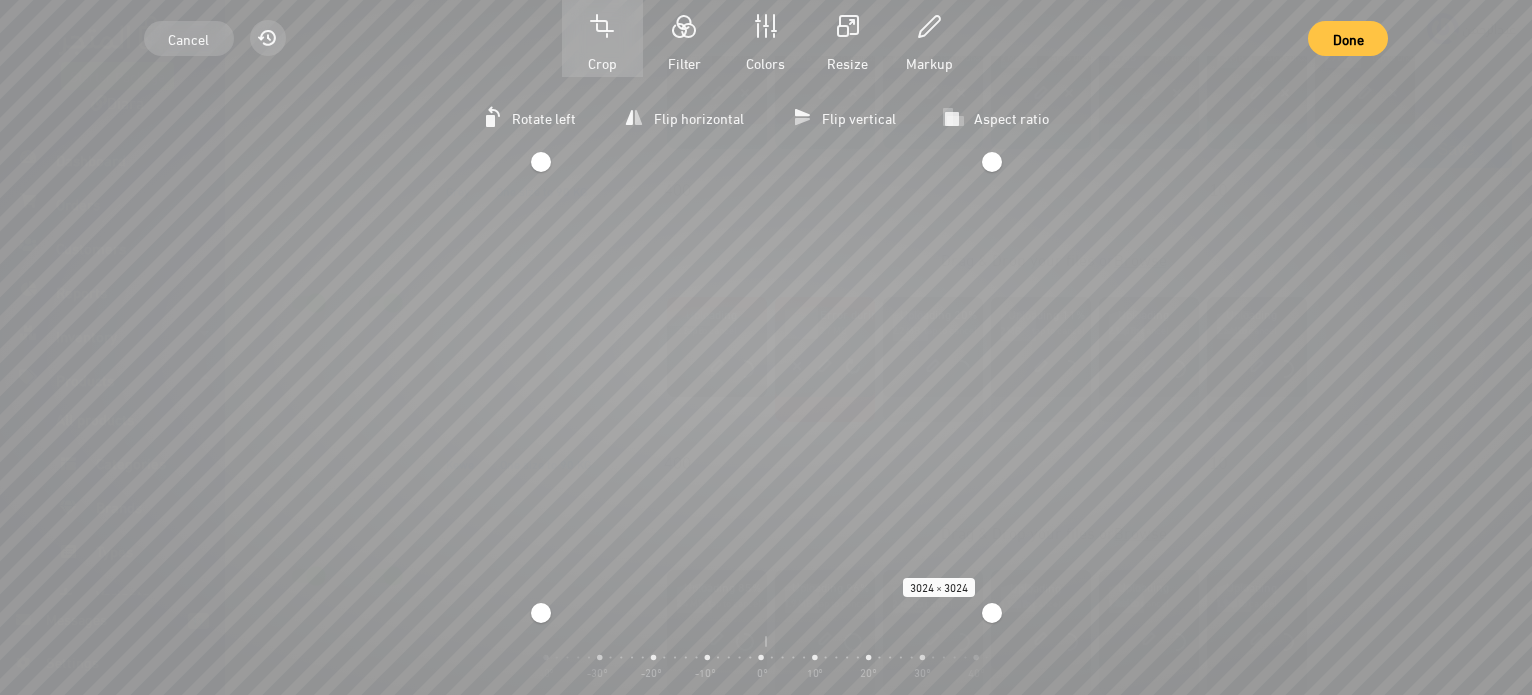 click on "Done" at bounding box center [1348, 38] 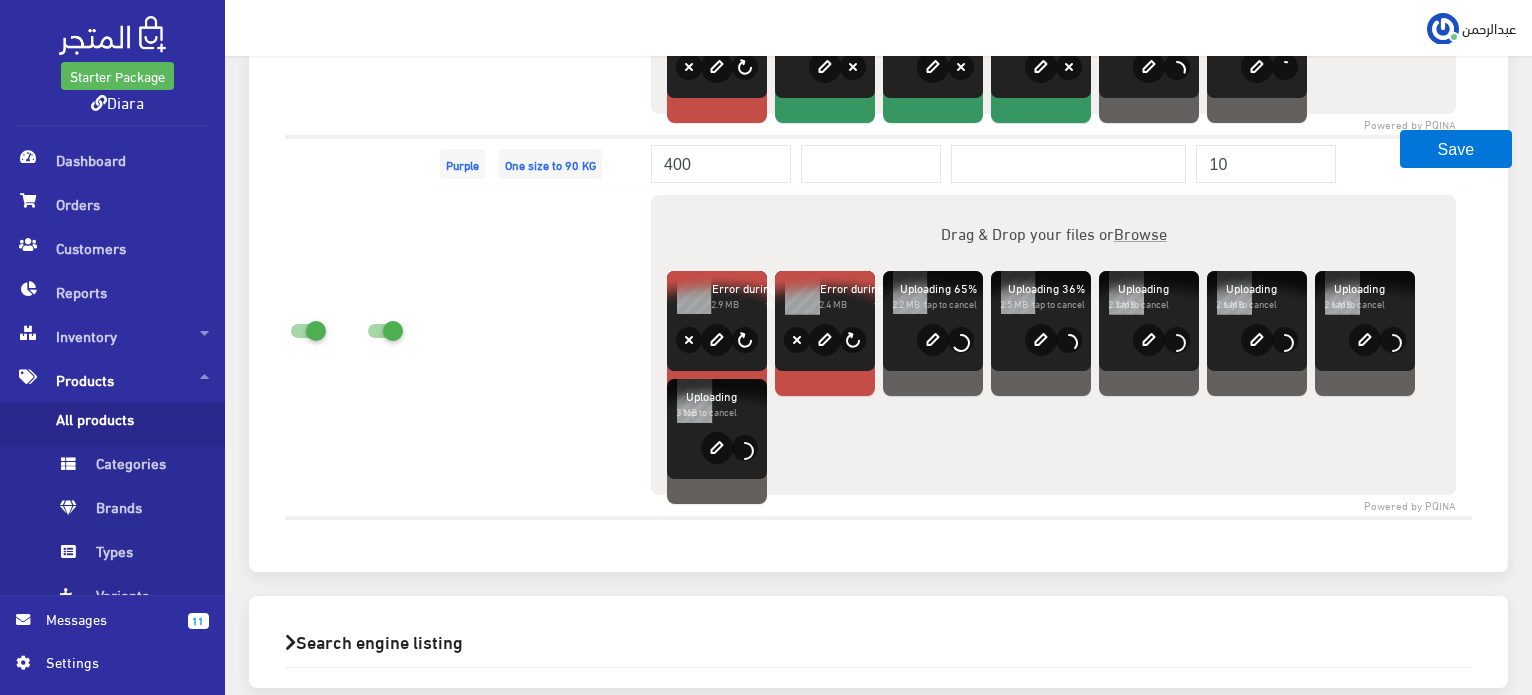 scroll, scrollTop: 2957, scrollLeft: 0, axis: vertical 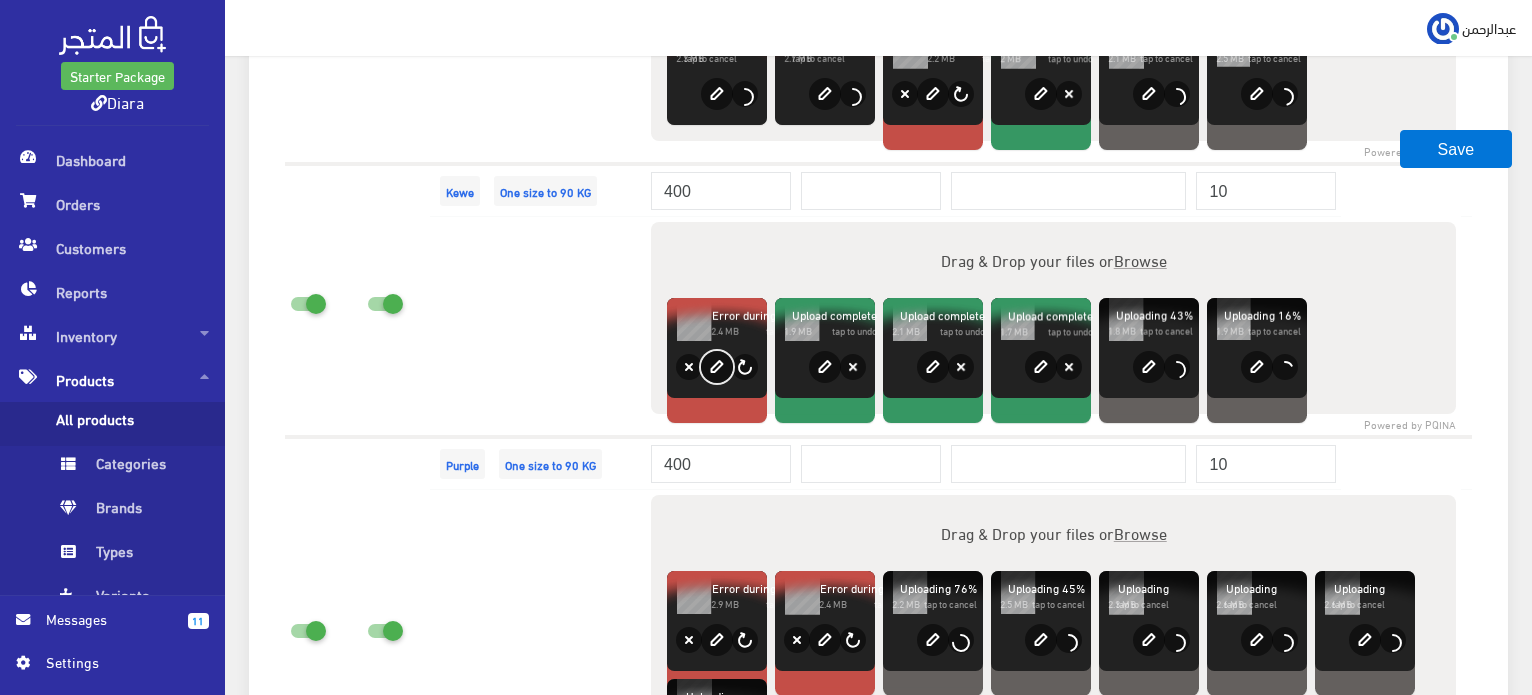 click on "edit" at bounding box center [717, 367] 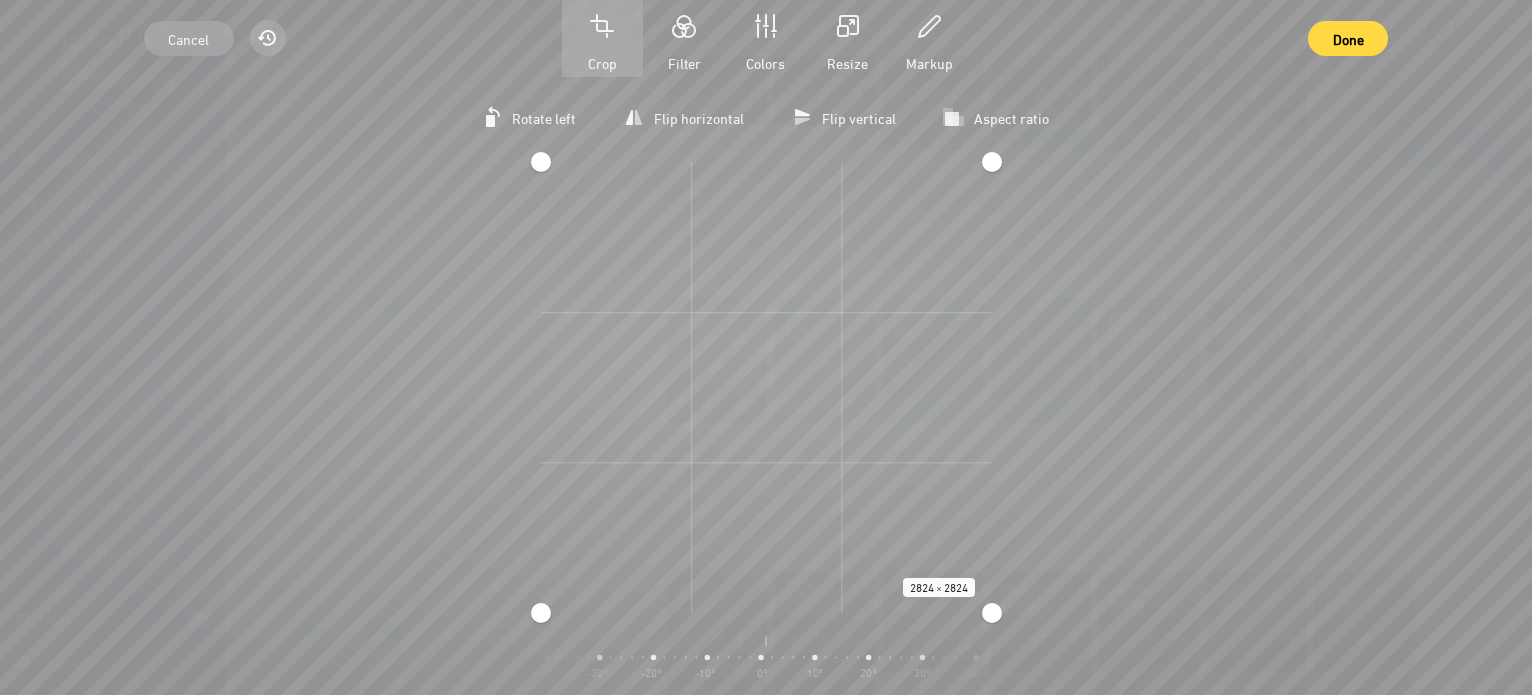 click on "Cancel Reset Crop Filter Colors Resize Markup Done Rotate left Flip horizontal Flip vertical Aspect ratio مربعة طولية عرضية 2824 × 2824 Zoom Center rotation -90° -80° -70° -60° -50° -40° -30° -20° -10° 0° 10° 20° 30° 40° 50° 60° 70° 80° 90°" at bounding box center (766, 347) 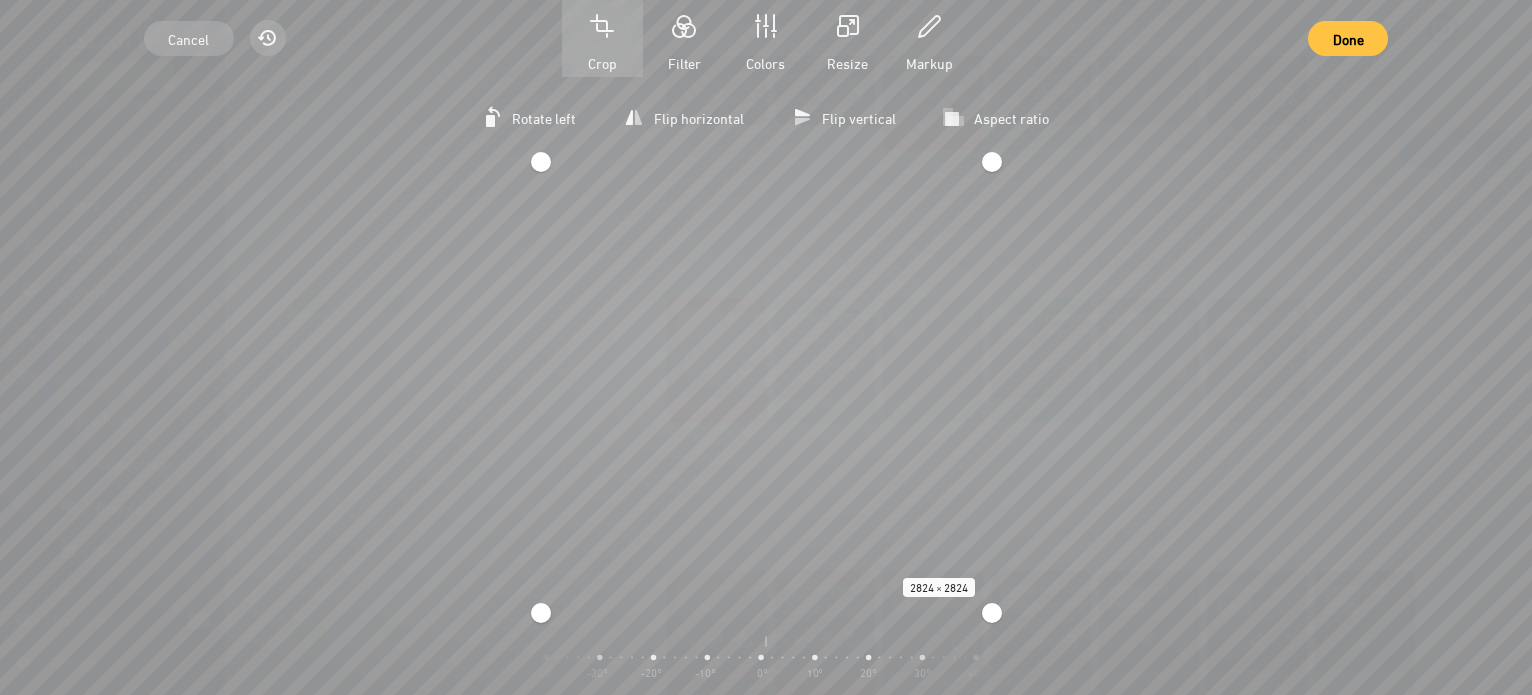 click on "Done" at bounding box center [1347, 38] 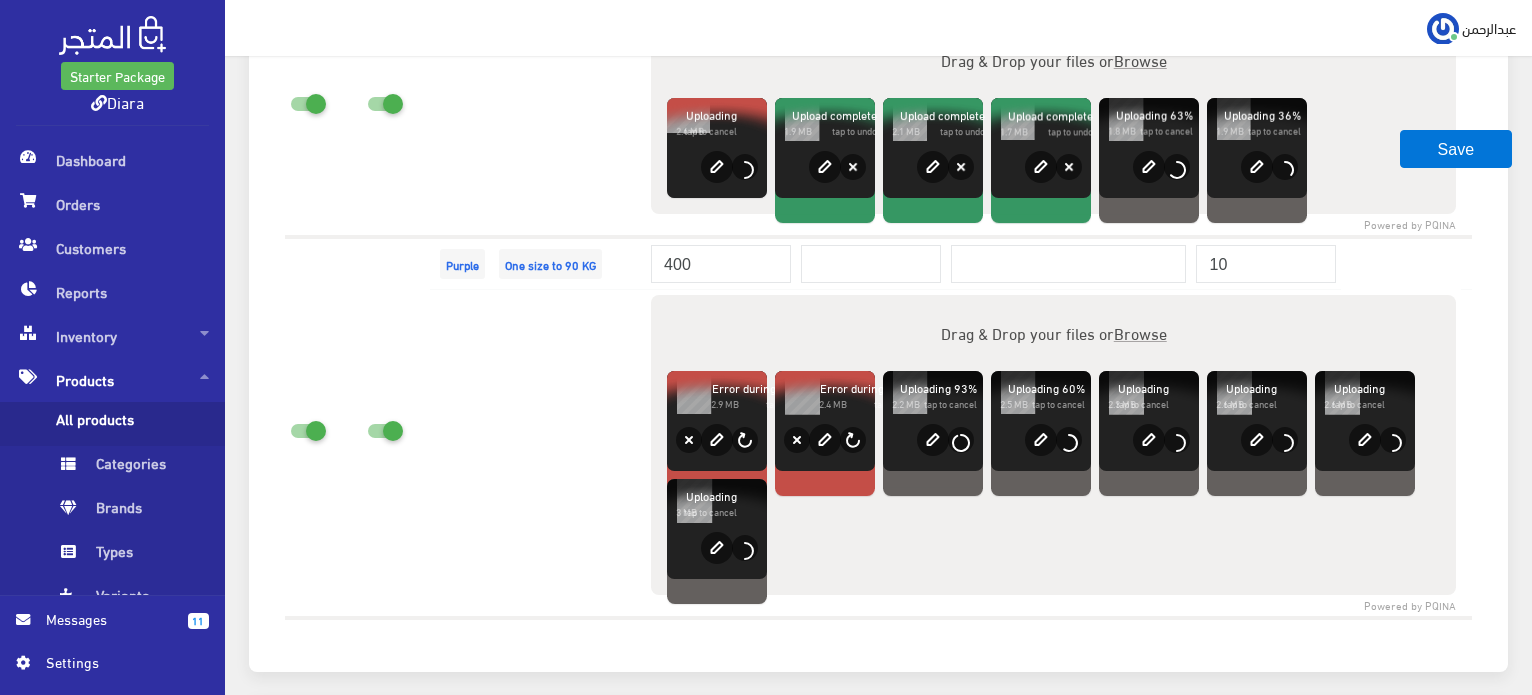 scroll, scrollTop: 2857, scrollLeft: 0, axis: vertical 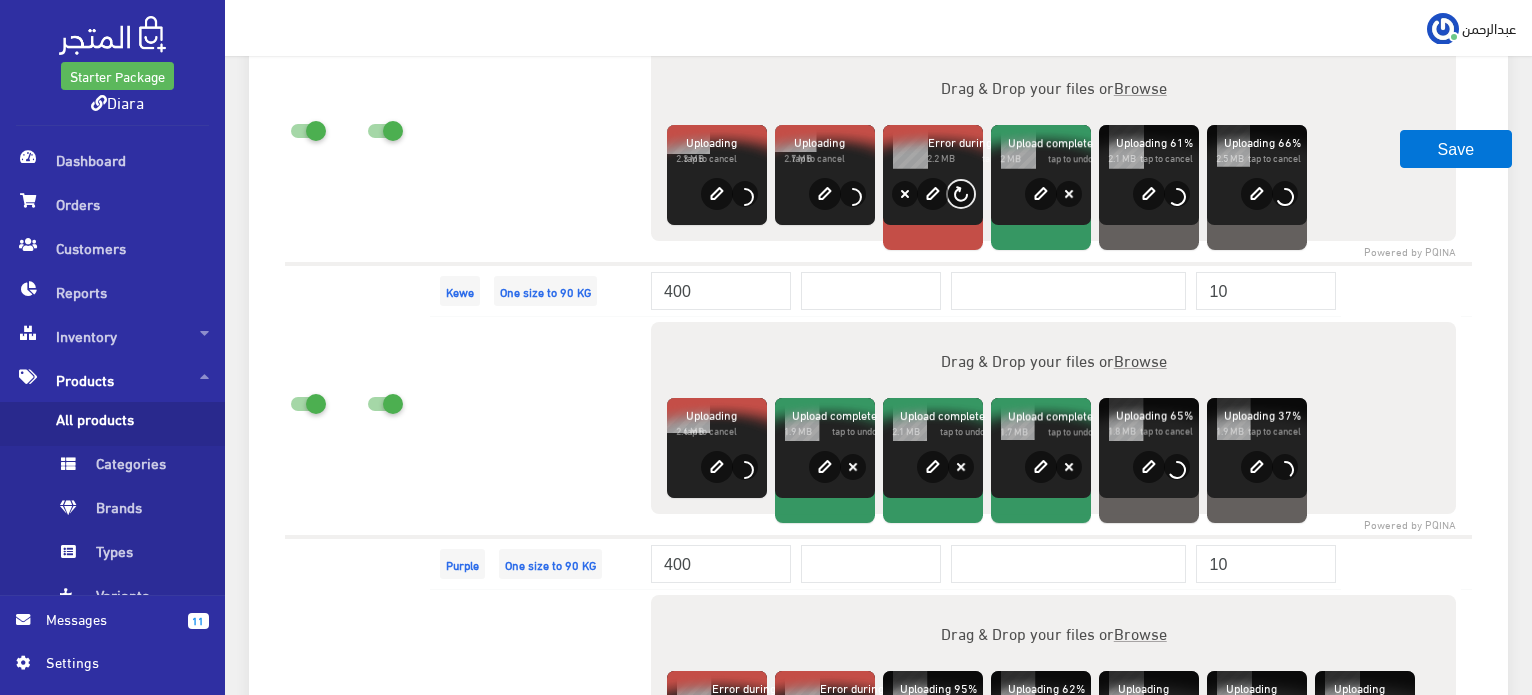 click on "Retry" at bounding box center (961, 194) 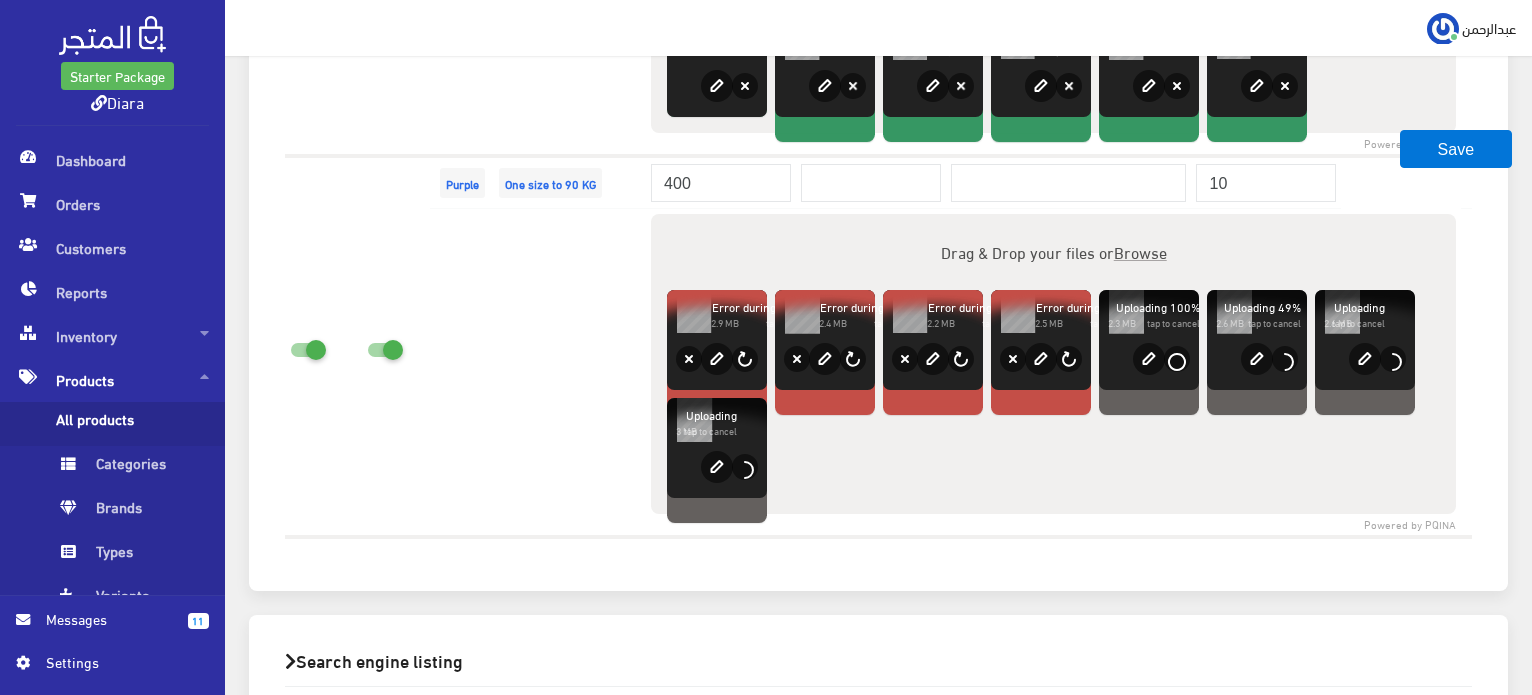 scroll, scrollTop: 3257, scrollLeft: 0, axis: vertical 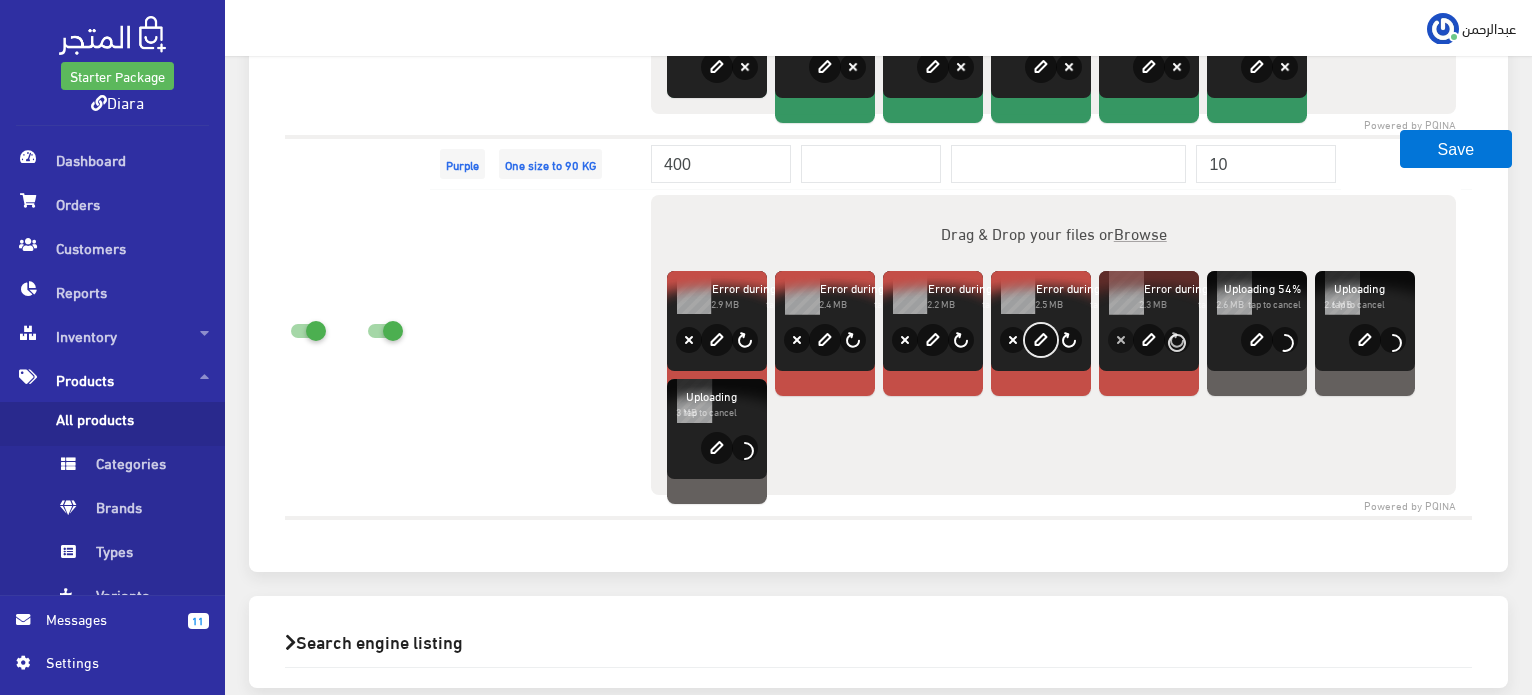 click on "edit" at bounding box center (1041, 340) 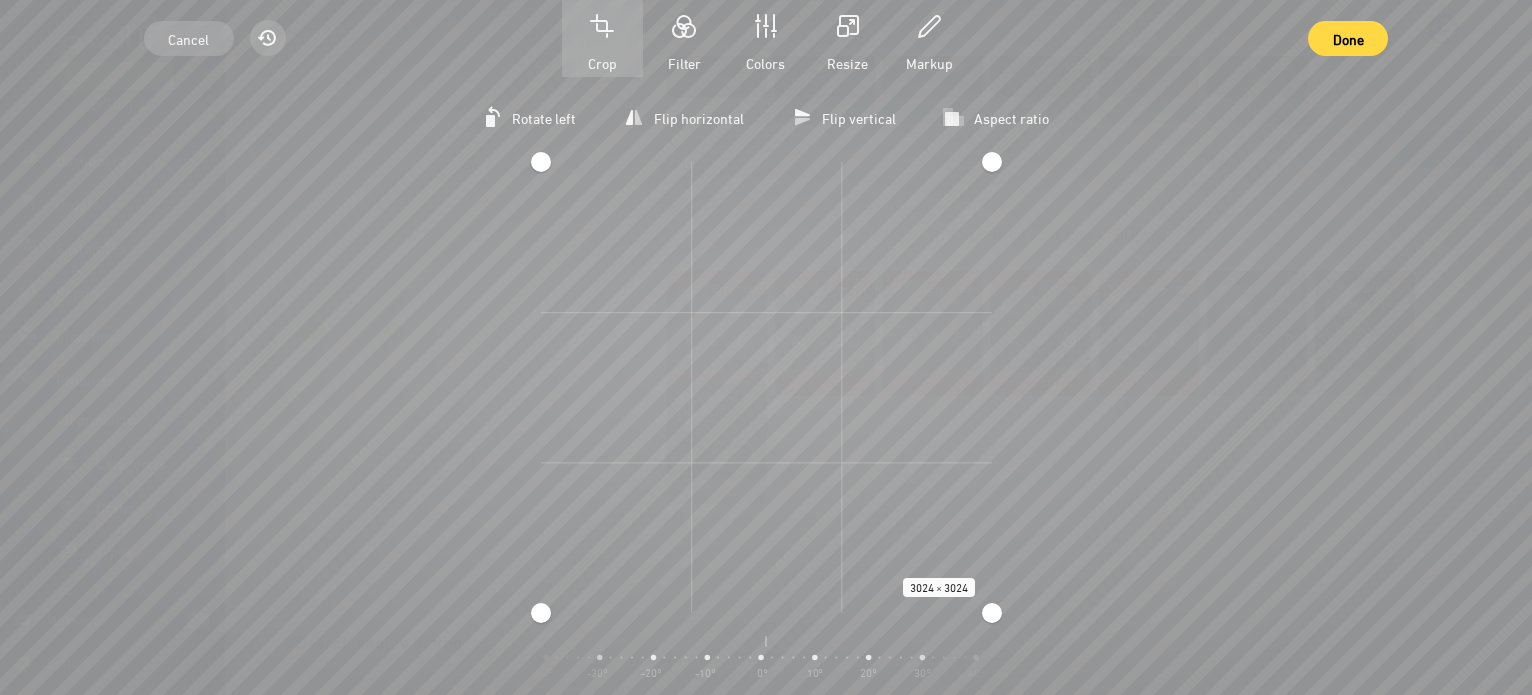 click on "Rotate left Flip horizontal Flip vertical Aspect ratio مربعة طولية عرضية 3024 × 3024 Zoom Center rotation -90° -80° -70° -60° -50° -40° -30° -20° -10° 0° 10° 20° 30° 40° 50° 60° 70° 80° 90°" at bounding box center (766, 386) 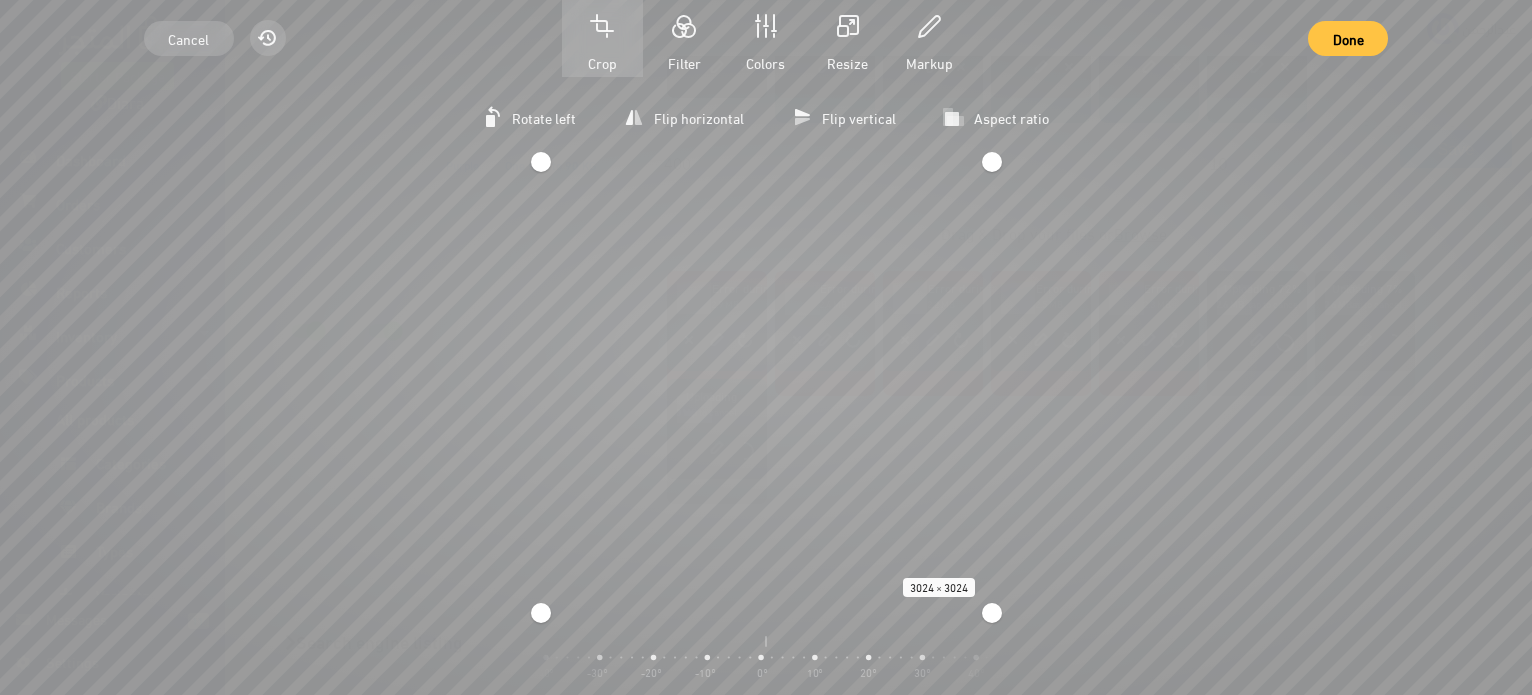 click on "Done" at bounding box center (1348, 38) 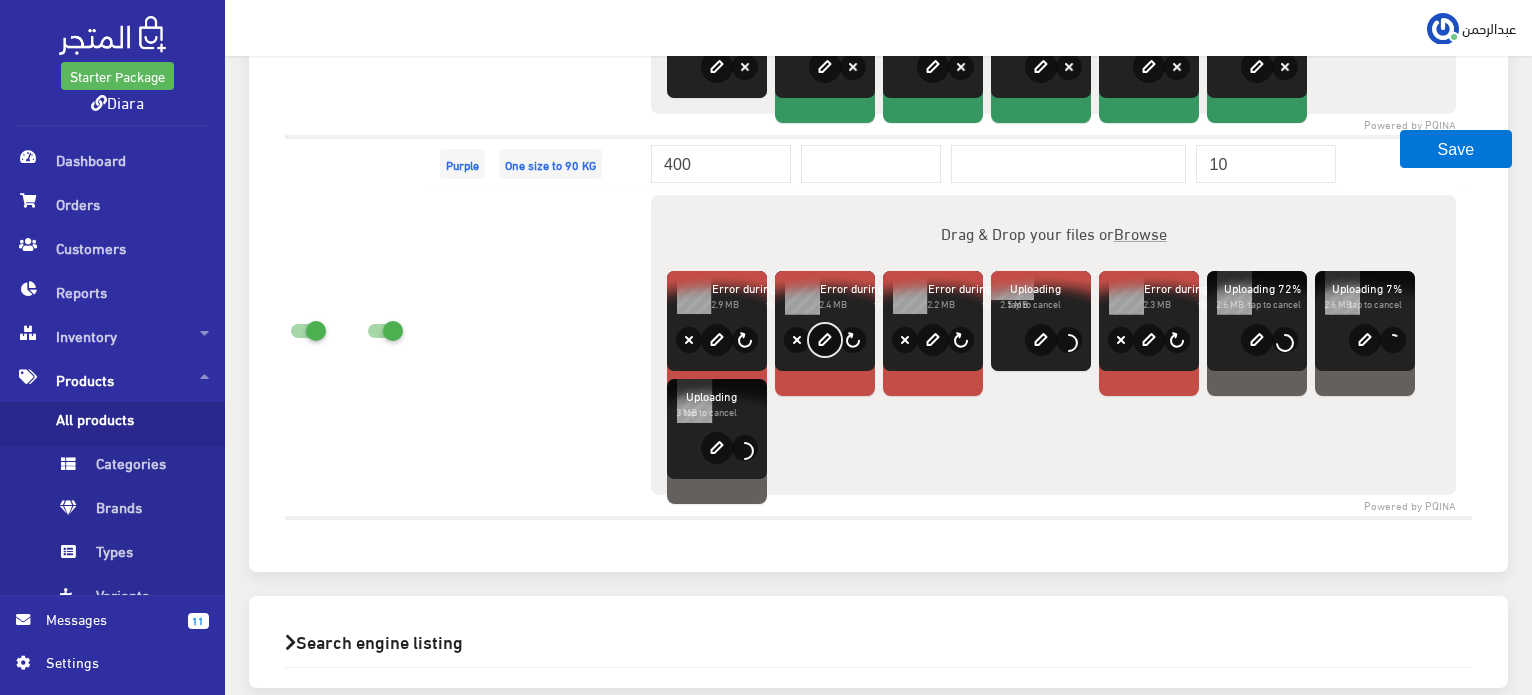 click on "edit" at bounding box center (825, 340) 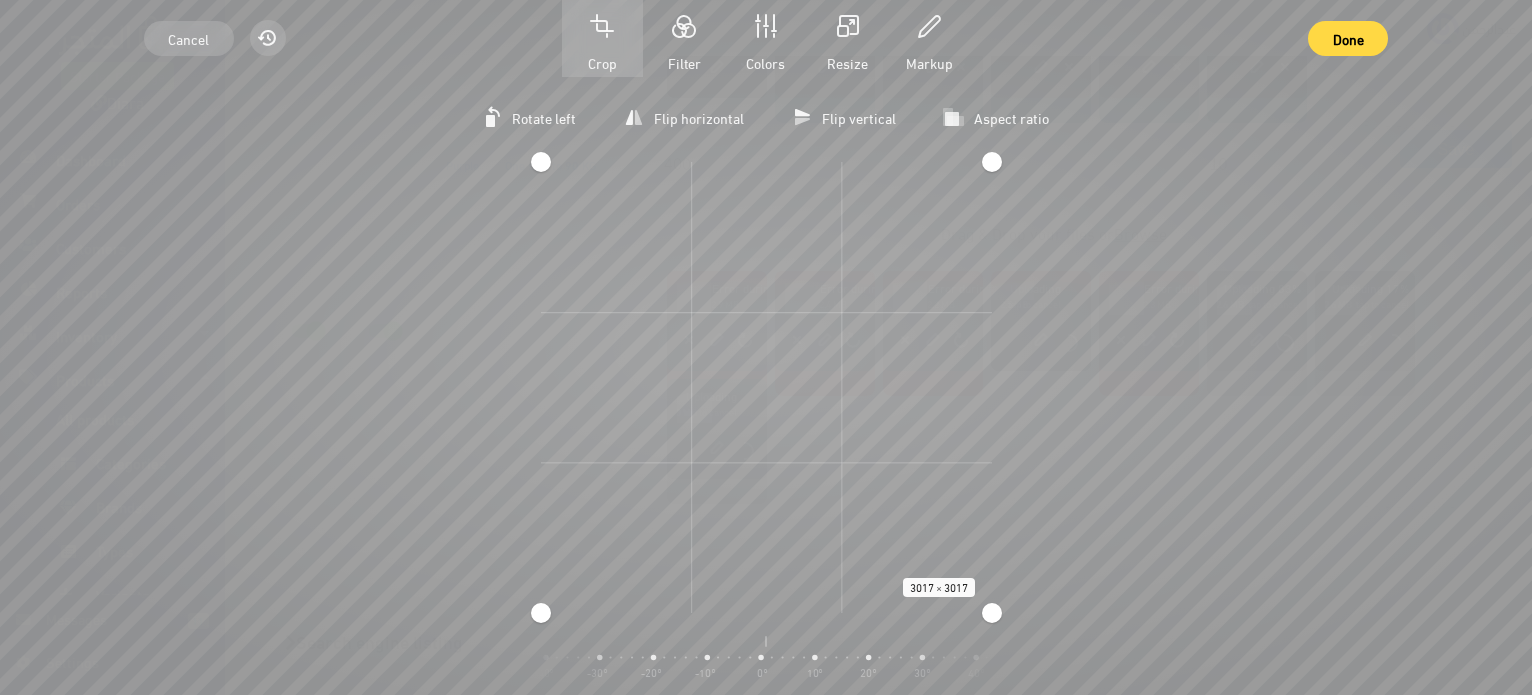 click on "Rotate left Flip horizontal Flip vertical Aspect ratio مربعة طولية عرضية 3017 × 3017 Zoom Center rotation -90° -80° -70° -60° -50° -40° -30° -20° -10° 0° 10° 20° 30° 40° 50° 60° 70° 80° 90°" at bounding box center [766, 386] 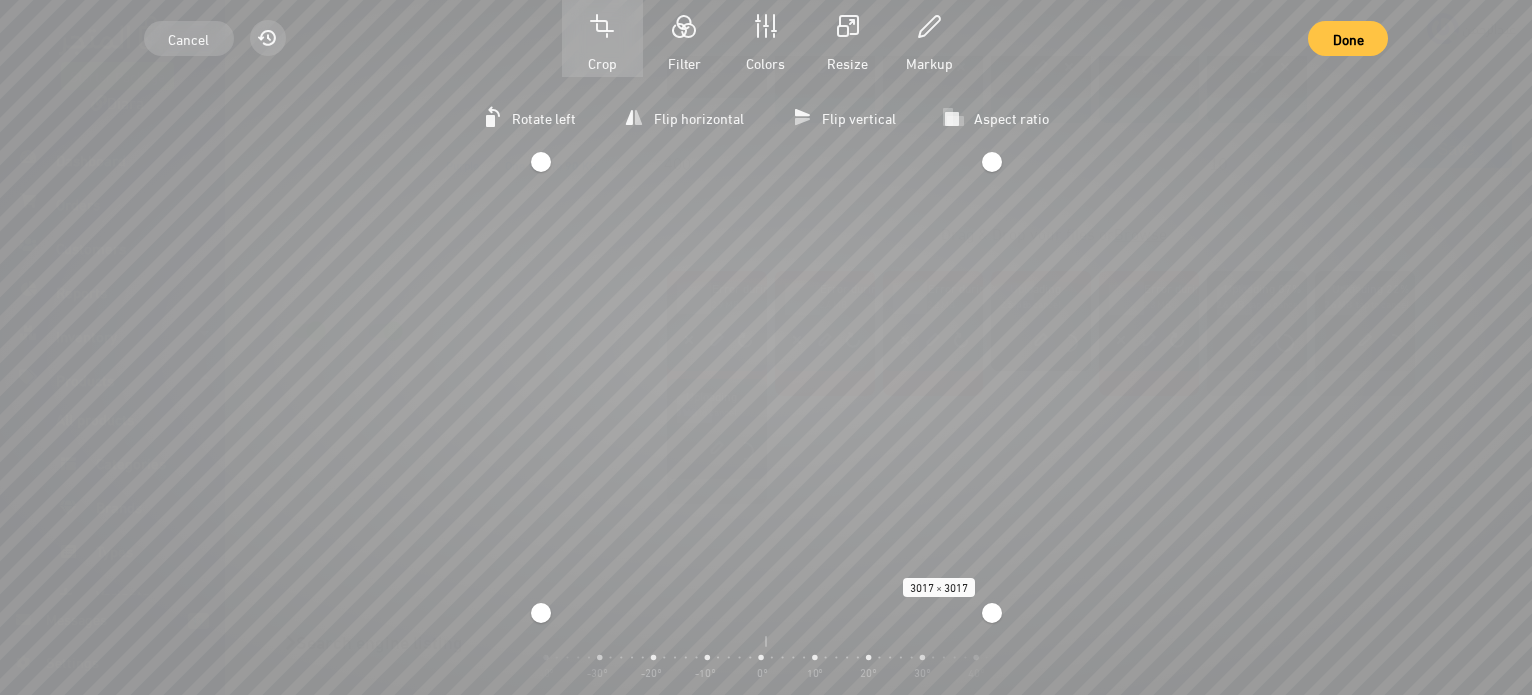 click on "Done" at bounding box center (1347, 38) 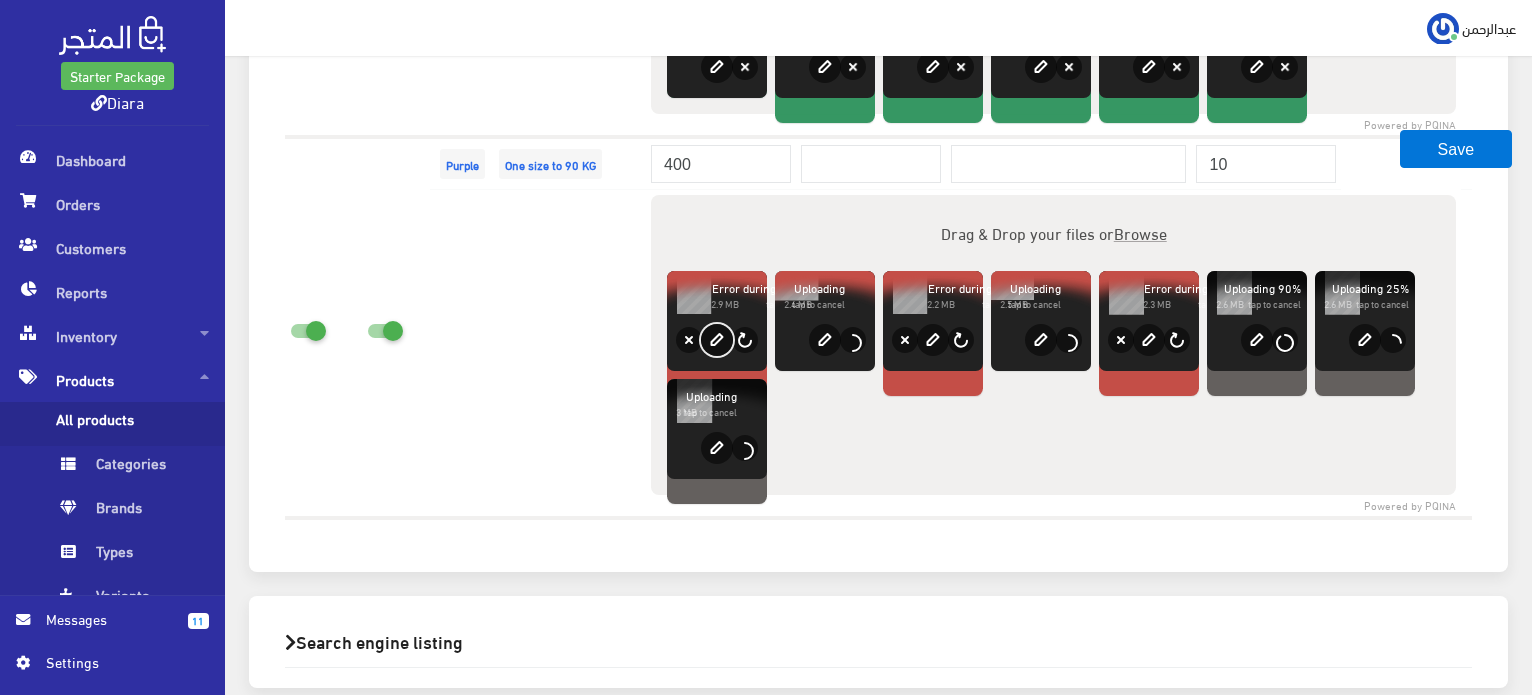 click on "edit" at bounding box center [717, 340] 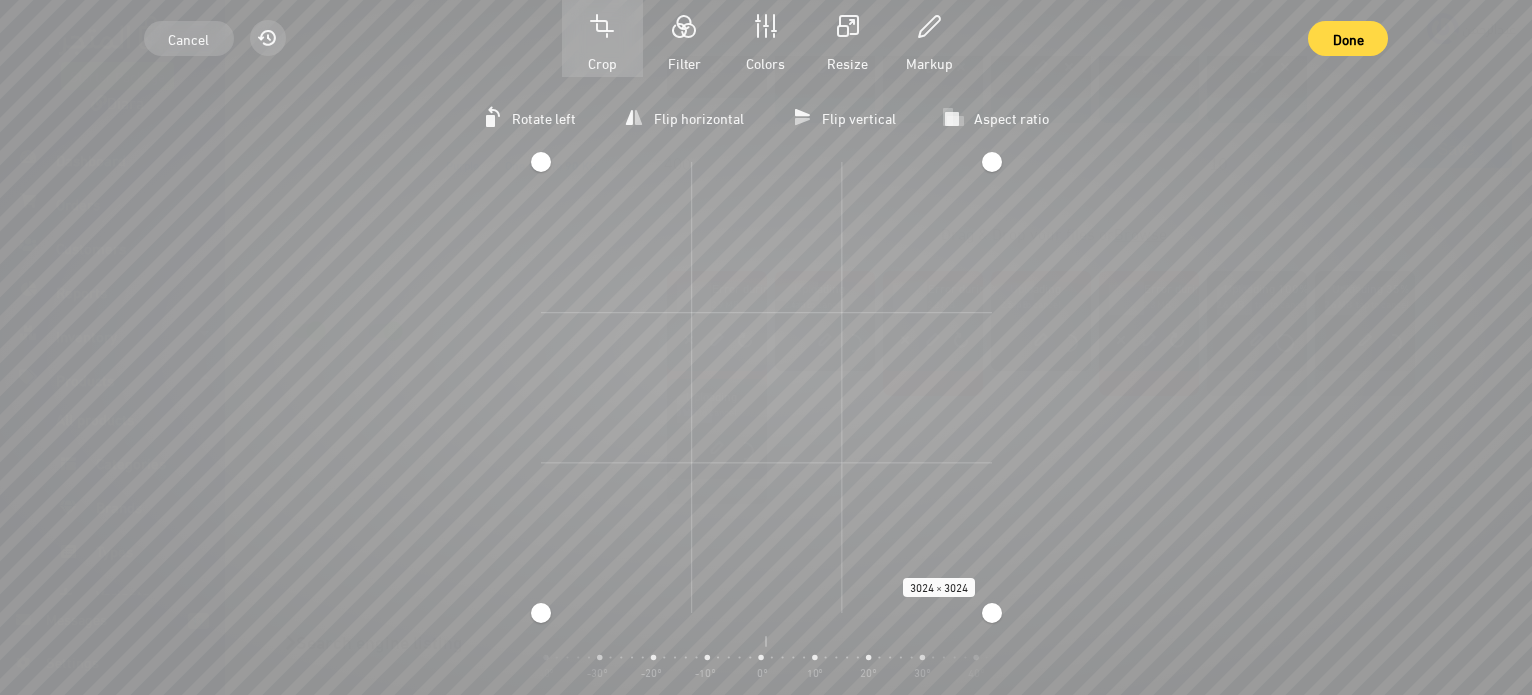 click on "Rotate left Flip horizontal Flip vertical Aspect ratio مربعة طولية عرضية 3024 × 3024 Zoom Center rotation -90° -80° -70° -60° -50° -40° -30° -20° -10° 0° 10° 20° 30° 40° 50° 60° 70° 80° 90°" at bounding box center [766, 386] 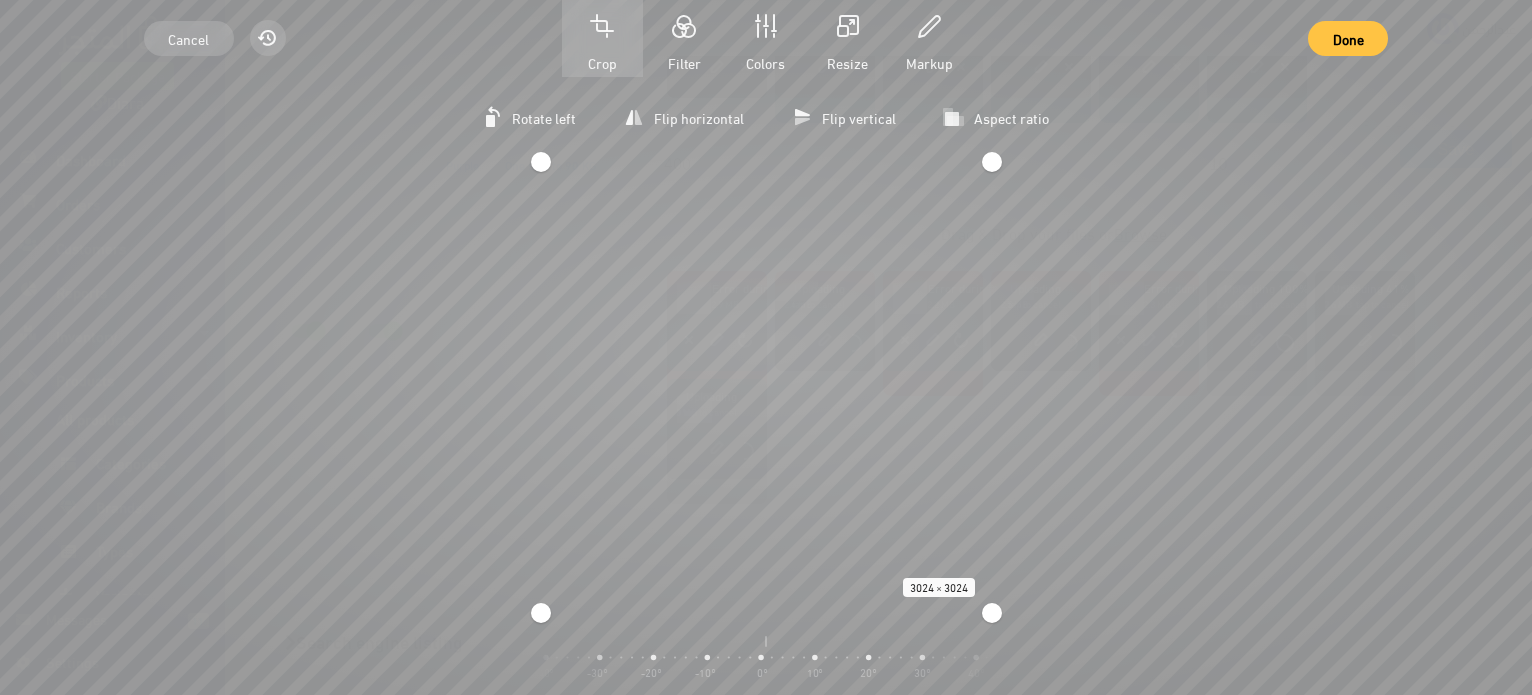 click on "Done" at bounding box center [1348, 38] 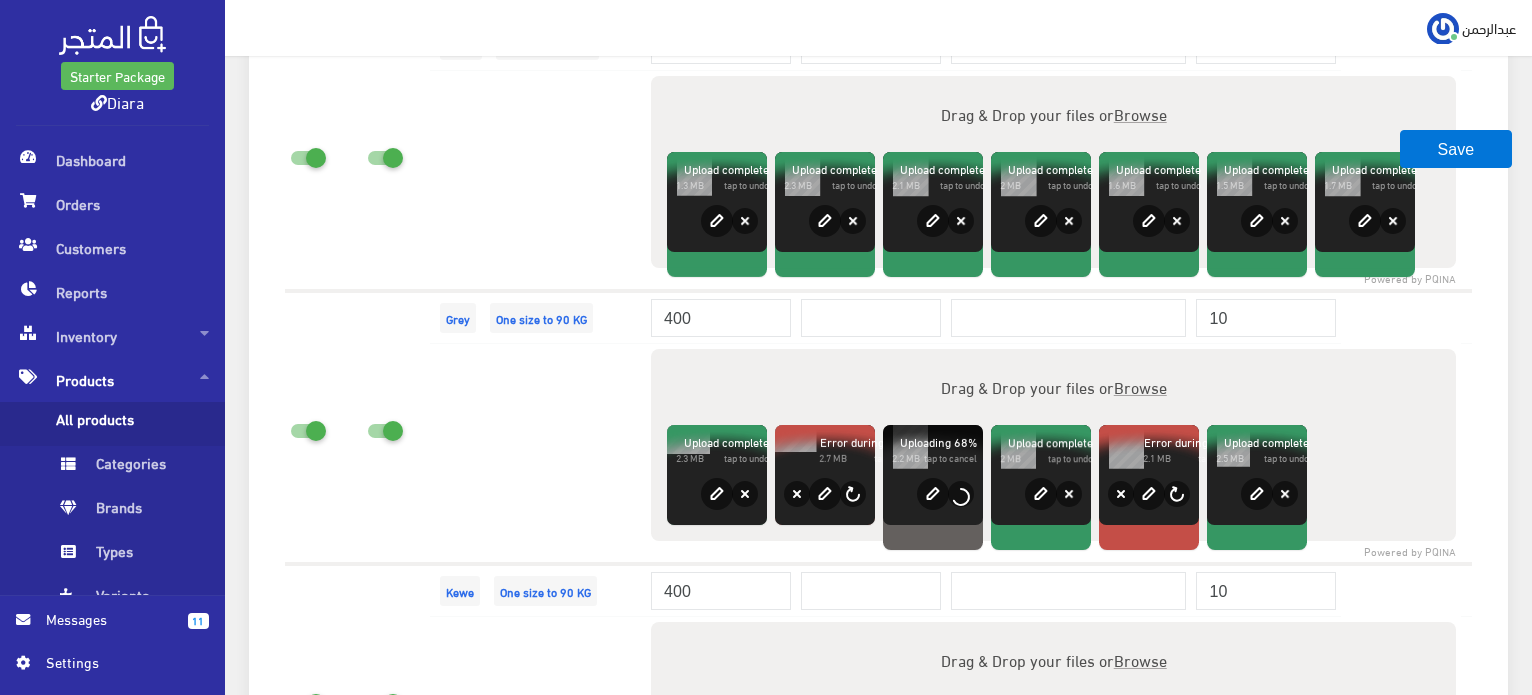scroll, scrollTop: 3357, scrollLeft: 0, axis: vertical 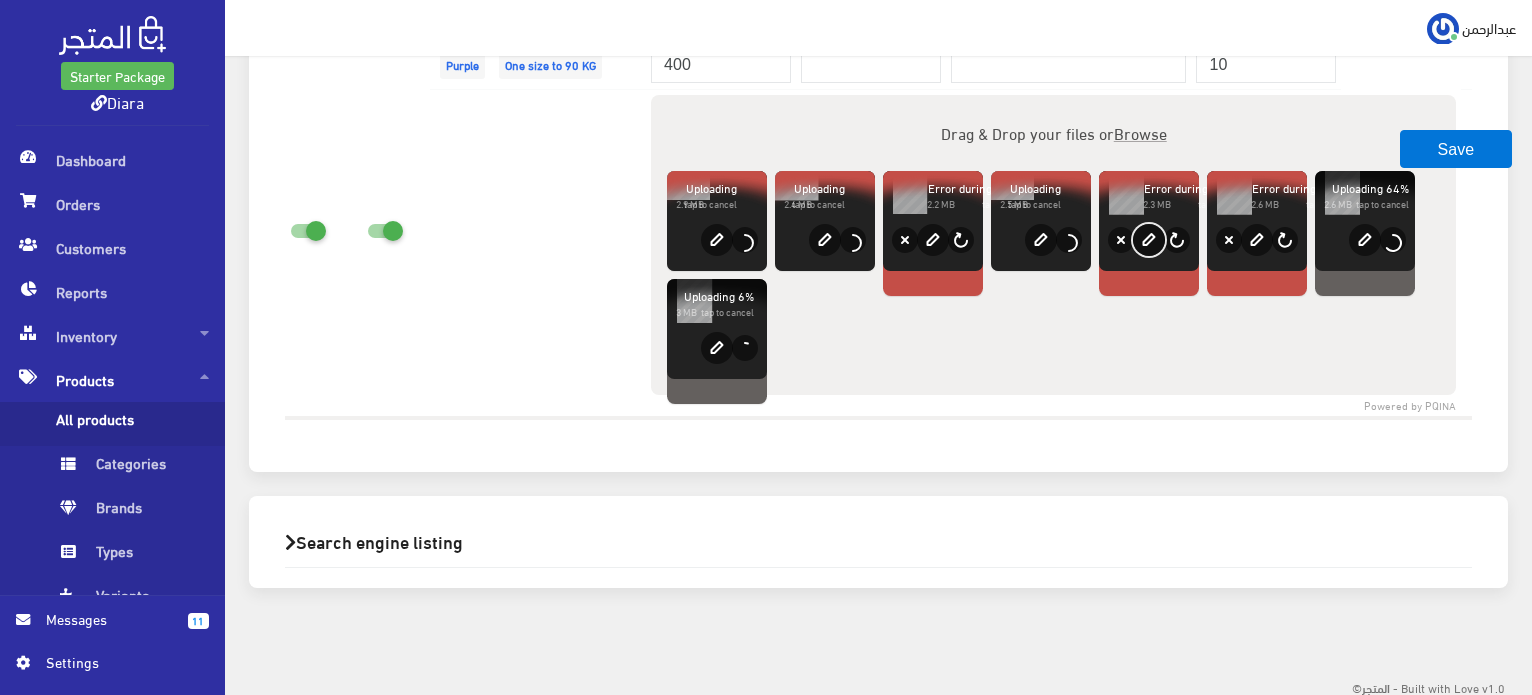 click on "edit" at bounding box center (1149, 240) 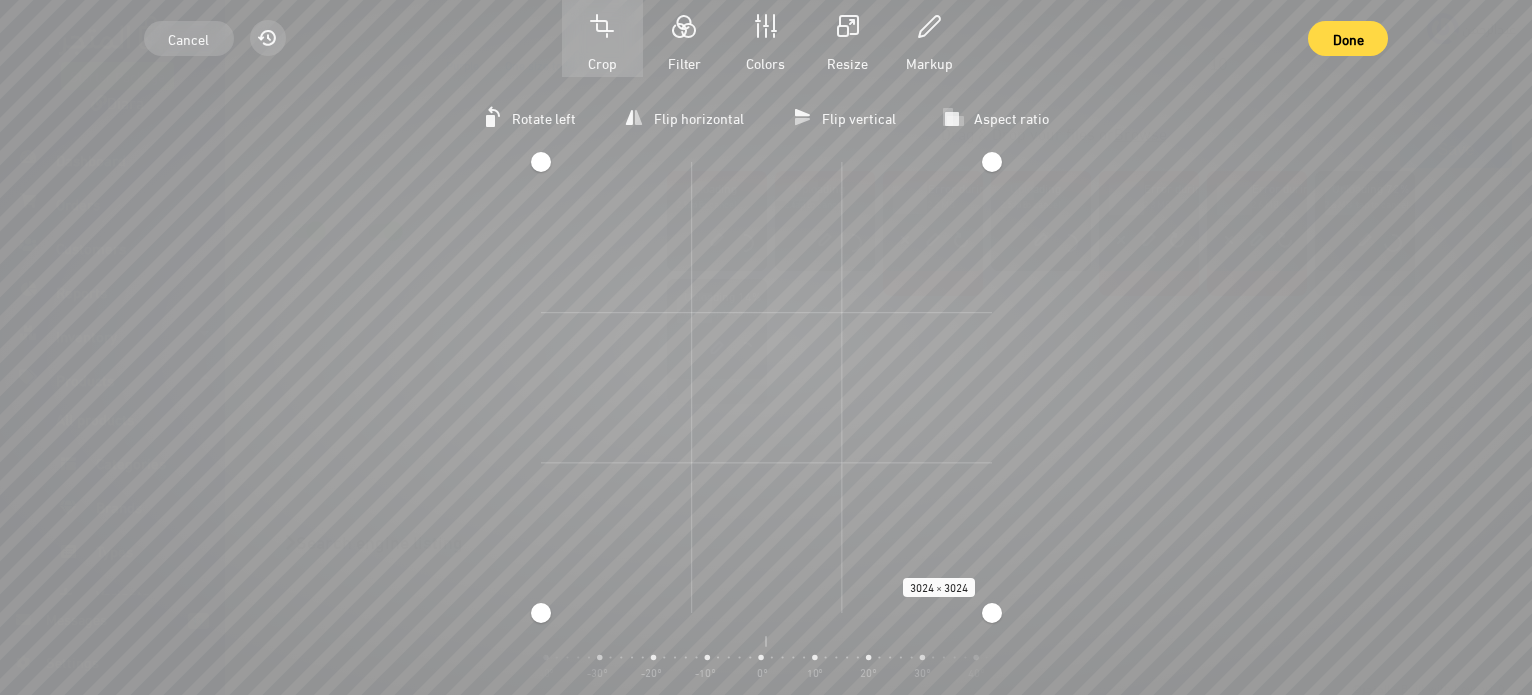 click on "Rotate left Flip horizontal Flip vertical Aspect ratio مربعة طولية عرضية 3024 × 3024 Zoom Center rotation -90° -80° -70° -60° -50° -40° -30° -20° -10° 0° 10° 20° 30° 40° 50° 60° 70° 80° 90°" at bounding box center [766, 386] 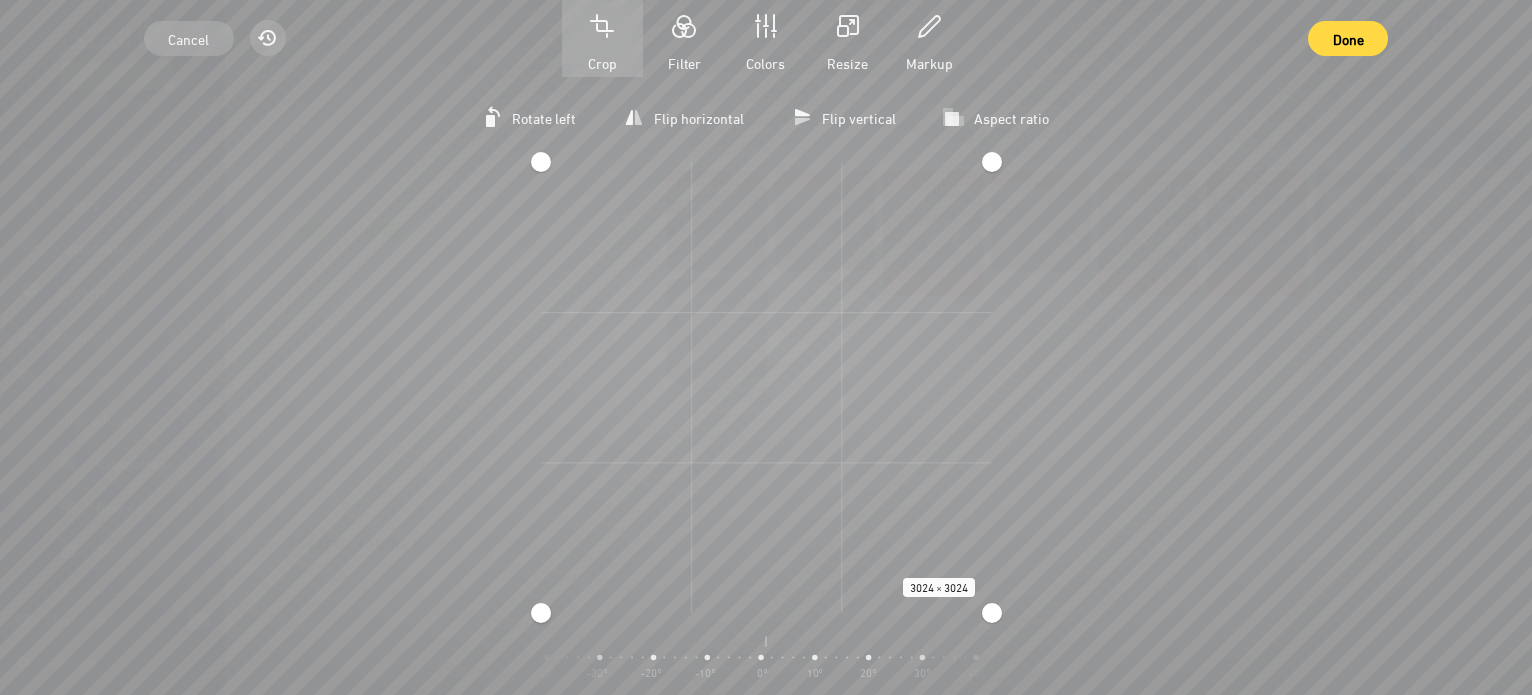 click at bounding box center [766, 162] 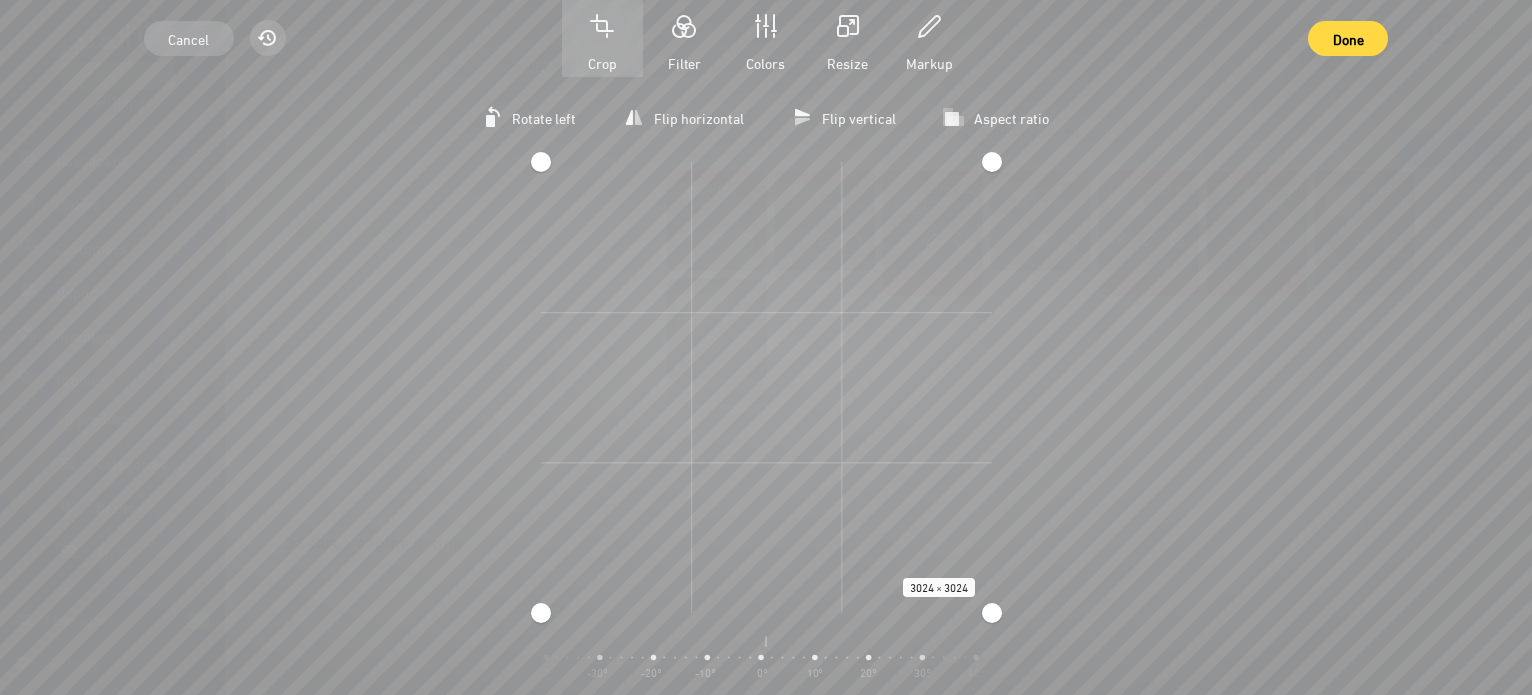 click on "Rotate left Flip horizontal Flip vertical Aspect ratio مربعة طولية عرضية 3024 × 3024 Zoom Center rotation -90° -80° -70° -60° -50° -40° -30° -20° -10° 0° 10° 20° 30° 40° 50° 60° 70° 80° 90°" at bounding box center (766, 386) 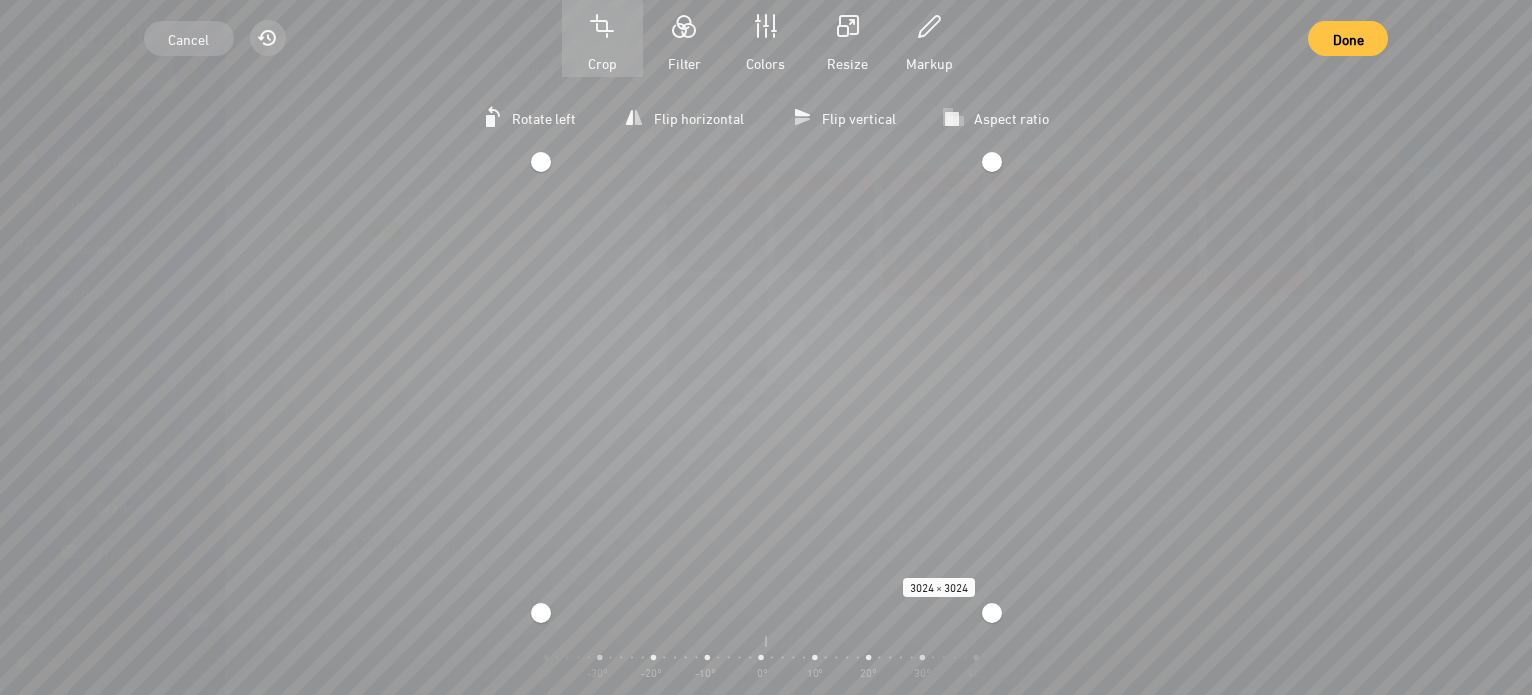 click on "Done" at bounding box center [1348, 38] 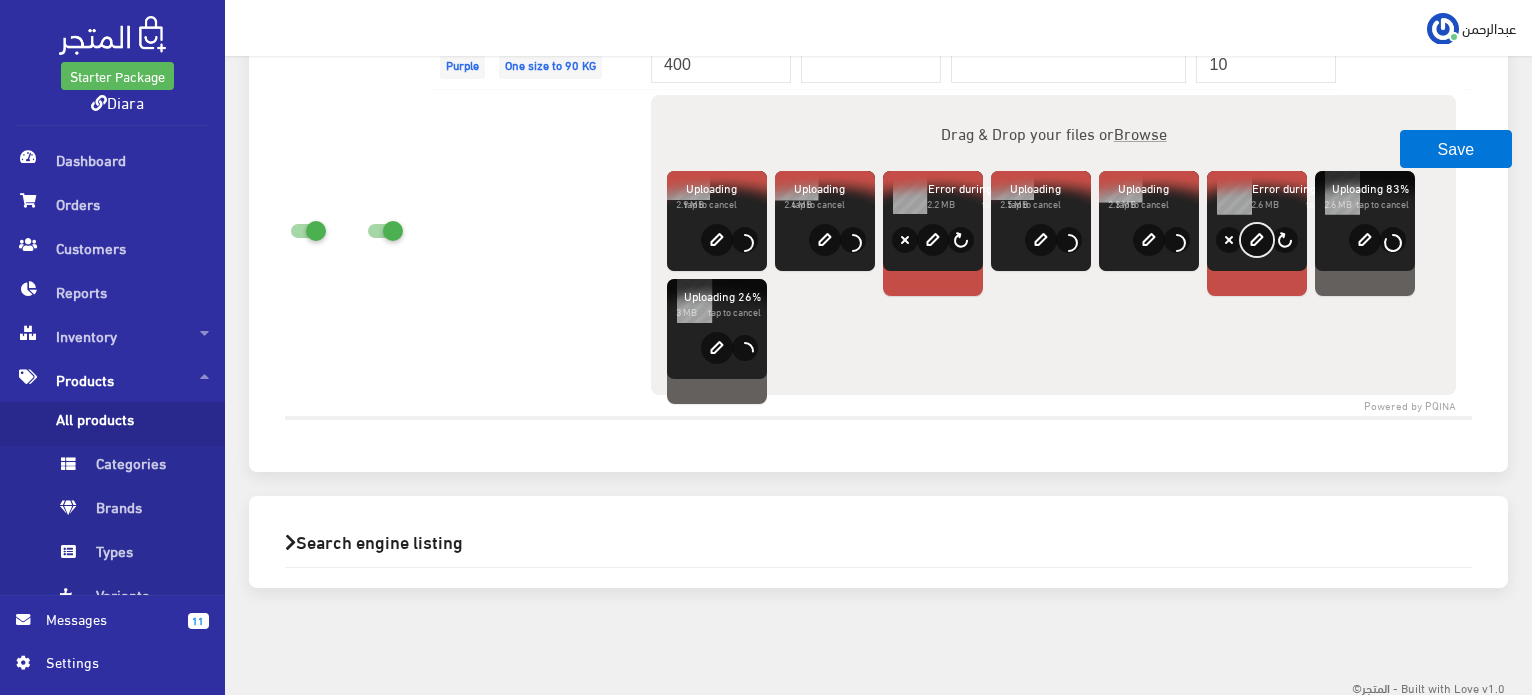 click on "edit" at bounding box center [1257, 240] 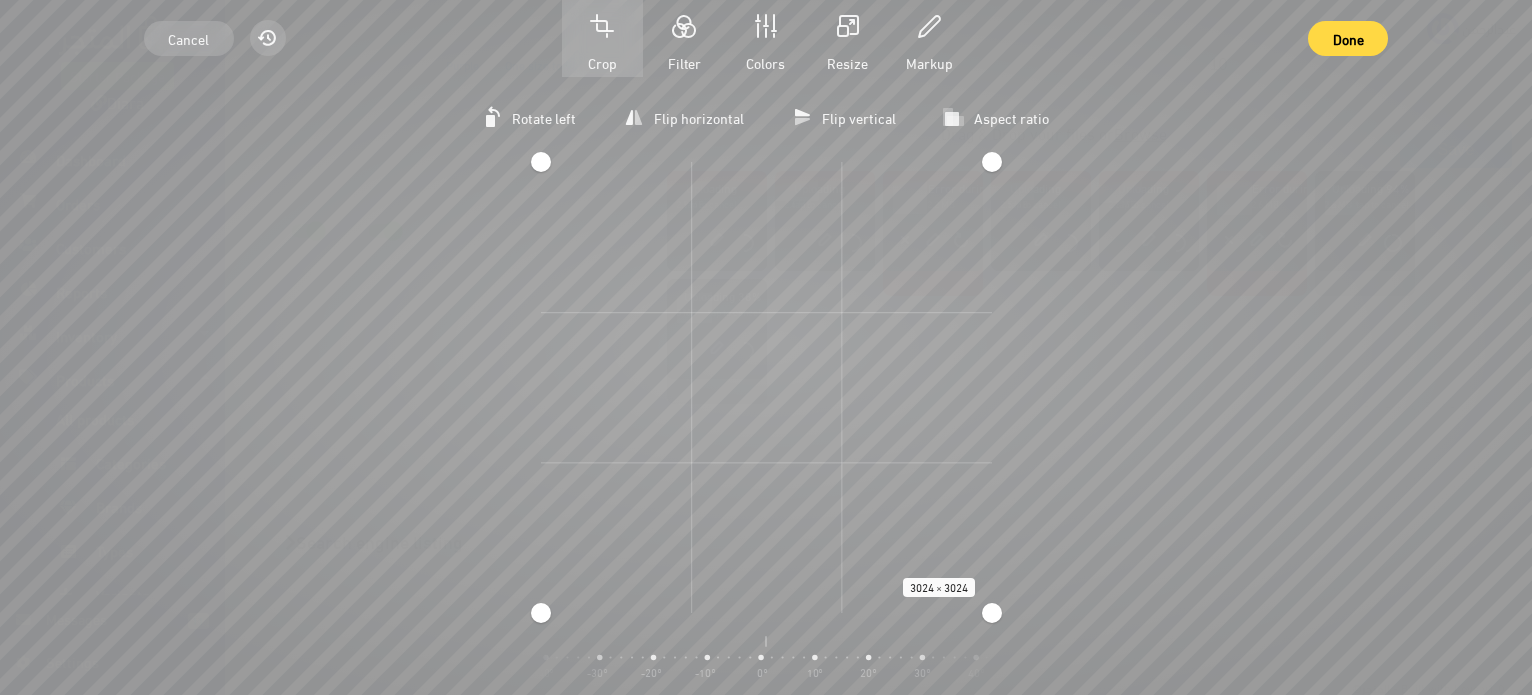 click on "Rotate left Flip horizontal Flip vertical Aspect ratio مربعة طولية عرضية 3024 × 3024 Zoom Center rotation -90° -80° -70° -60° -50° -40° -30° -20° -10° 0° 10° 20° 30° 40° 50° 60° 70° 80° 90°" at bounding box center [766, 386] 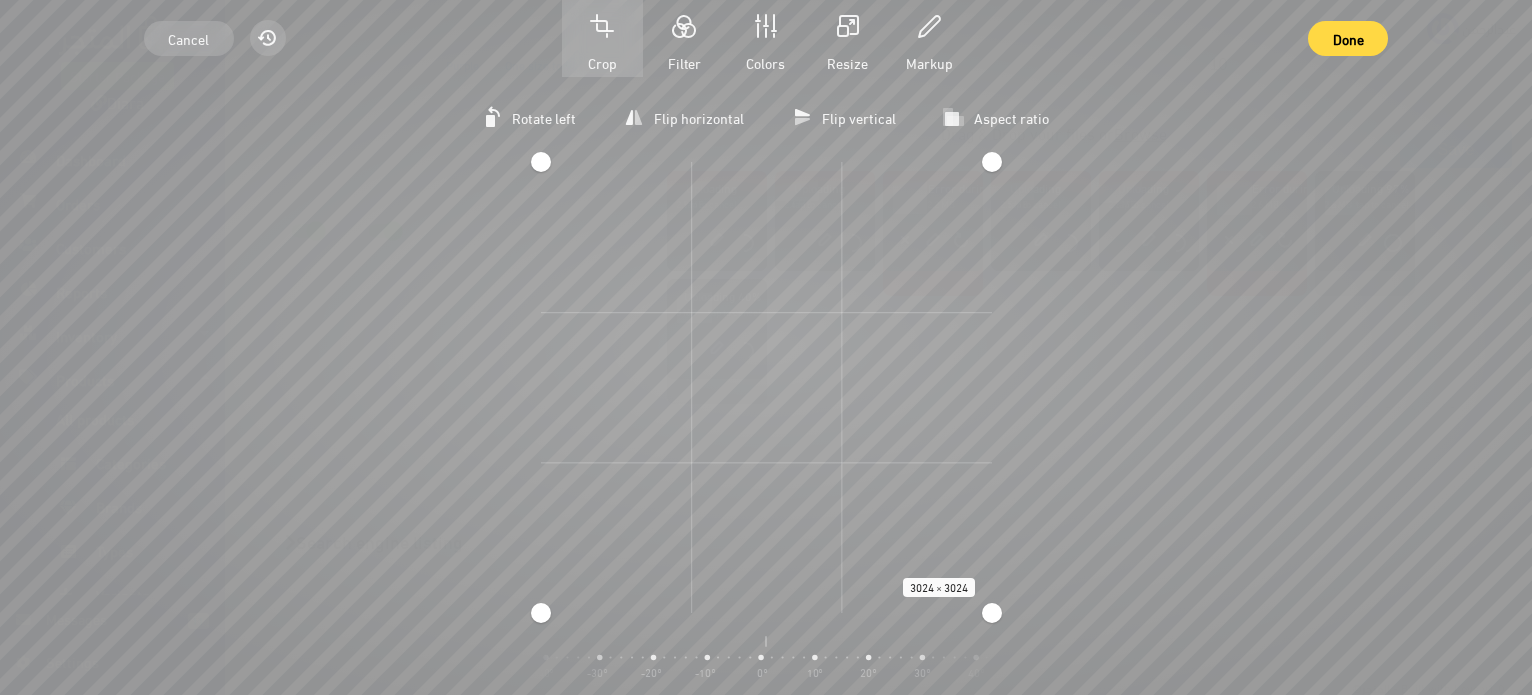 click on "Rotate left Flip horizontal Flip vertical Aspect ratio مربعة طولية عرضية 3024 × 3024 Zoom Center rotation -90° -80° -70° -60° -50° -40° -30° -20° -10° 0° 10° 20° 30° 40° 50° 60° 70° 80° 90°" at bounding box center (766, 386) 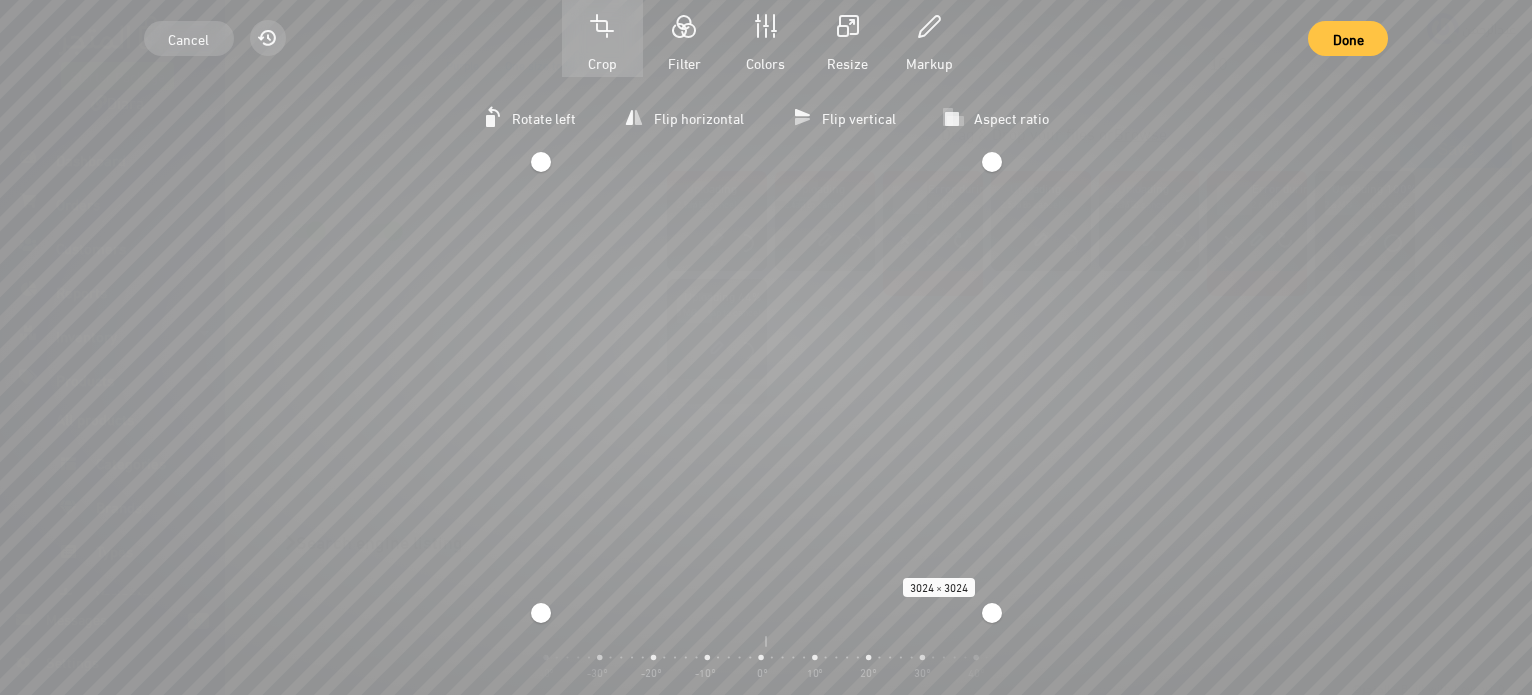 click on "Done" at bounding box center (1348, 38) 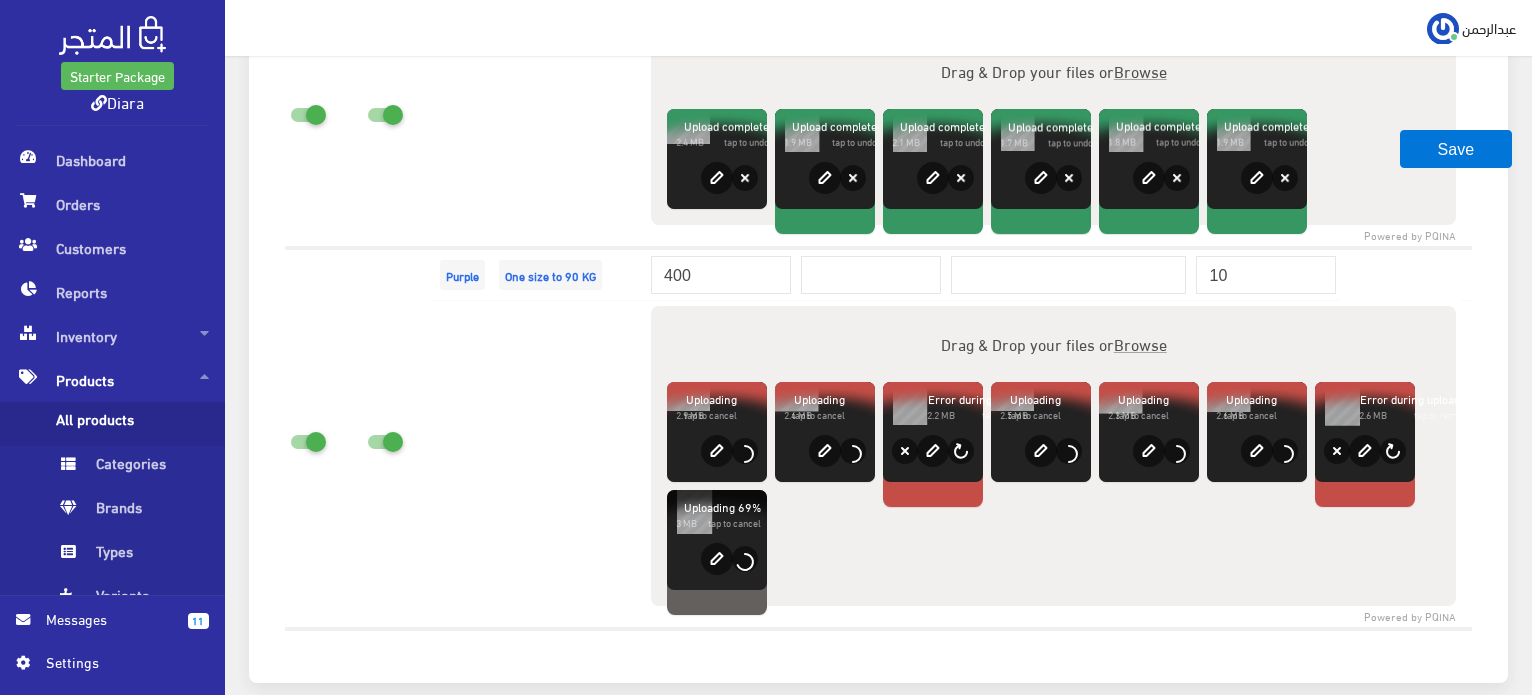 scroll, scrollTop: 2857, scrollLeft: 0, axis: vertical 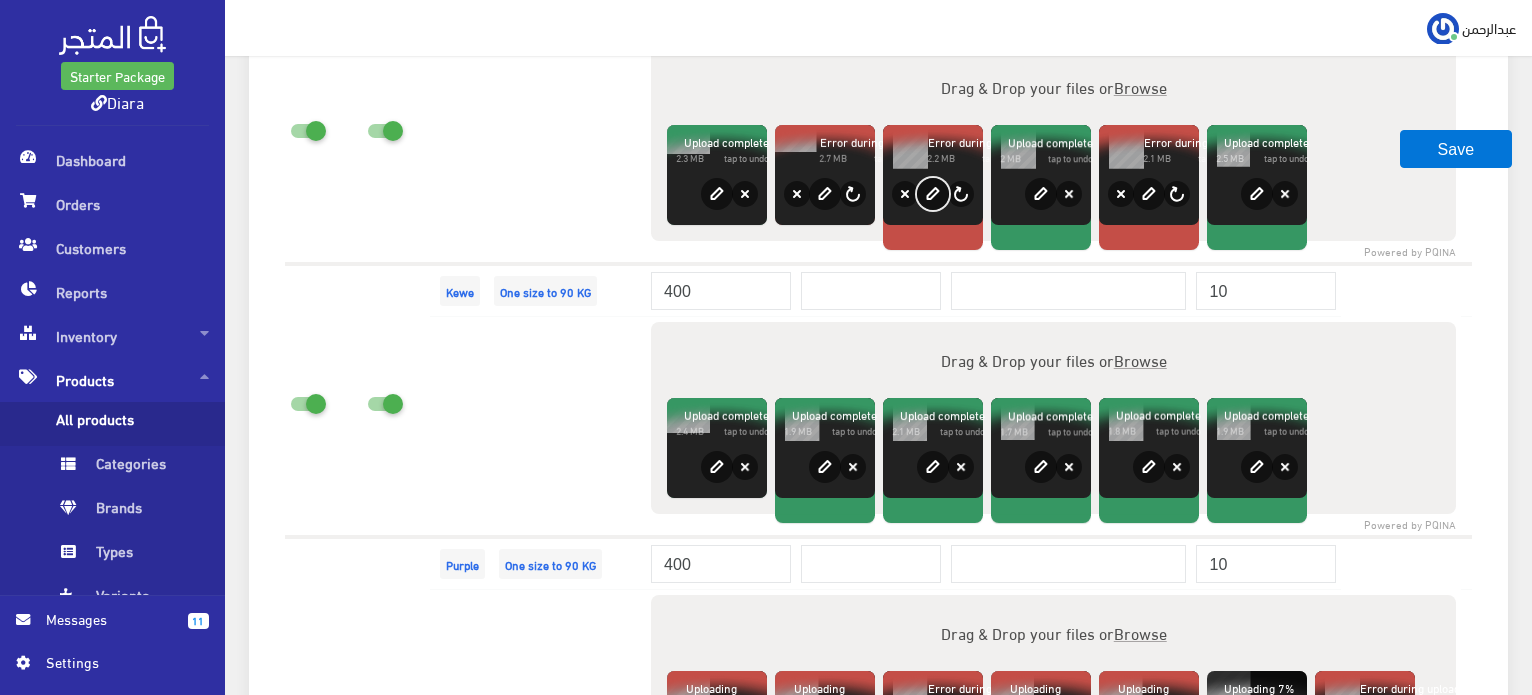 click on "edit" at bounding box center (933, 194) 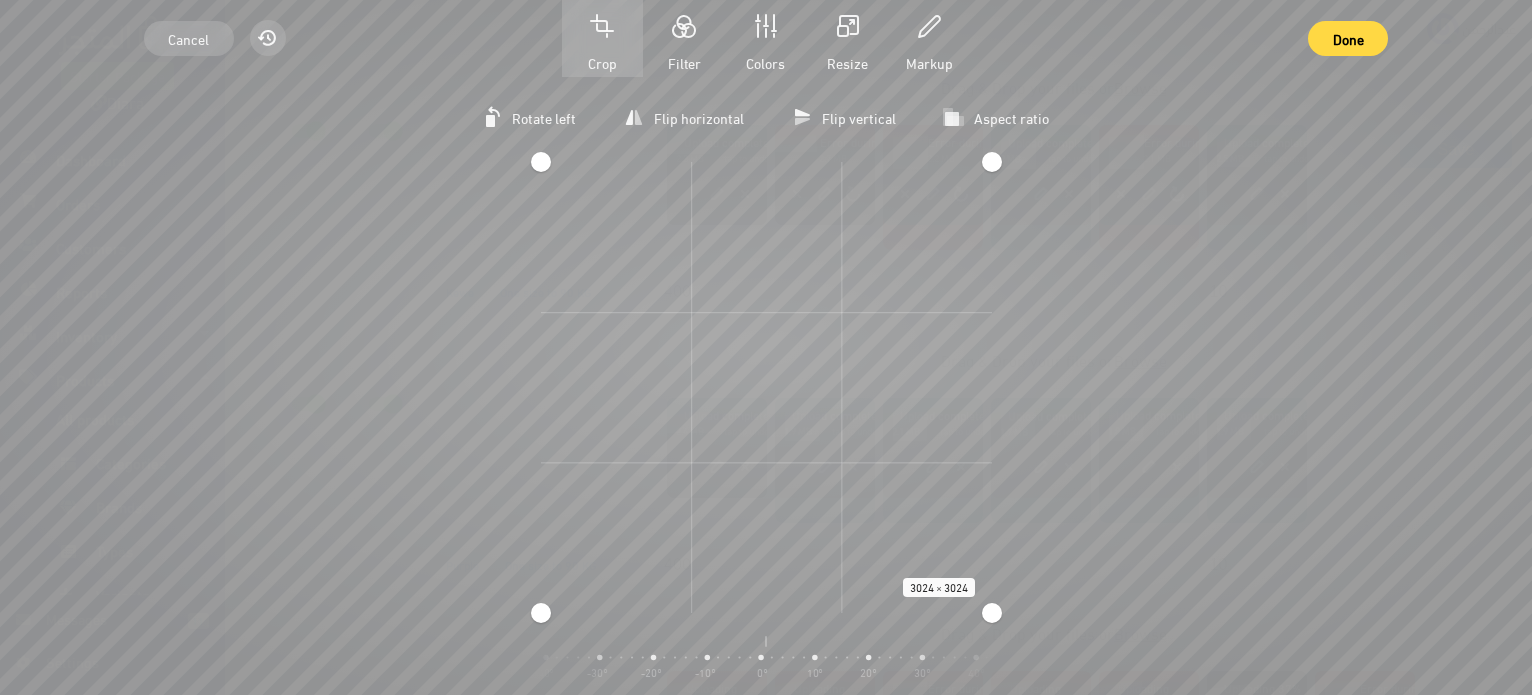 click on "Rotate left Flip horizontal Flip vertical Aspect ratio مربعة طولية عرضية 3024 × 3024 Zoom Center rotation -90° -80° -70° -60° -50° -40° -30° -20° -10° 0° 10° 20° 30° 40° 50° 60° 70° 80° 90°" at bounding box center [766, 386] 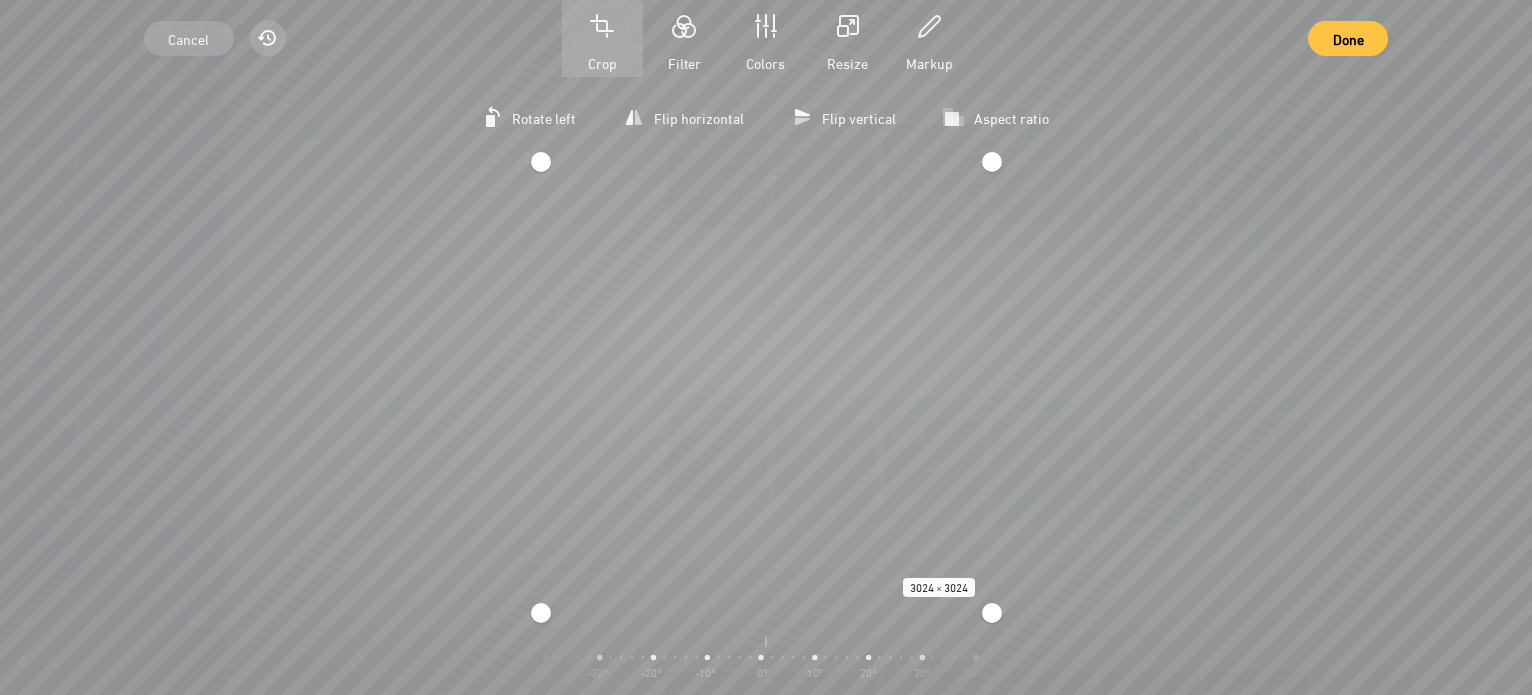click on "Done" at bounding box center (1347, 38) 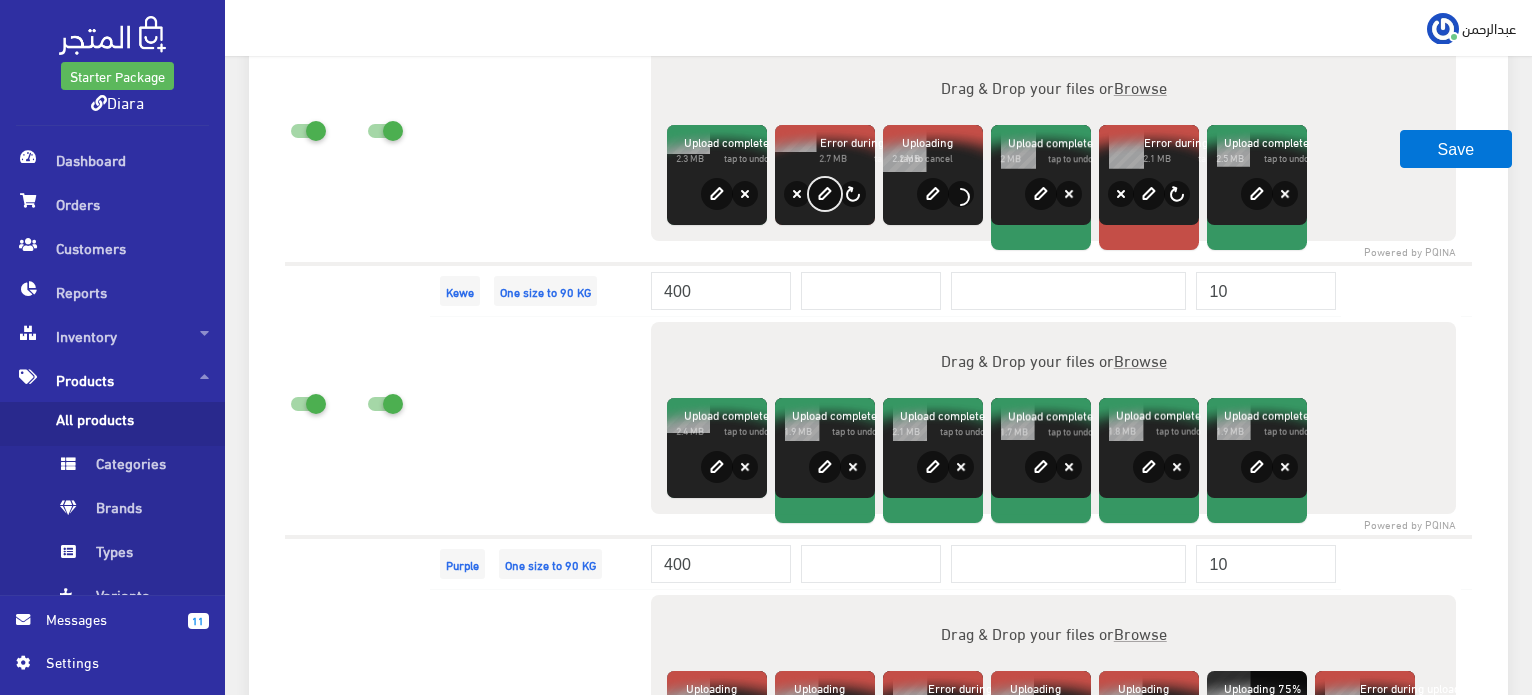click on "edit" at bounding box center (825, 194) 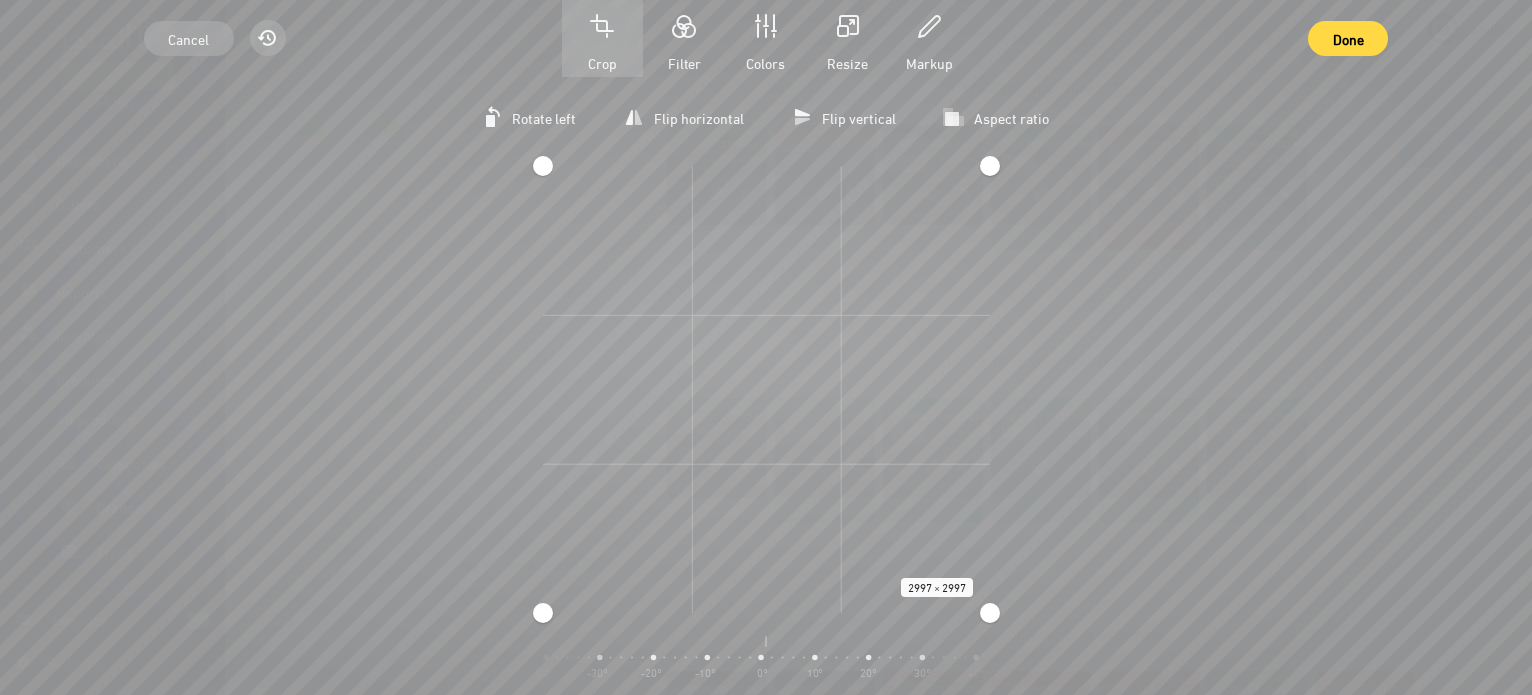 click at bounding box center [766, 166] 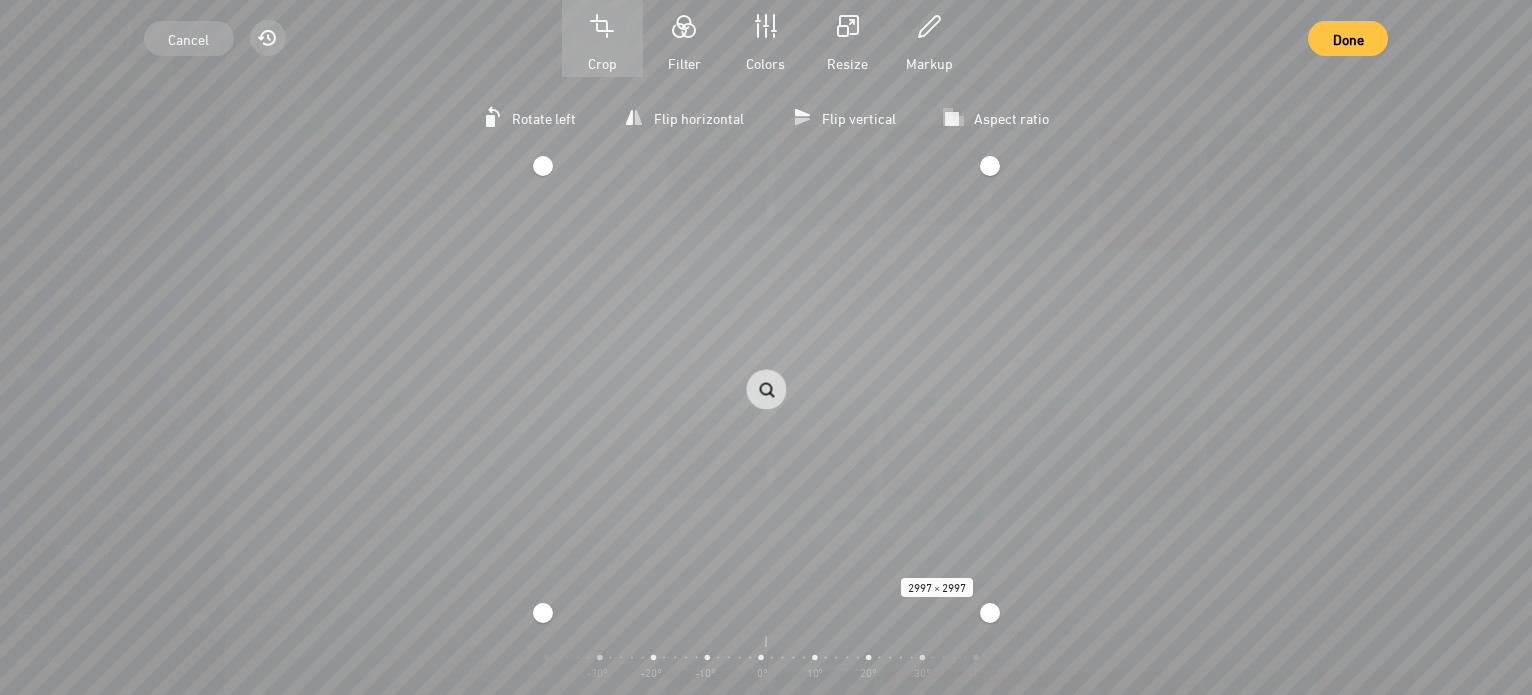 click on "Done" at bounding box center [1348, 38] 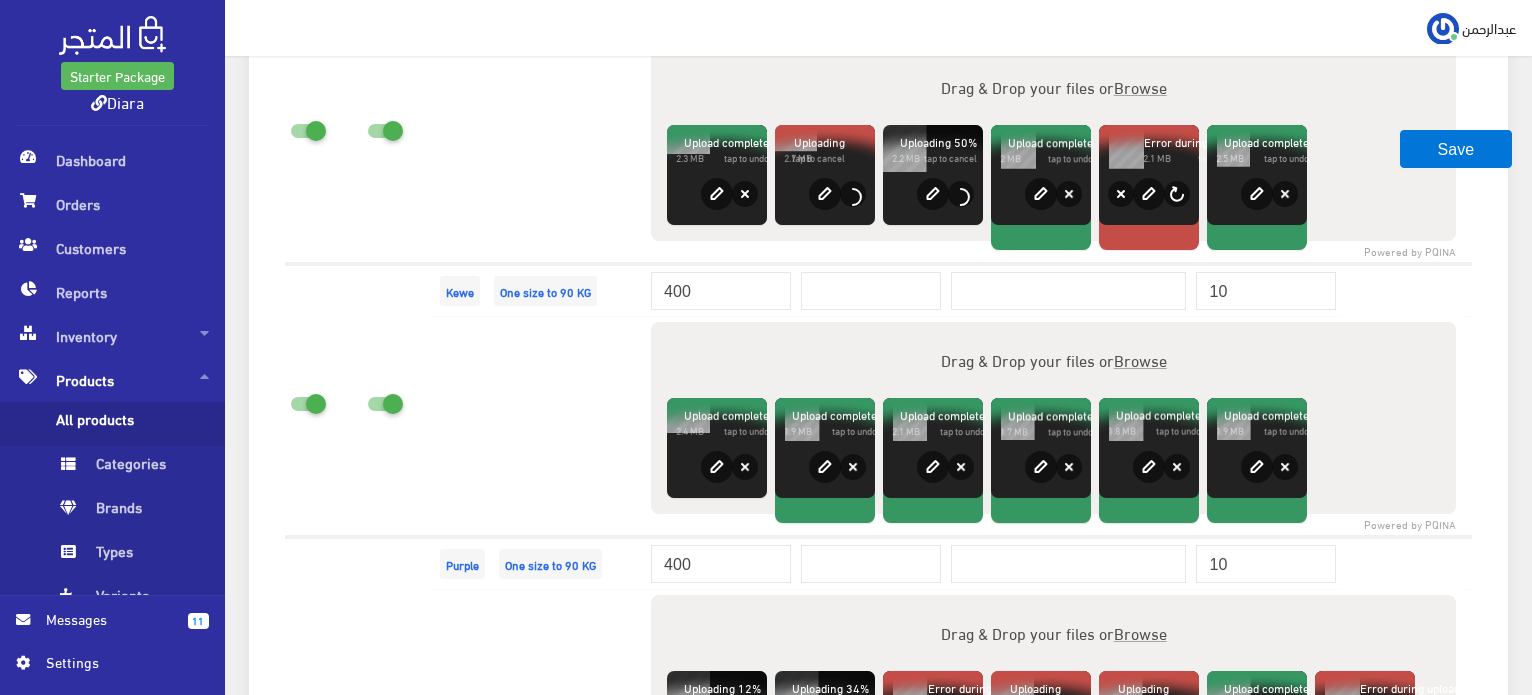 scroll, scrollTop: 3357, scrollLeft: 0, axis: vertical 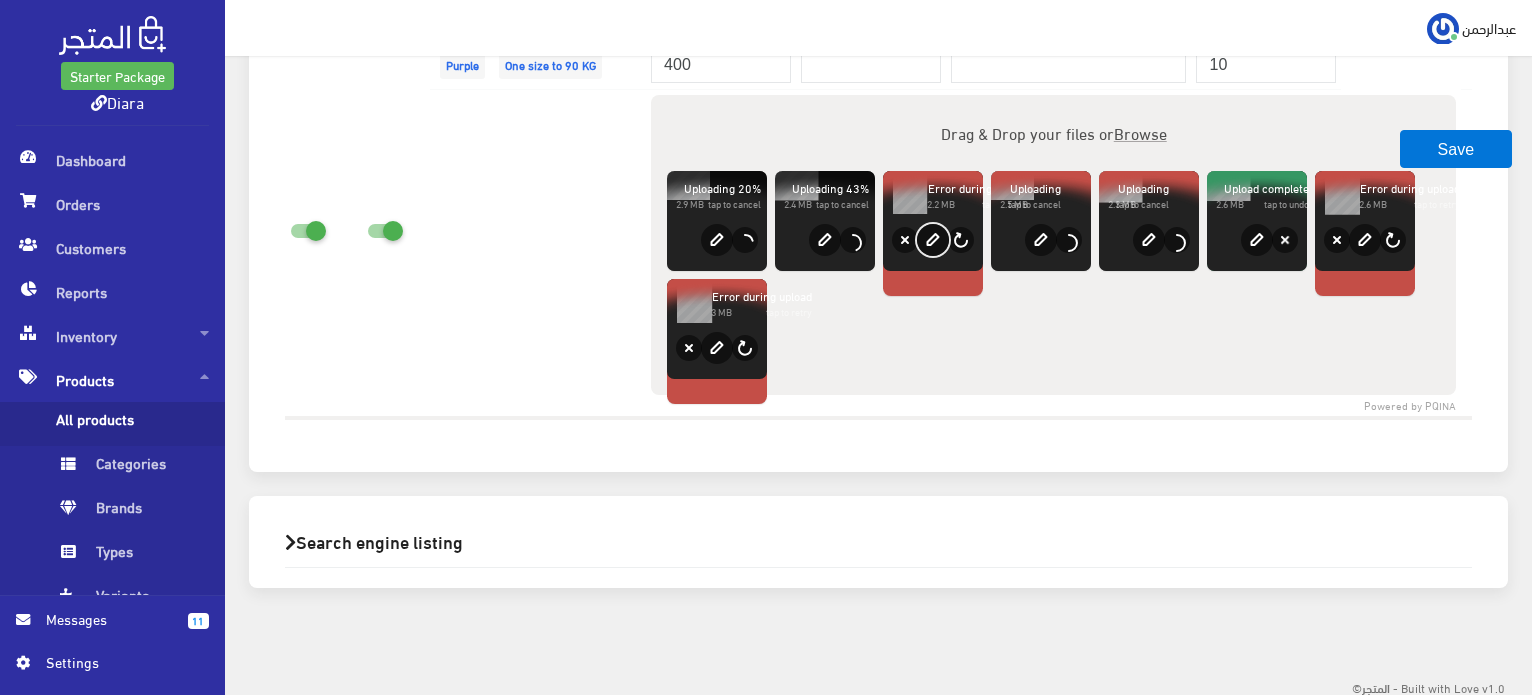 click on "edit" at bounding box center [933, 240] 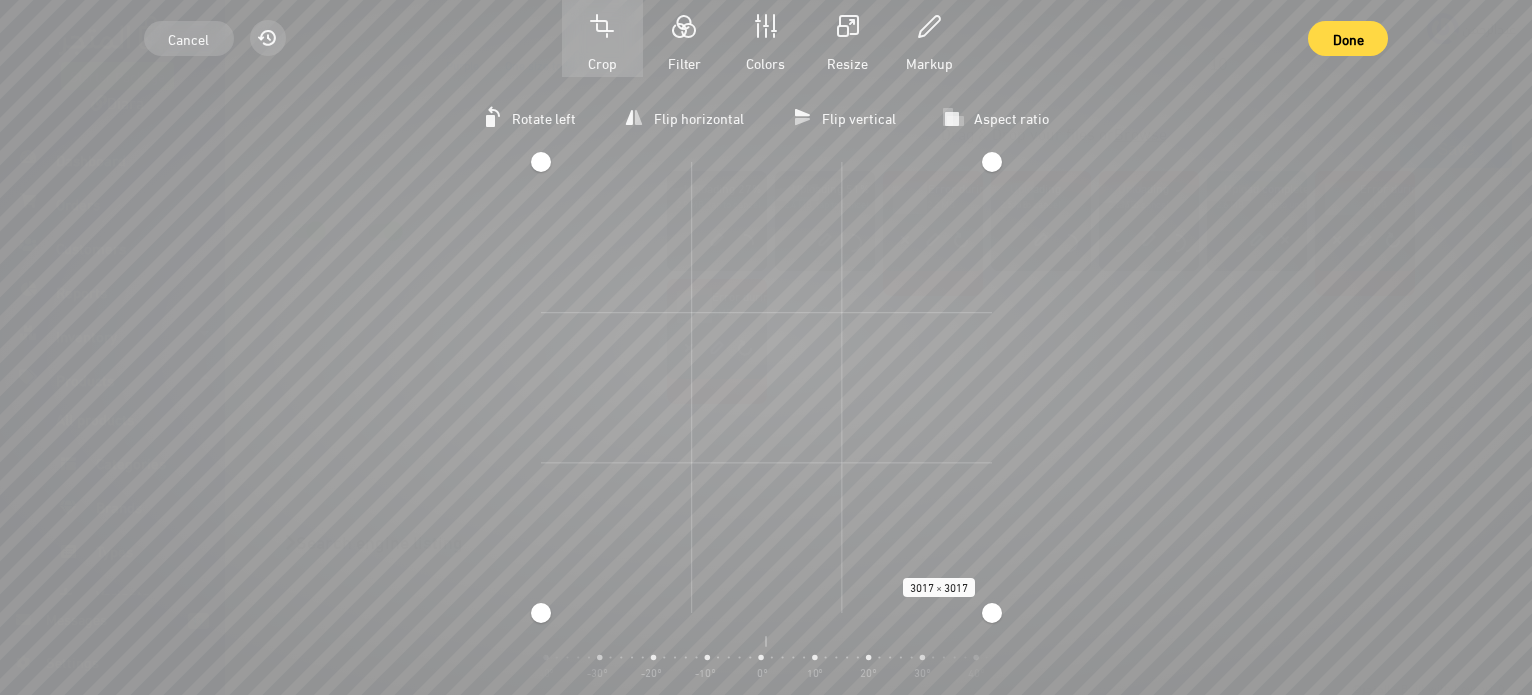 click on "Cancel Reset Crop Filter Colors Resize Markup Done Rotate left Flip horizontal Flip vertical Aspect ratio مربعة طولية عرضية 3017 × 3017 Zoom Center rotation -90° -80° -70° -60° -50° -40° -30° -20° -10° 0° 10° 20° 30° 40° 50° 60° 70° 80° 90°" at bounding box center [766, 347] 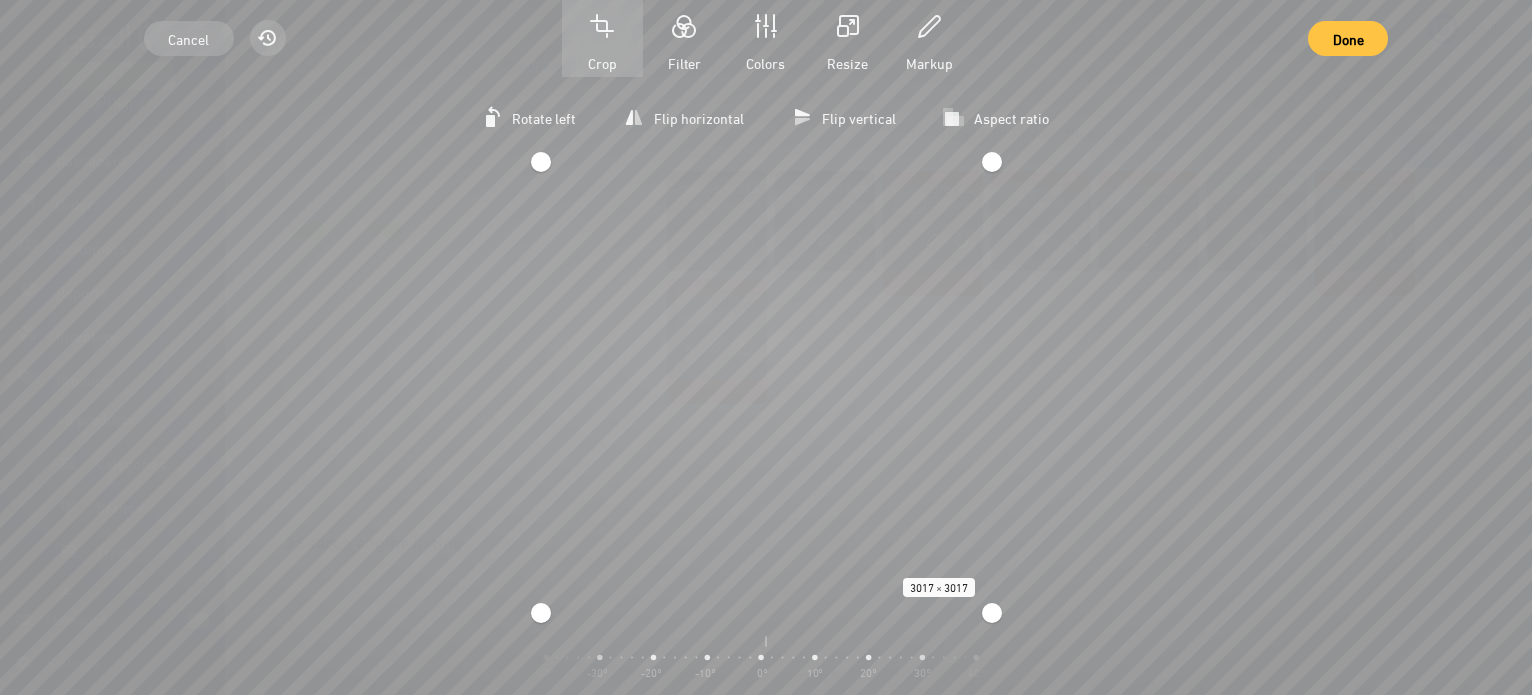click on "Cancel Reset Crop Filter Colors Resize Markup Done" at bounding box center (766, 38) 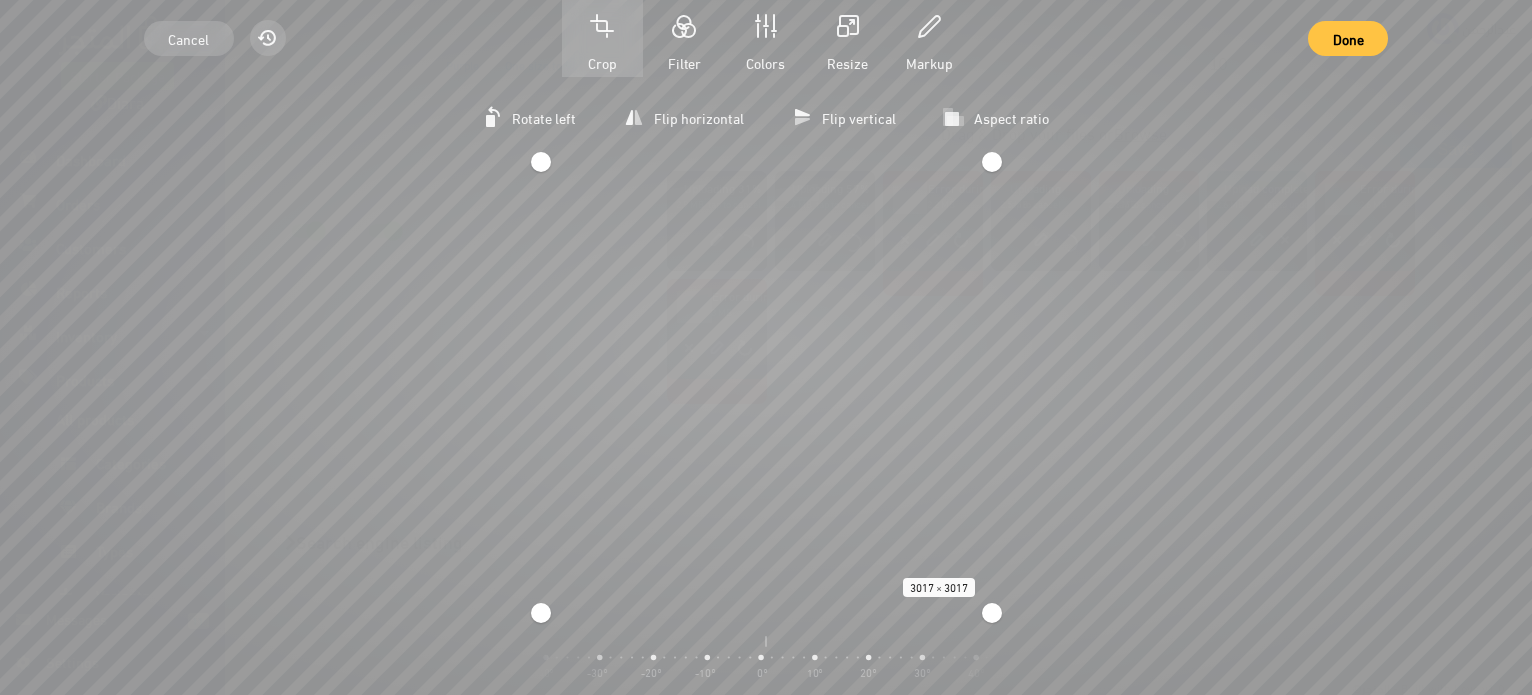 click on "Done" at bounding box center [1348, 38] 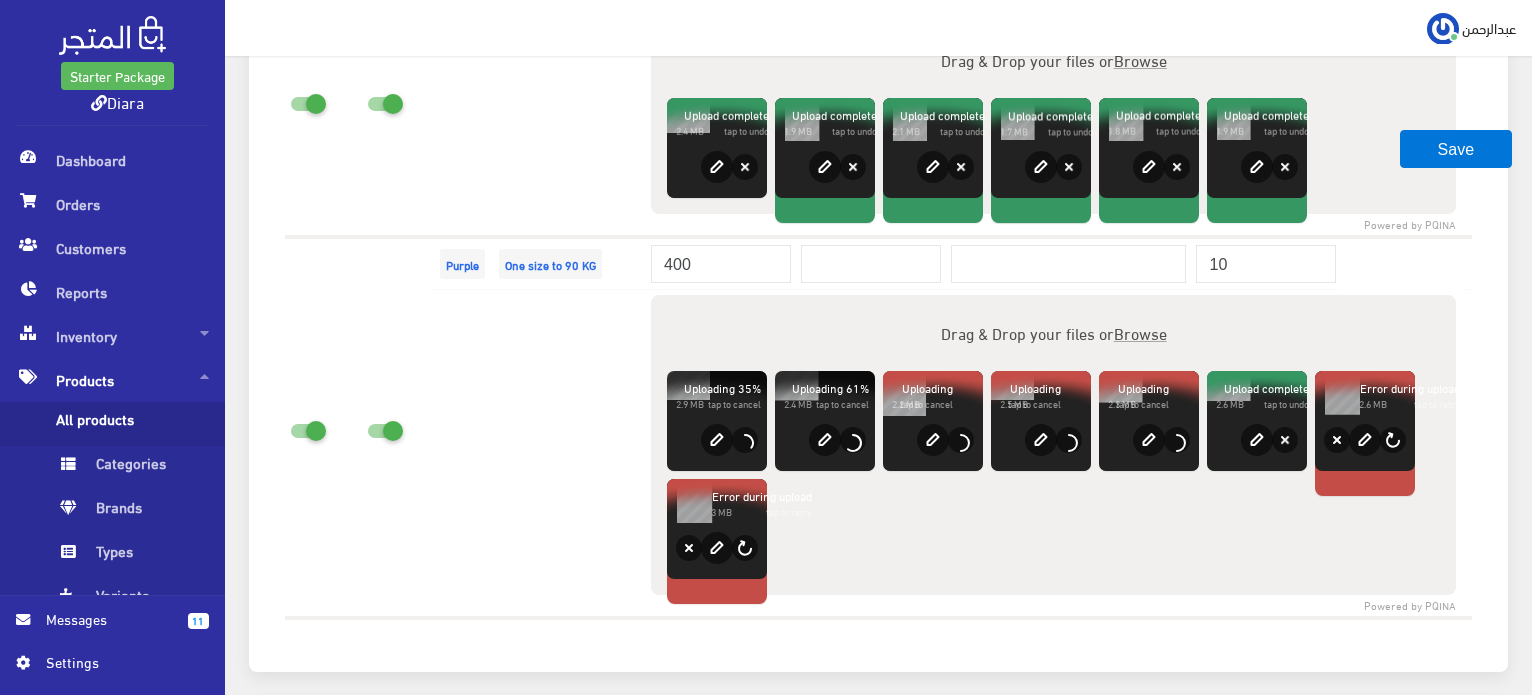 scroll, scrollTop: 2857, scrollLeft: 0, axis: vertical 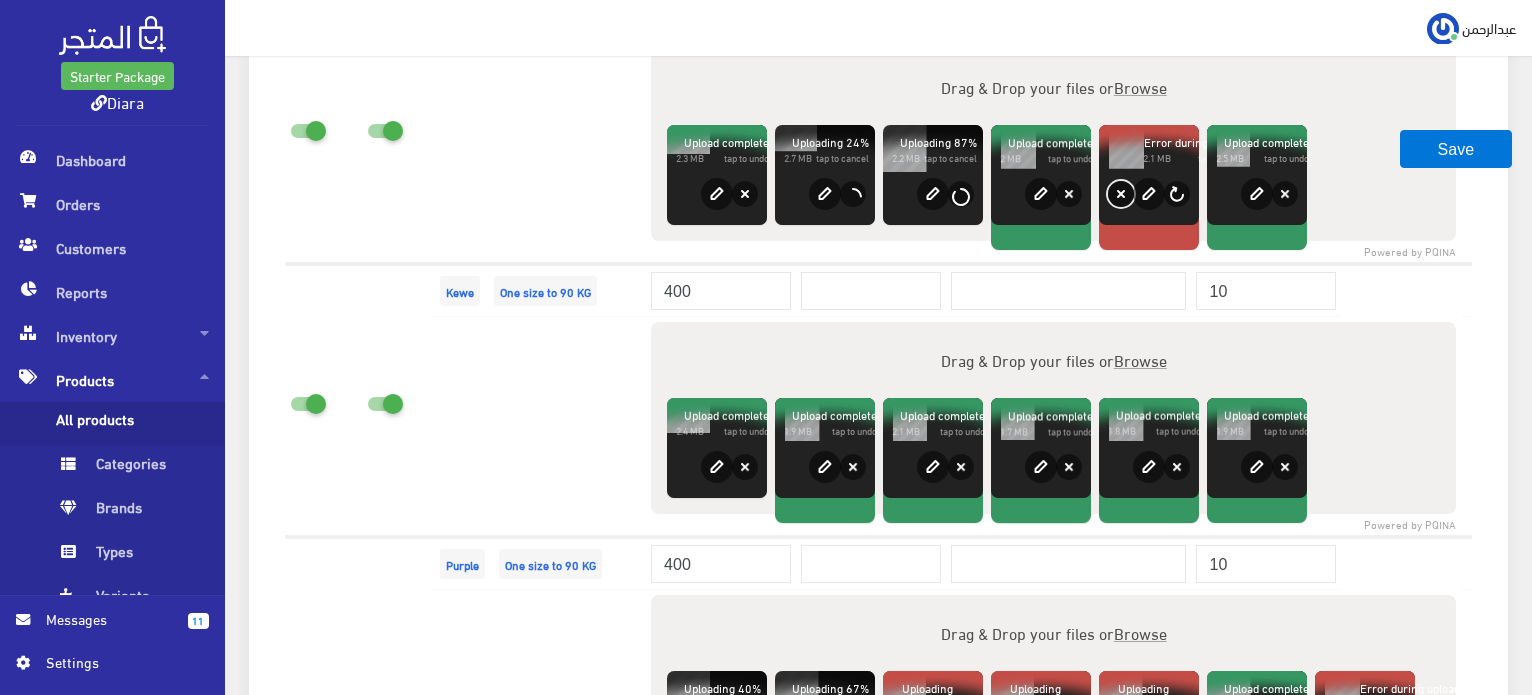 click on "Remove" at bounding box center [1121, 194] 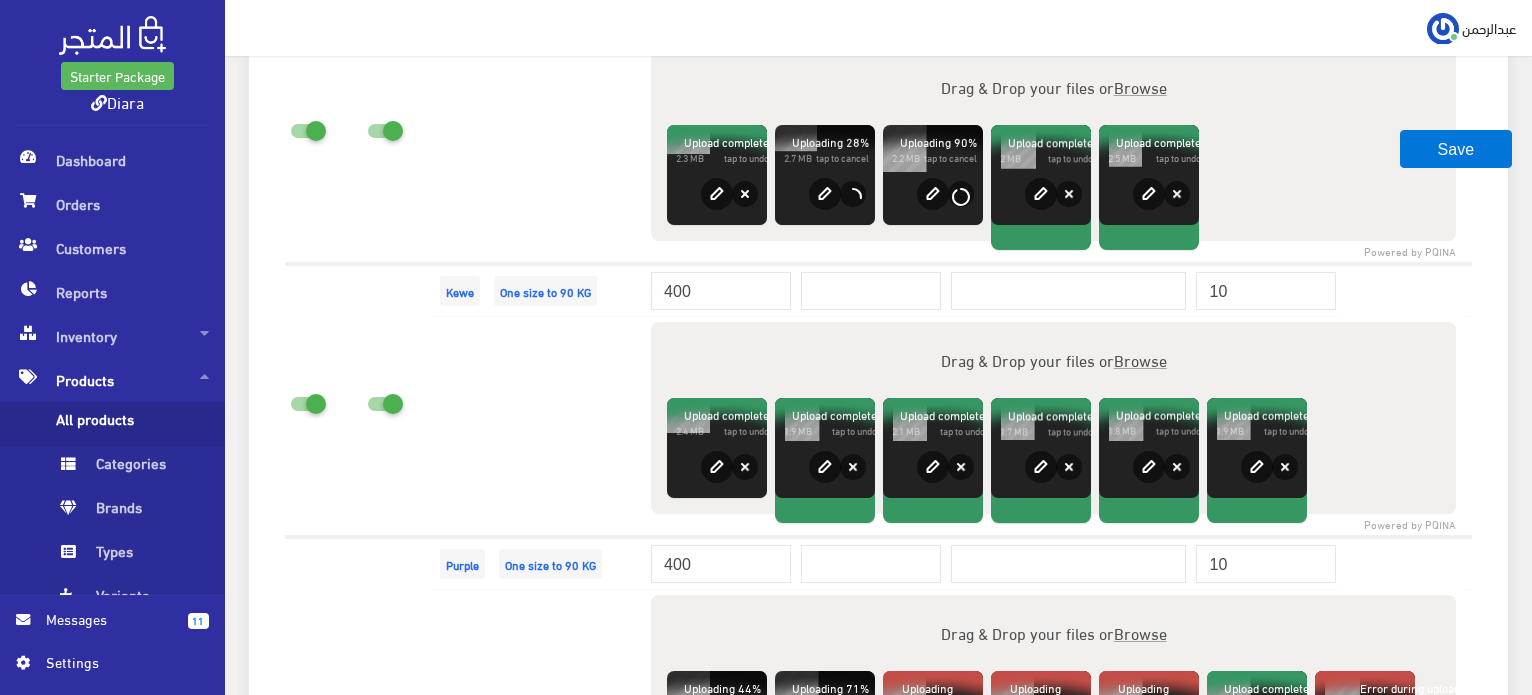 scroll, scrollTop: 3357, scrollLeft: 0, axis: vertical 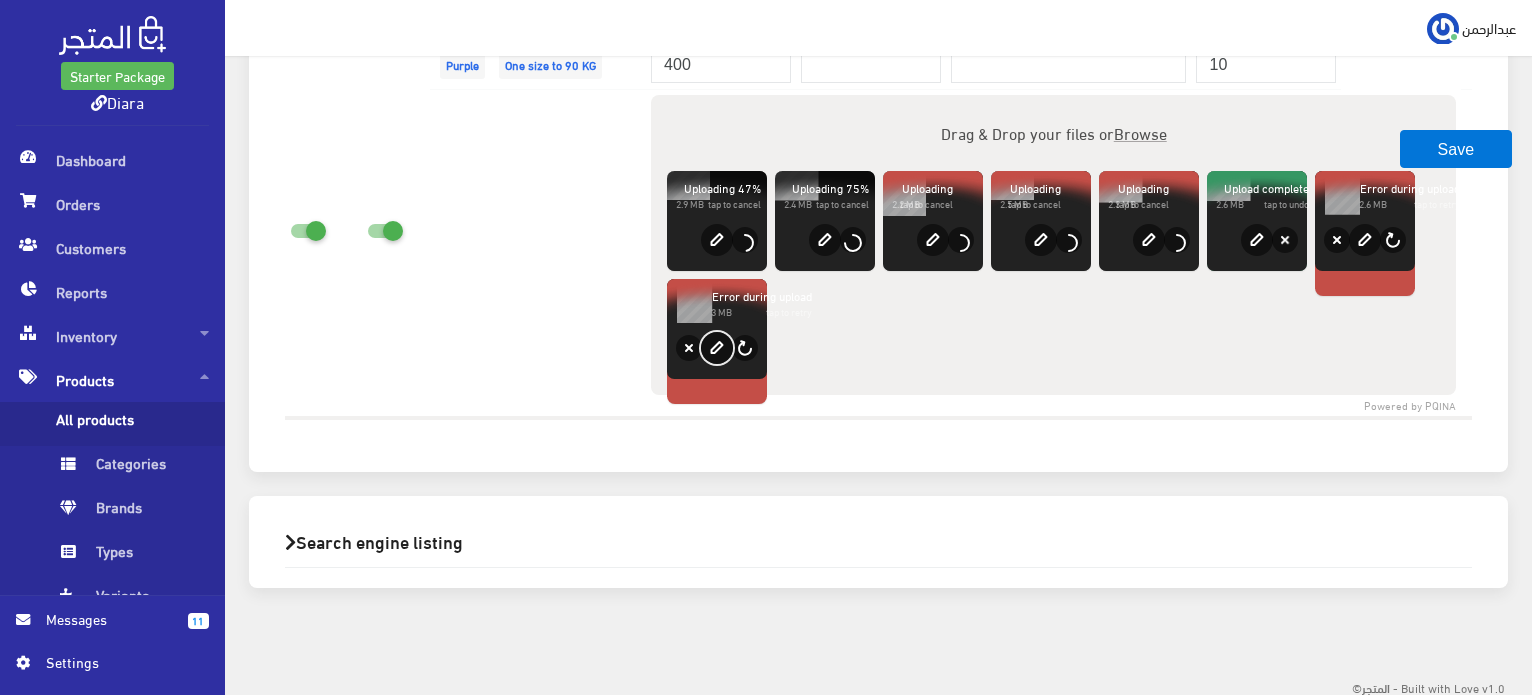 click on "edit" at bounding box center [717, 348] 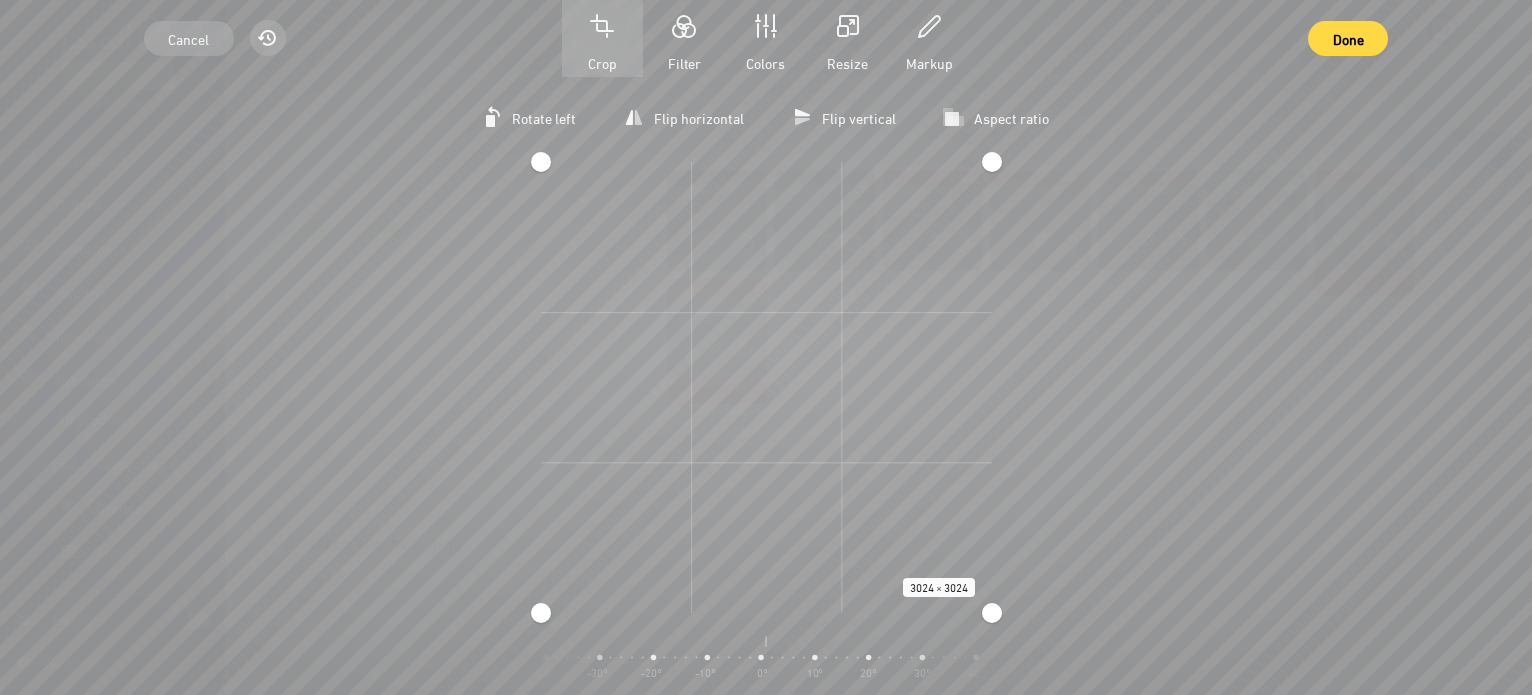 click on "Cancel Reset Crop Filter Colors Resize Markup Done Rotate left Flip horizontal Flip vertical Aspect ratio مربعة طولية عرضية 3024 × 3024 Zoom Center rotation -90° -80° -70° -60° -50° -40° -30° -20° -10° 0° 10° 20° 30° 40° 50° 60° 70° 80° 90°" at bounding box center [766, 347] 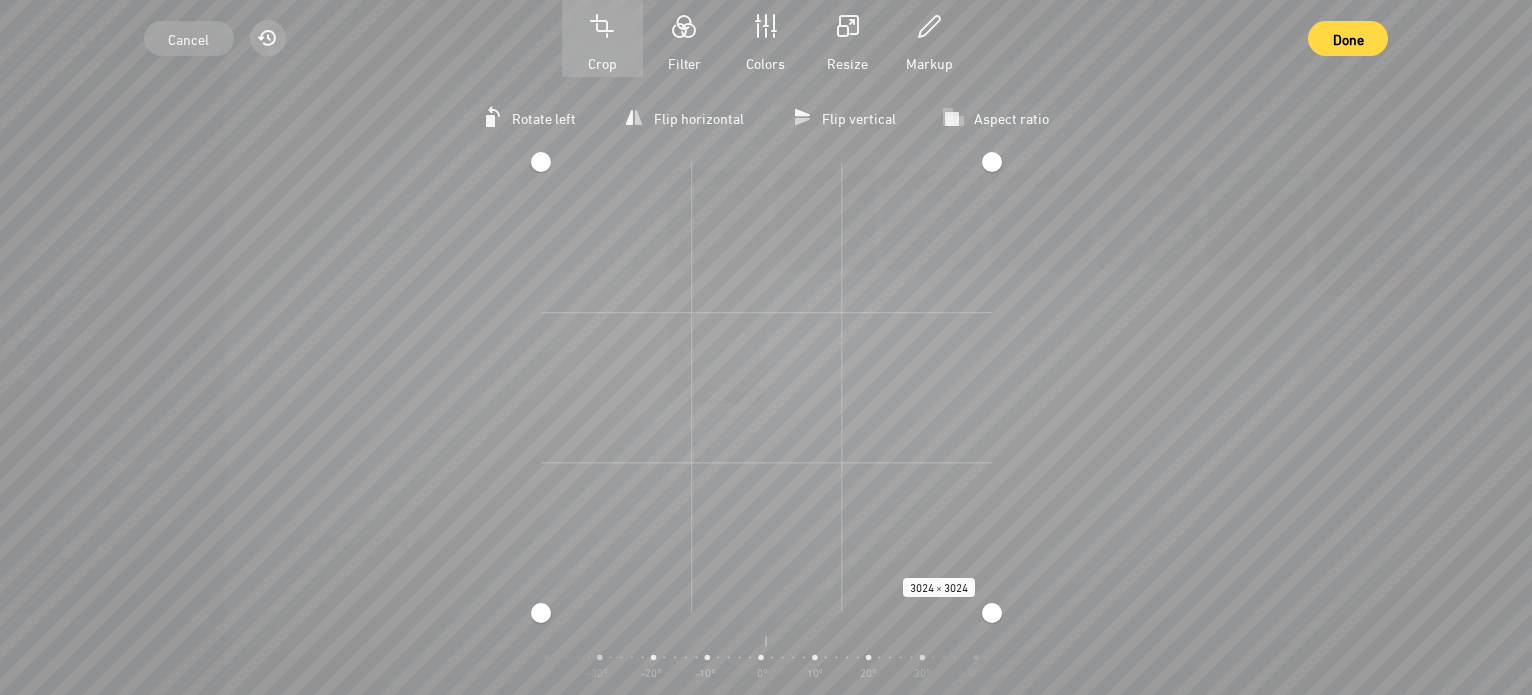click on "Rotate left Flip horizontal Flip vertical Aspect ratio مربعة طولية عرضية 3024 × 3024 Zoom Center rotation -90° -80° -70° -60° -50° -40° -30° -20° -10° 0° 10° 20° 30° 40° 50° 60° 70° 80° 90°" at bounding box center (766, 386) 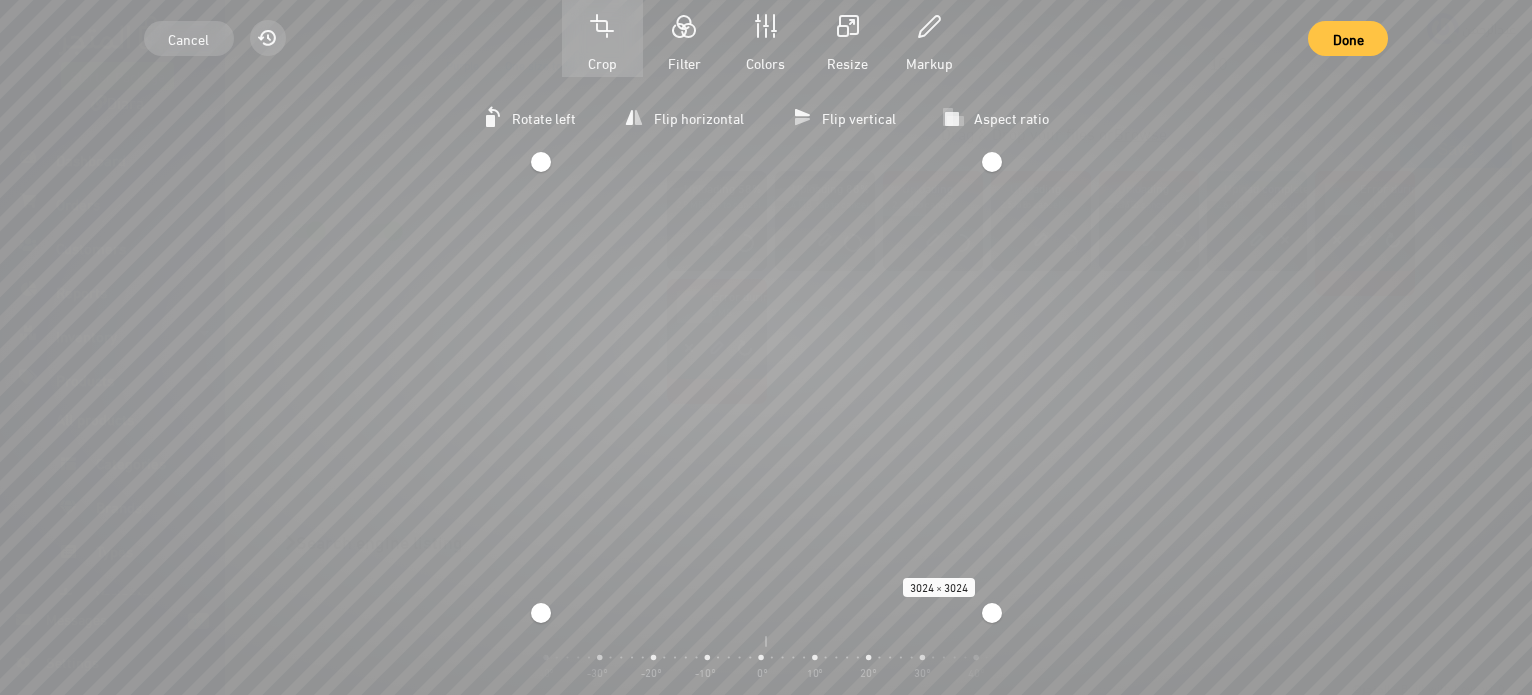 click on "Done" at bounding box center [1347, 38] 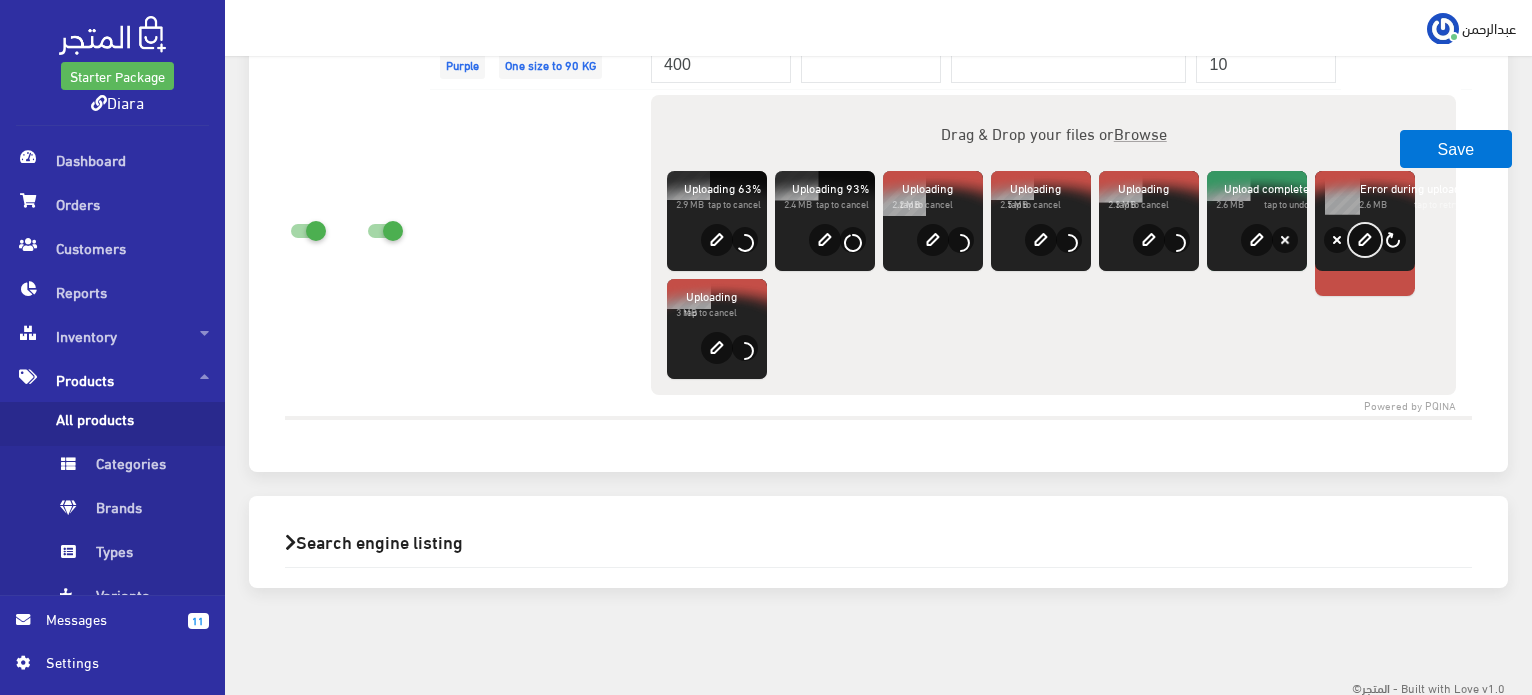 click on "edit" at bounding box center [1365, 240] 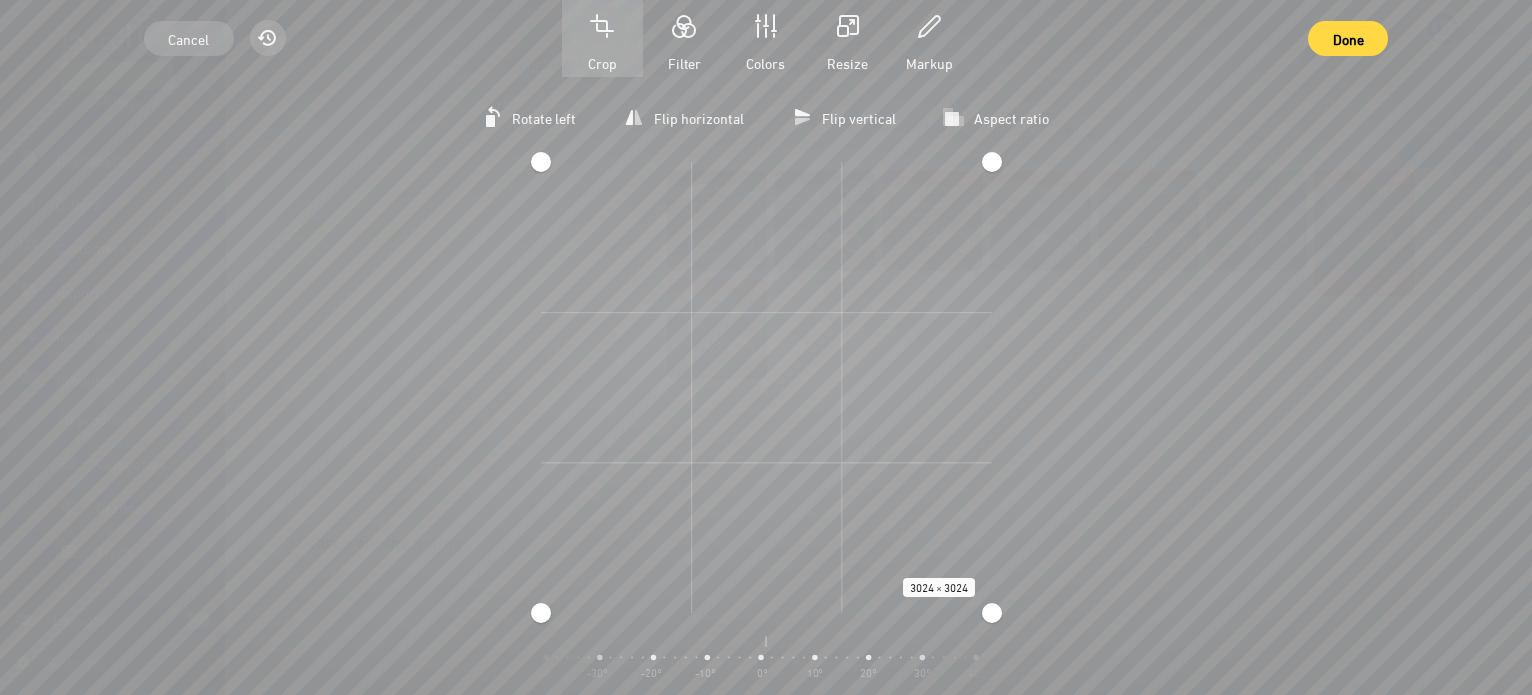 click on "Cancel Reset Crop Filter Colors Resize Markup Done Rotate left Flip horizontal Flip vertical Aspect ratio مربعة طولية عرضية 3024 × 3024 Zoom Center rotation -90° -80° -70° -60° -50° -40° -30° -20° -10° 0° 10° 20° 30° 40° 50° 60° 70° 80° 90°" at bounding box center [766, 347] 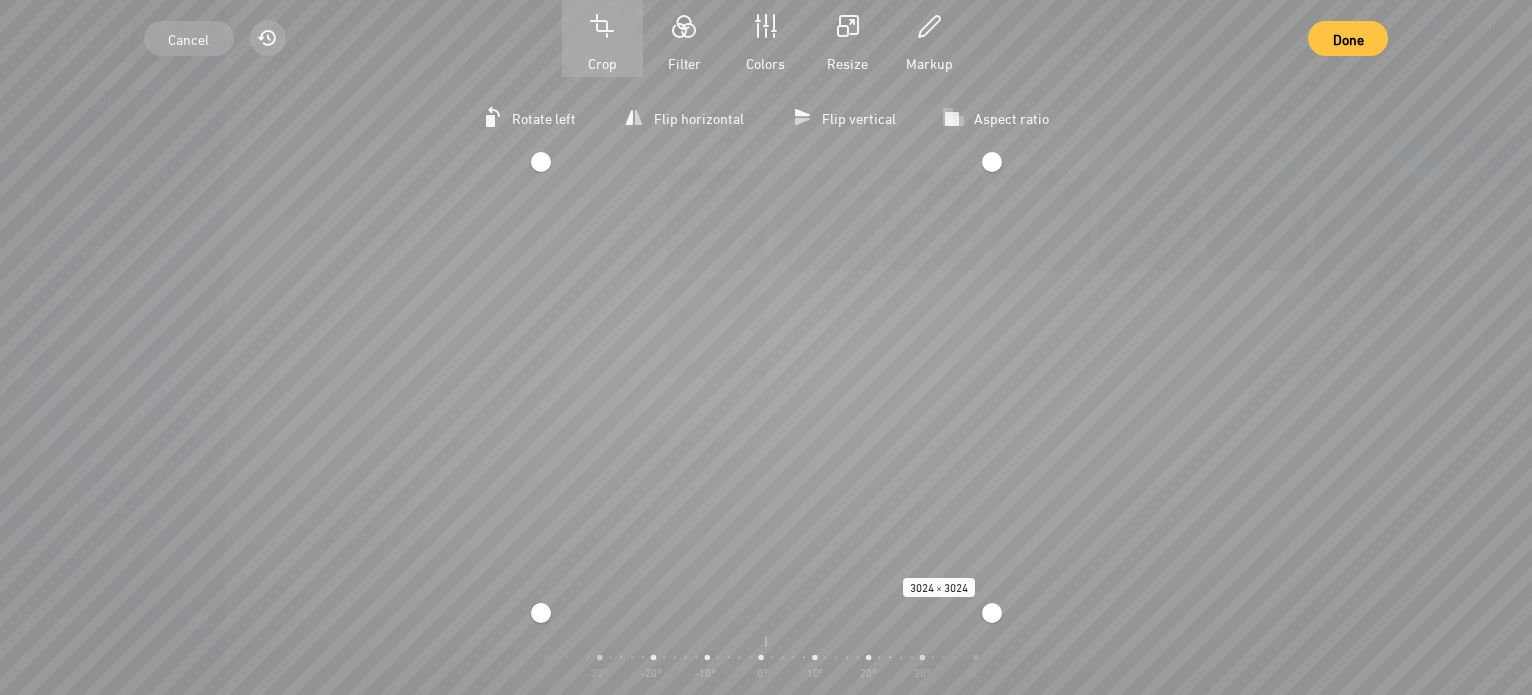 click on "Done" at bounding box center [1347, 38] 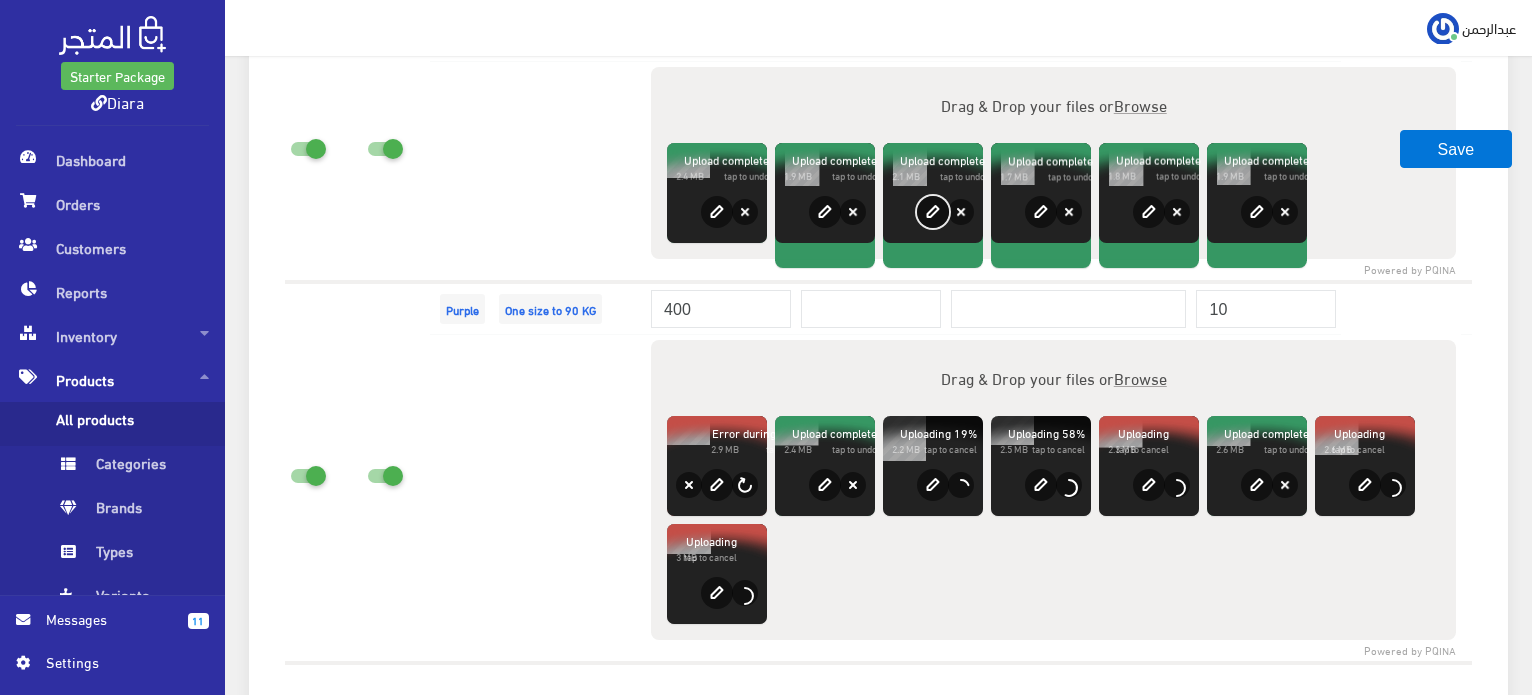 scroll, scrollTop: 3157, scrollLeft: 0, axis: vertical 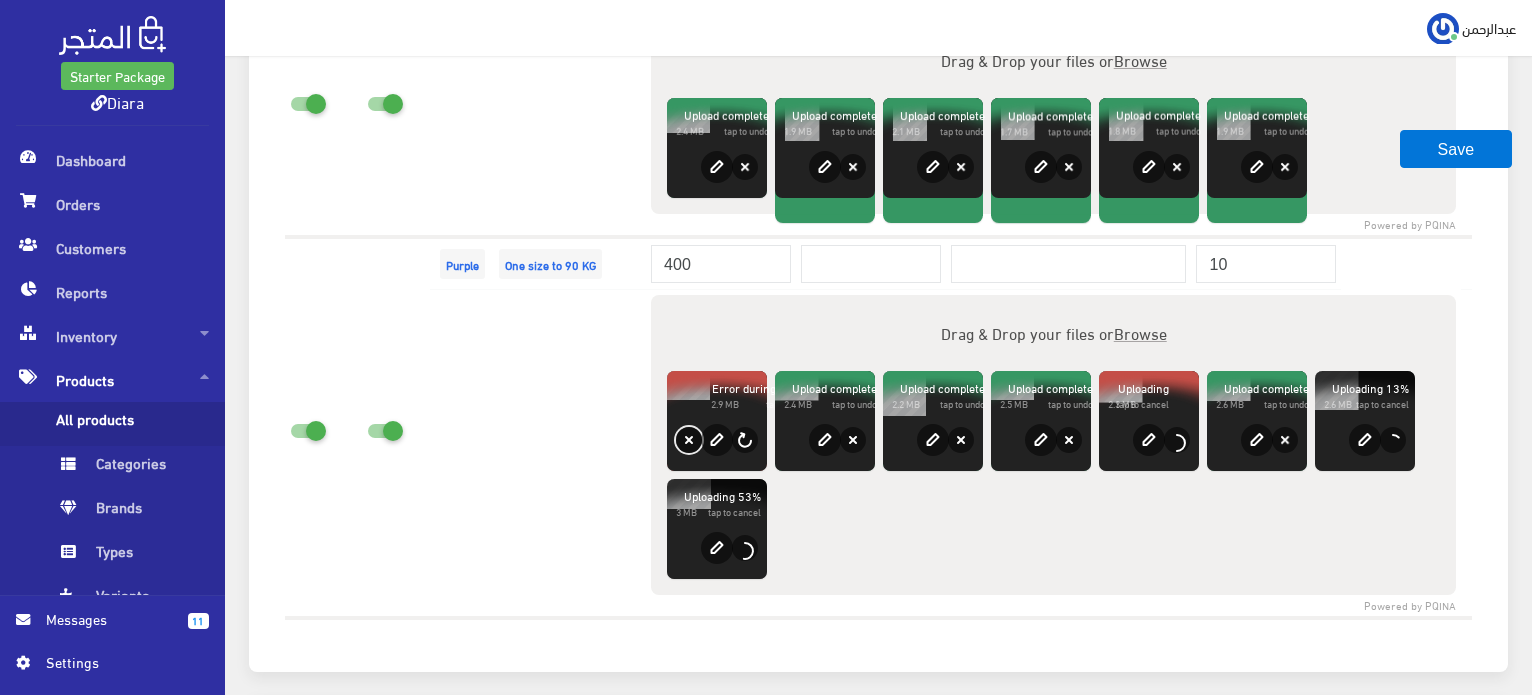click on "Remove" at bounding box center [689, 440] 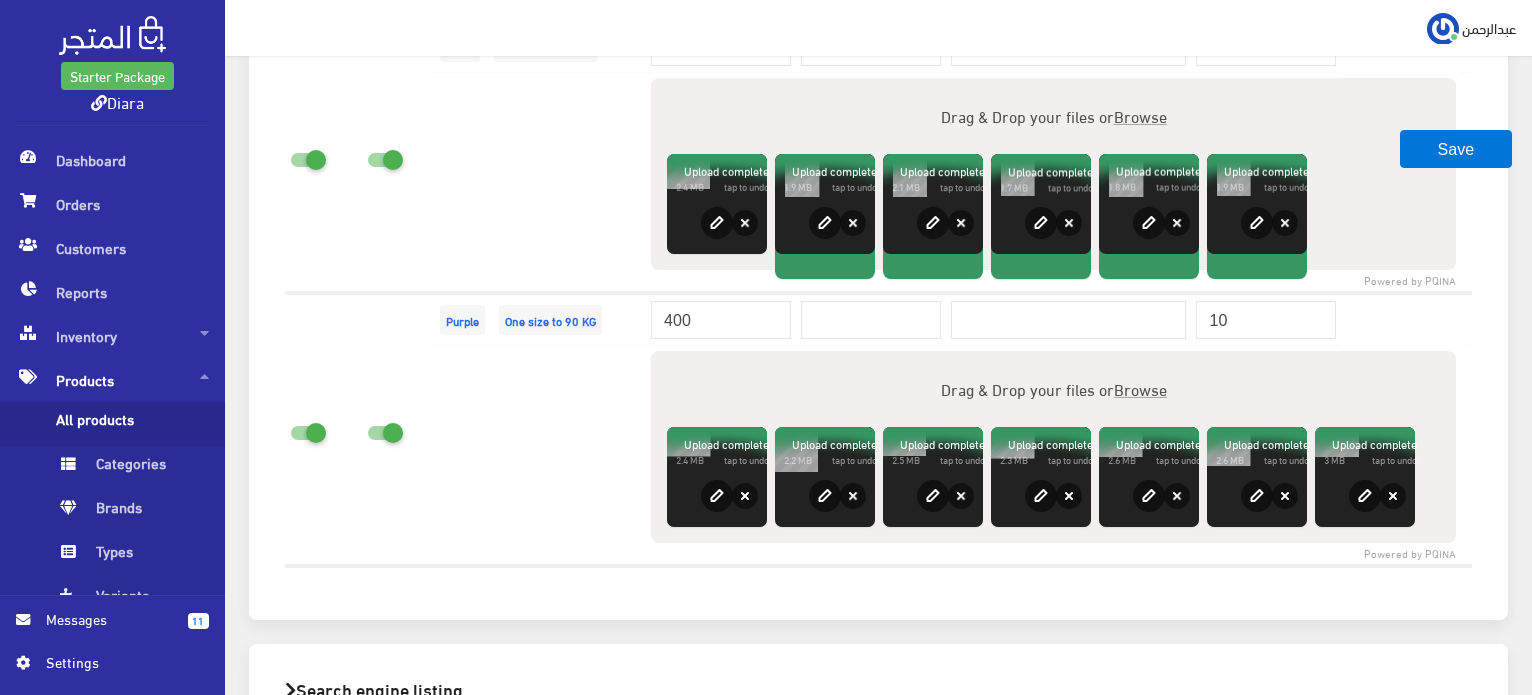 scroll, scrollTop: 3249, scrollLeft: 0, axis: vertical 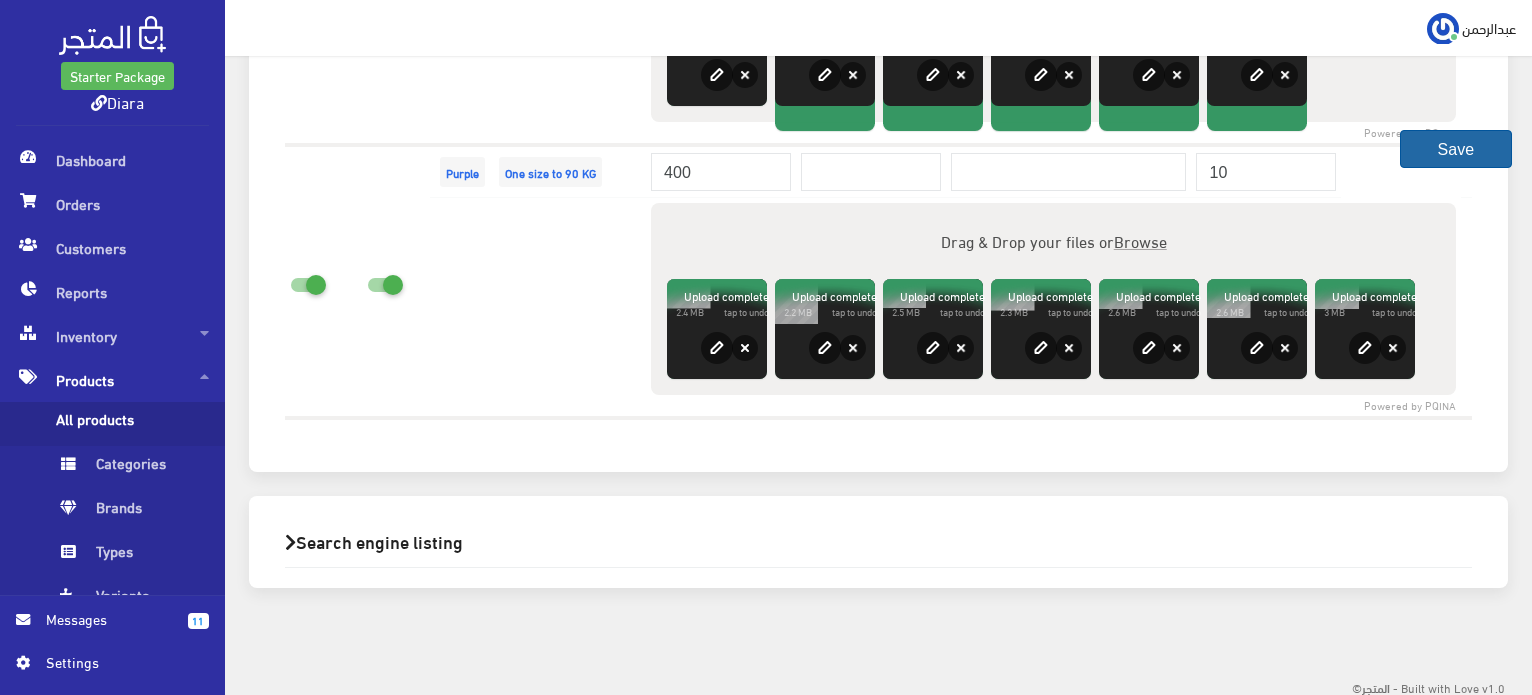 click on "Save" at bounding box center [1456, 149] 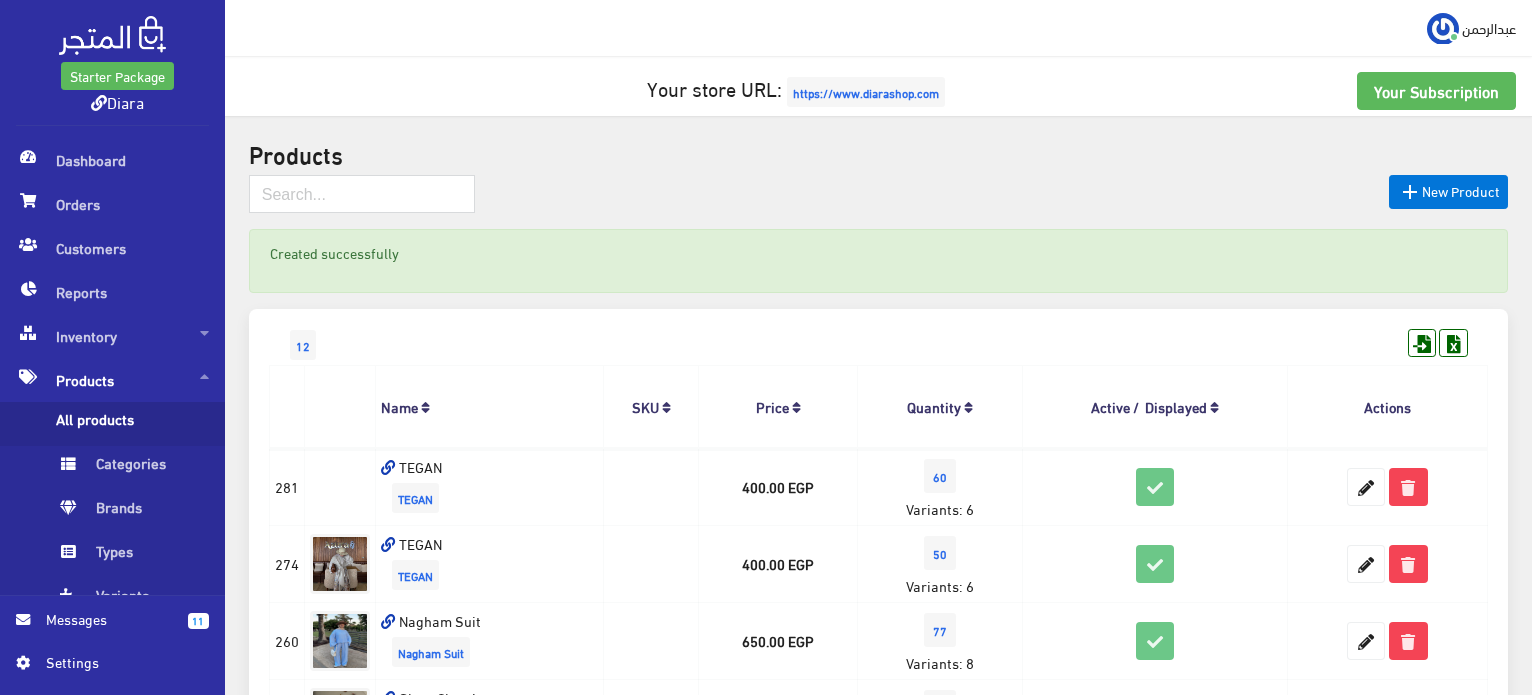 scroll, scrollTop: 0, scrollLeft: 0, axis: both 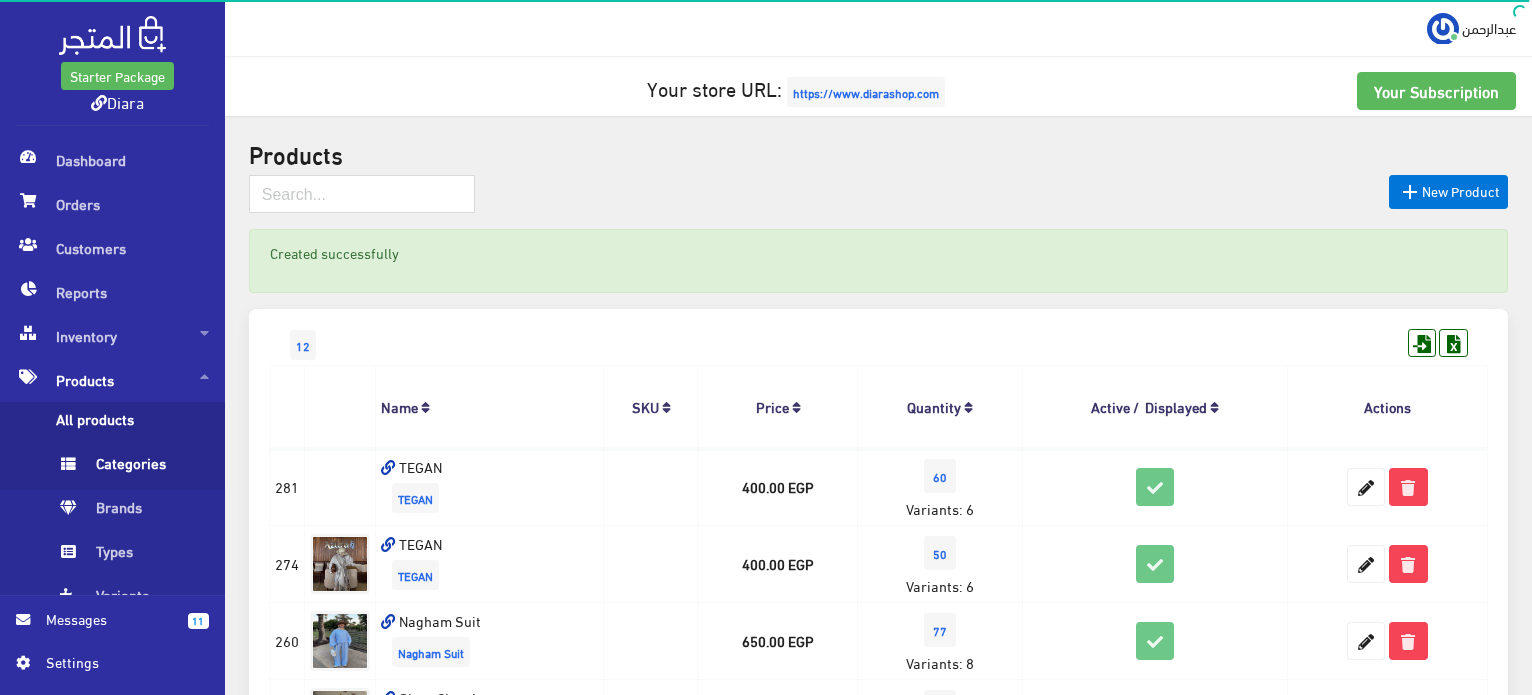 click on "Categories" at bounding box center [132, 468] 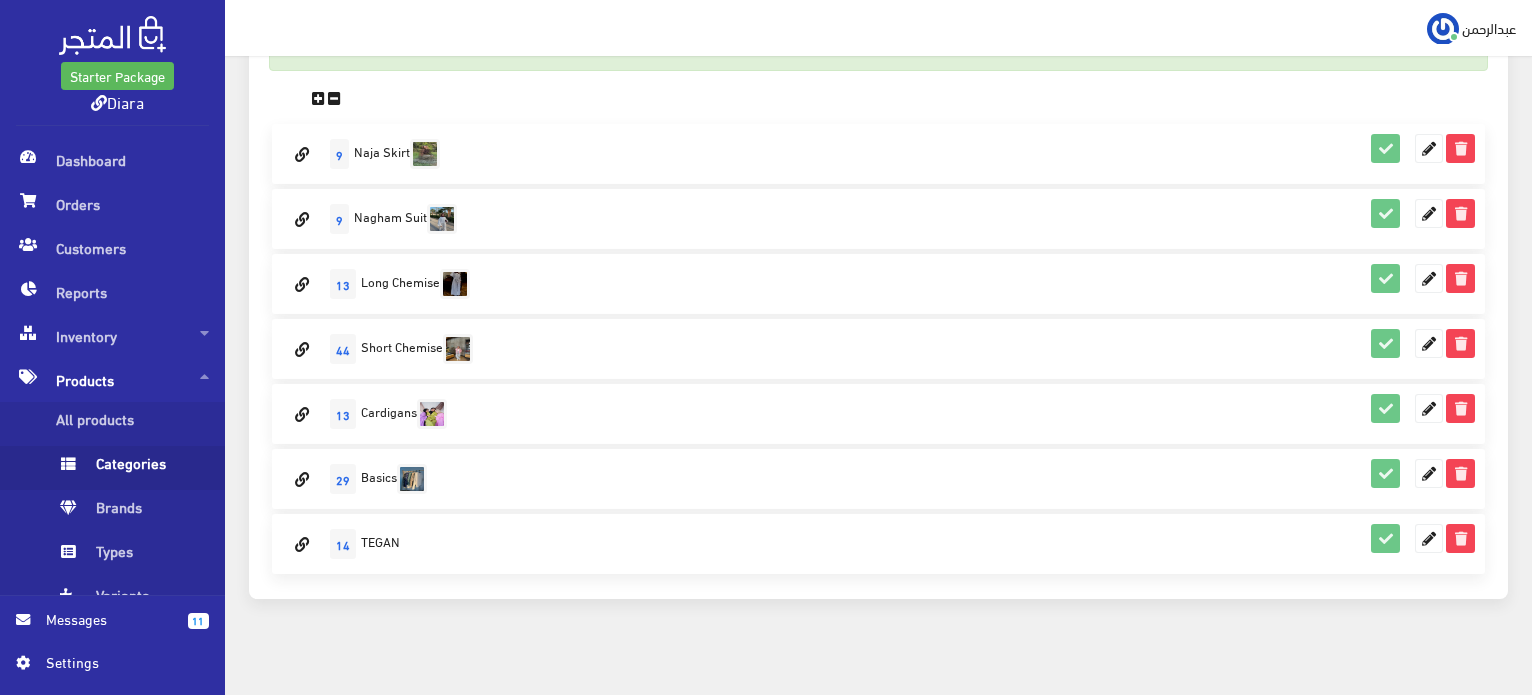 scroll, scrollTop: 268, scrollLeft: 0, axis: vertical 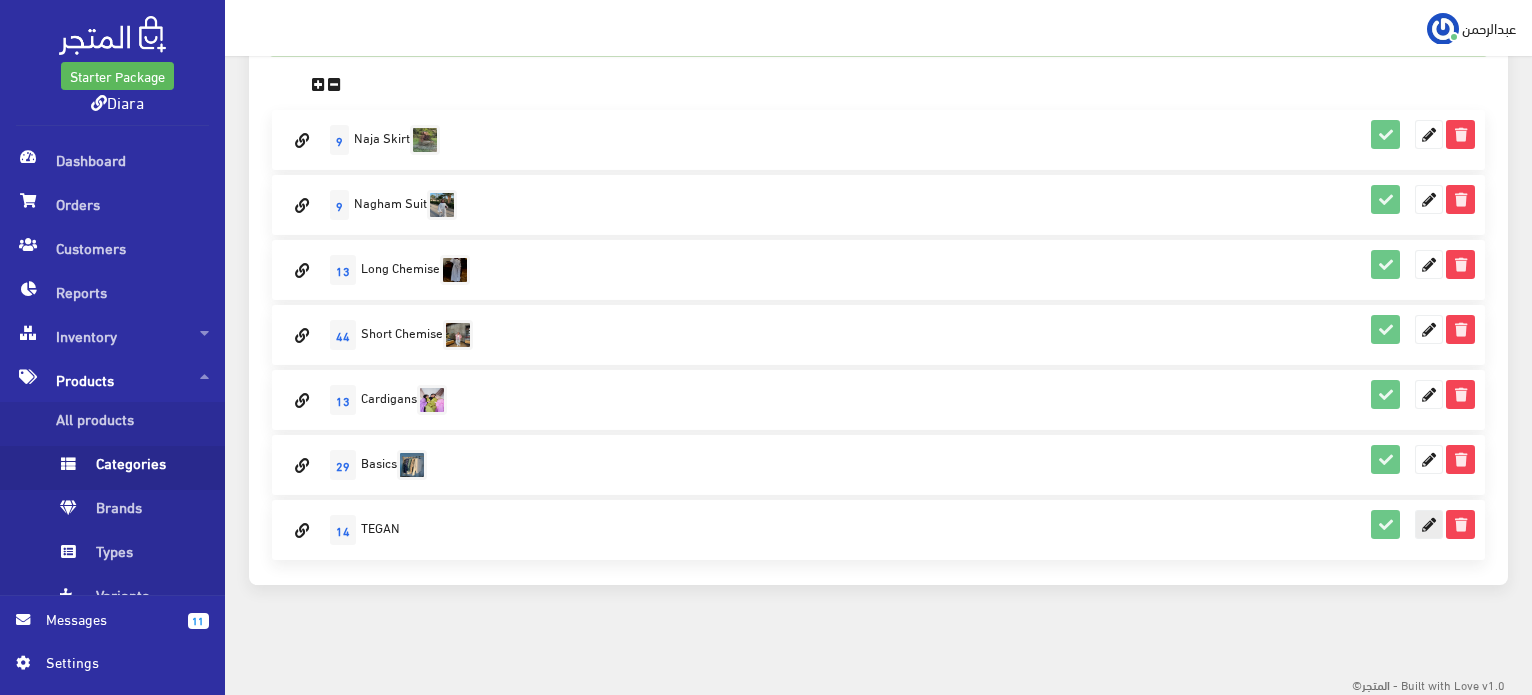 click at bounding box center [1429, 524] 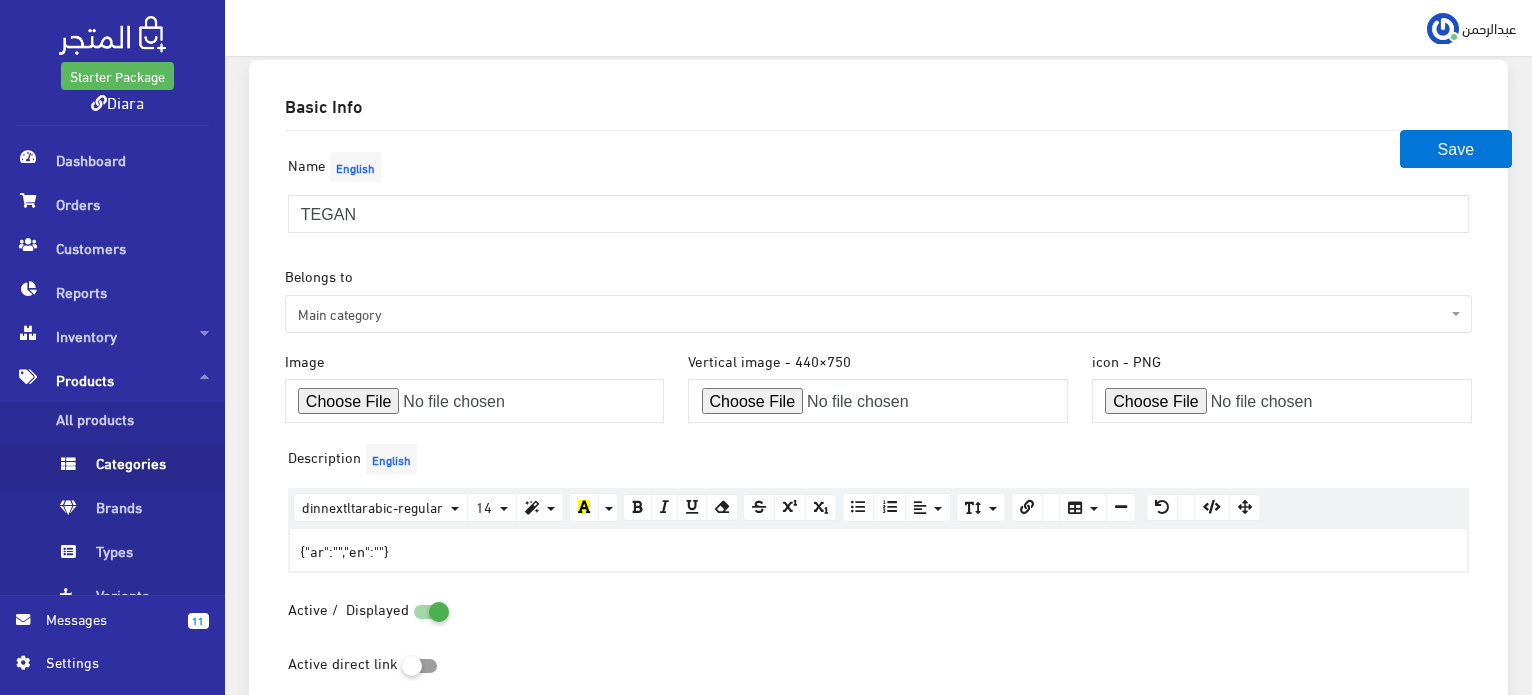 scroll, scrollTop: 200, scrollLeft: 0, axis: vertical 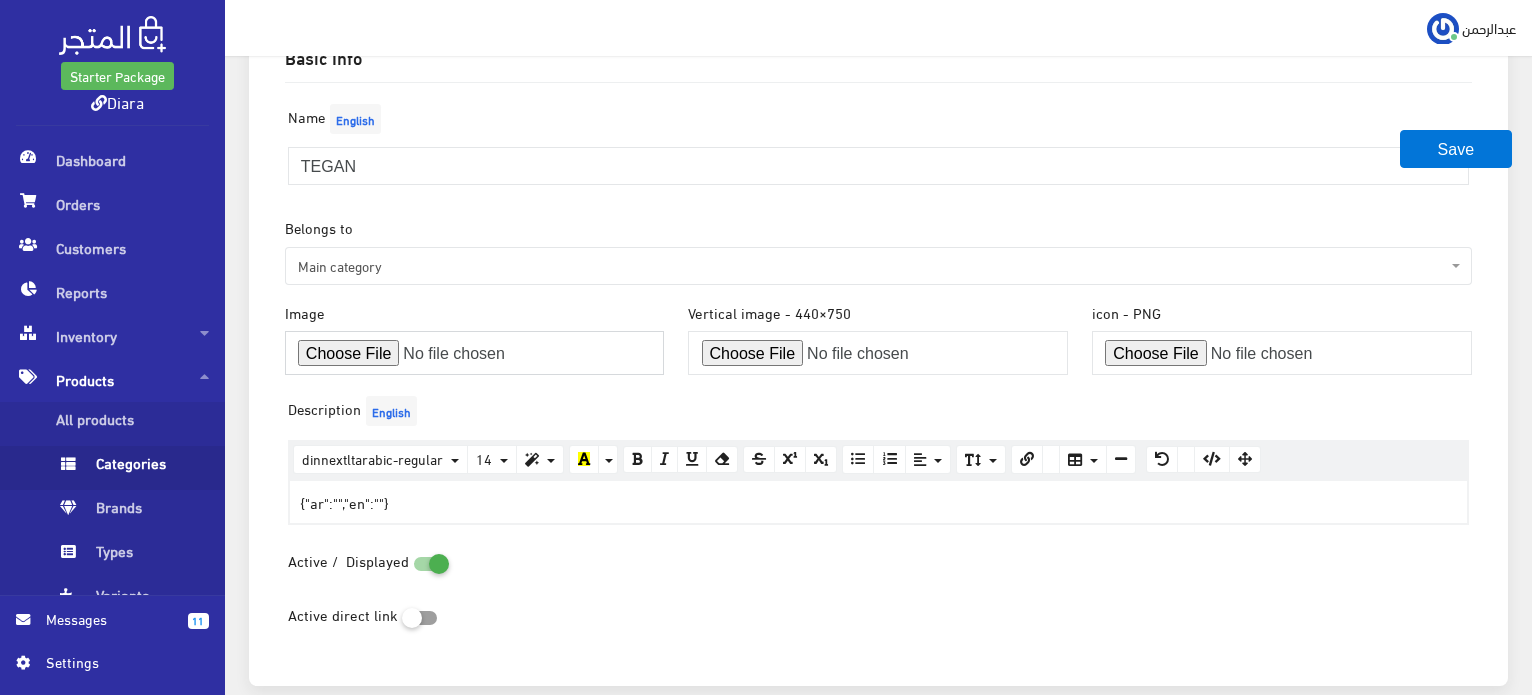 click at bounding box center [475, 353] 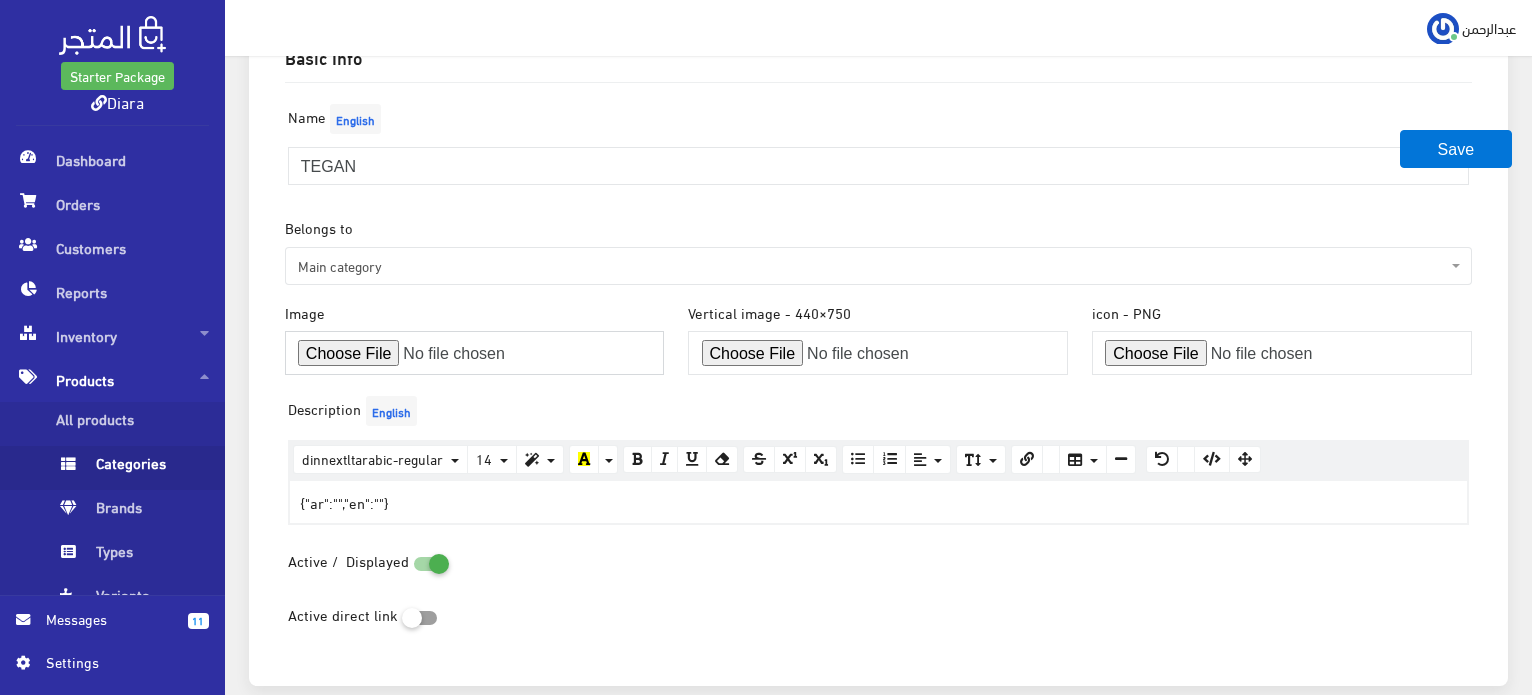 type on "C:\fakepath\IMG_1044.jpg" 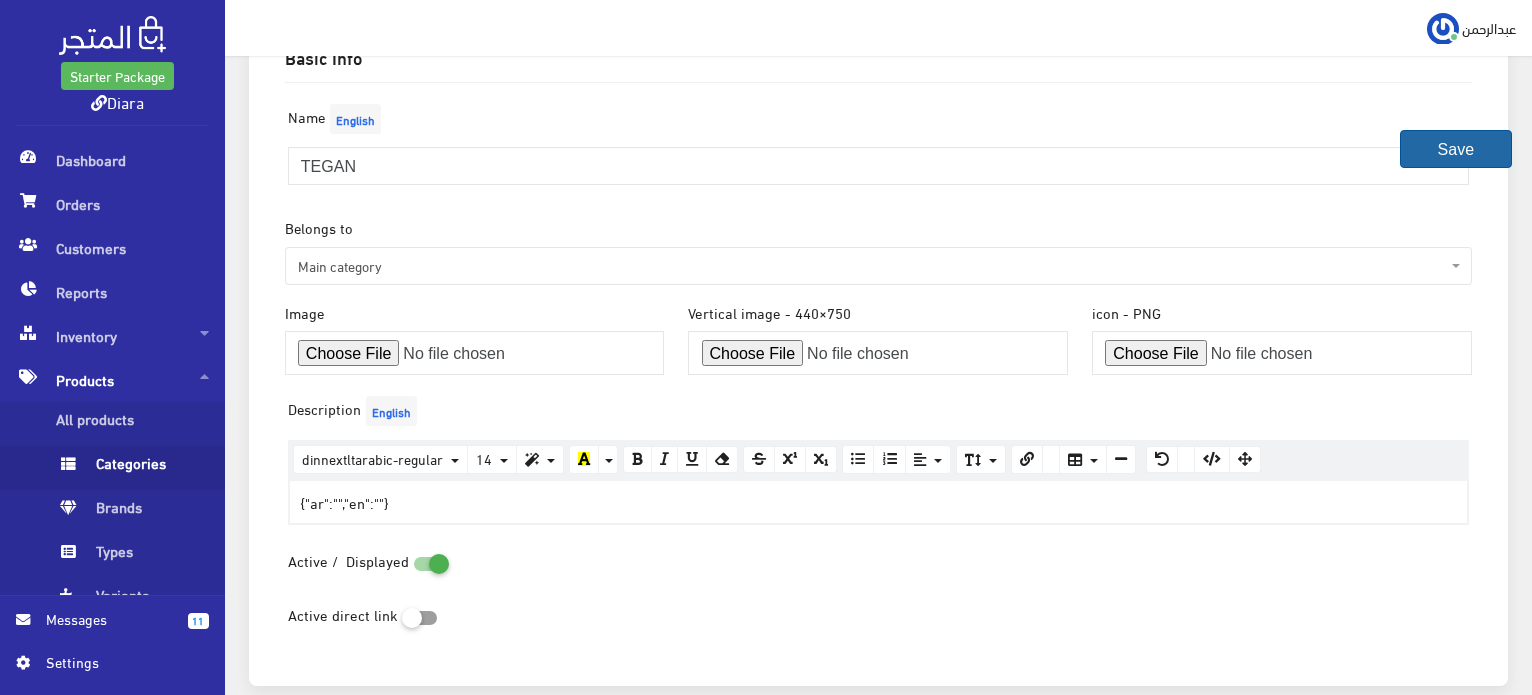 click on "Save" at bounding box center [1456, 149] 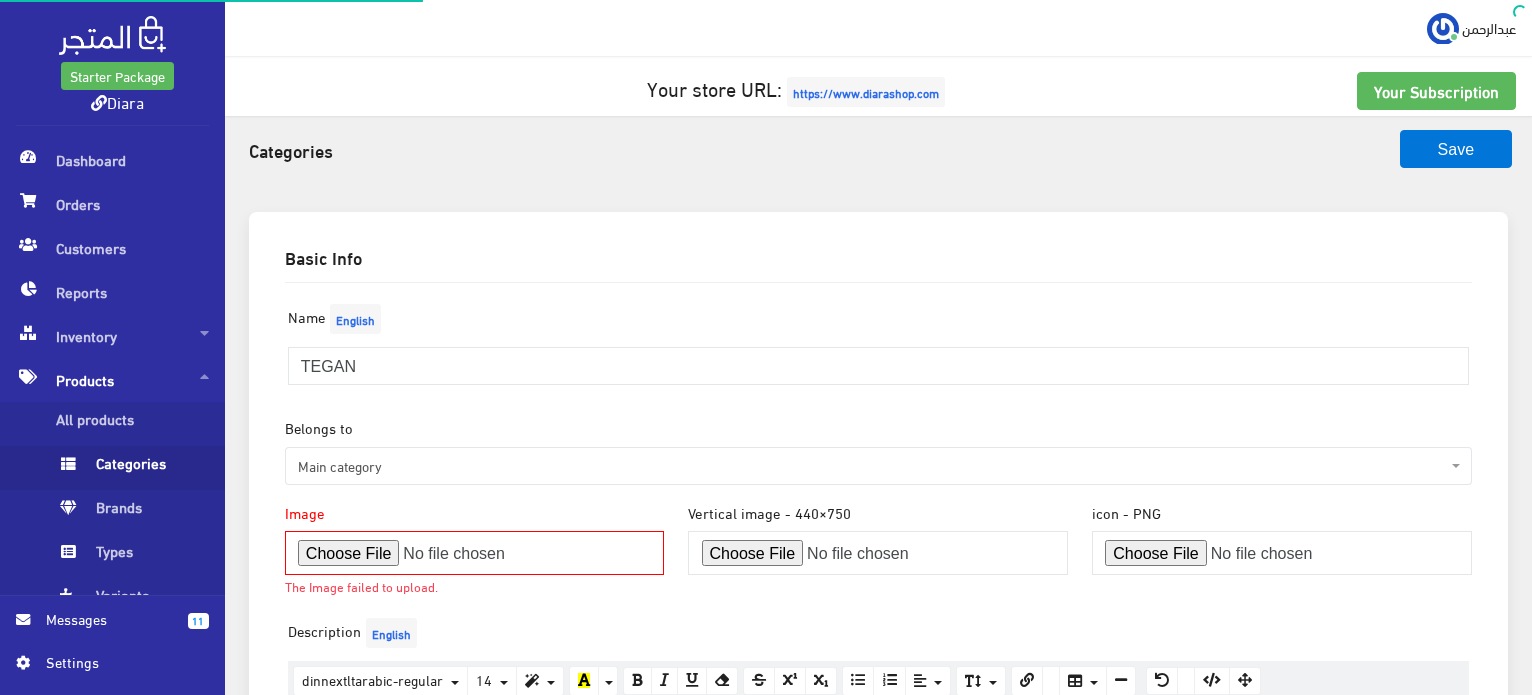 scroll, scrollTop: 0, scrollLeft: 0, axis: both 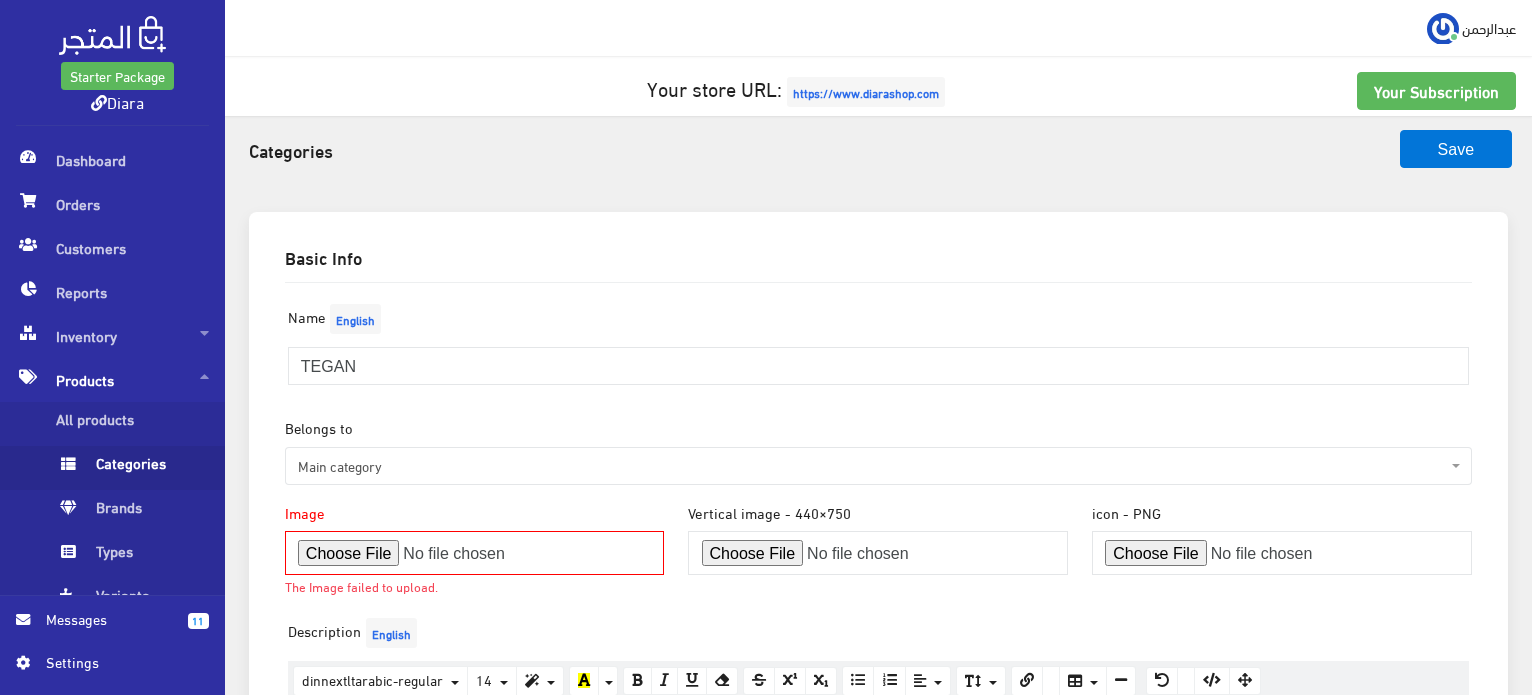 click at bounding box center [475, 553] 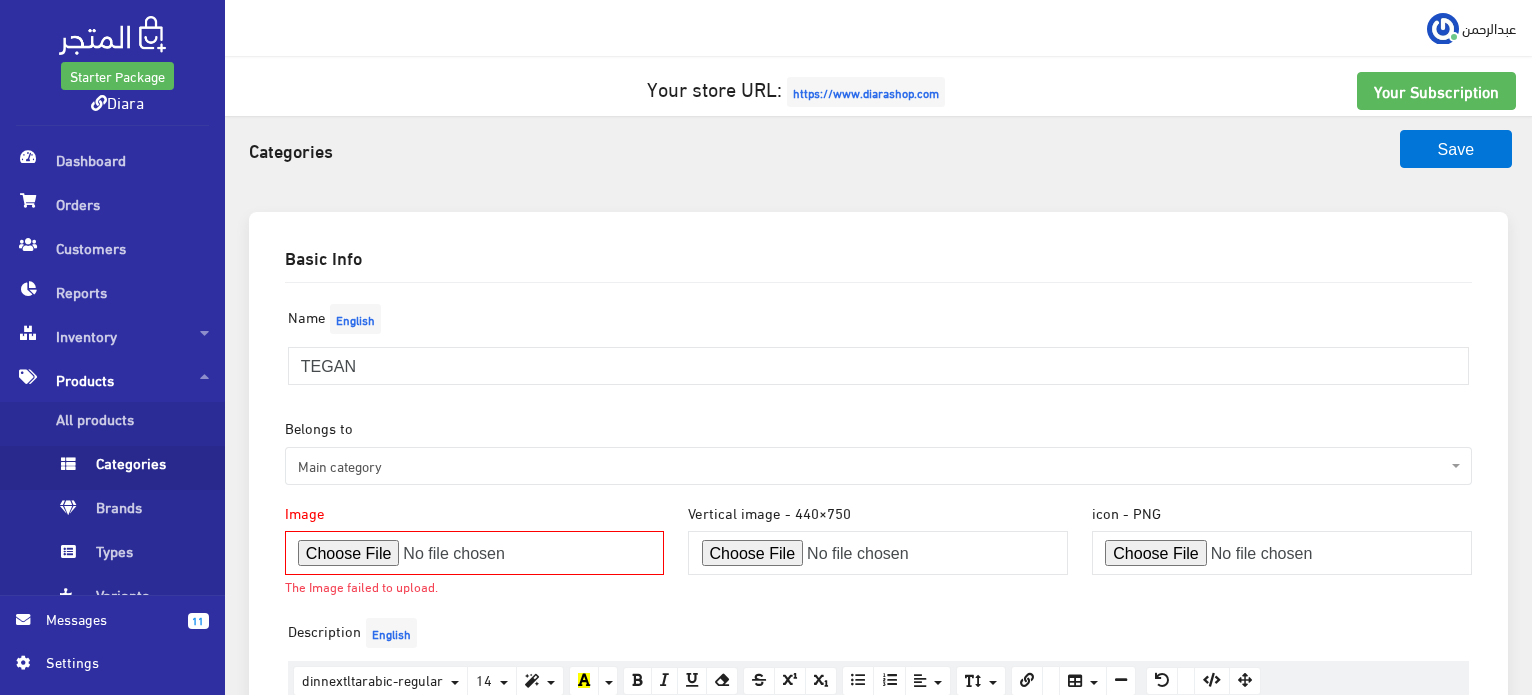 type on "C:\fakepath\IMG_0991.jpg" 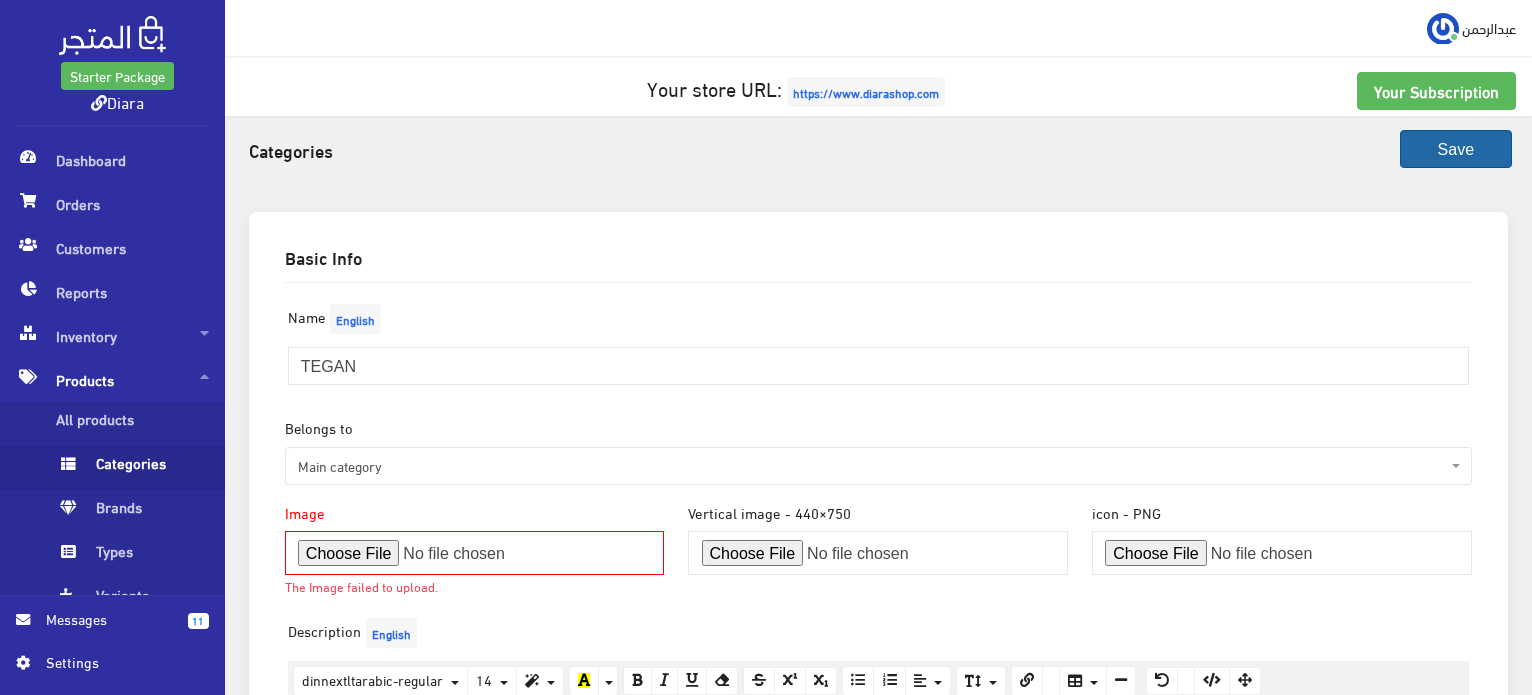 click on "Save" at bounding box center (1456, 149) 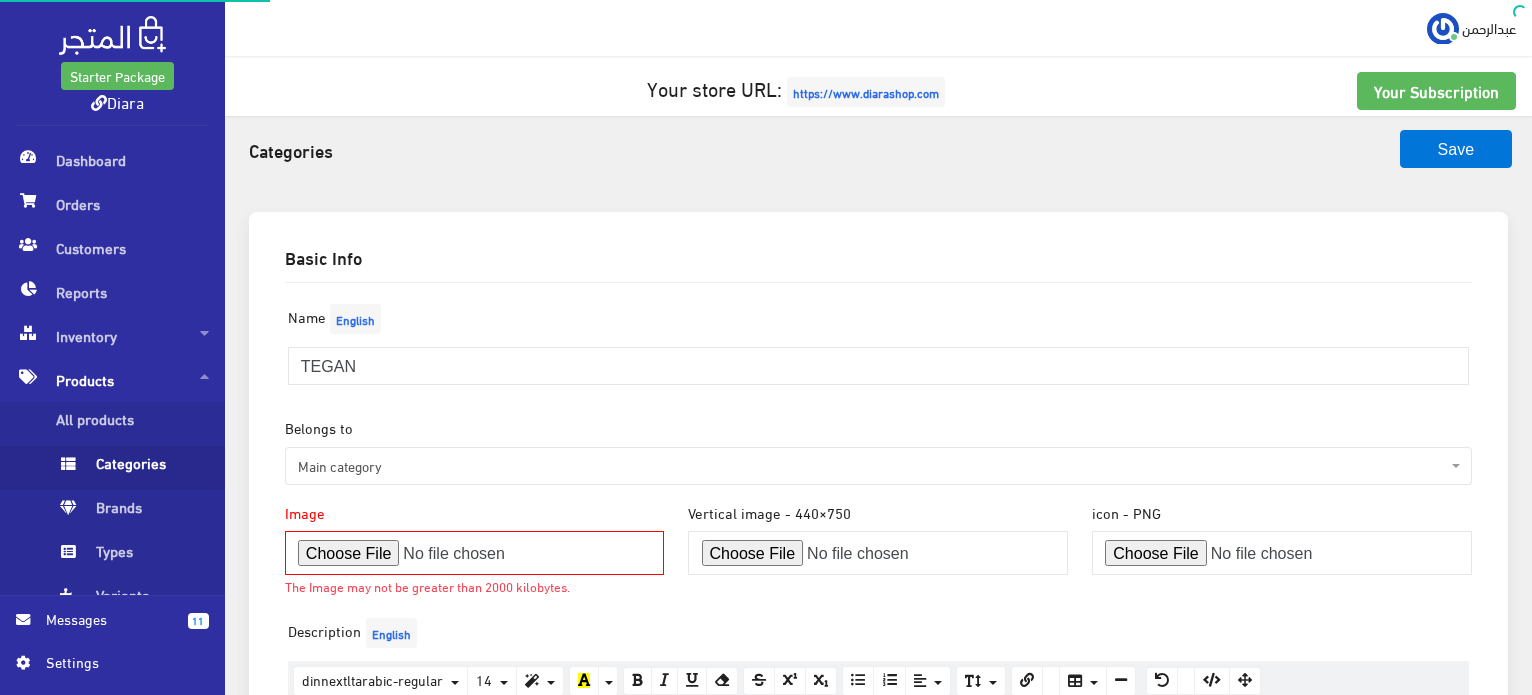scroll, scrollTop: 0, scrollLeft: 0, axis: both 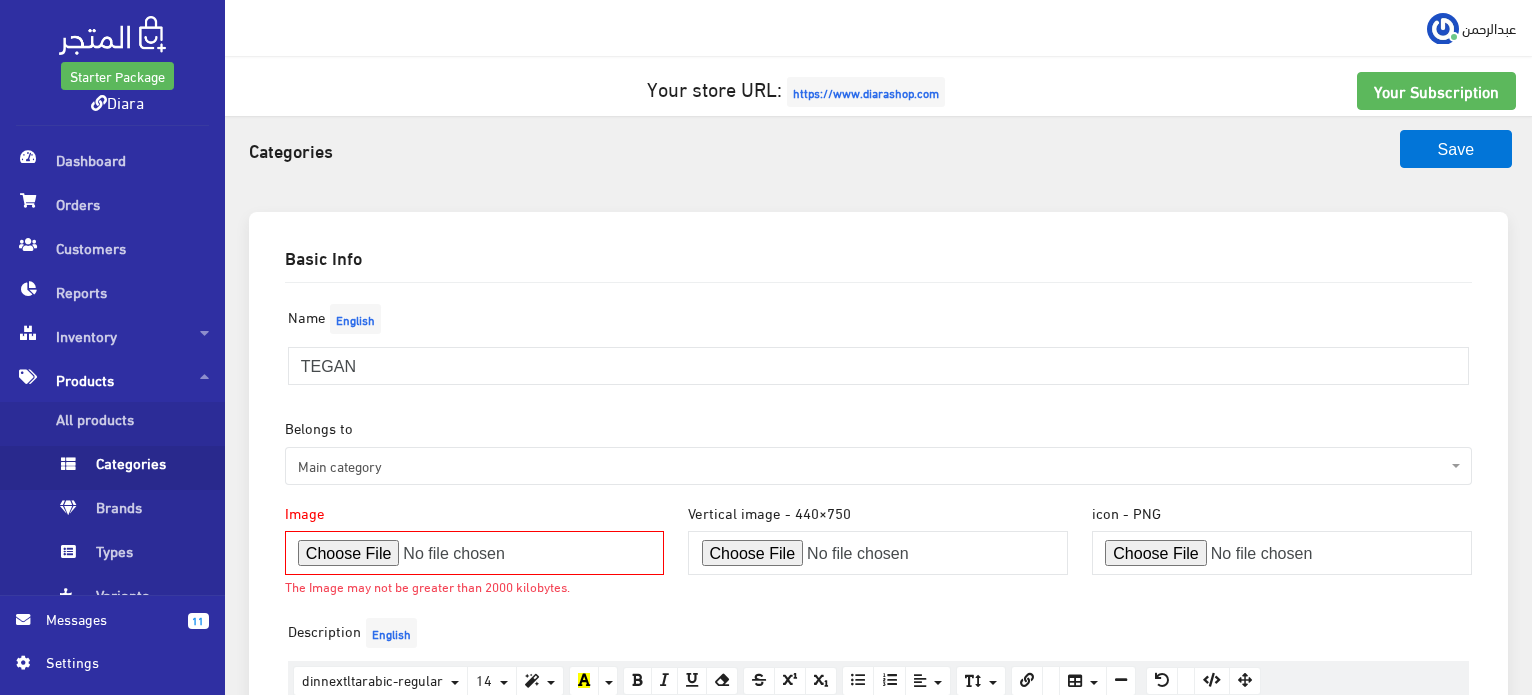 click at bounding box center (475, 553) 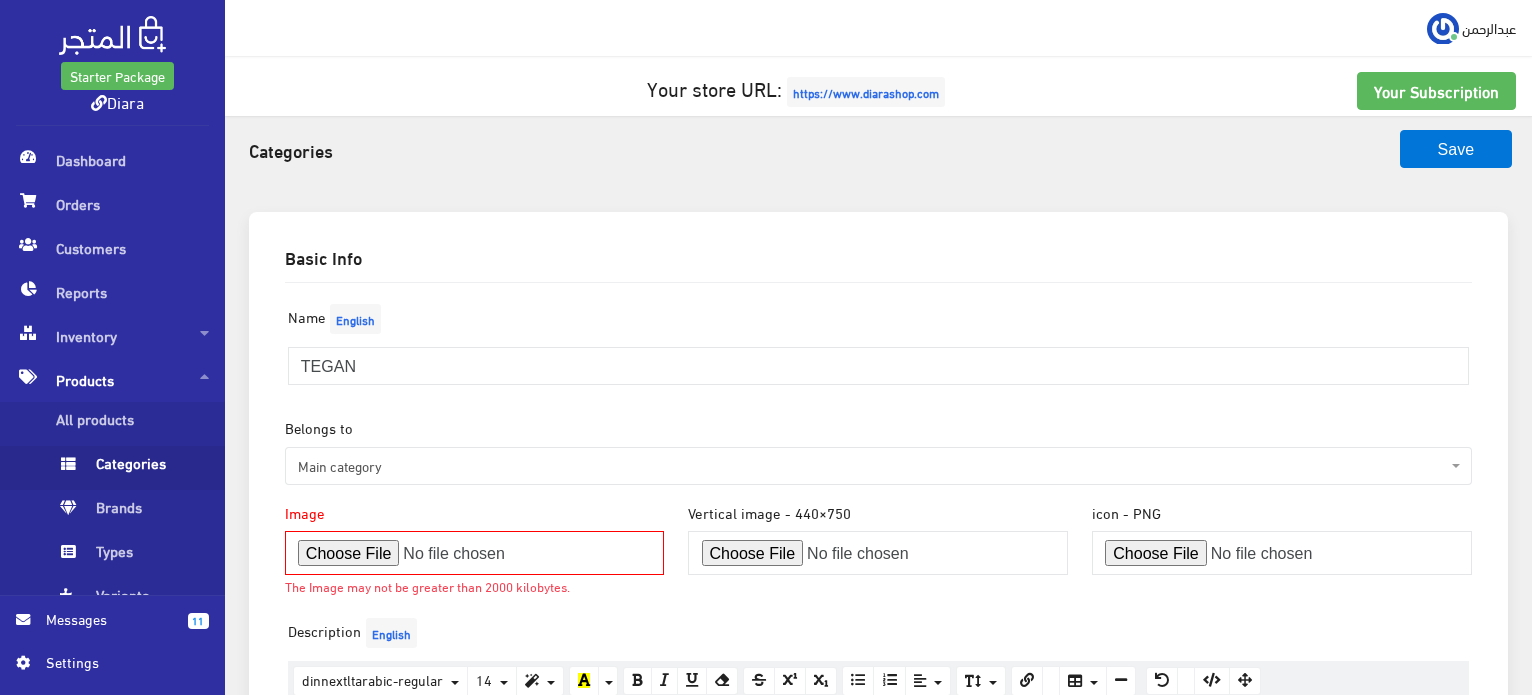 type on "C:\fakepath\IMG_1491.jpg" 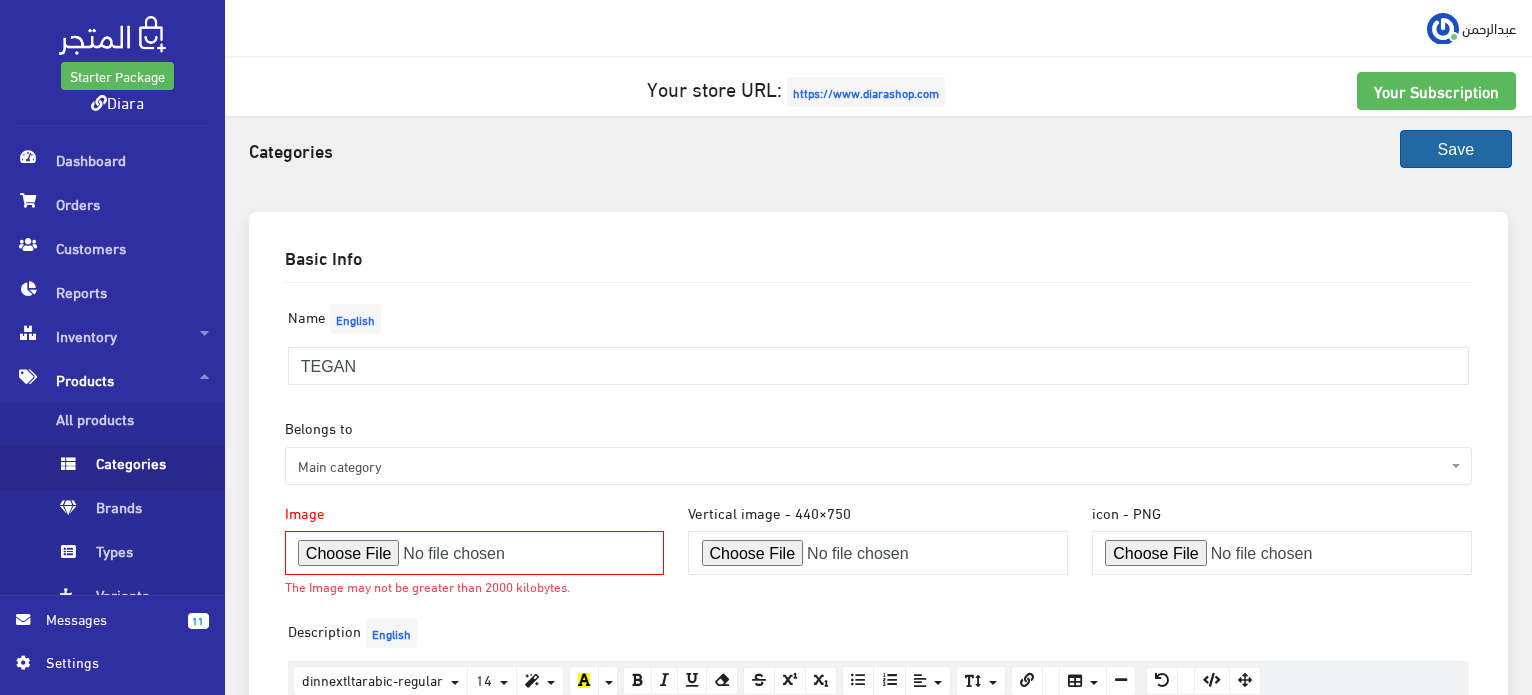 click on "Save" at bounding box center [1456, 149] 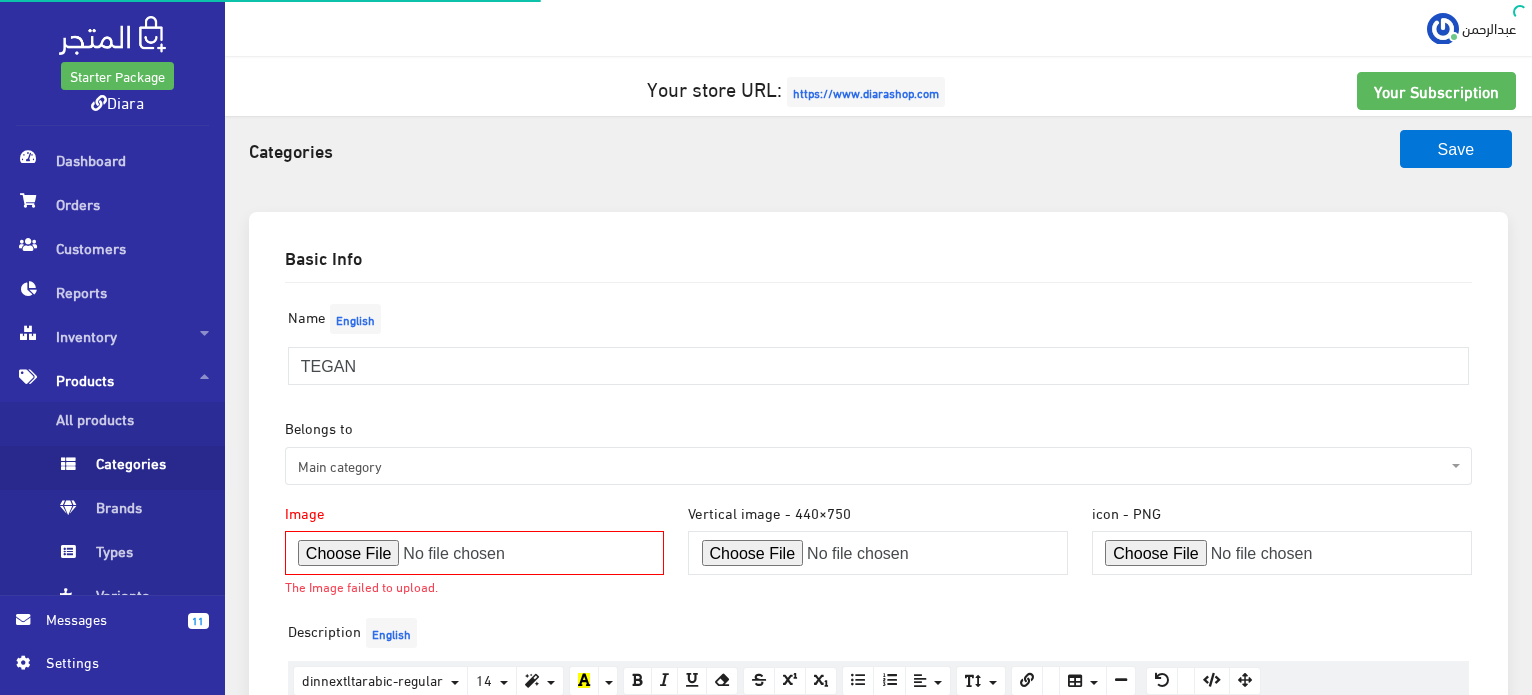 scroll, scrollTop: 0, scrollLeft: 0, axis: both 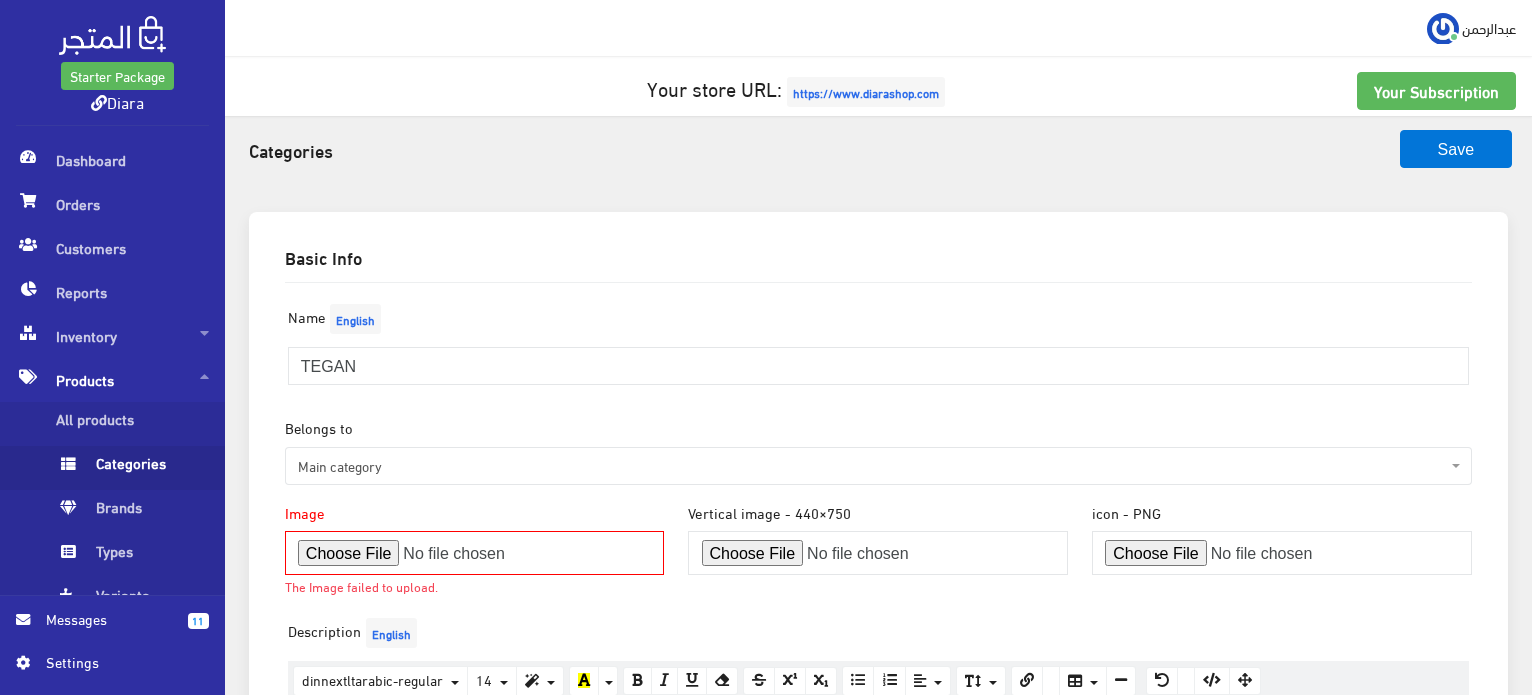 click at bounding box center (475, 553) 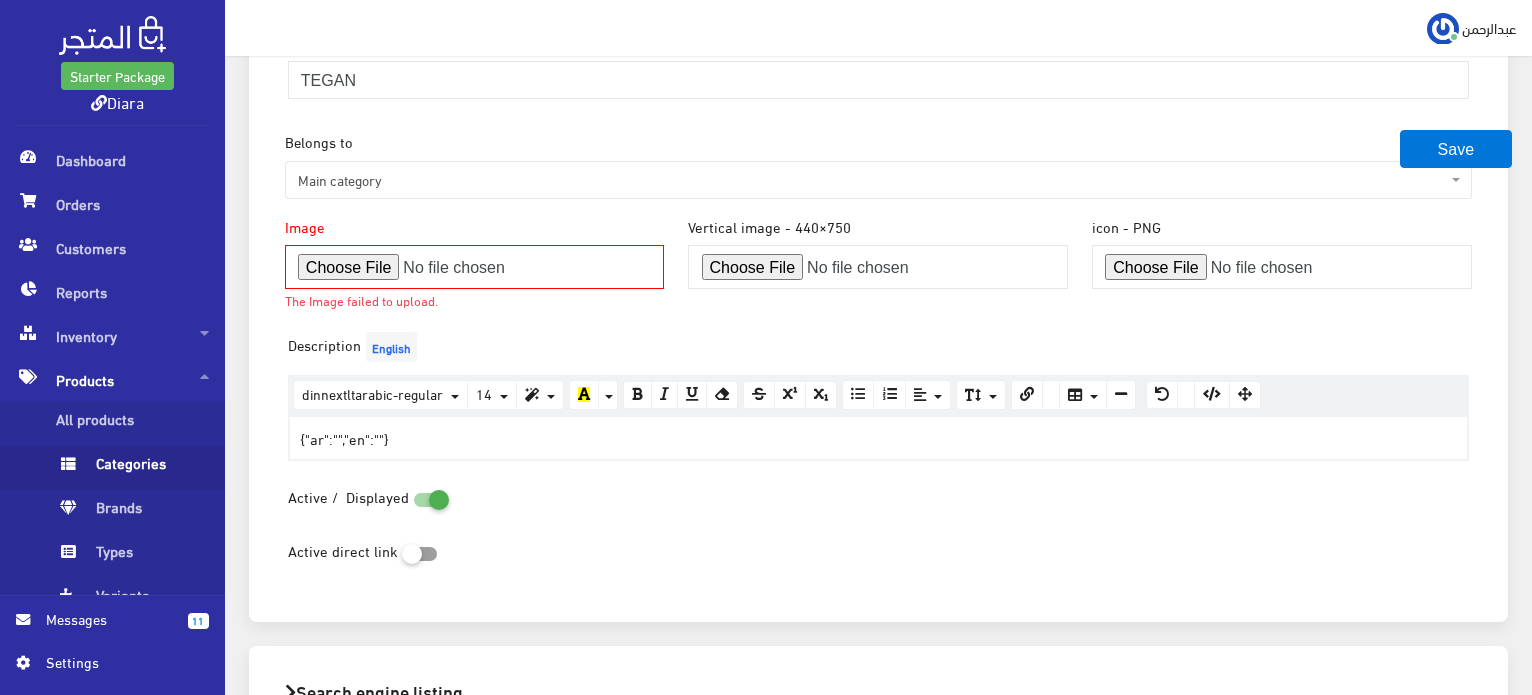 scroll, scrollTop: 300, scrollLeft: 0, axis: vertical 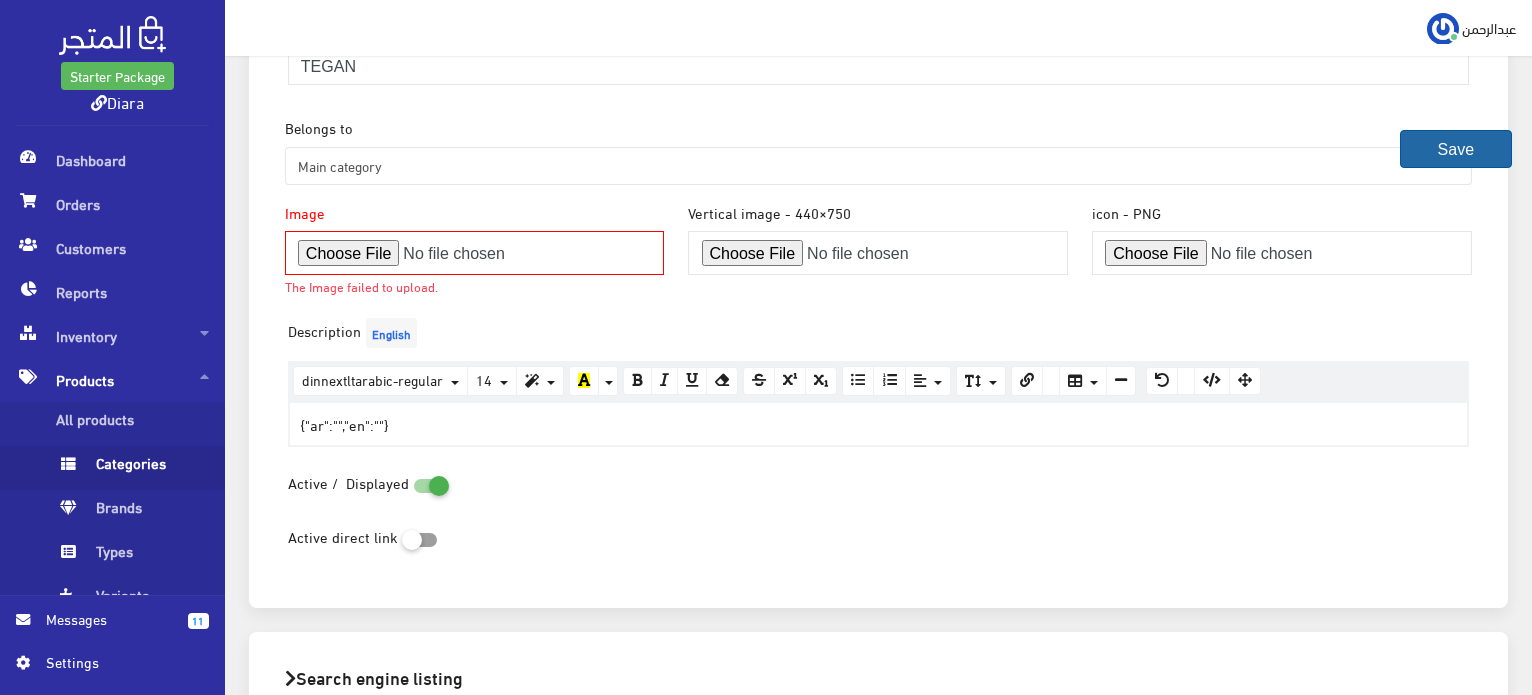 click on "Save" at bounding box center (1456, 149) 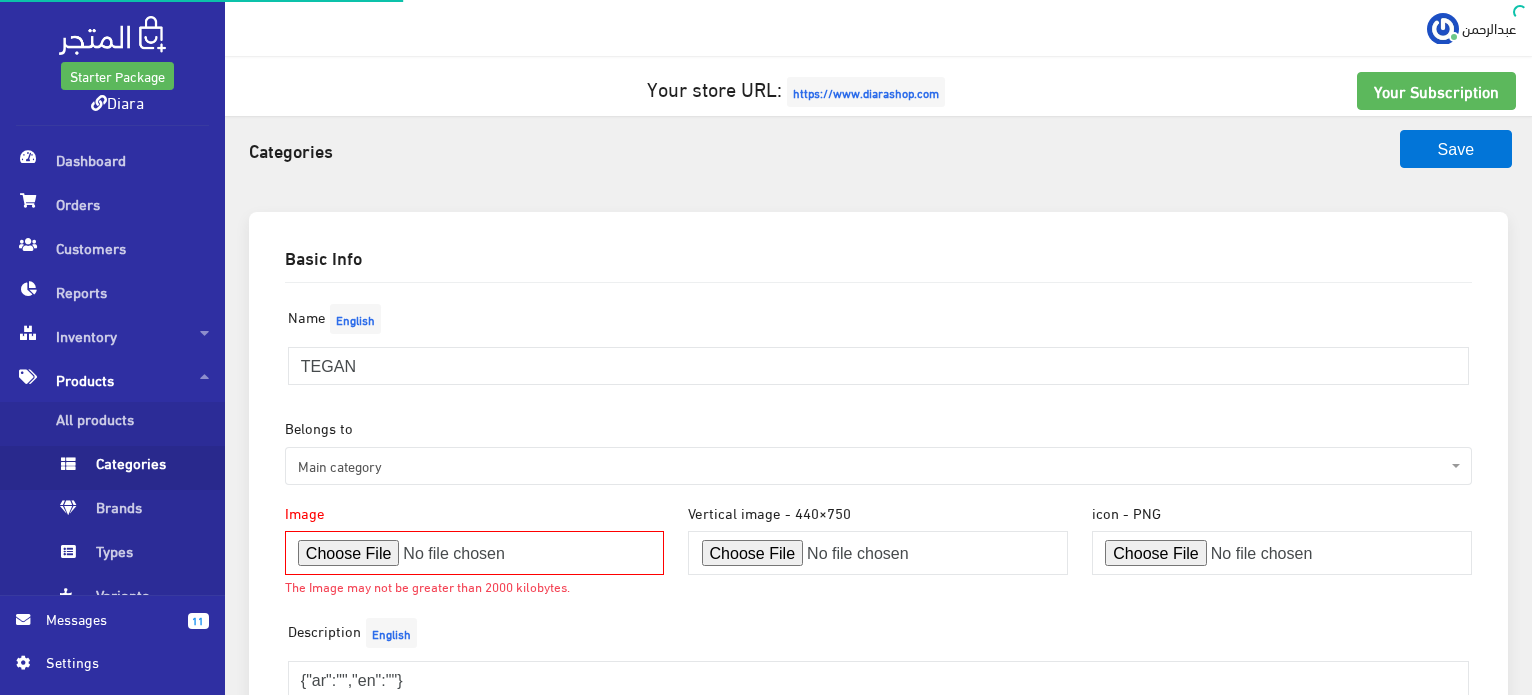 scroll, scrollTop: 0, scrollLeft: 0, axis: both 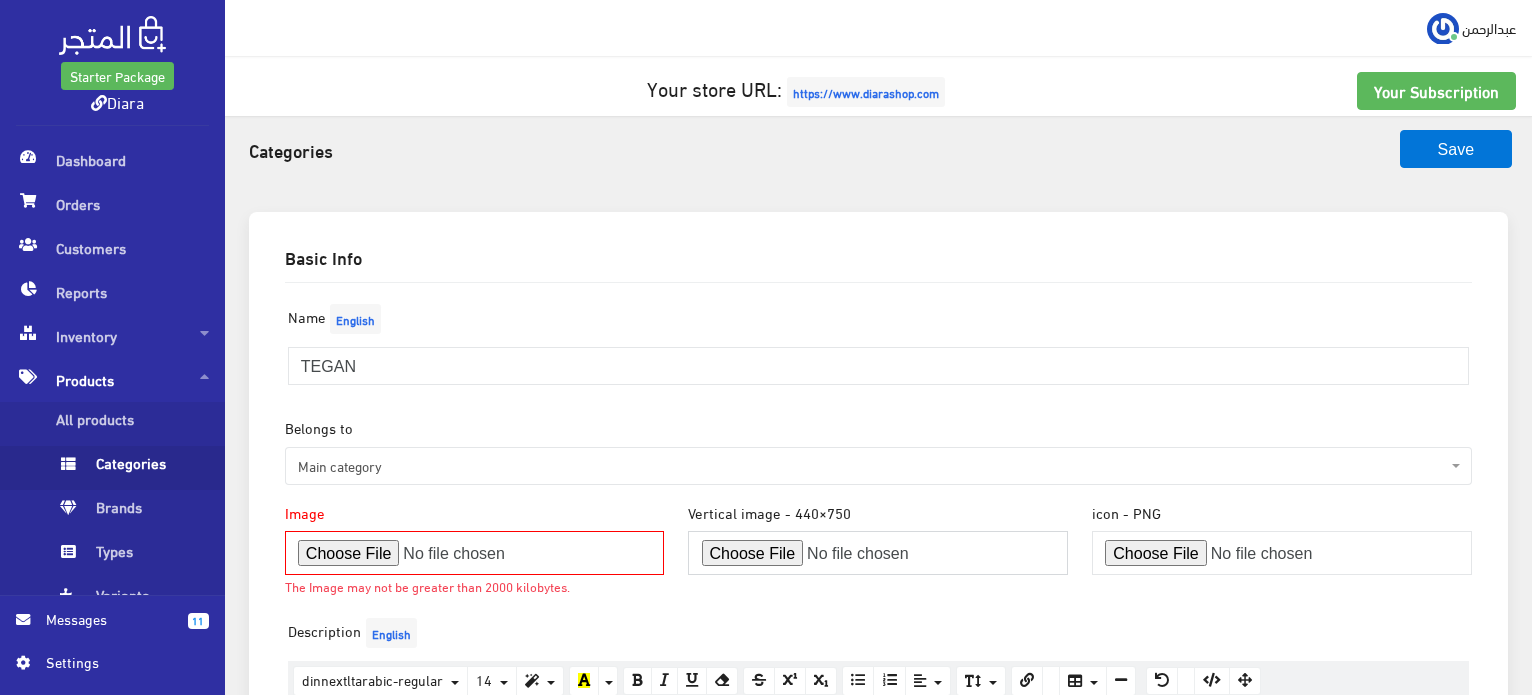 click at bounding box center [878, 553] 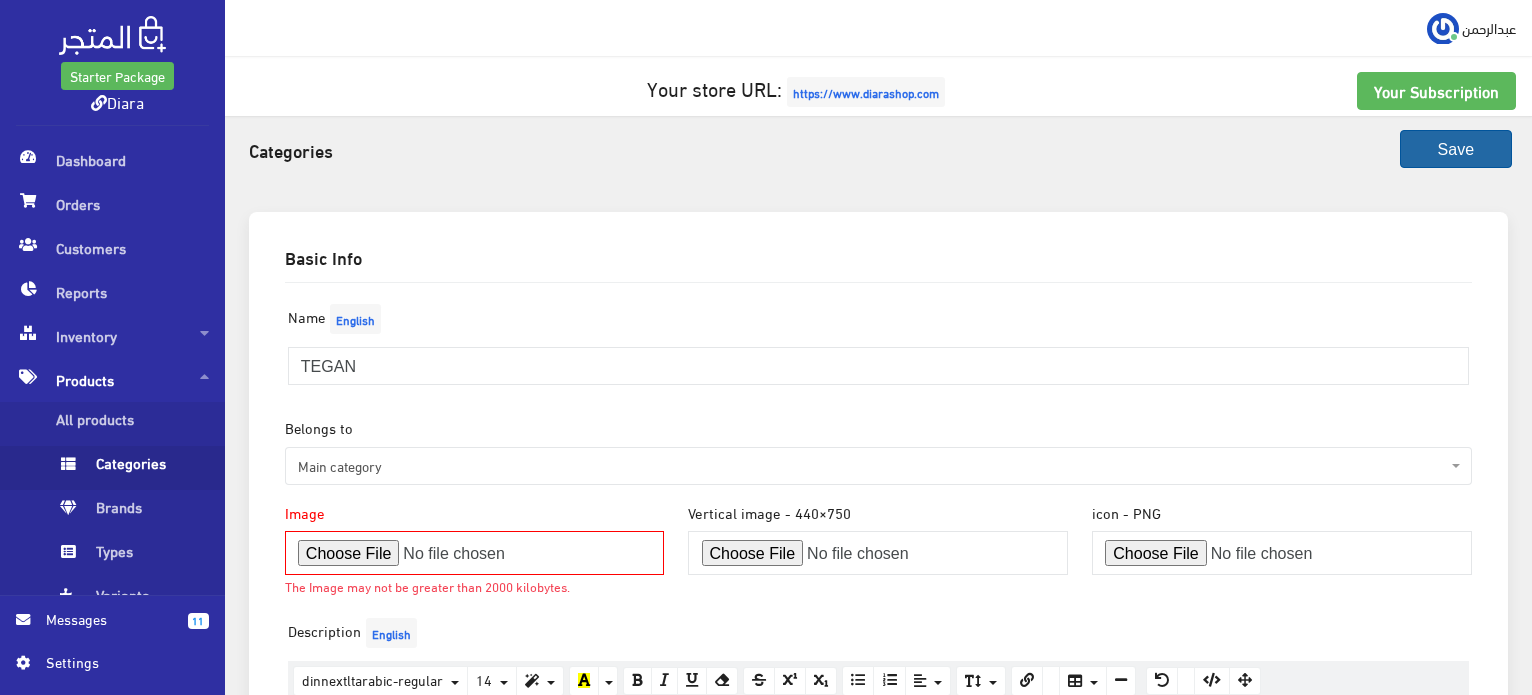 click on "Save" at bounding box center [1456, 149] 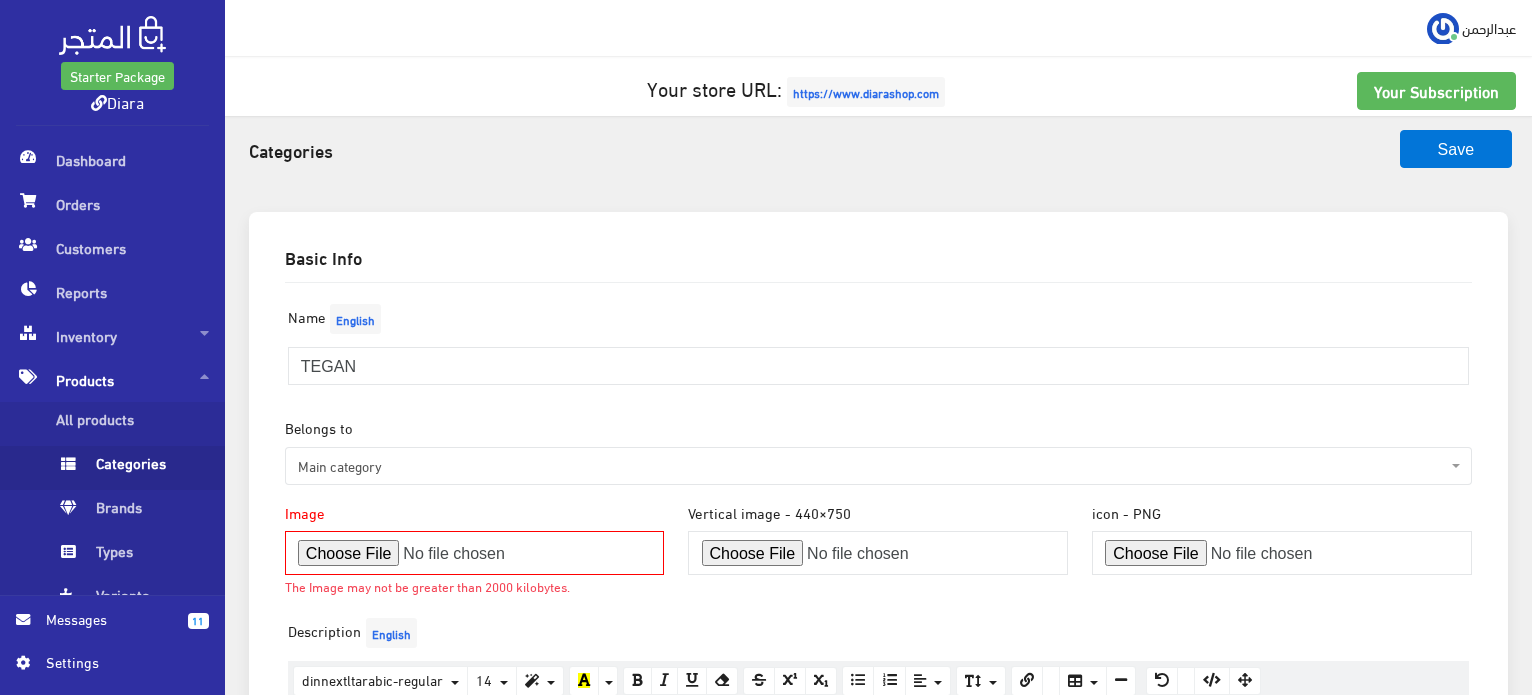 click on "https://www.diarashop.com" at bounding box center (866, 92) 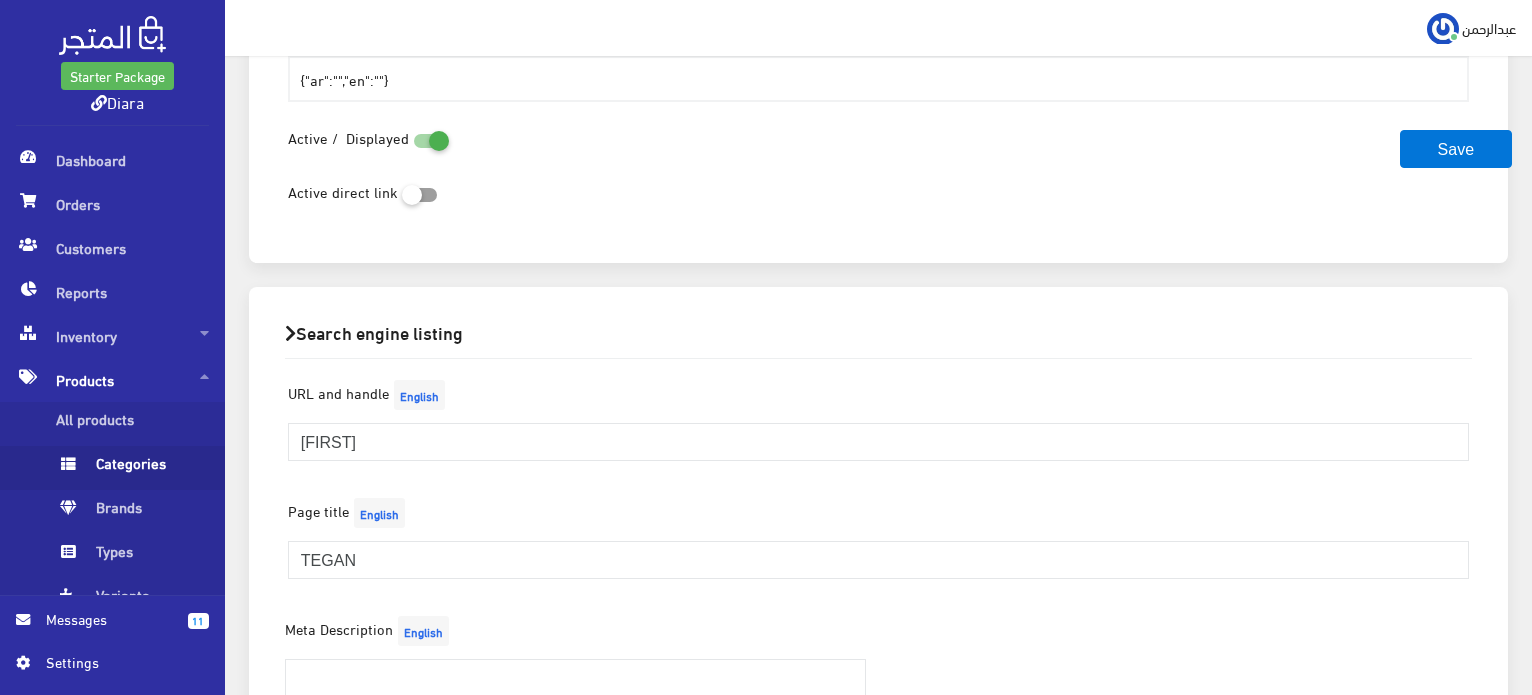 scroll, scrollTop: 0, scrollLeft: 0, axis: both 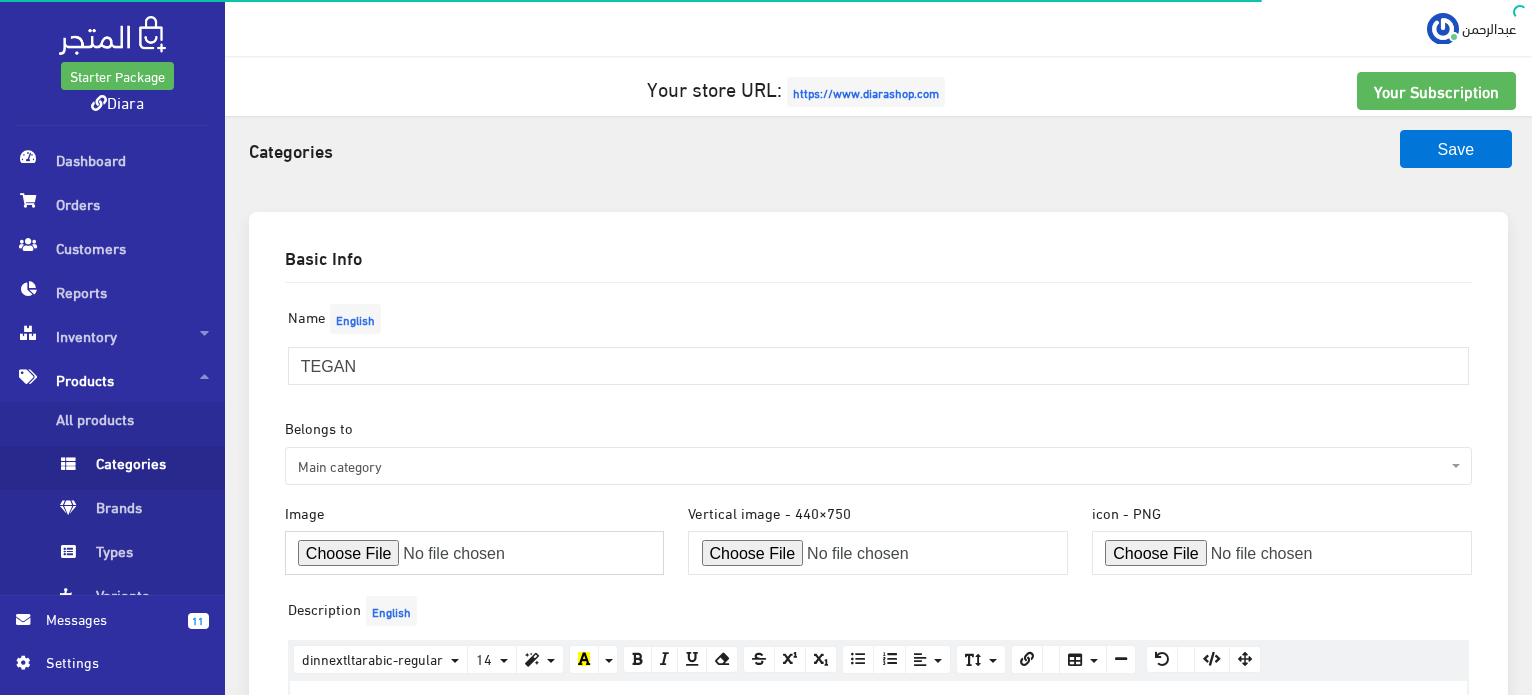 click at bounding box center [475, 553] 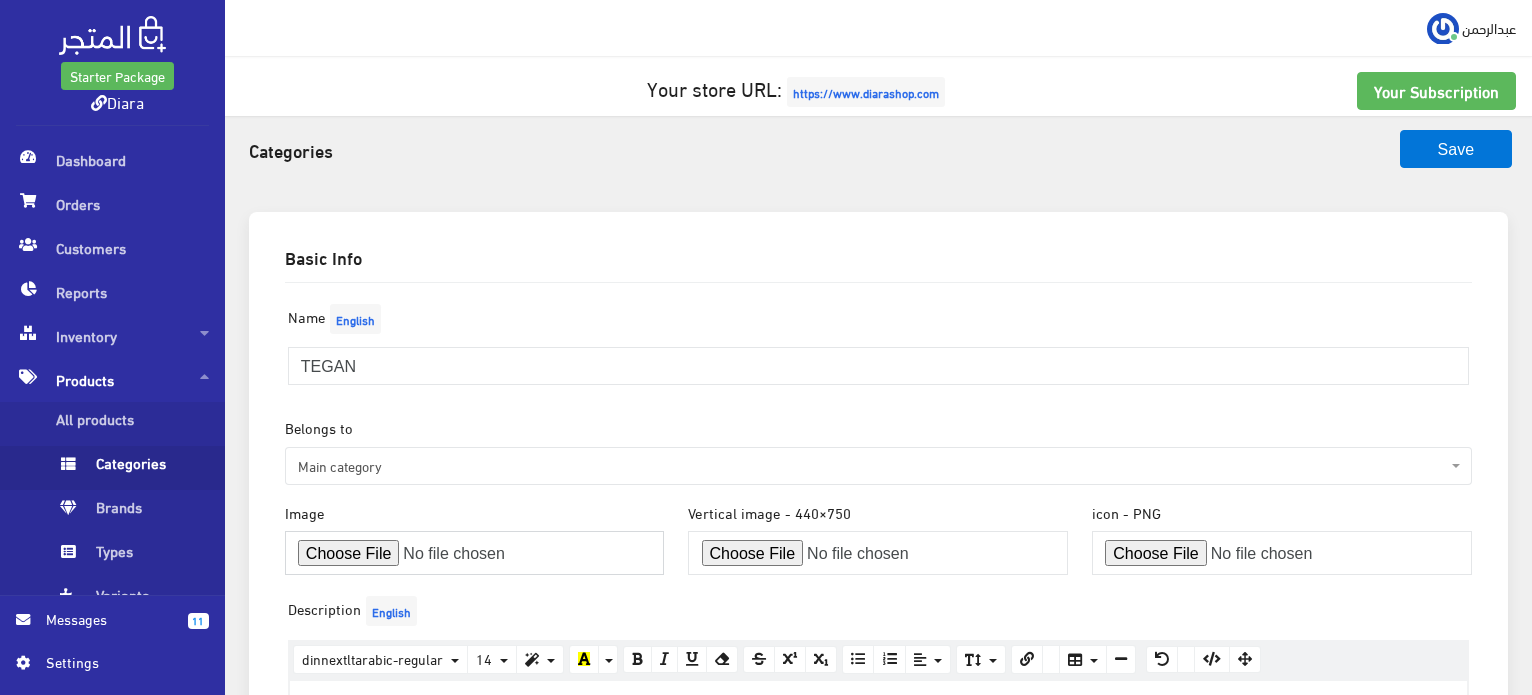 type on "C:\fakepath\WhatsApp Image 2025-08-03 at 06.32.20_8a73a450.jpg" 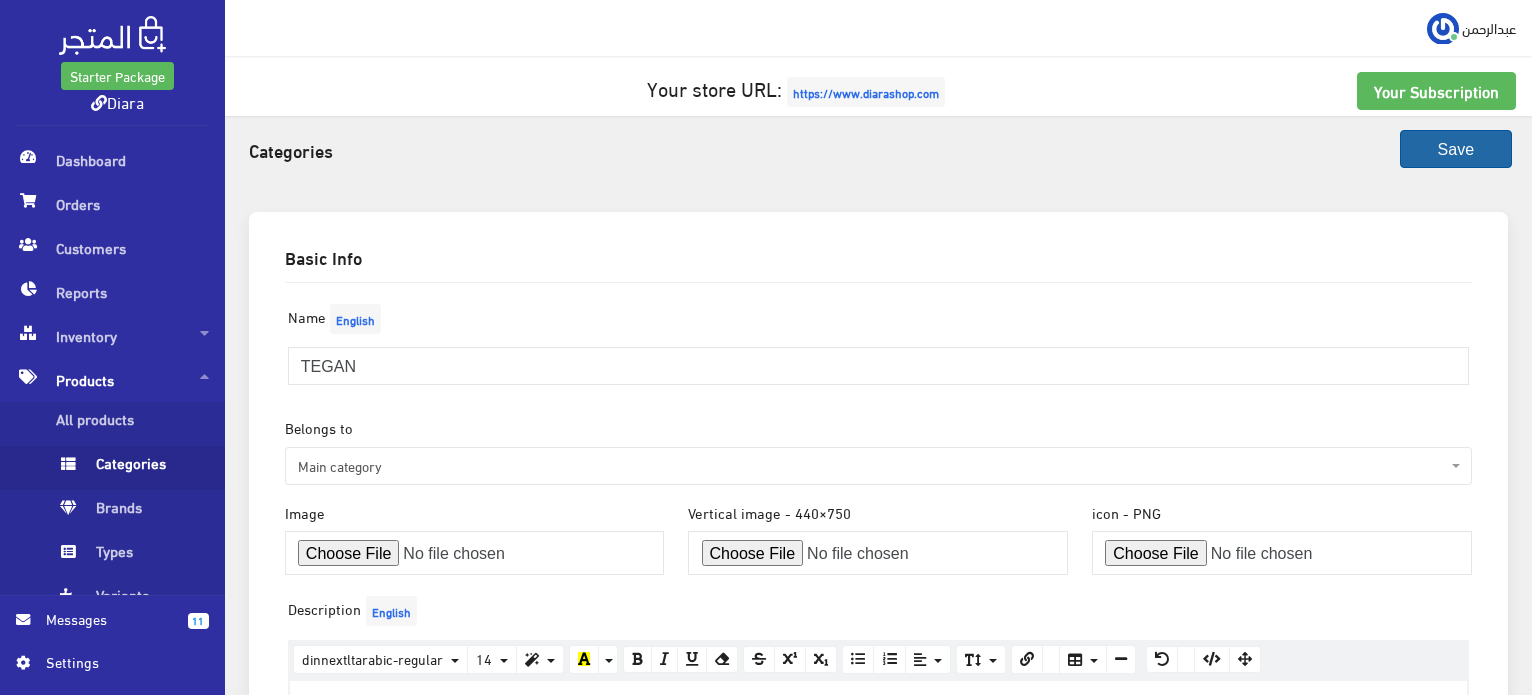 click on "Save" at bounding box center (1456, 149) 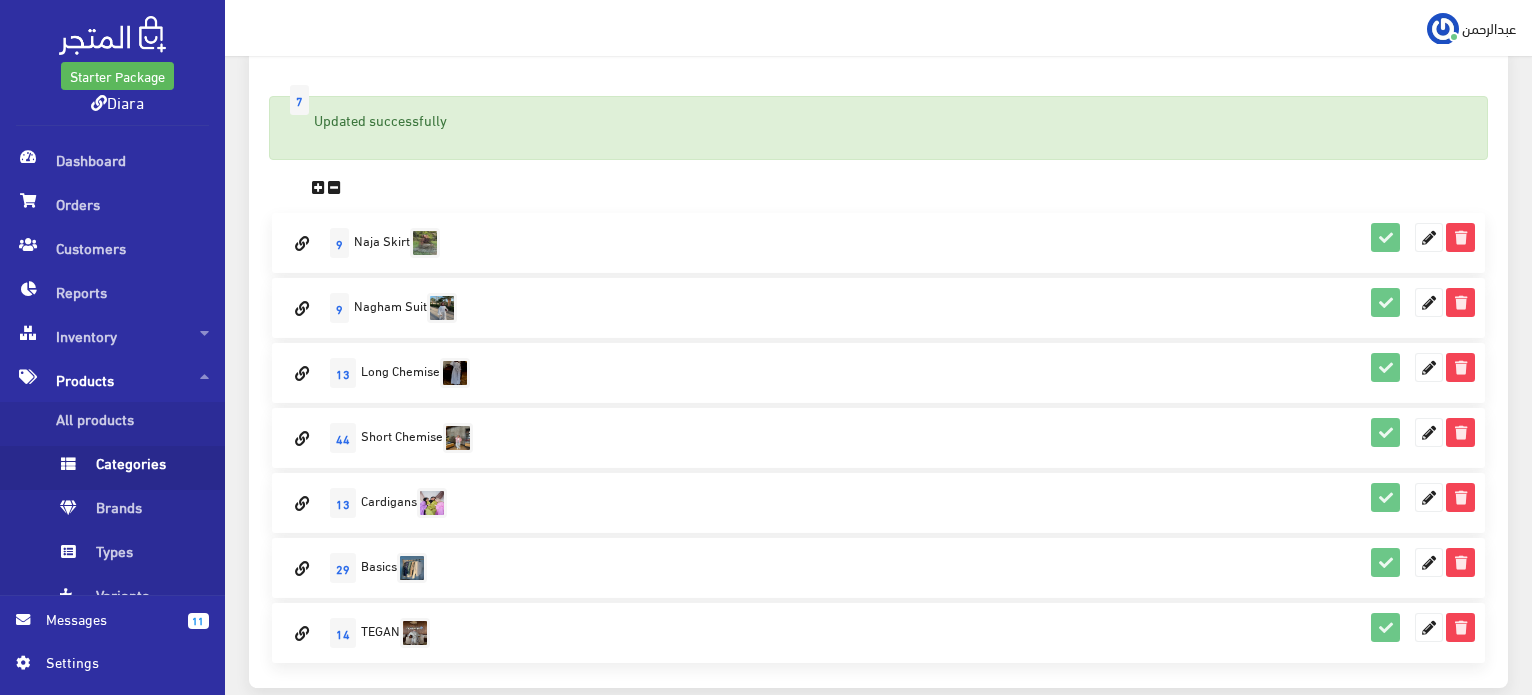 scroll, scrollTop: 200, scrollLeft: 0, axis: vertical 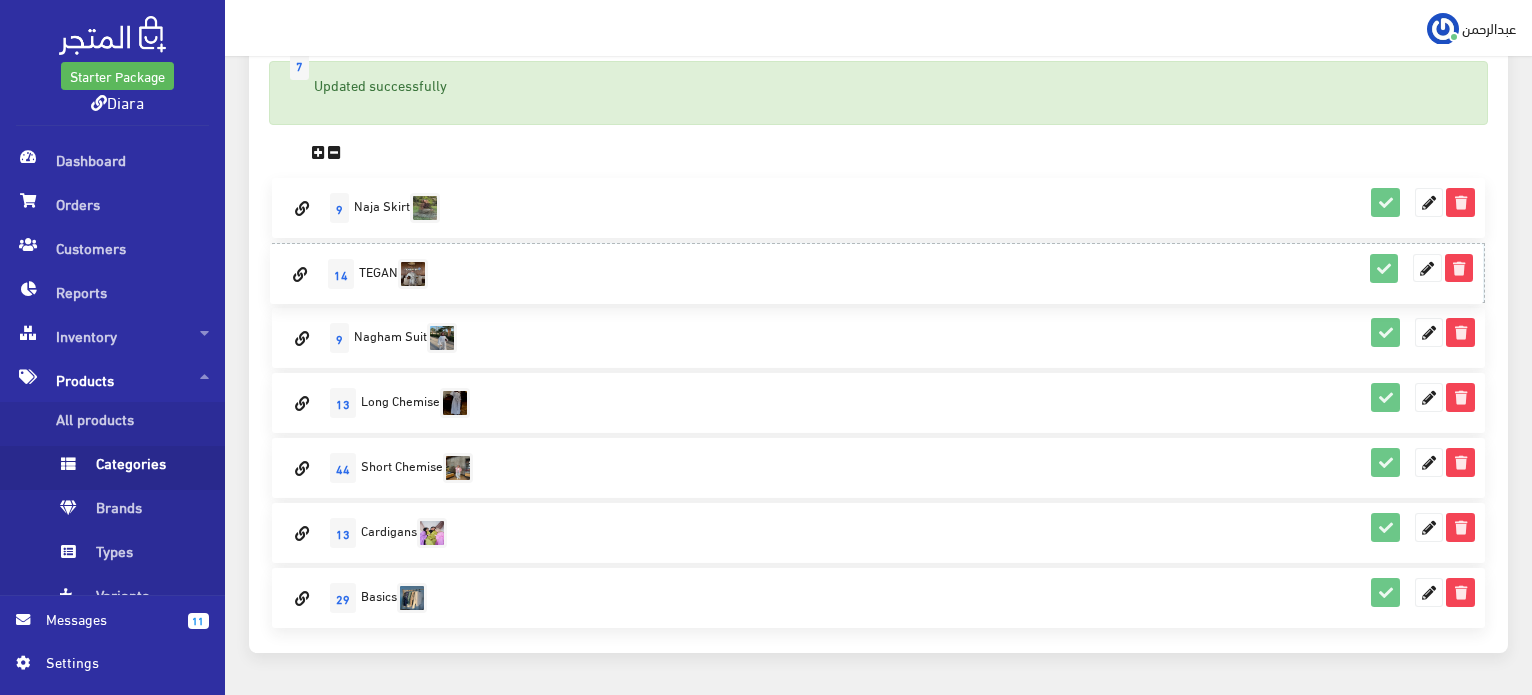 drag, startPoint x: 307, startPoint y: 597, endPoint x: 283, endPoint y: 251, distance: 346.83136 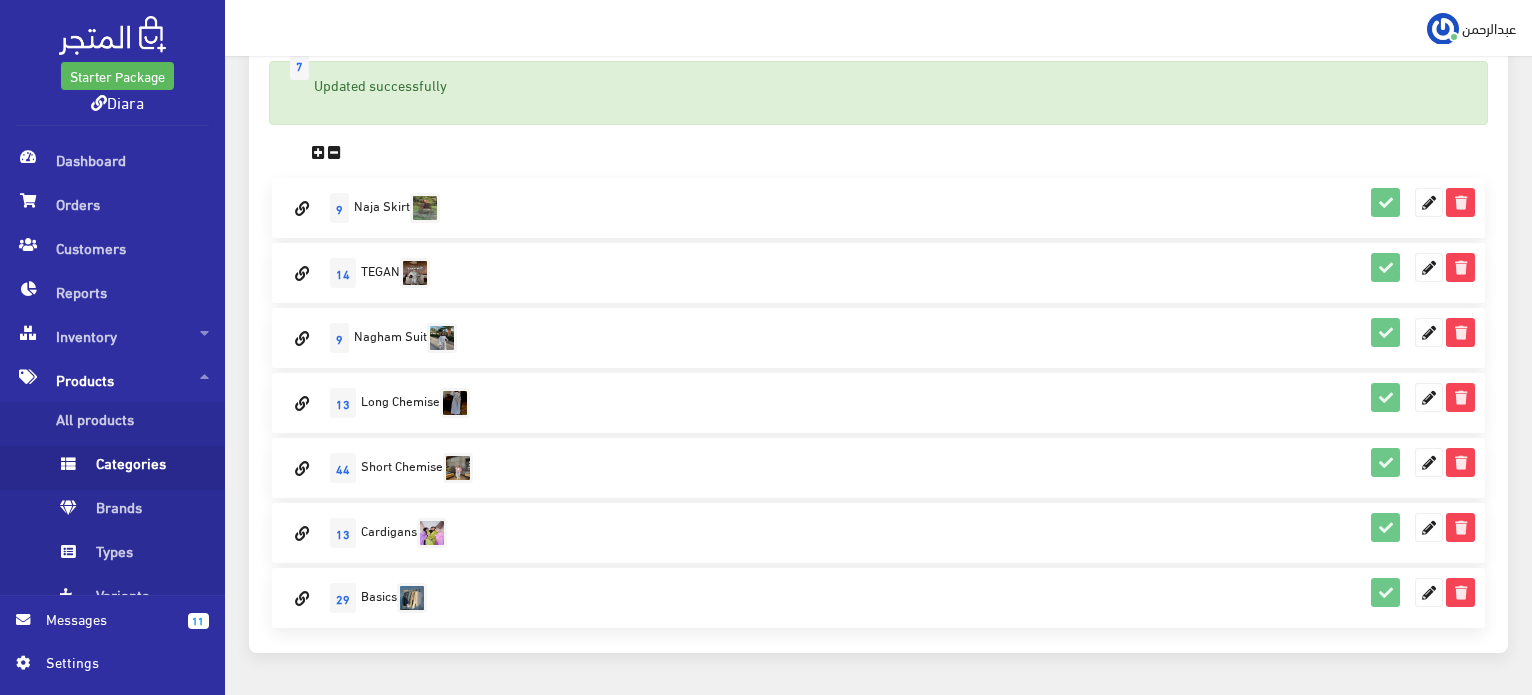 scroll, scrollTop: 0, scrollLeft: 0, axis: both 